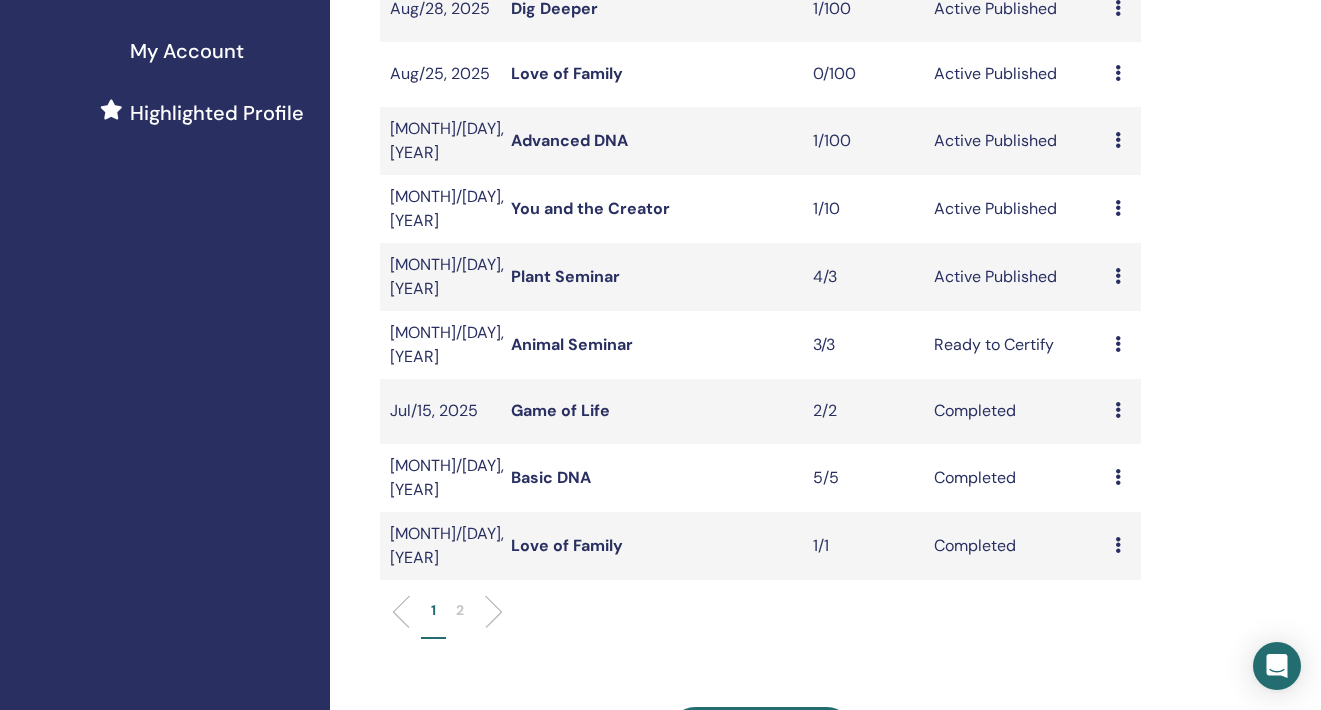 scroll, scrollTop: 271, scrollLeft: 0, axis: vertical 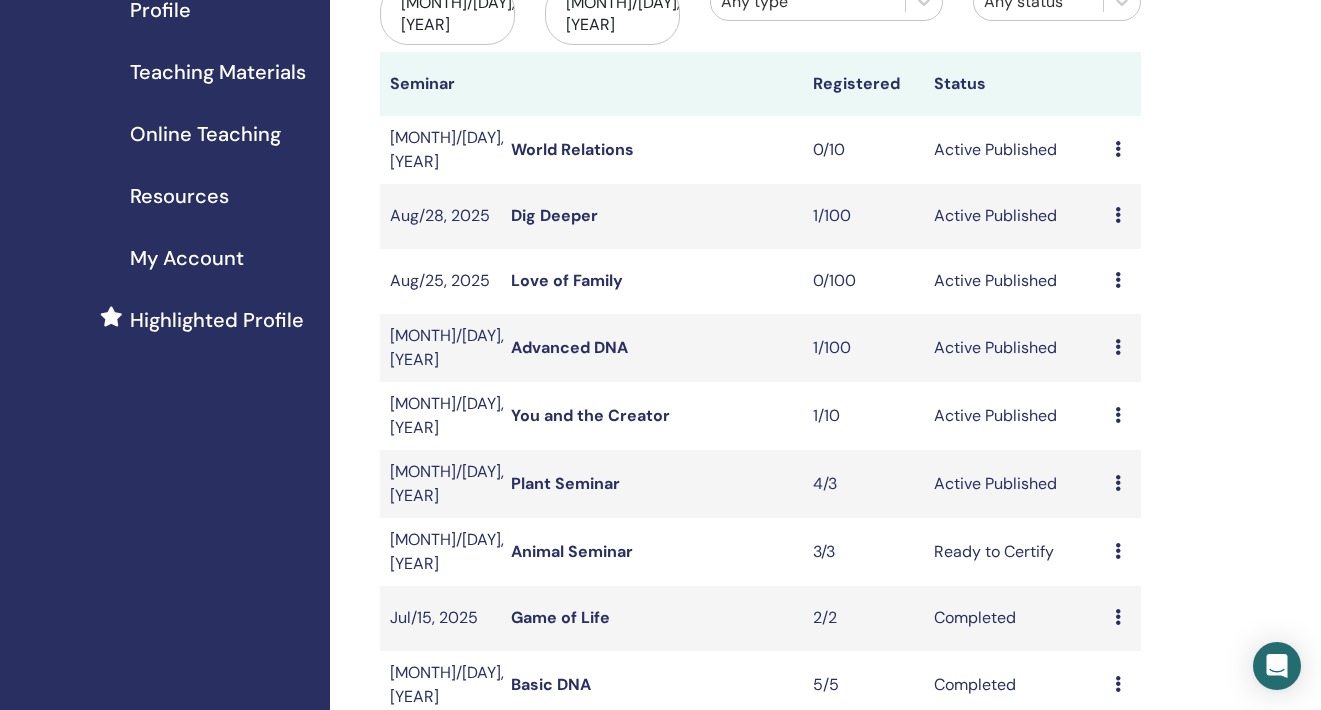 click on "Plant Seminar" at bounding box center [565, 483] 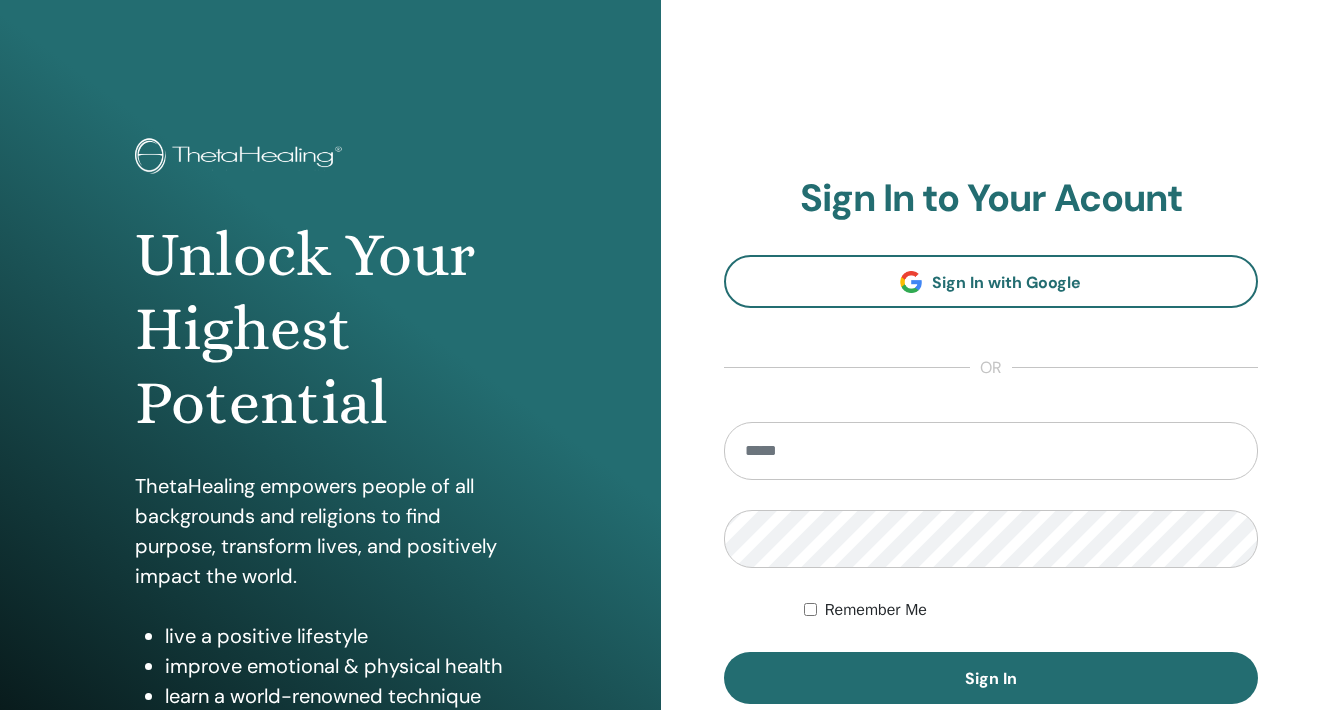 scroll, scrollTop: 0, scrollLeft: 0, axis: both 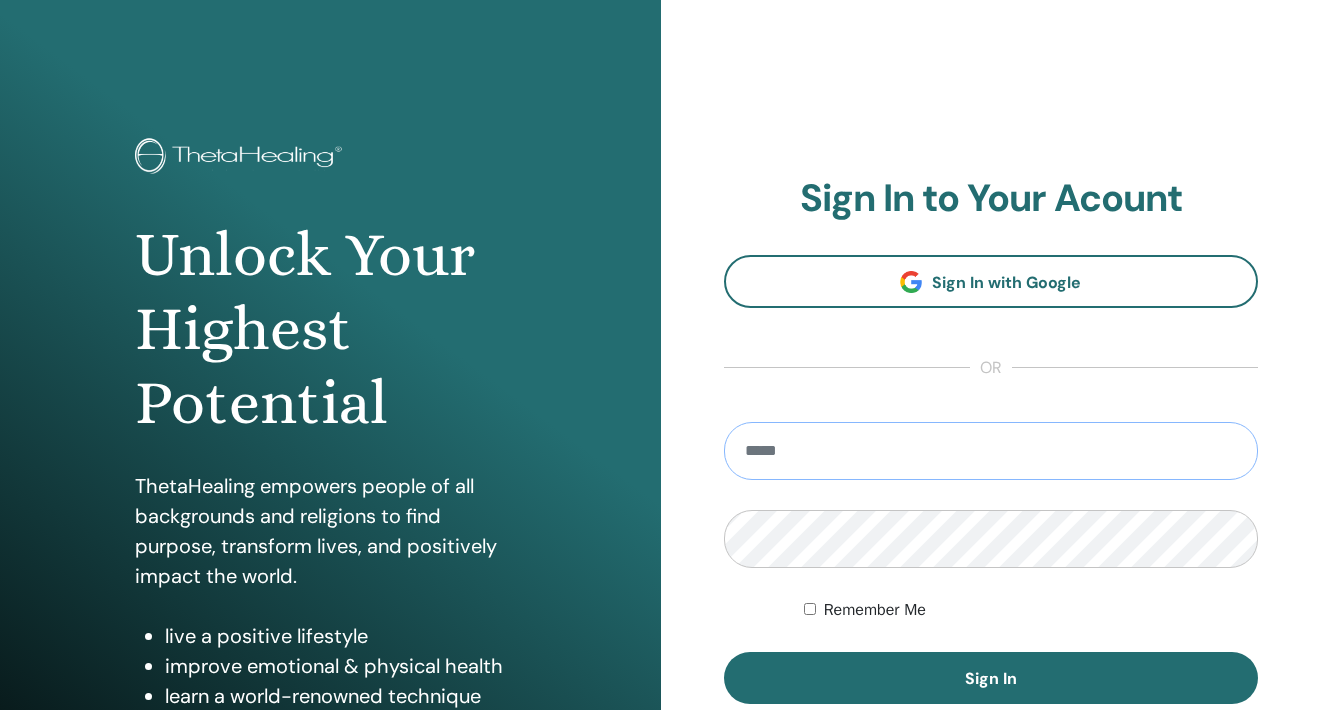 type on "**********" 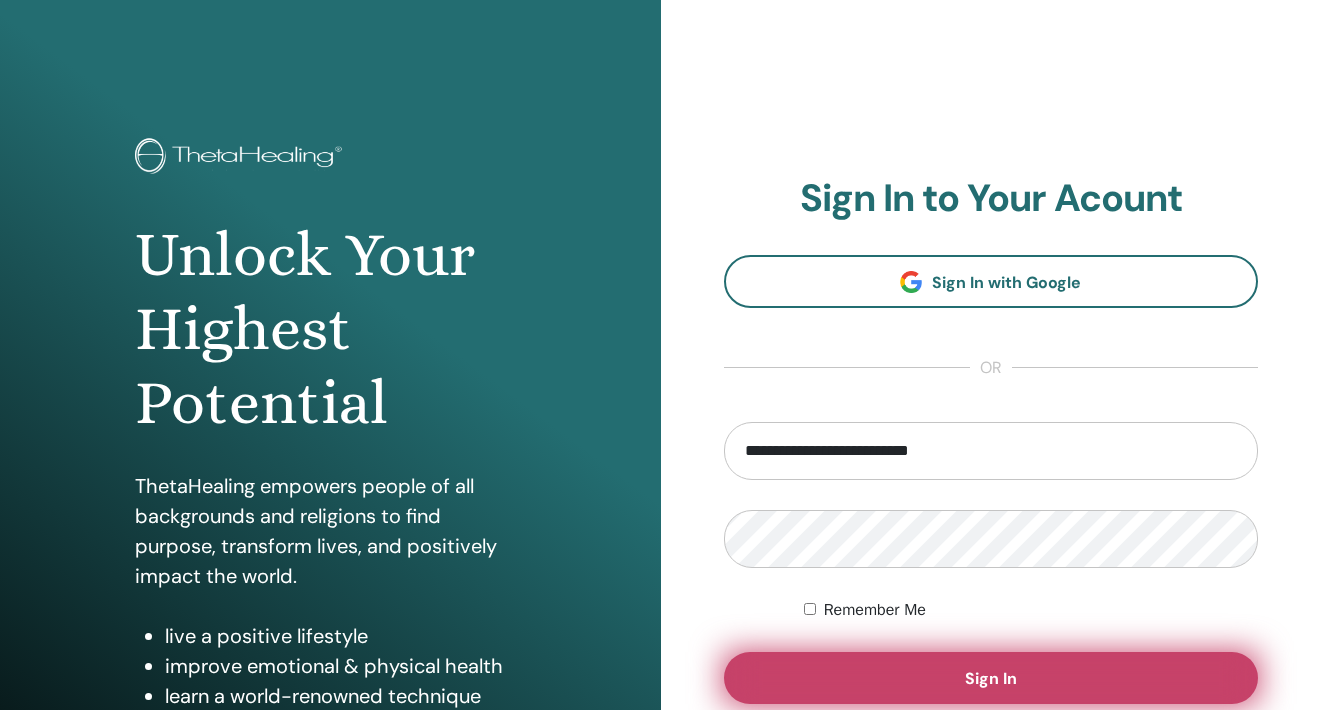 click on "Sign In" at bounding box center [991, 678] 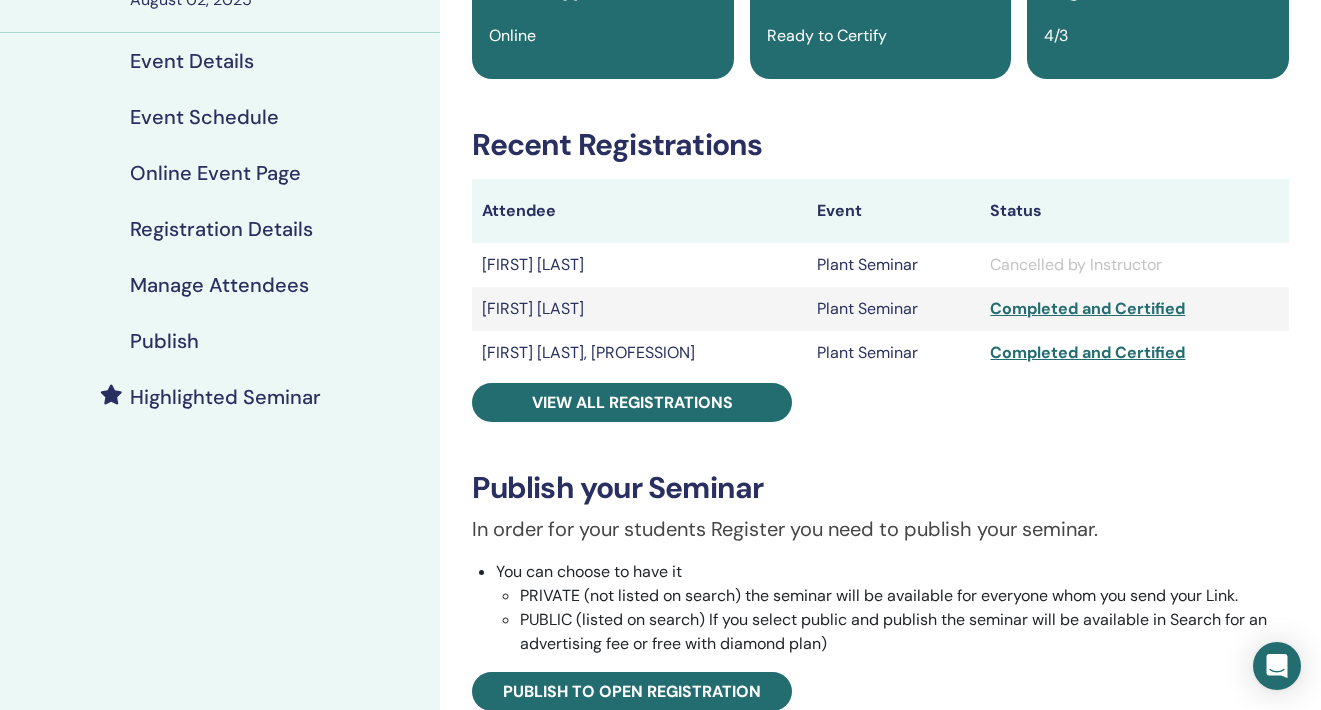 scroll, scrollTop: 211, scrollLeft: 0, axis: vertical 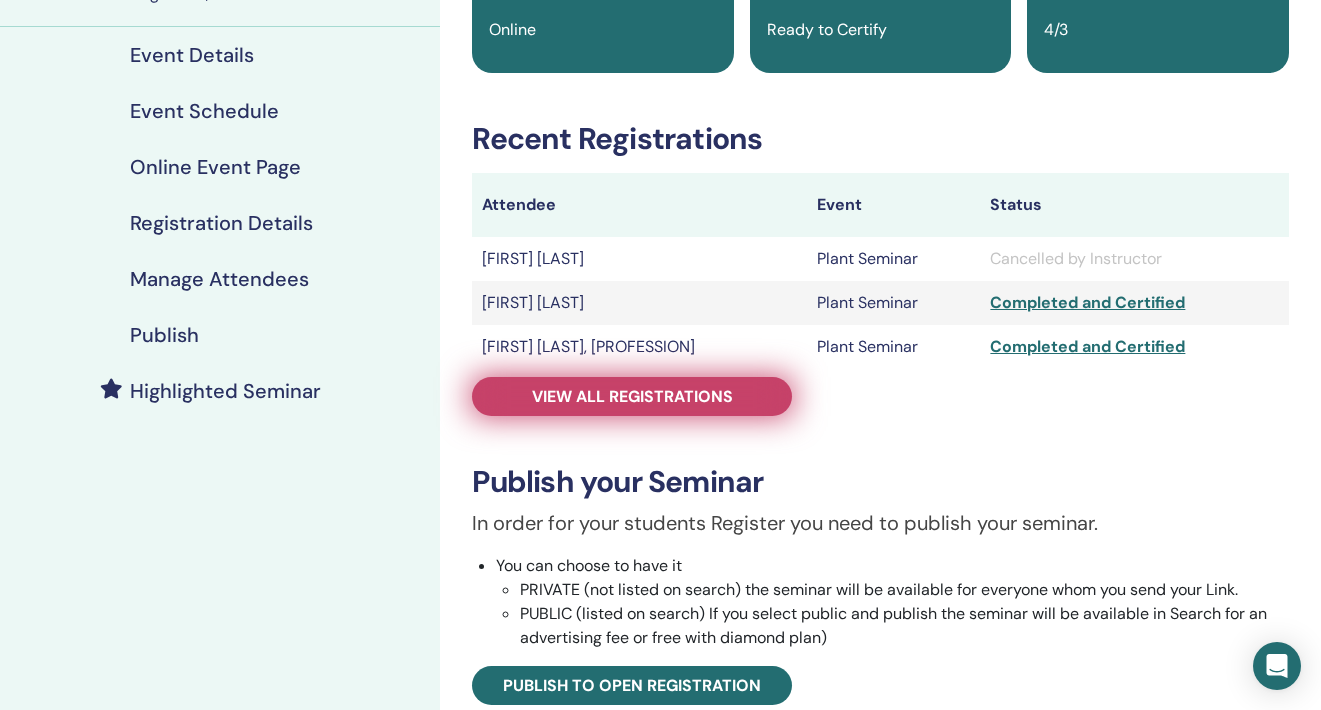 click on "View all registrations" at bounding box center (632, 396) 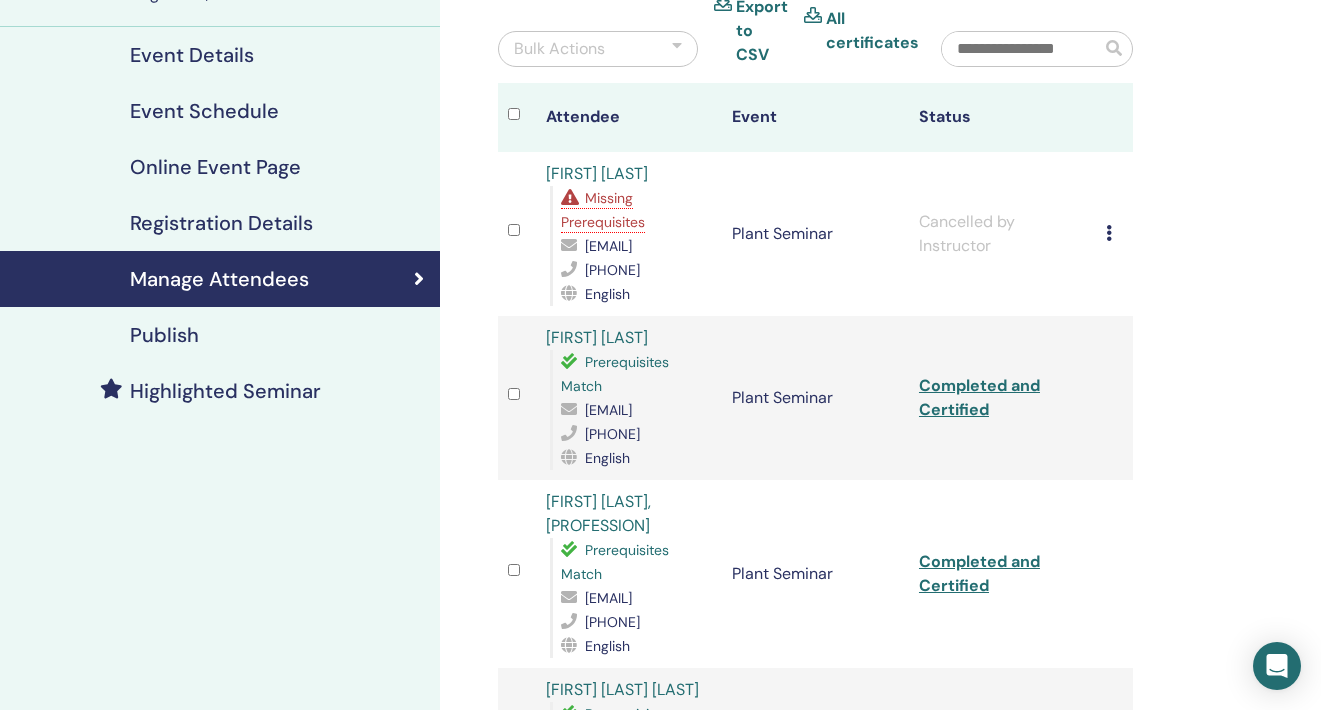 click on "Hsing Huang" at bounding box center (597, 173) 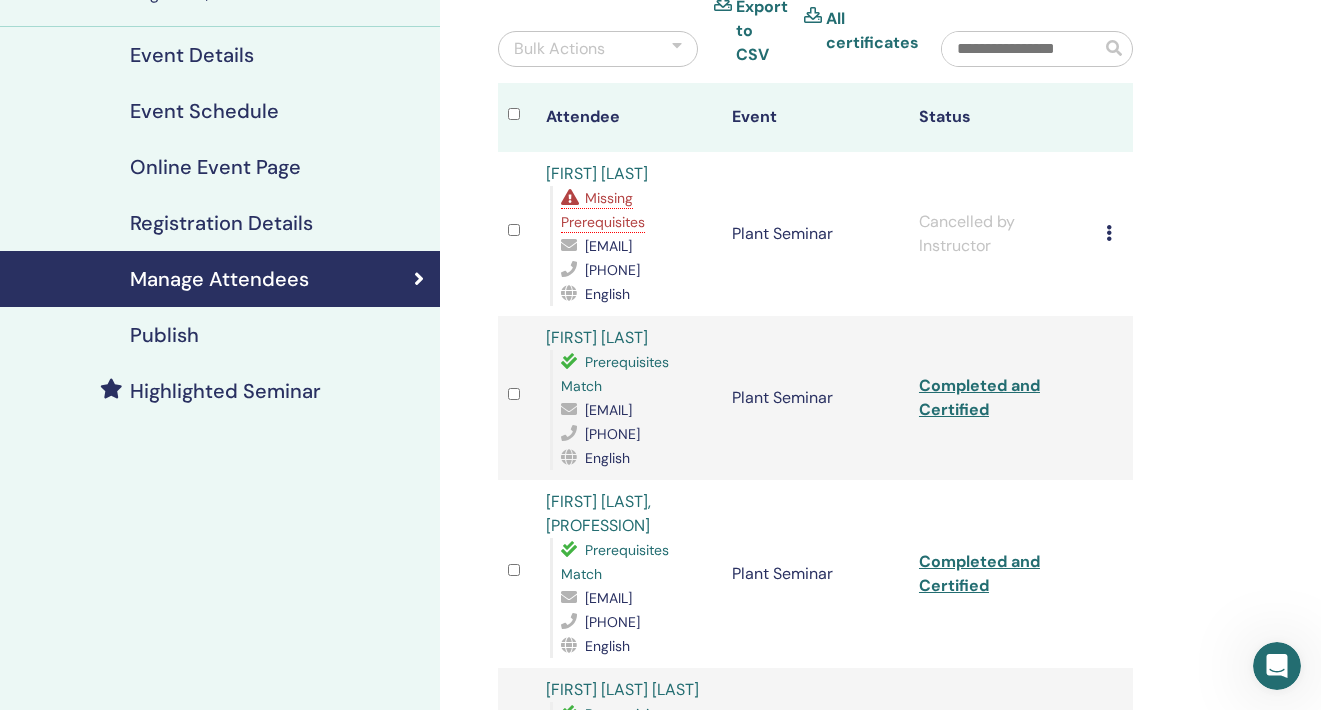 scroll, scrollTop: 0, scrollLeft: 0, axis: both 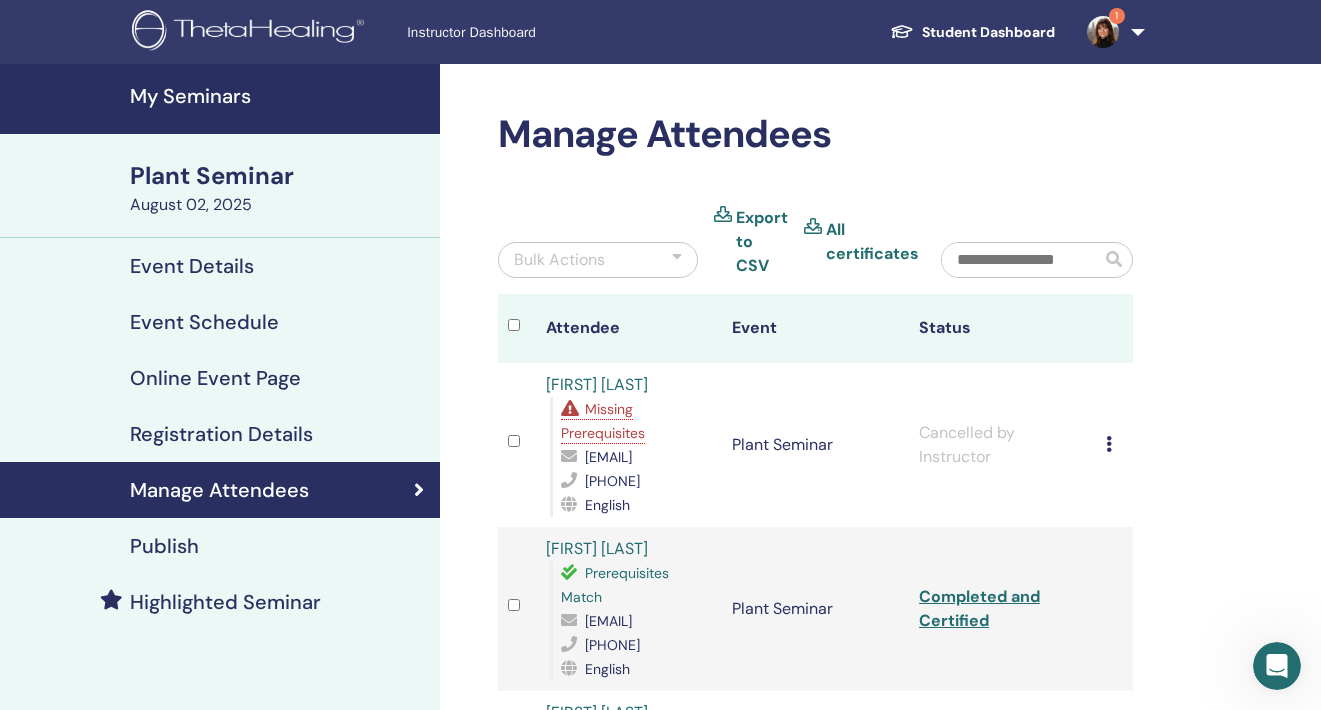 click on "My Seminars" at bounding box center [279, 96] 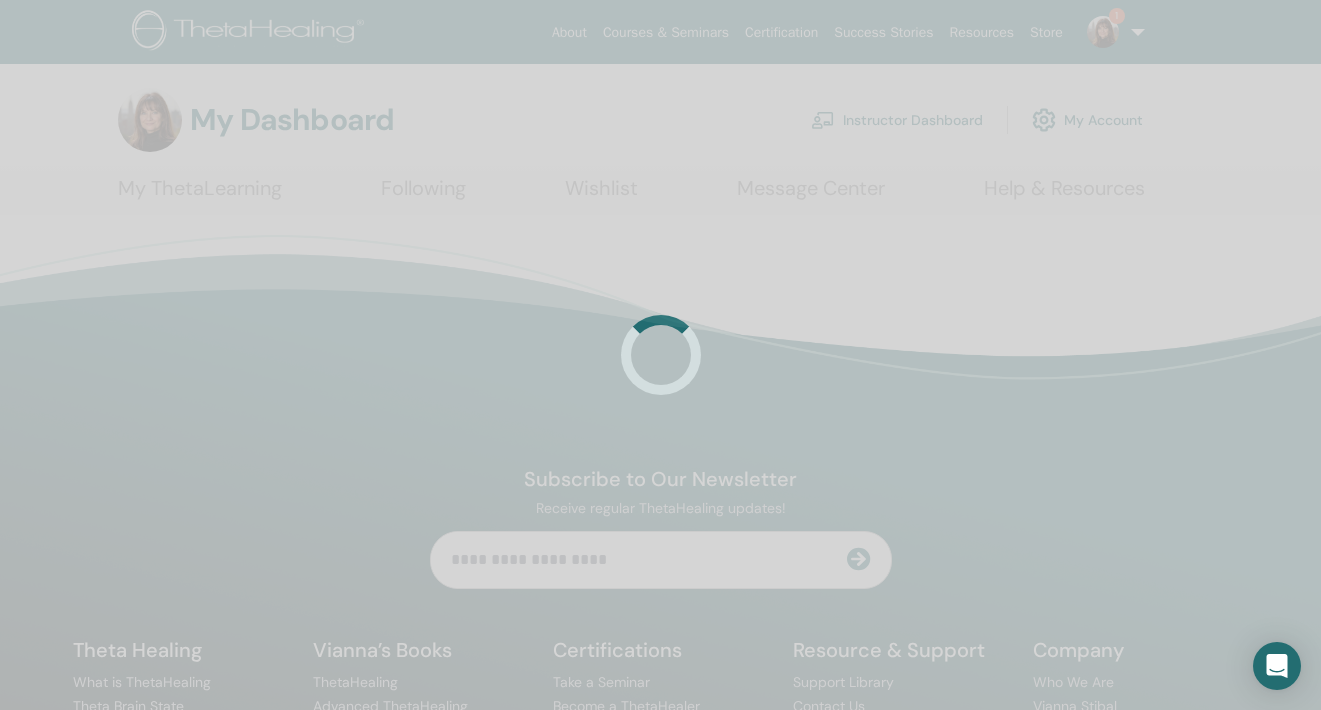 scroll, scrollTop: 0, scrollLeft: 0, axis: both 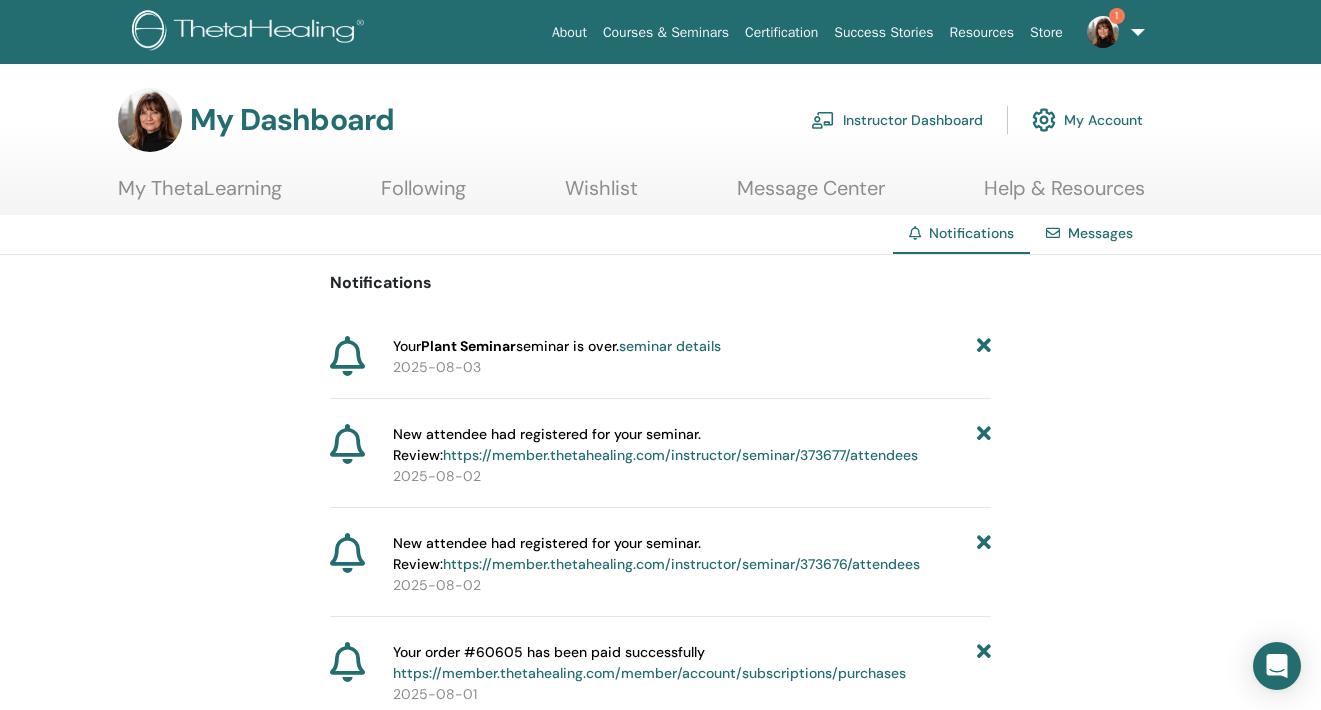 click at bounding box center [1103, 32] 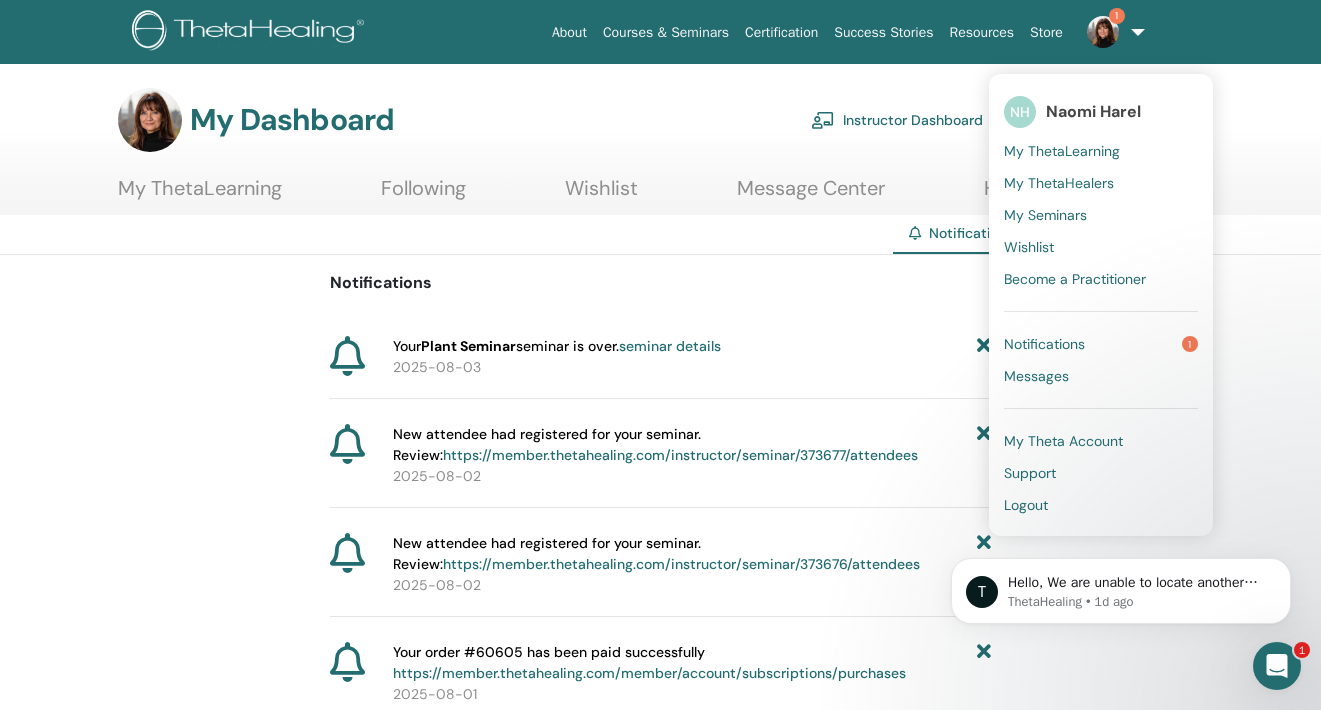 scroll, scrollTop: 0, scrollLeft: 0, axis: both 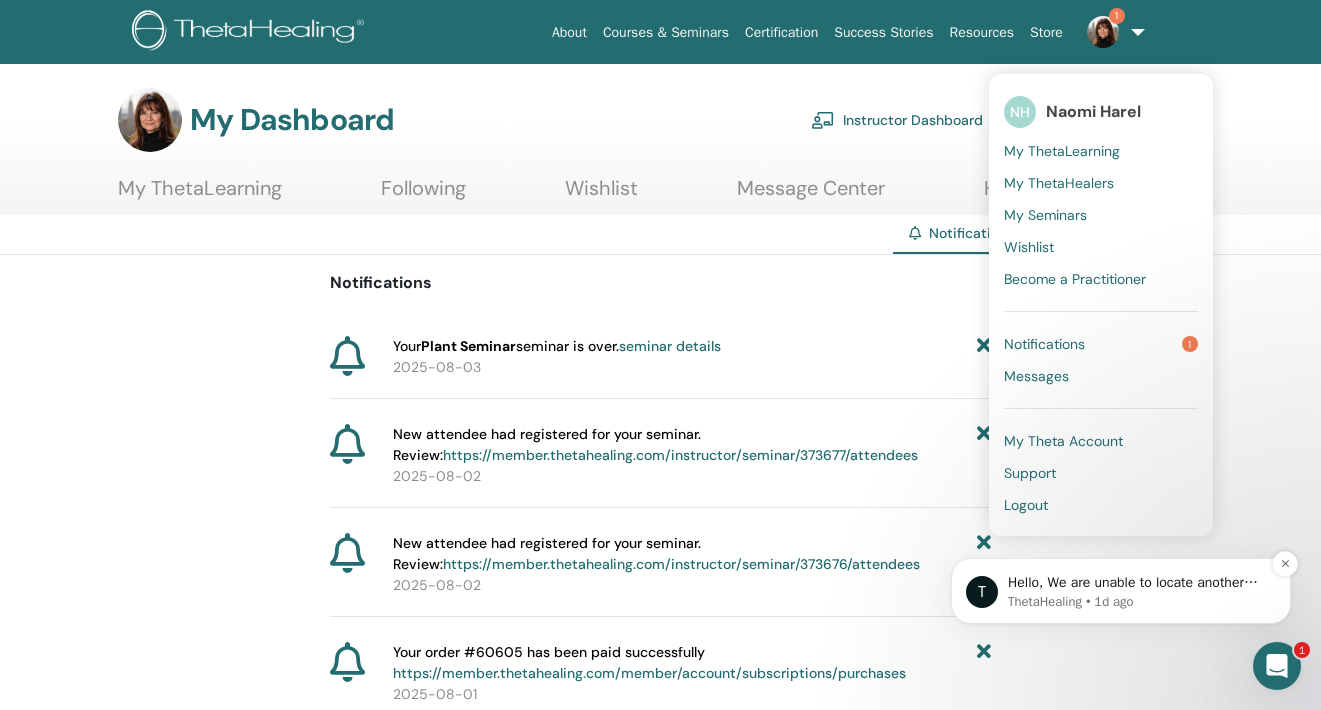 click on "Hello,  We are unable to locate another account under the name Hsing Huang. Have they used any other email in the past? ​" at bounding box center (1137, 583) 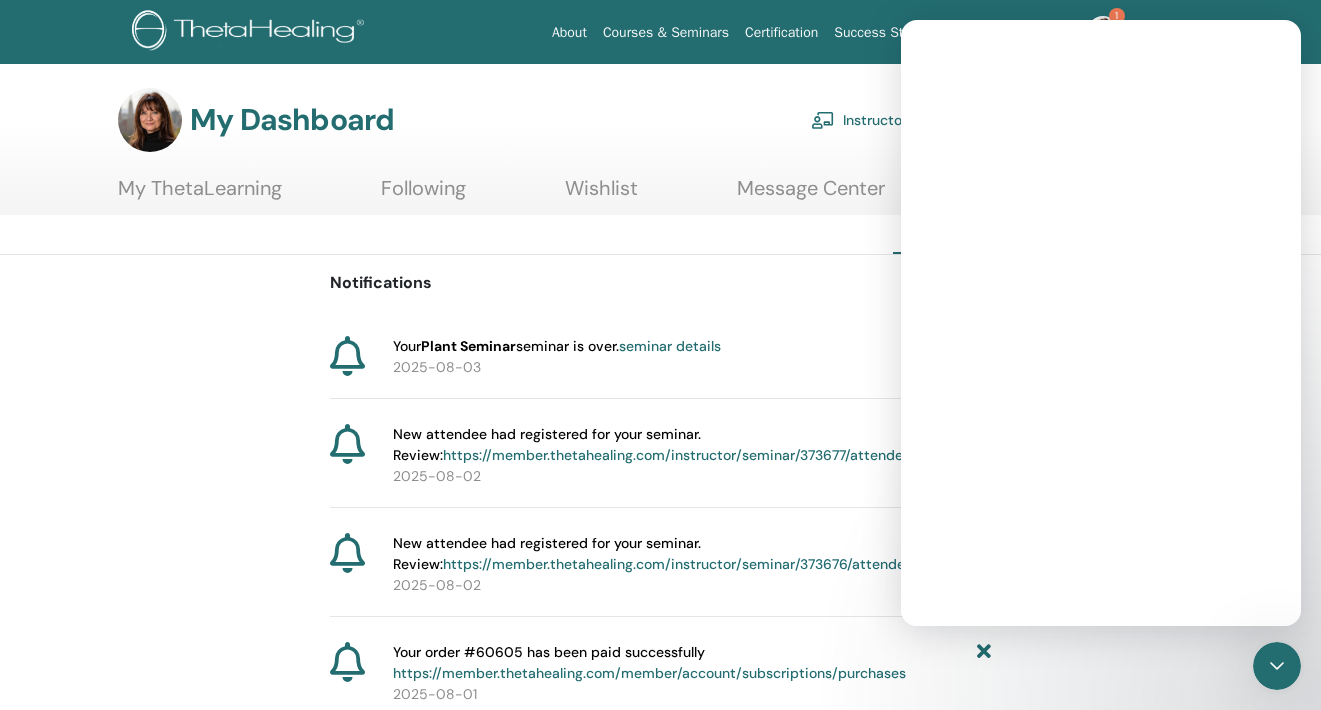 scroll, scrollTop: 0, scrollLeft: 0, axis: both 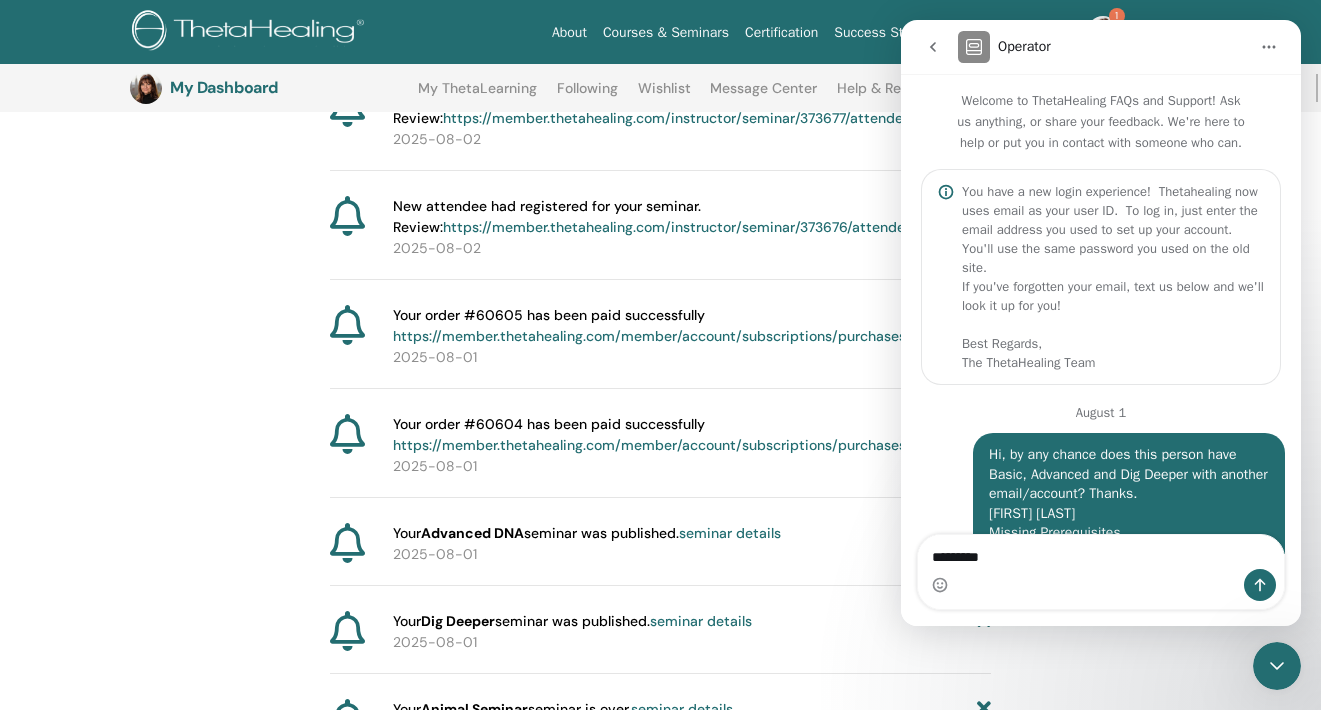 type on "**********" 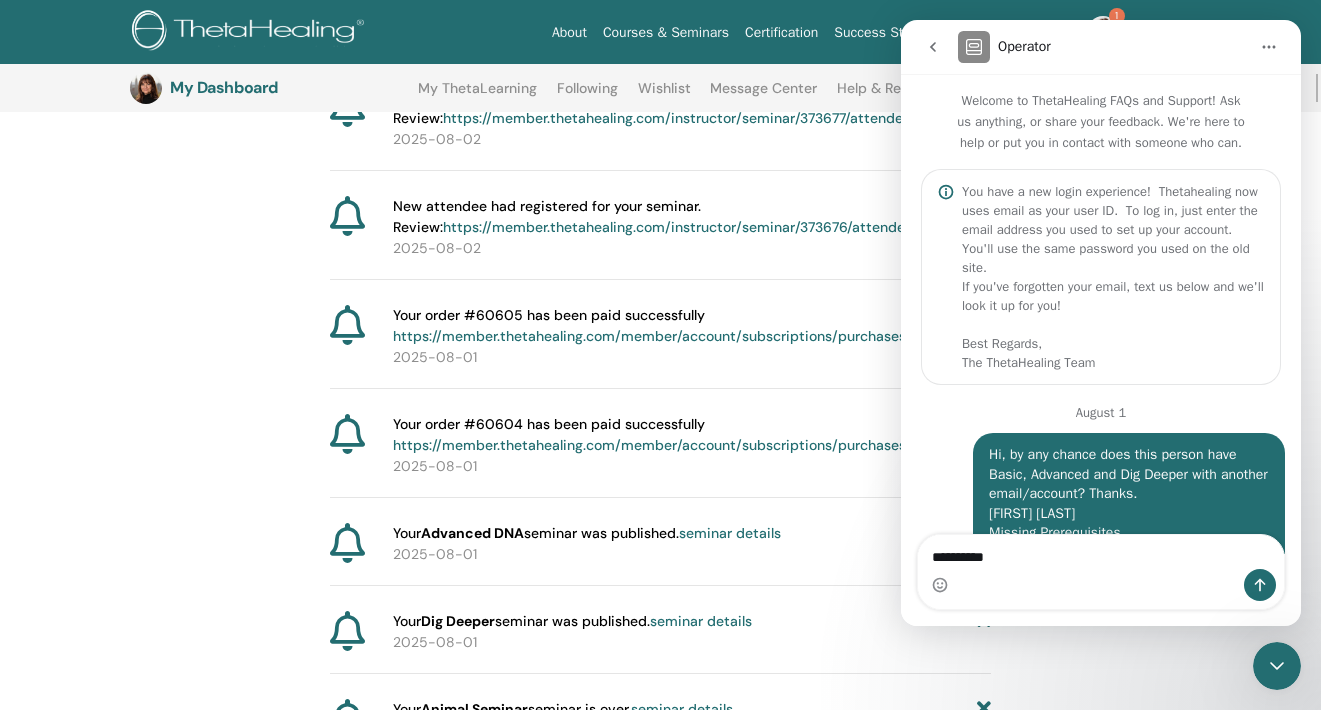 type 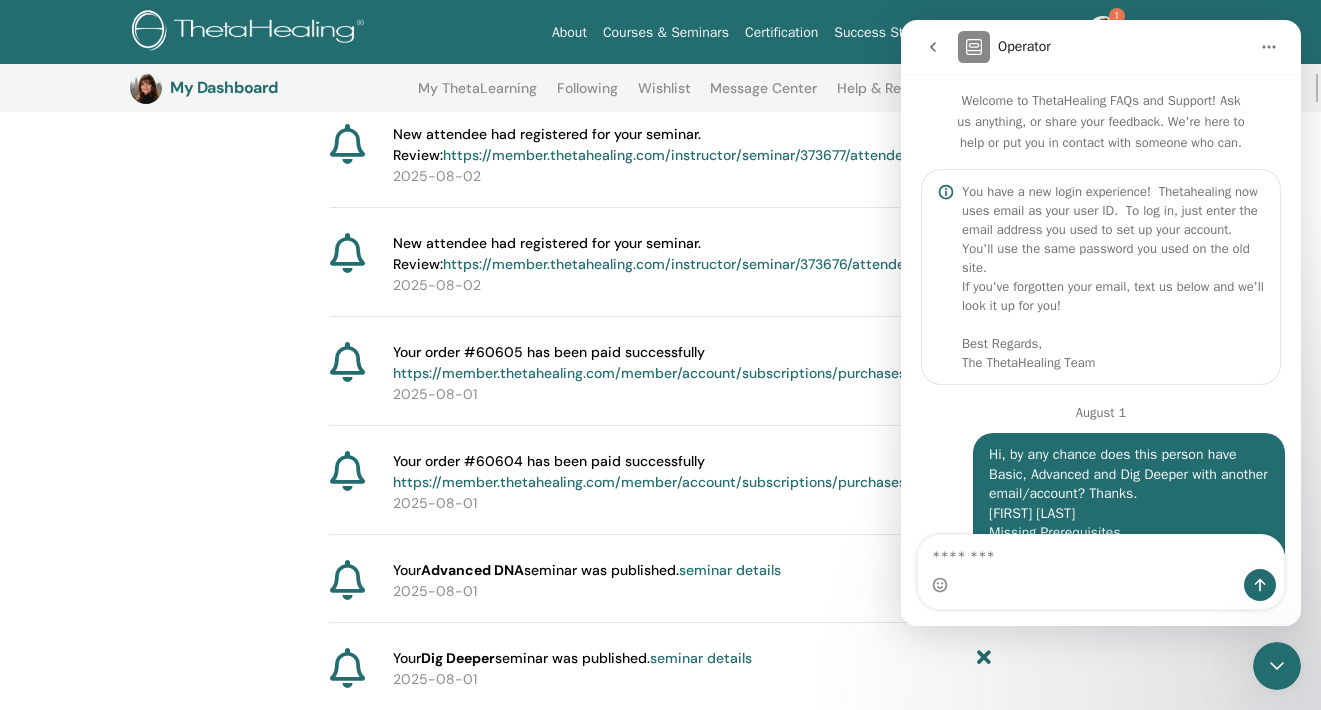 scroll, scrollTop: 697, scrollLeft: 0, axis: vertical 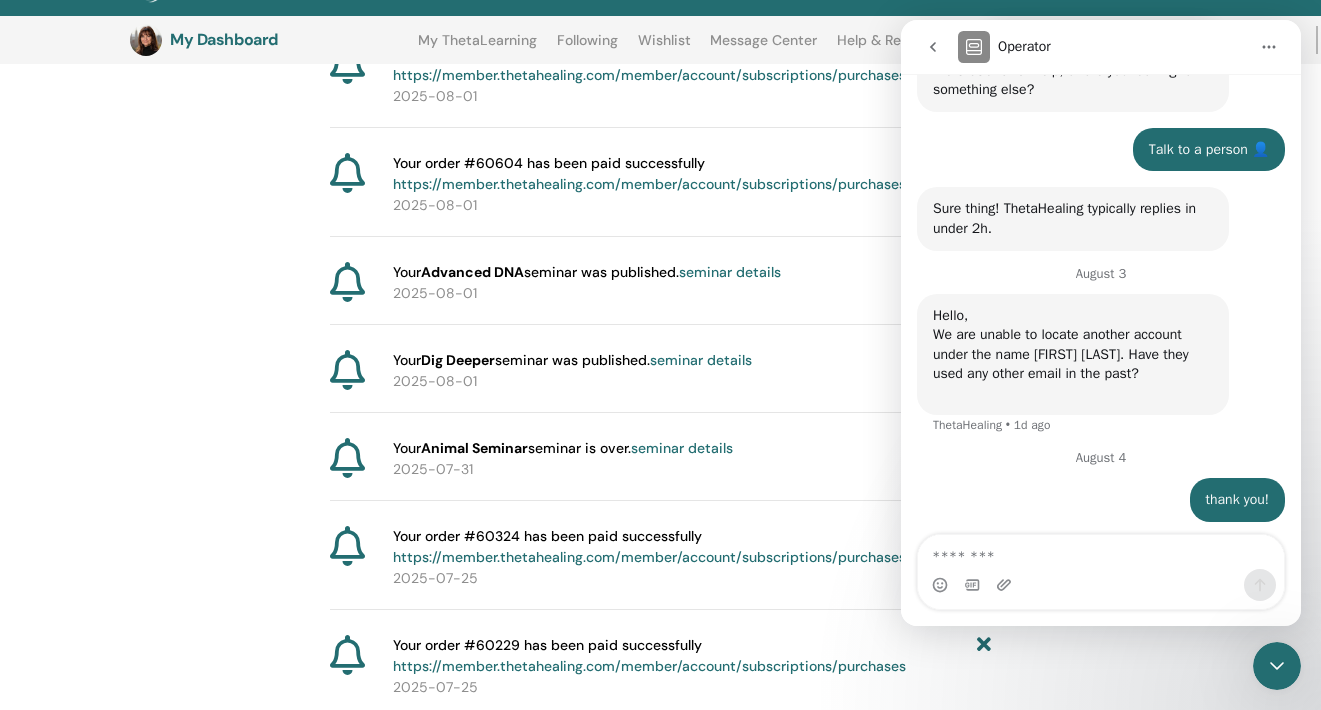 click at bounding box center [1277, 666] 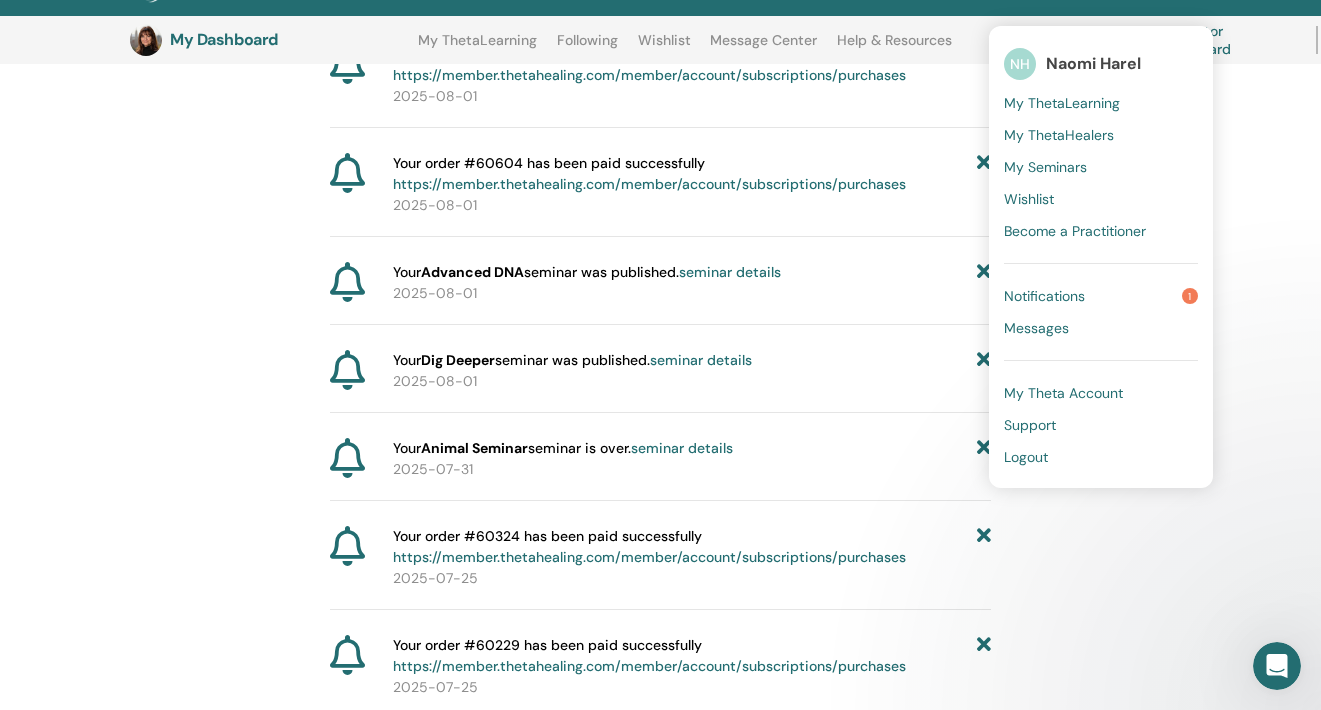 scroll, scrollTop: 407, scrollLeft: 0, axis: vertical 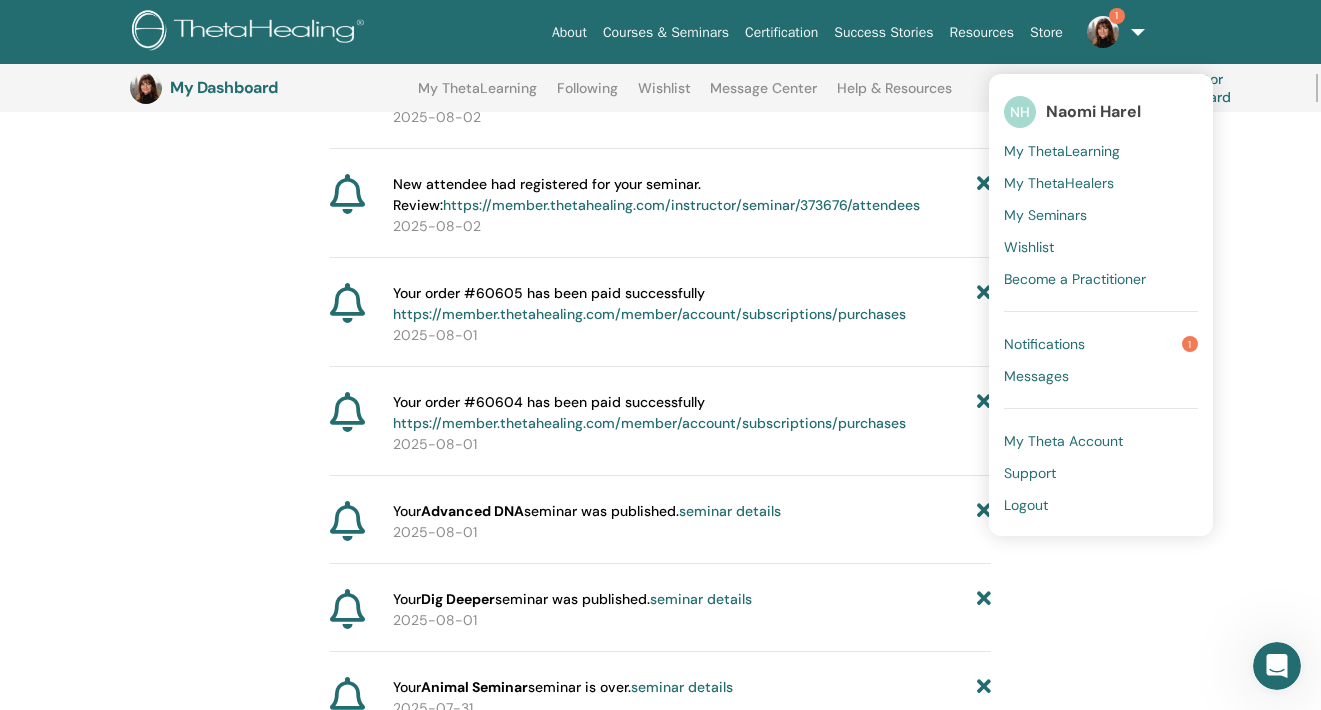 click on "New attendee had registered for your seminar. Review:  https://member.thetahealing.com/instructor/seminar/373677/attendees 2025-08-02" at bounding box center (660, 107) 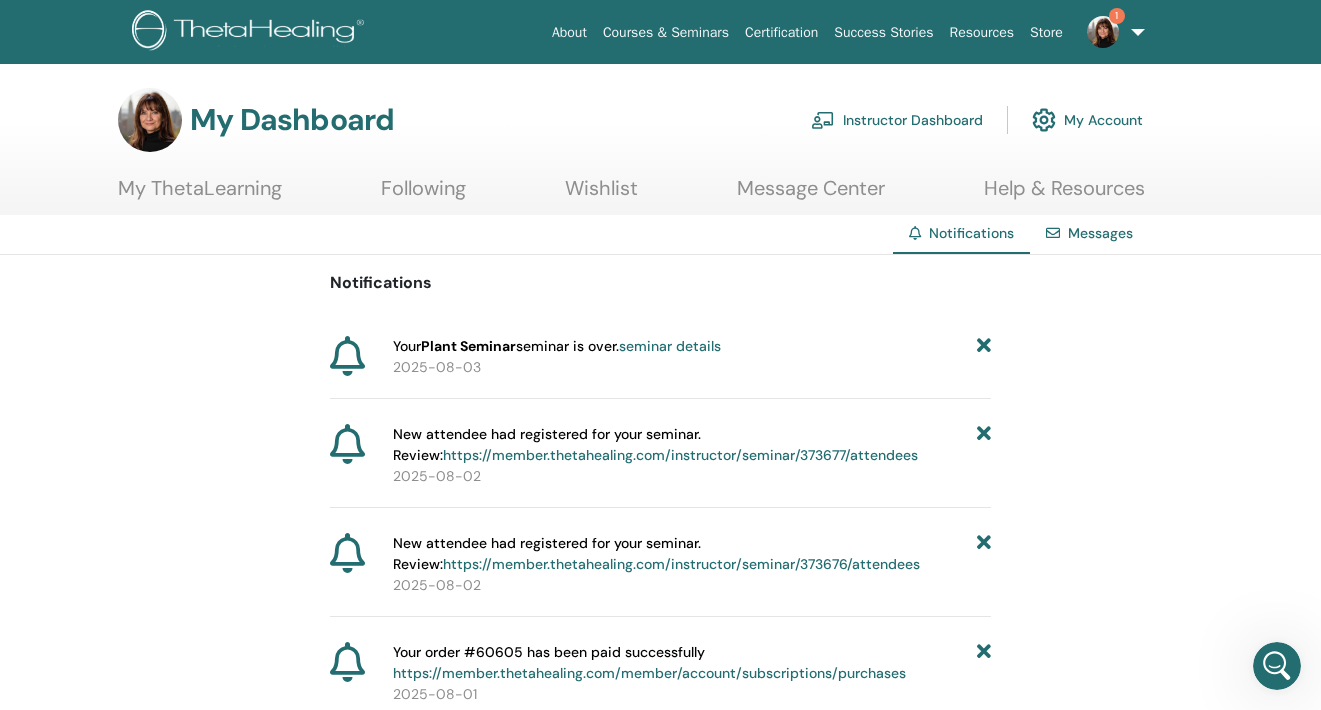 scroll, scrollTop: 0, scrollLeft: 0, axis: both 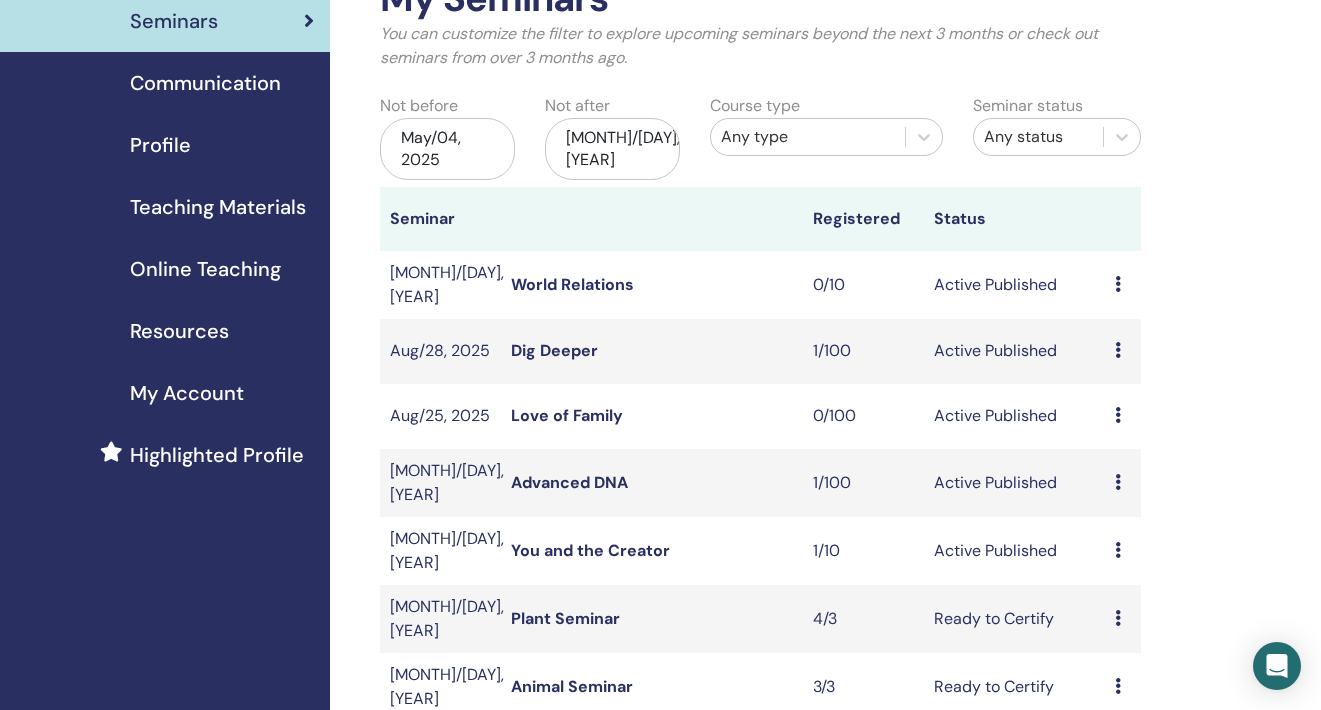 click on "Dig Deeper" at bounding box center (554, 350) 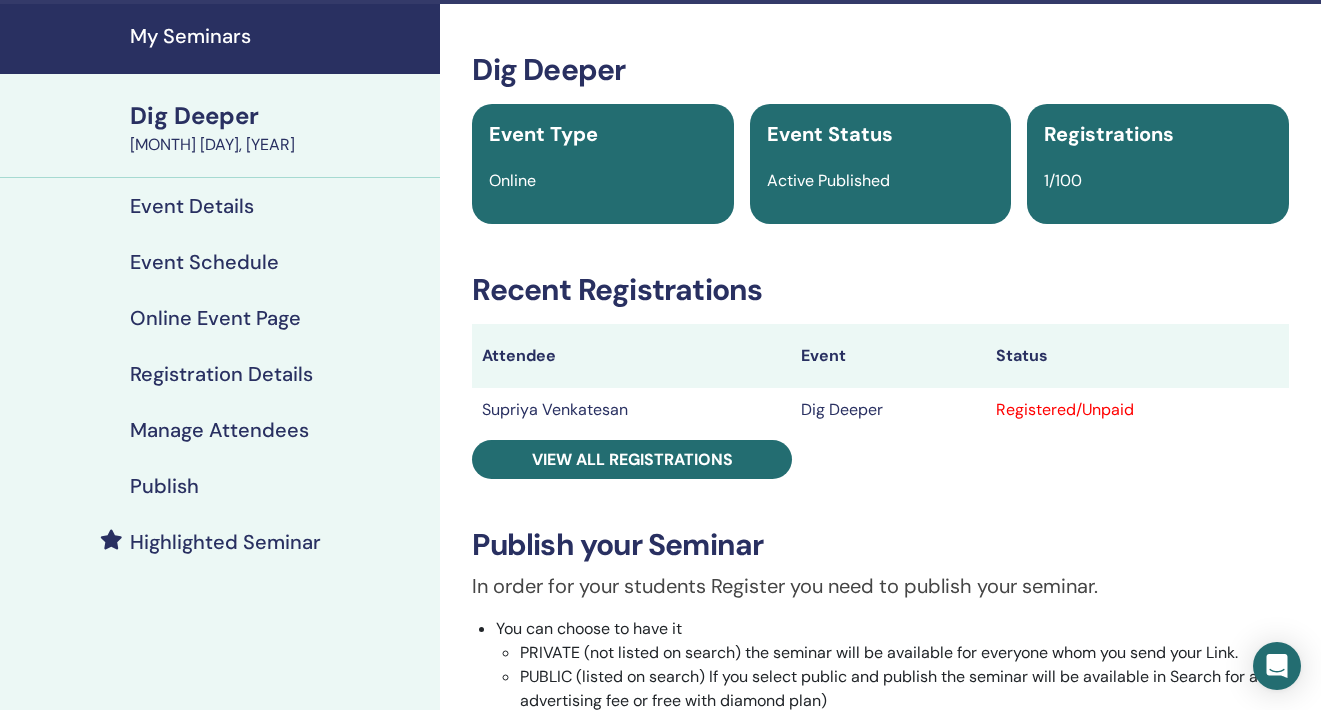 scroll, scrollTop: 61, scrollLeft: 0, axis: vertical 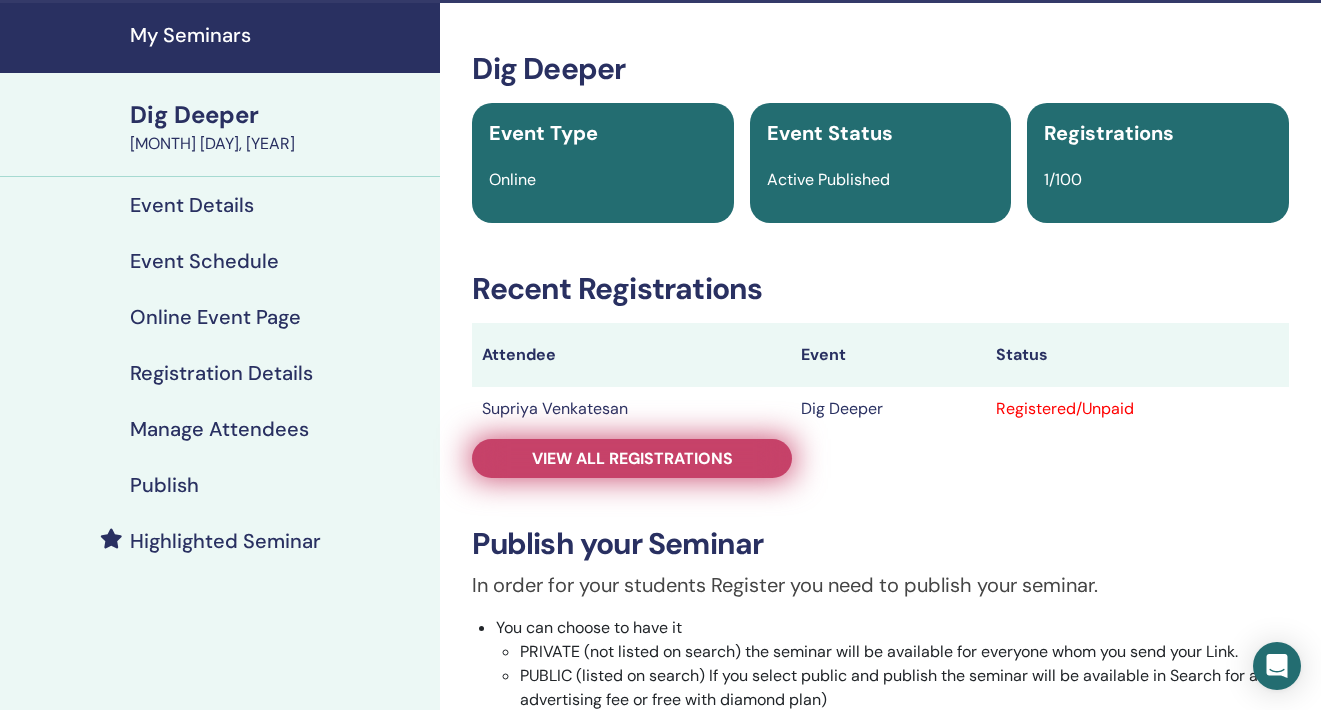click on "View all registrations" at bounding box center [632, 458] 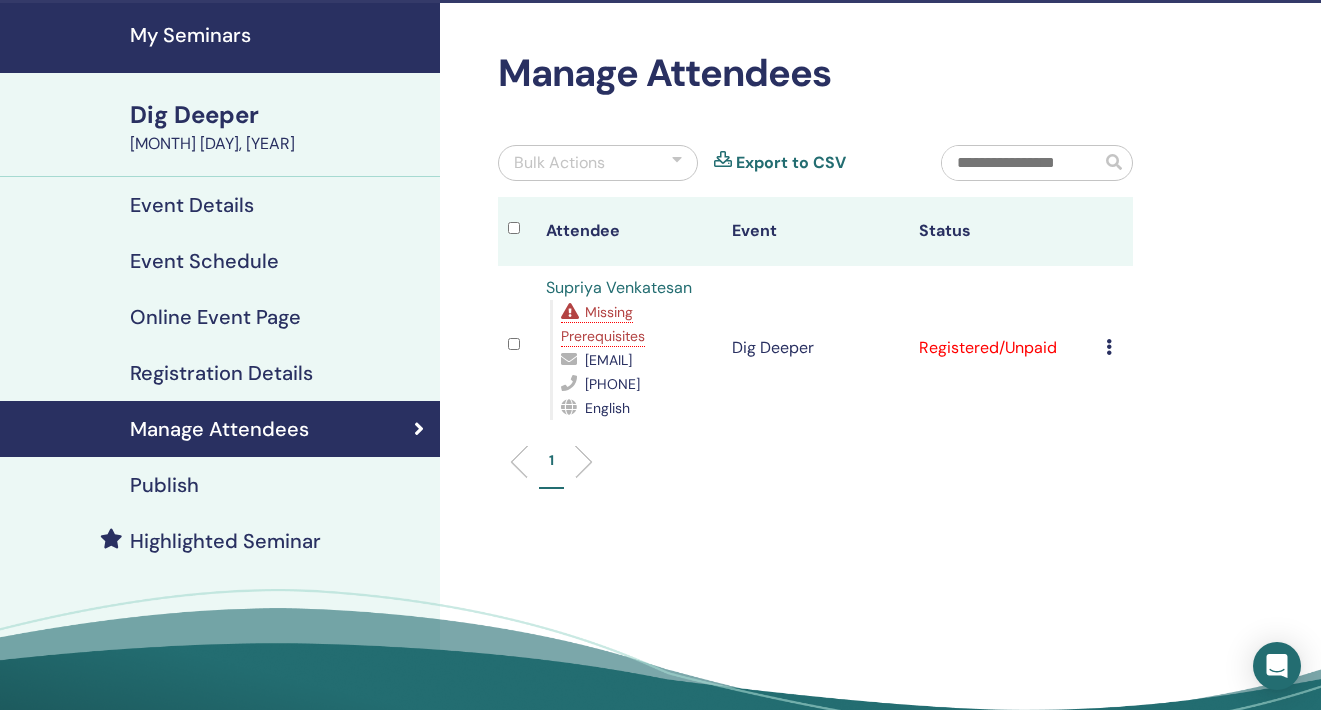 click at bounding box center [1109, 347] 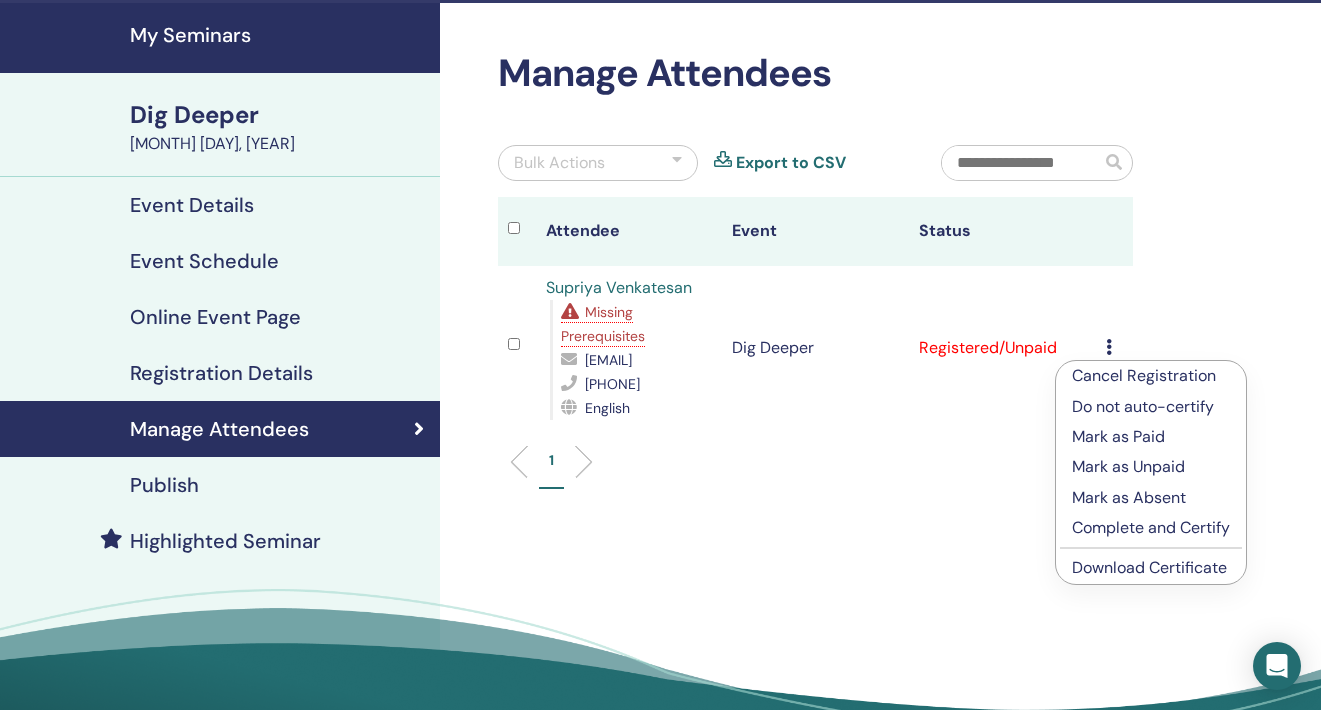click on "Mark as Paid" at bounding box center (1151, 437) 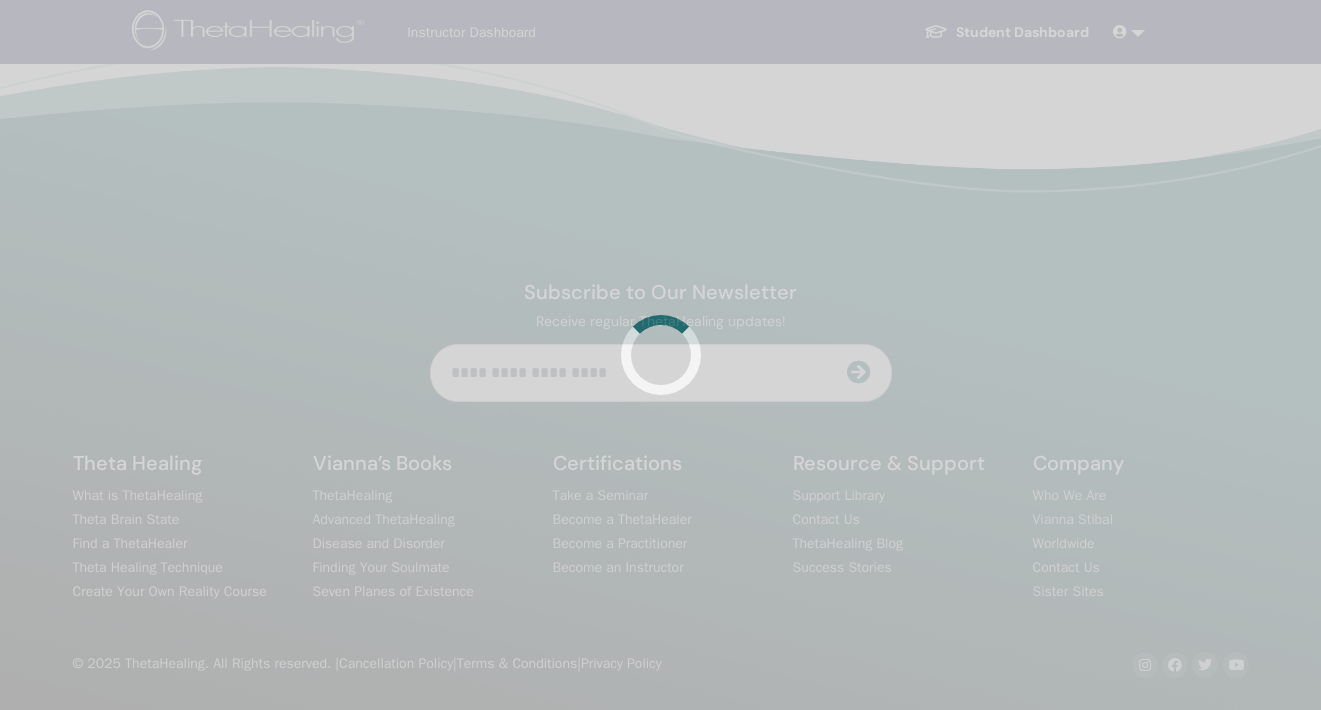 scroll, scrollTop: 61, scrollLeft: 0, axis: vertical 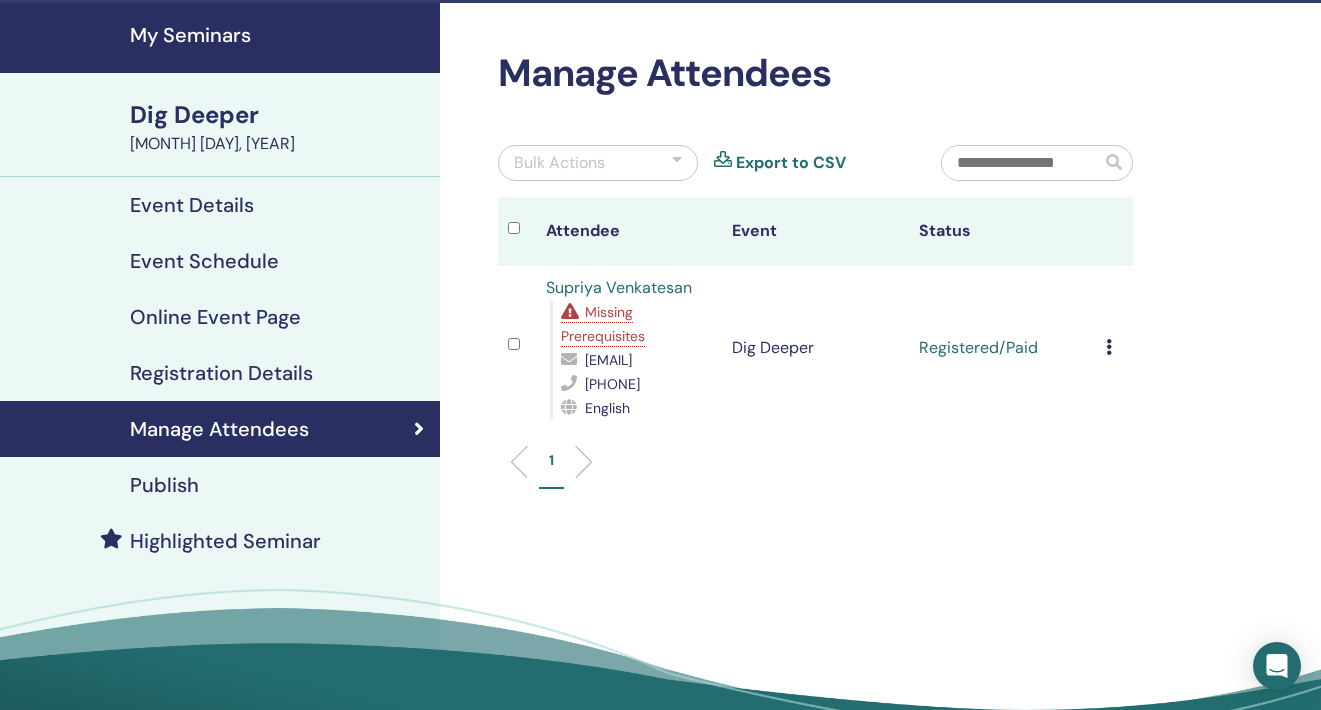 click on "My Seminars" at bounding box center [279, 35] 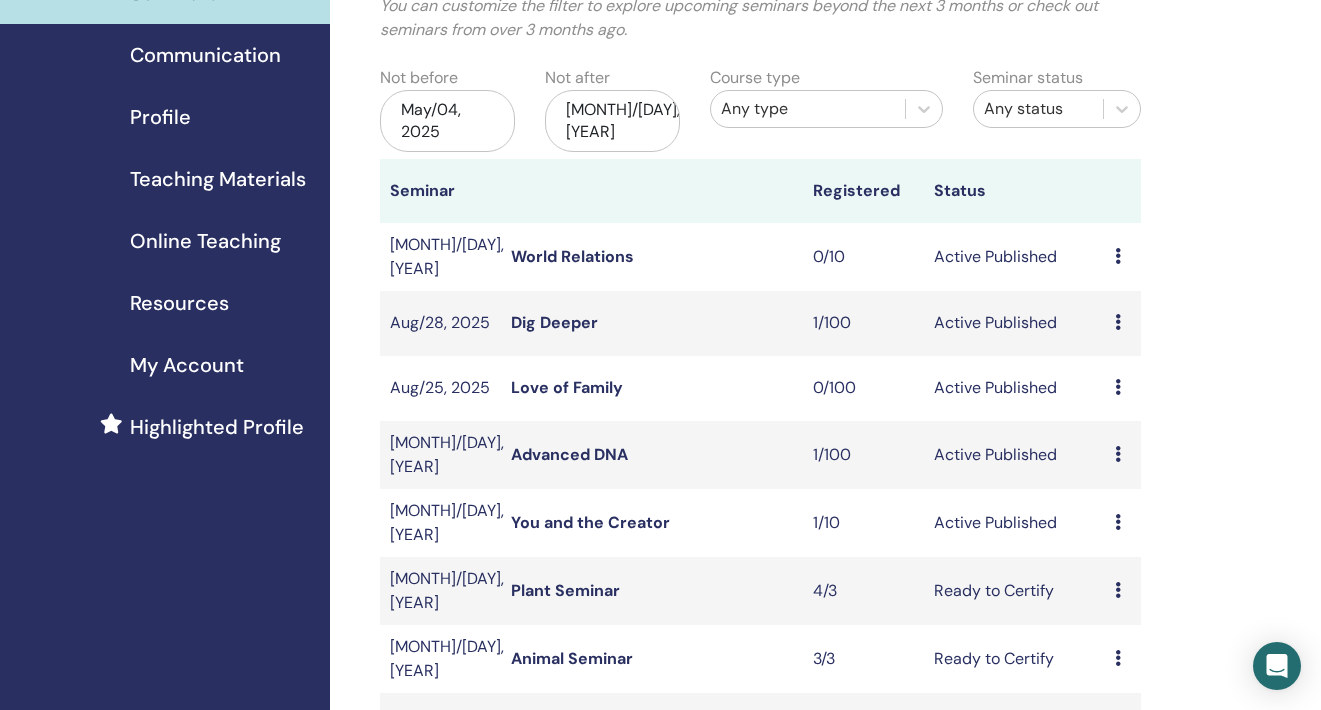 scroll, scrollTop: 167, scrollLeft: 0, axis: vertical 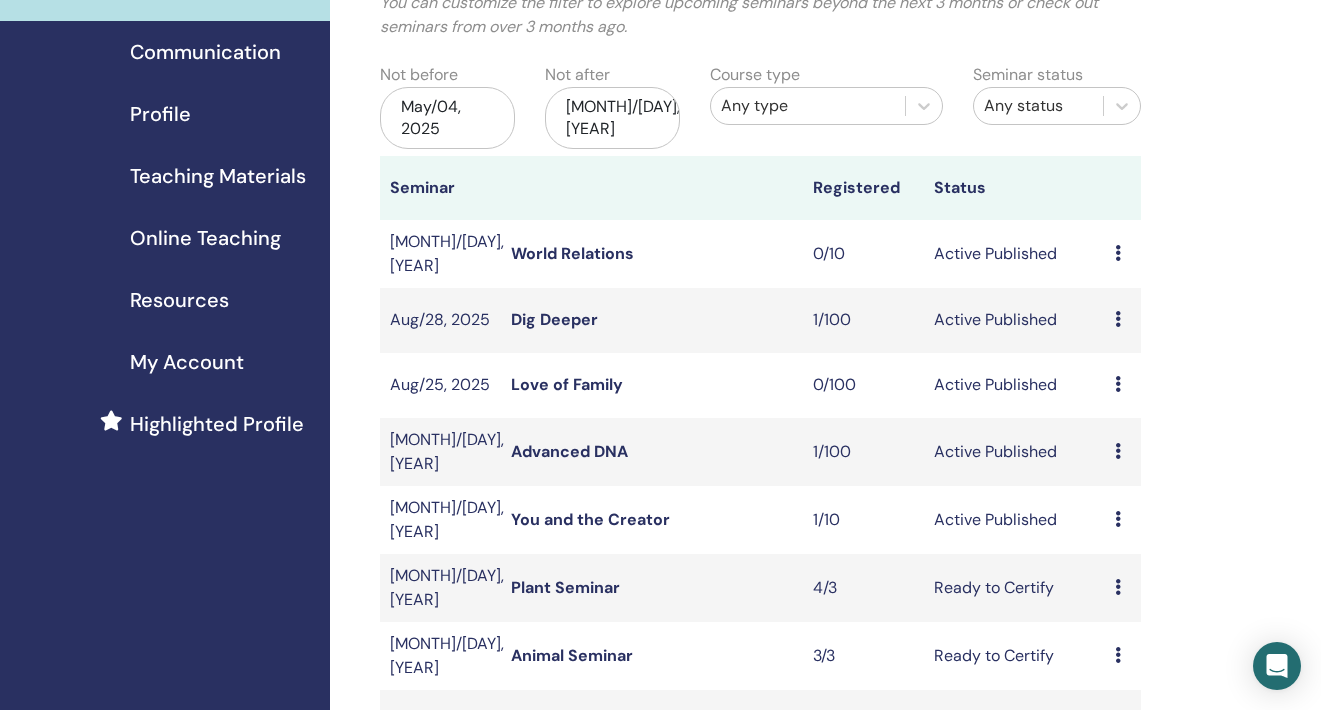 click on "Advanced DNA" at bounding box center (569, 451) 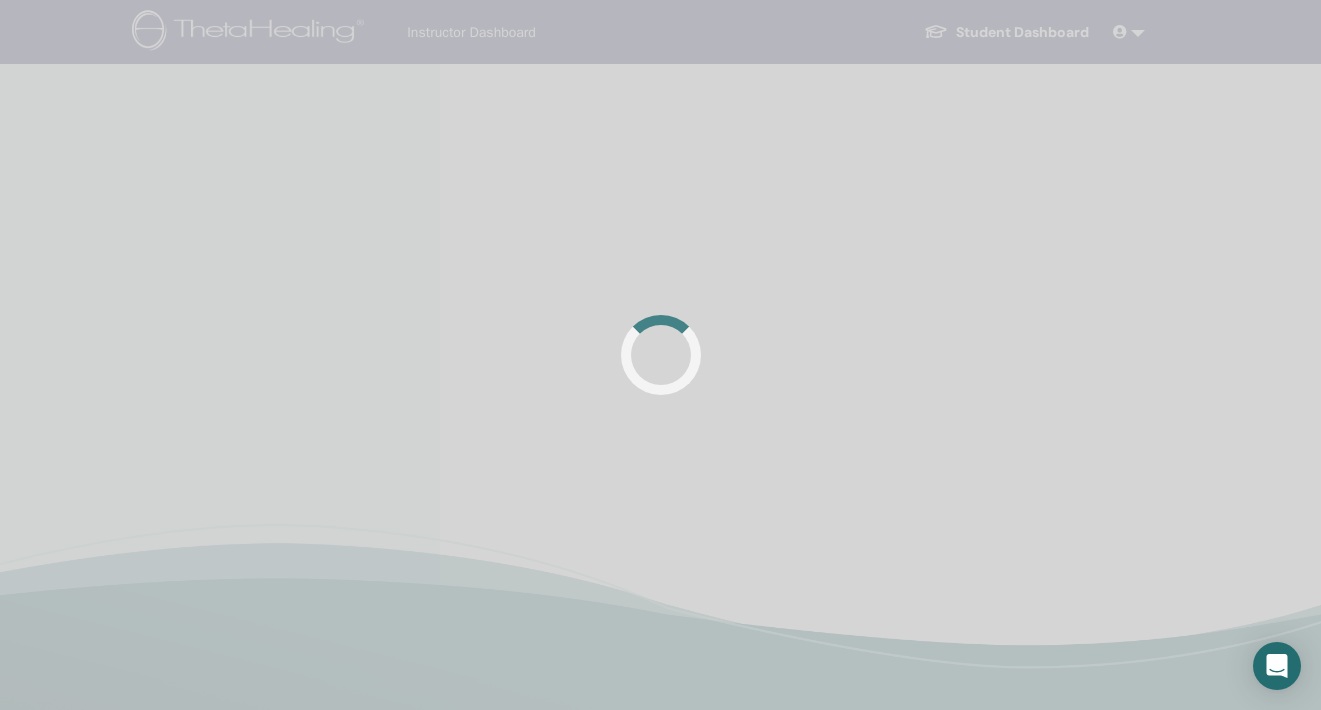 scroll, scrollTop: 0, scrollLeft: 0, axis: both 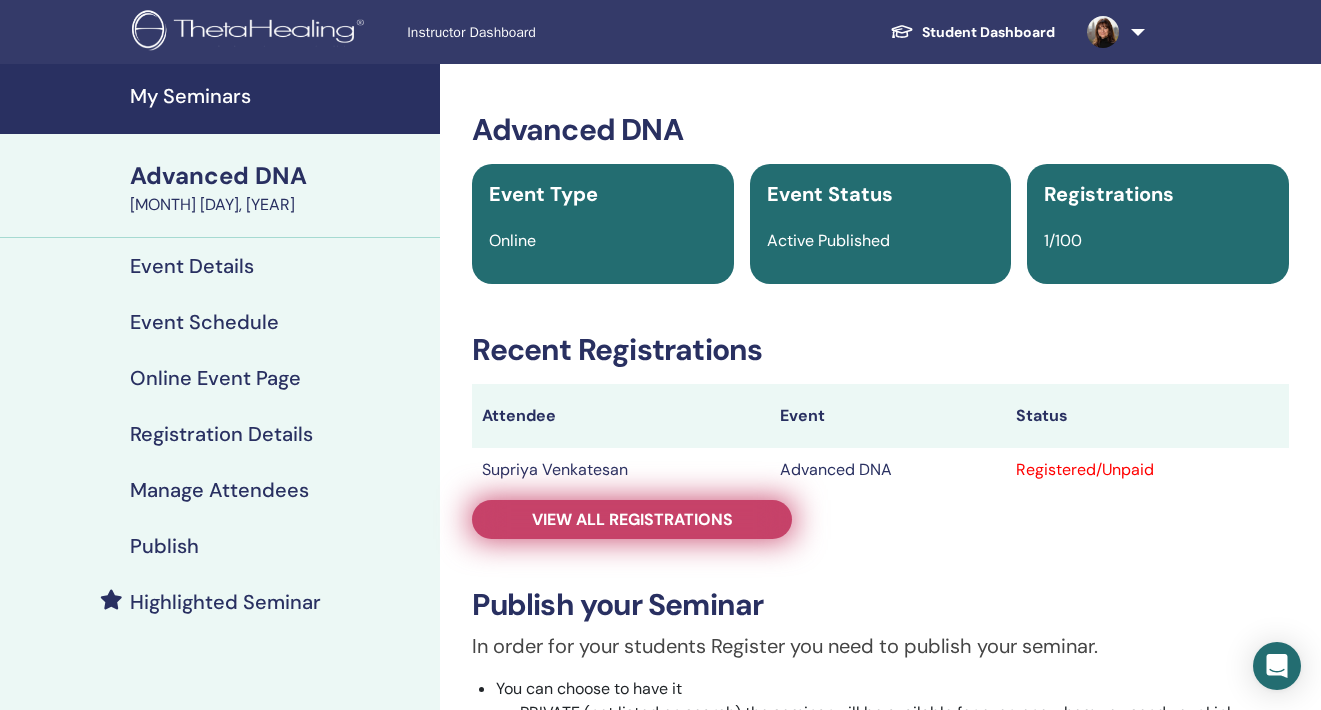 click on "View all registrations" at bounding box center [632, 519] 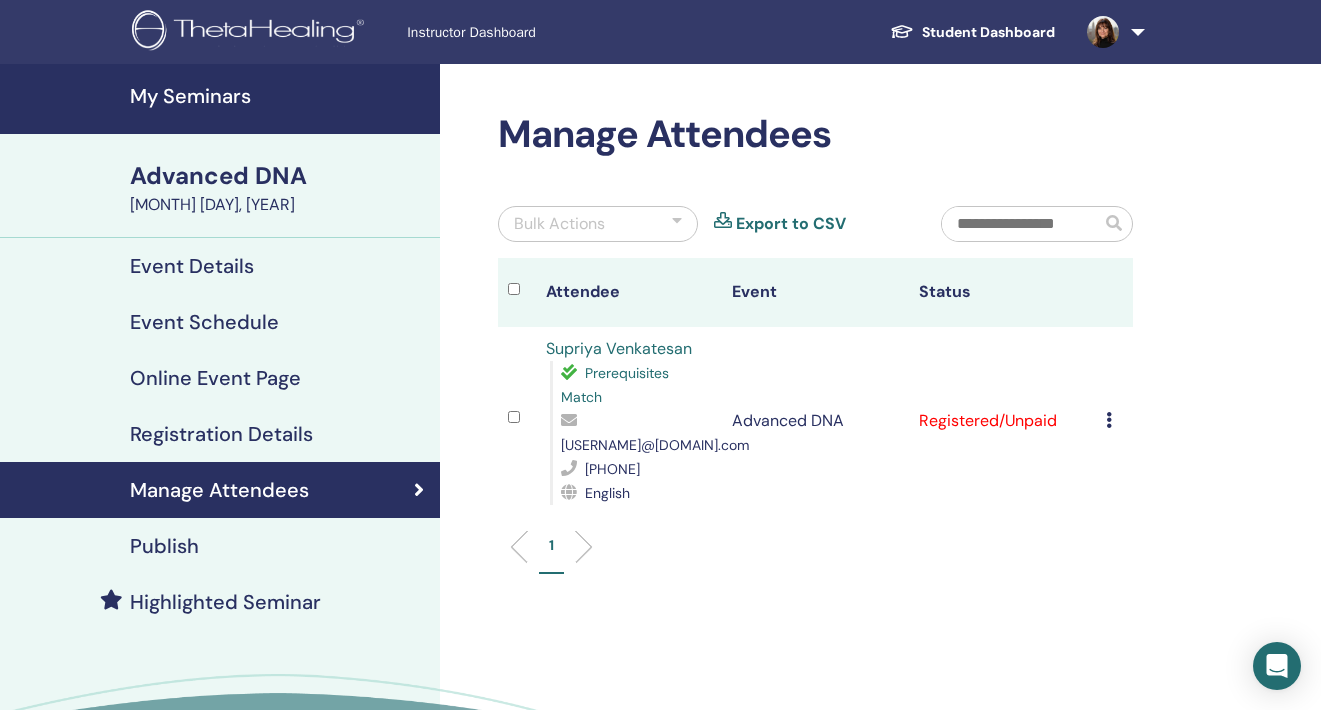 click at bounding box center [1109, 420] 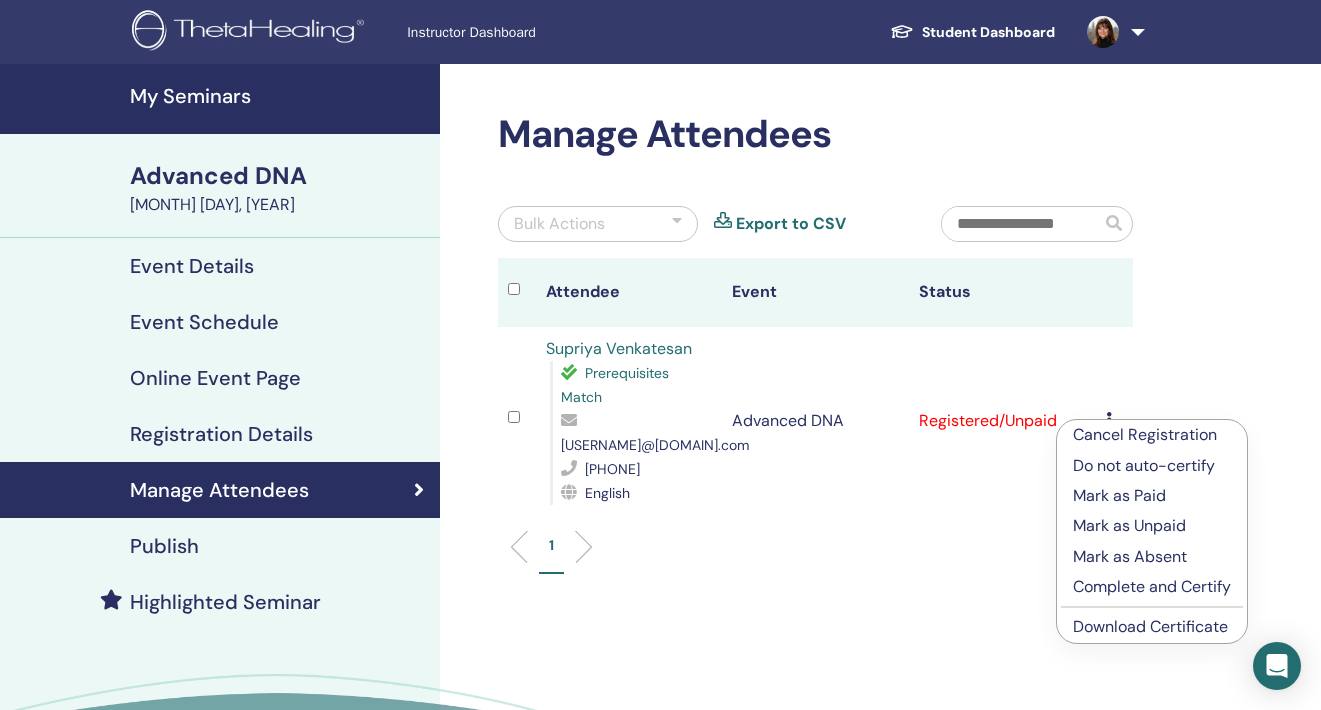click on "Mark as Paid" at bounding box center [1152, 496] 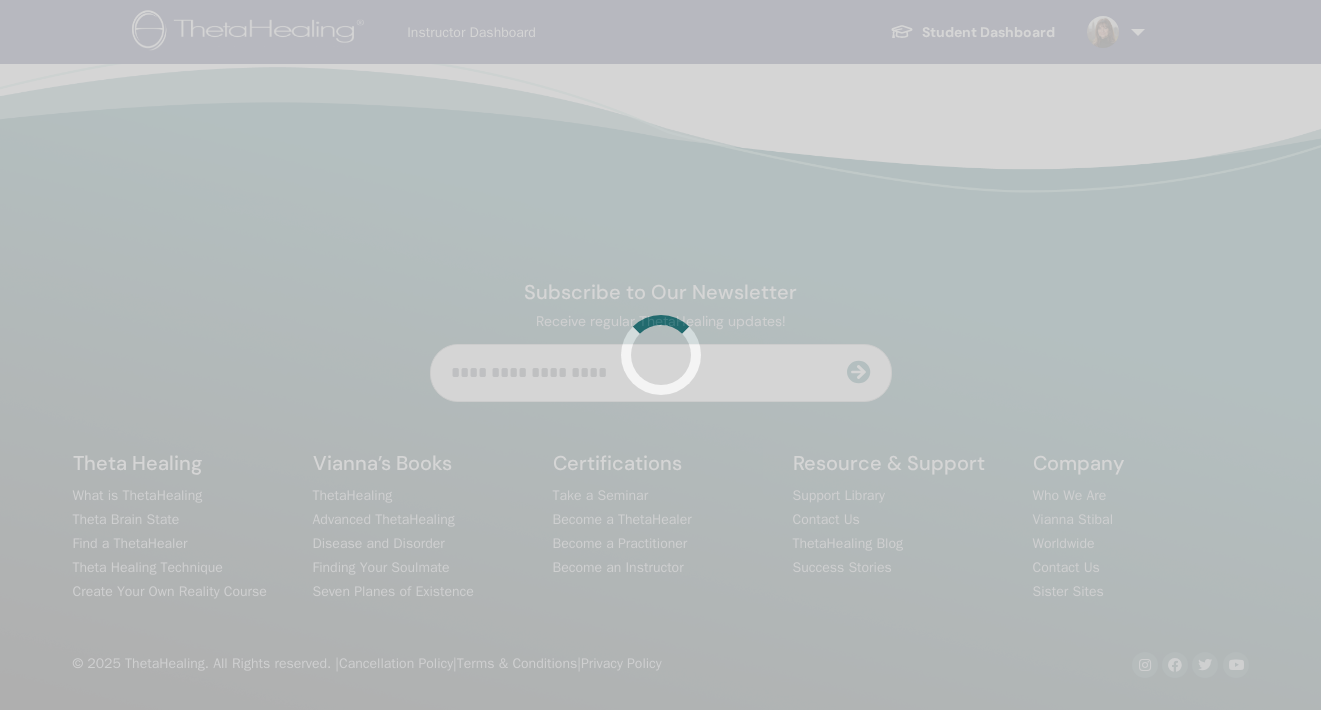 scroll, scrollTop: 0, scrollLeft: 0, axis: both 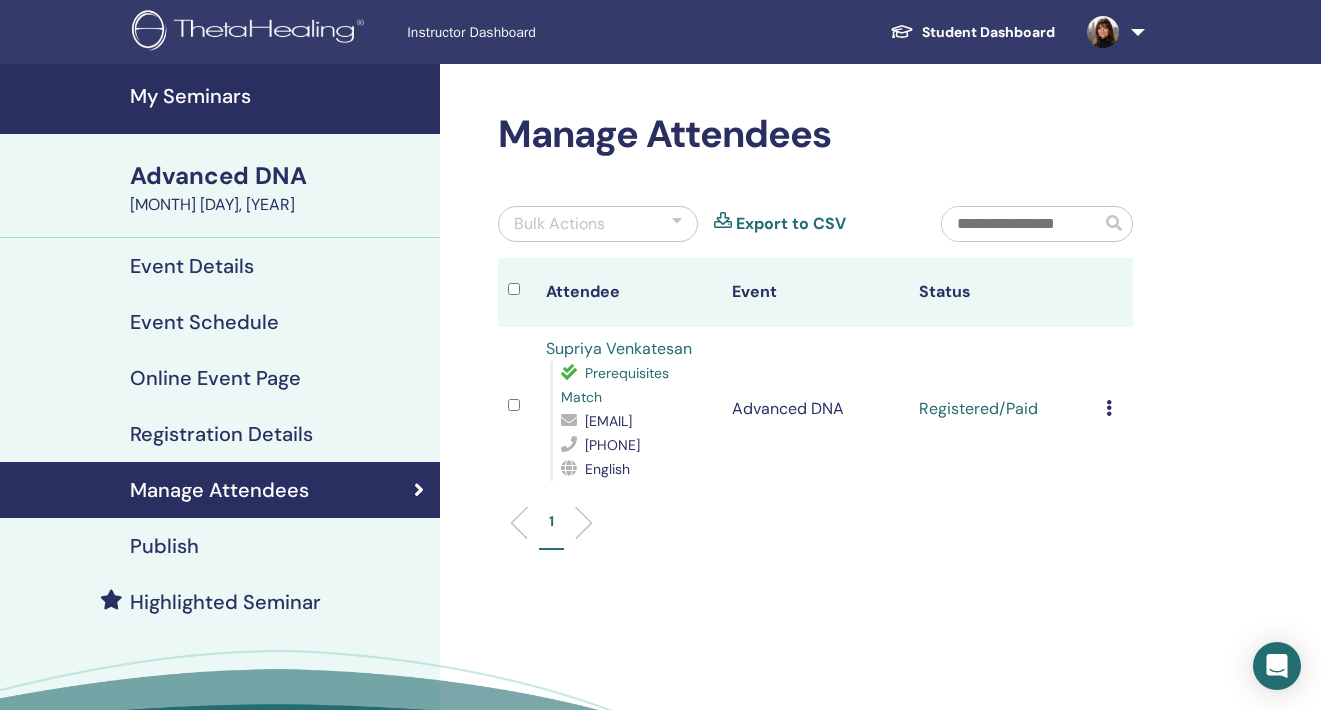 click on "My Seminars" at bounding box center (279, 96) 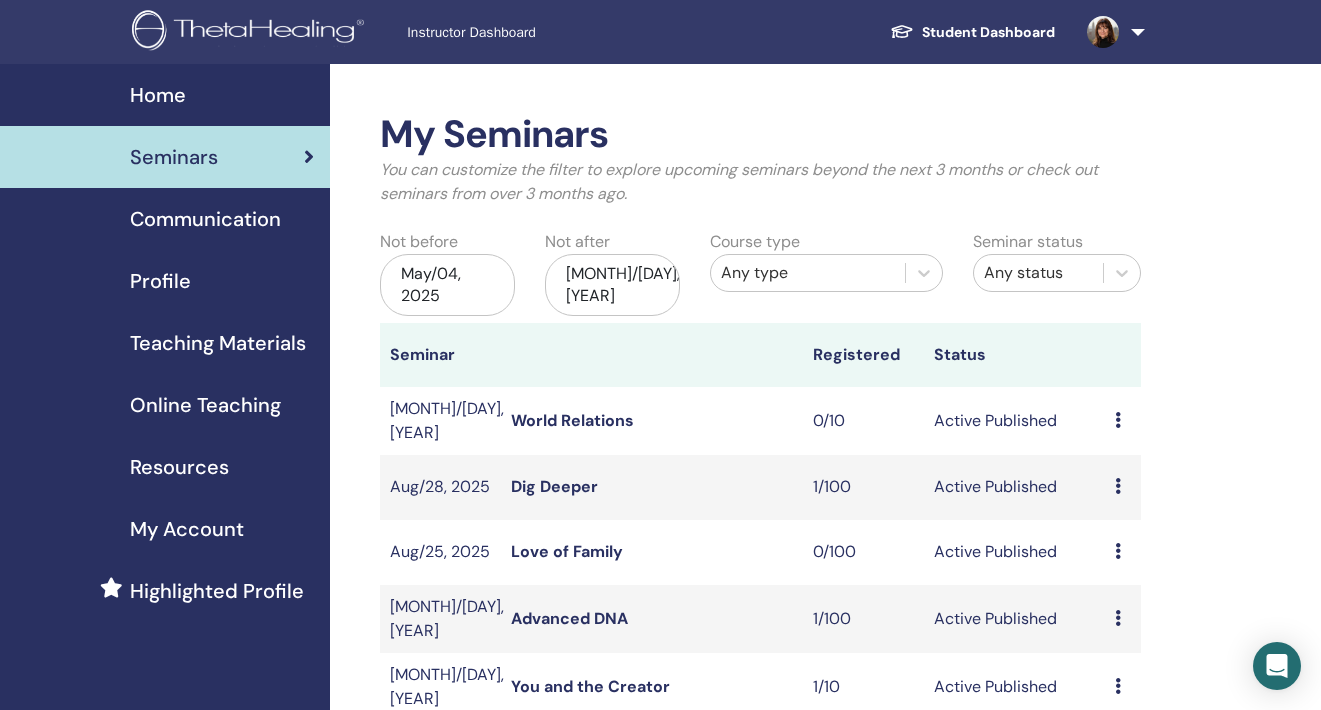 scroll, scrollTop: 0, scrollLeft: 0, axis: both 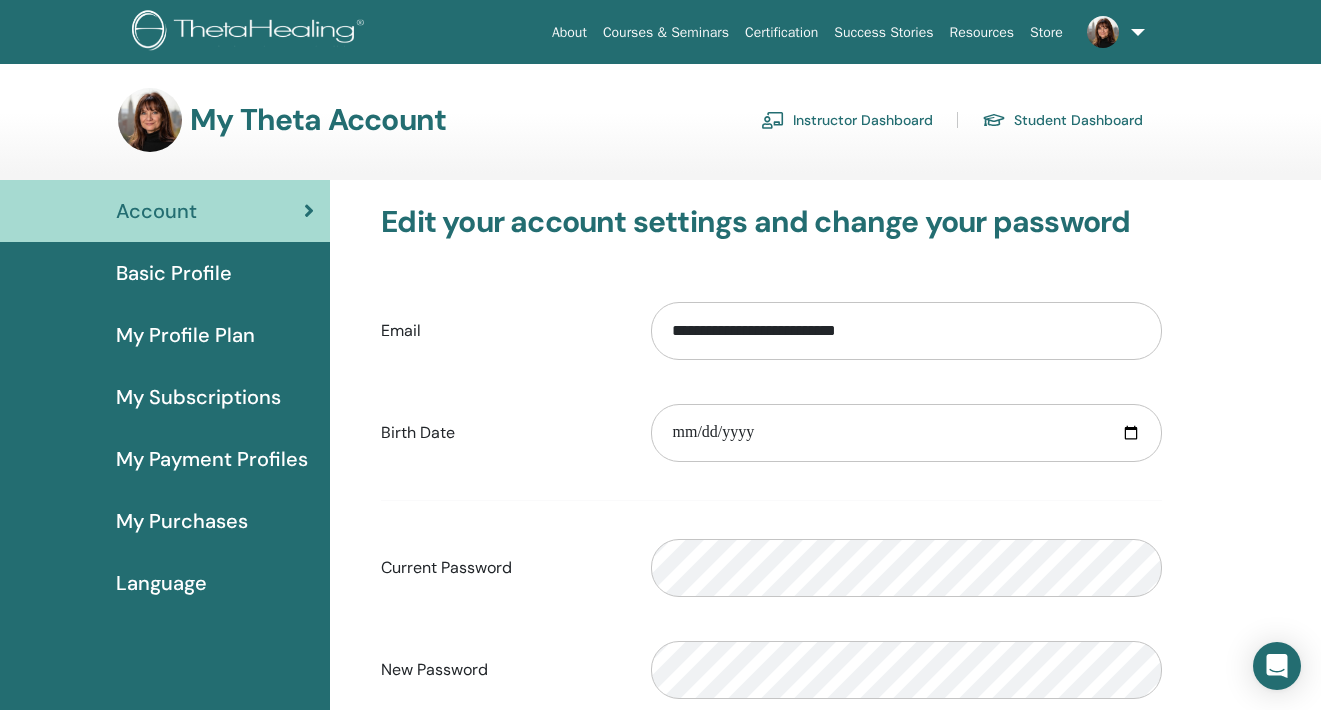 click on "Instructor Dashboard" at bounding box center (847, 120) 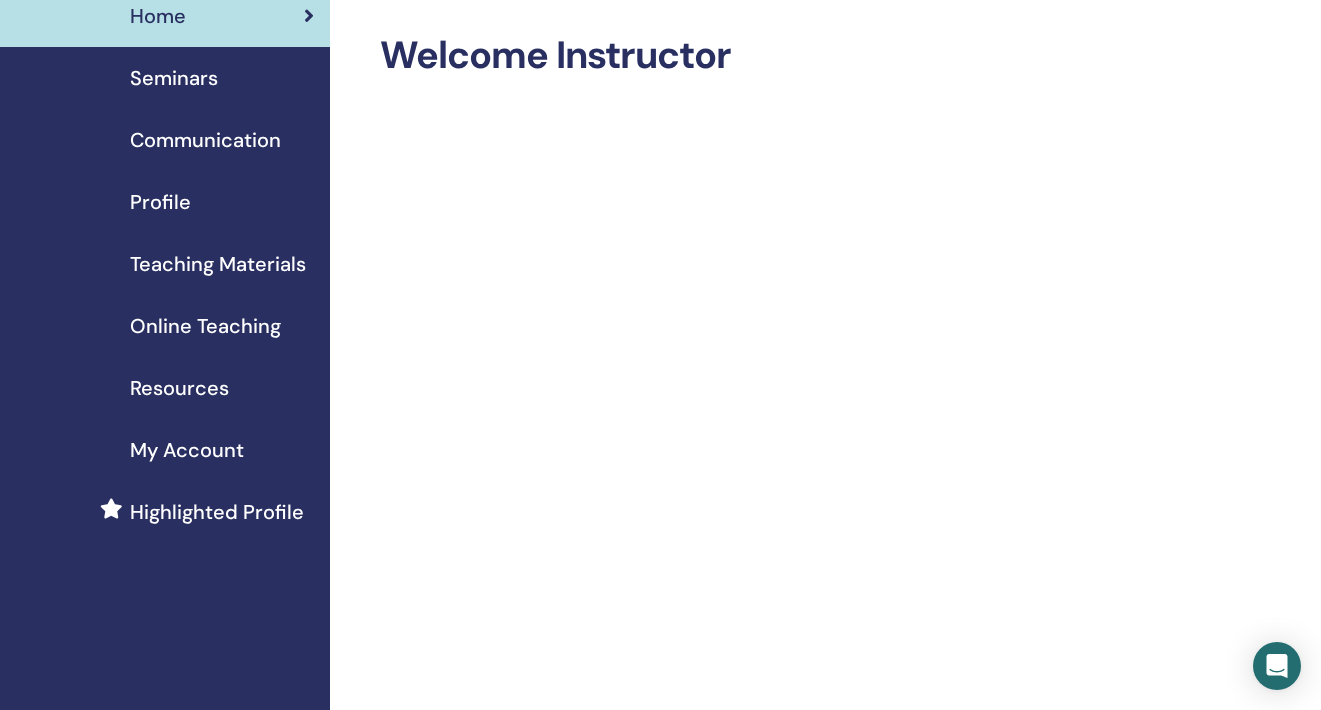 scroll, scrollTop: 28, scrollLeft: 0, axis: vertical 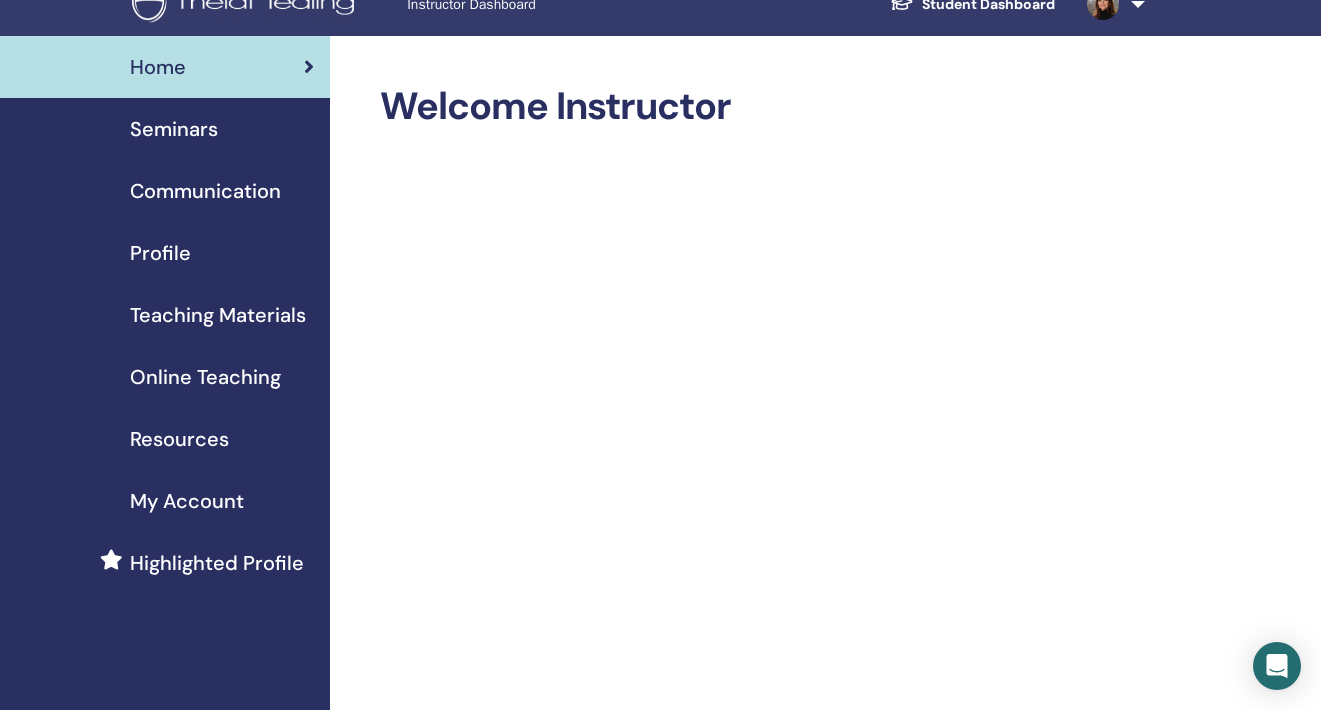click on "Seminars" at bounding box center (174, 129) 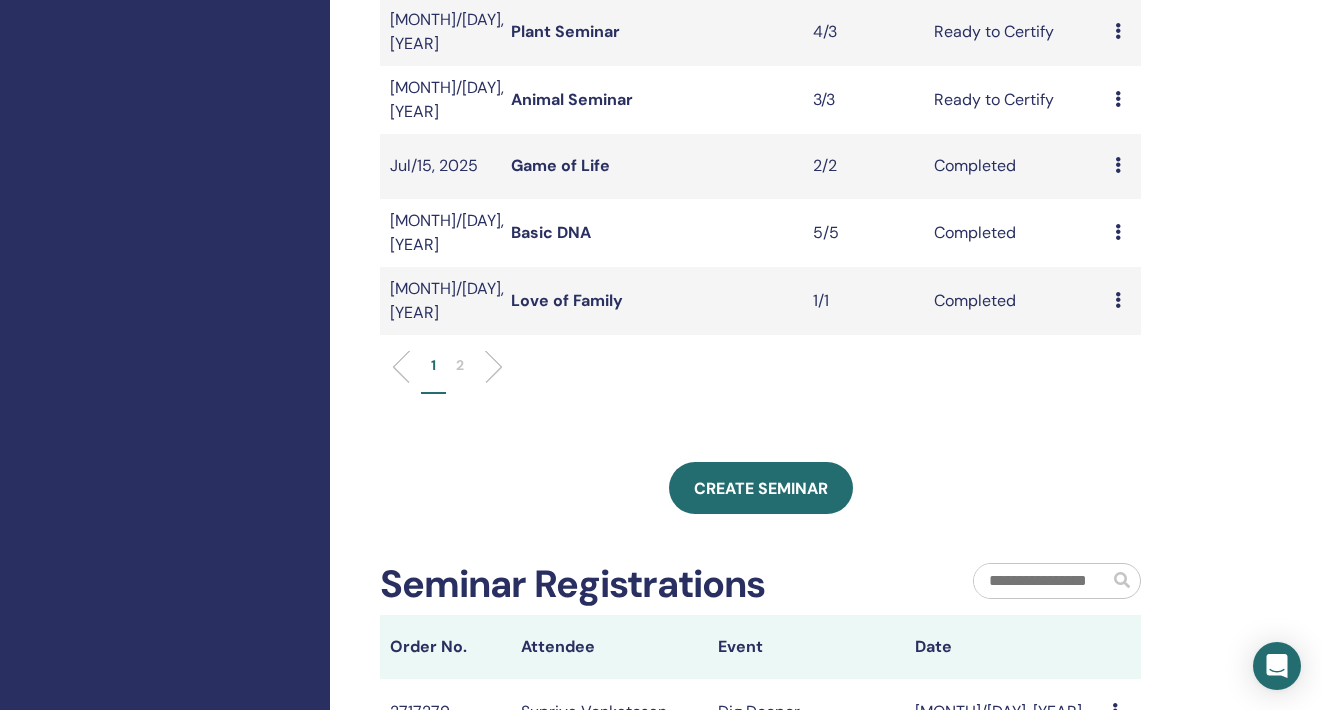 scroll, scrollTop: 868, scrollLeft: 0, axis: vertical 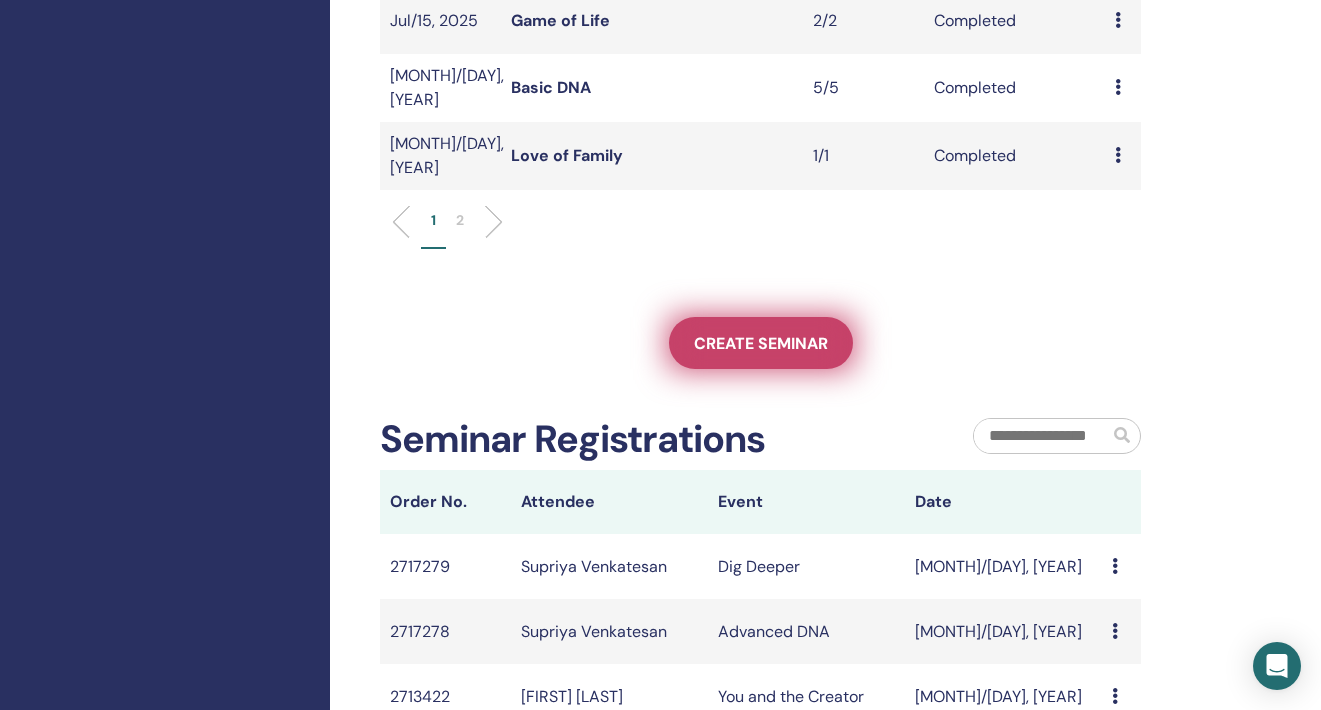 click on "Create seminar" at bounding box center (761, 343) 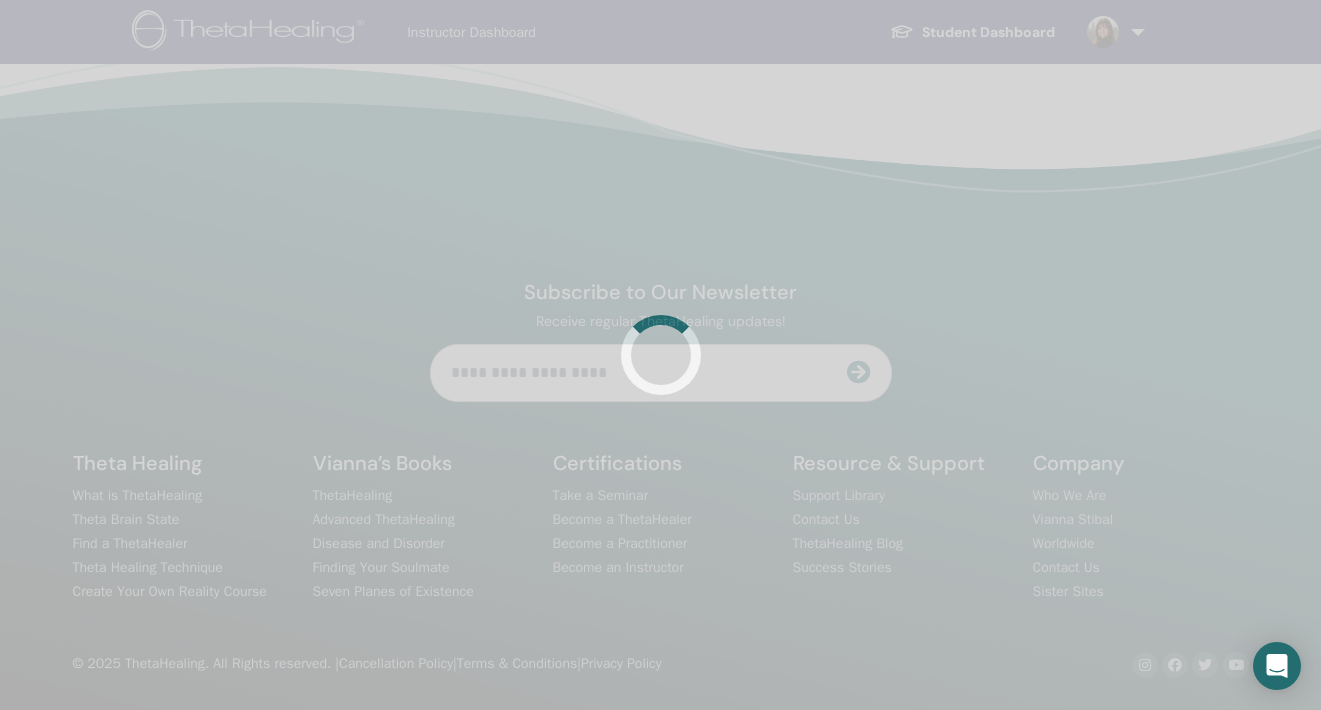 scroll, scrollTop: 0, scrollLeft: 0, axis: both 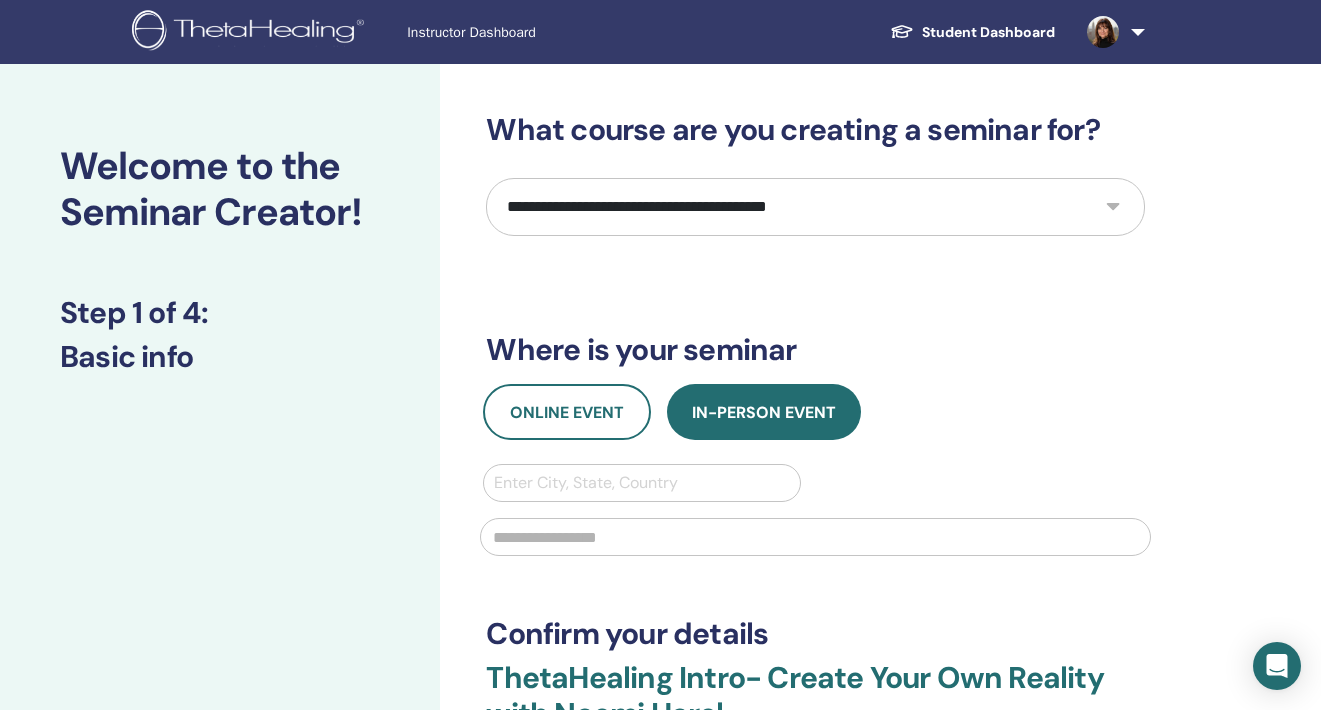 select on "****" 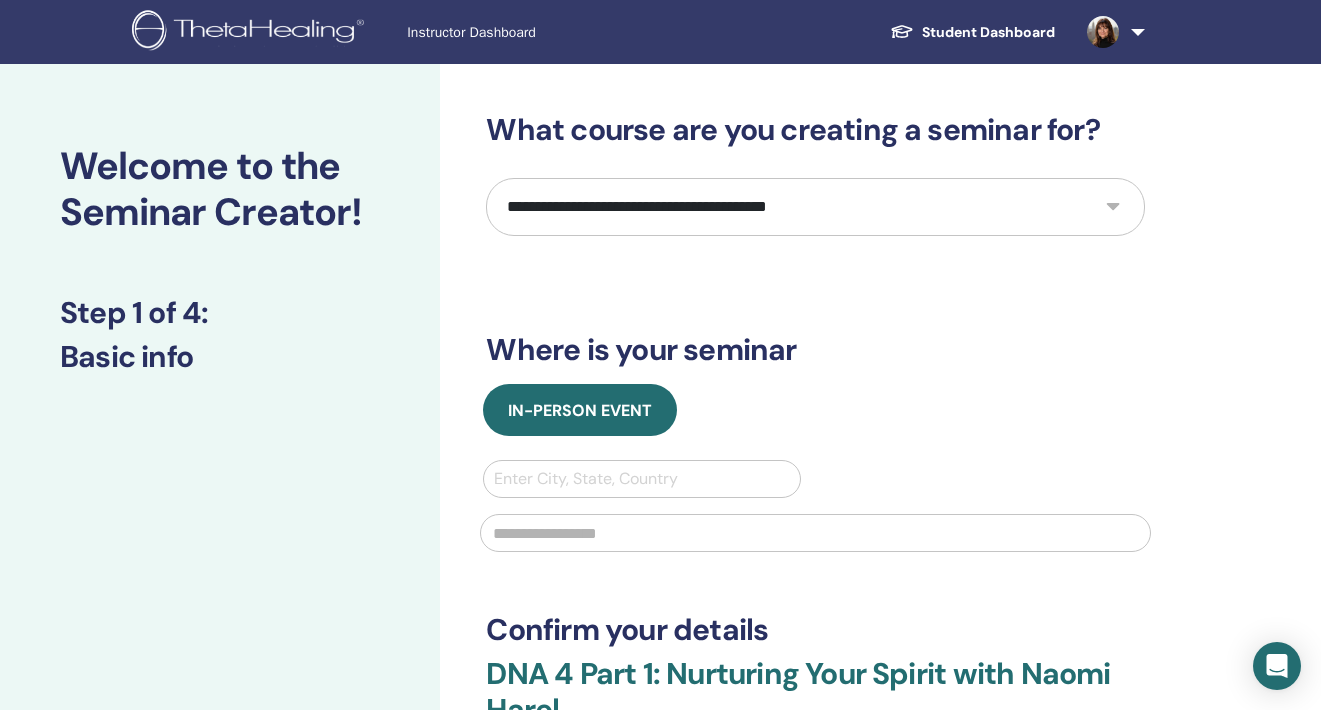 click on "Enter City, State, Country" at bounding box center [641, 479] 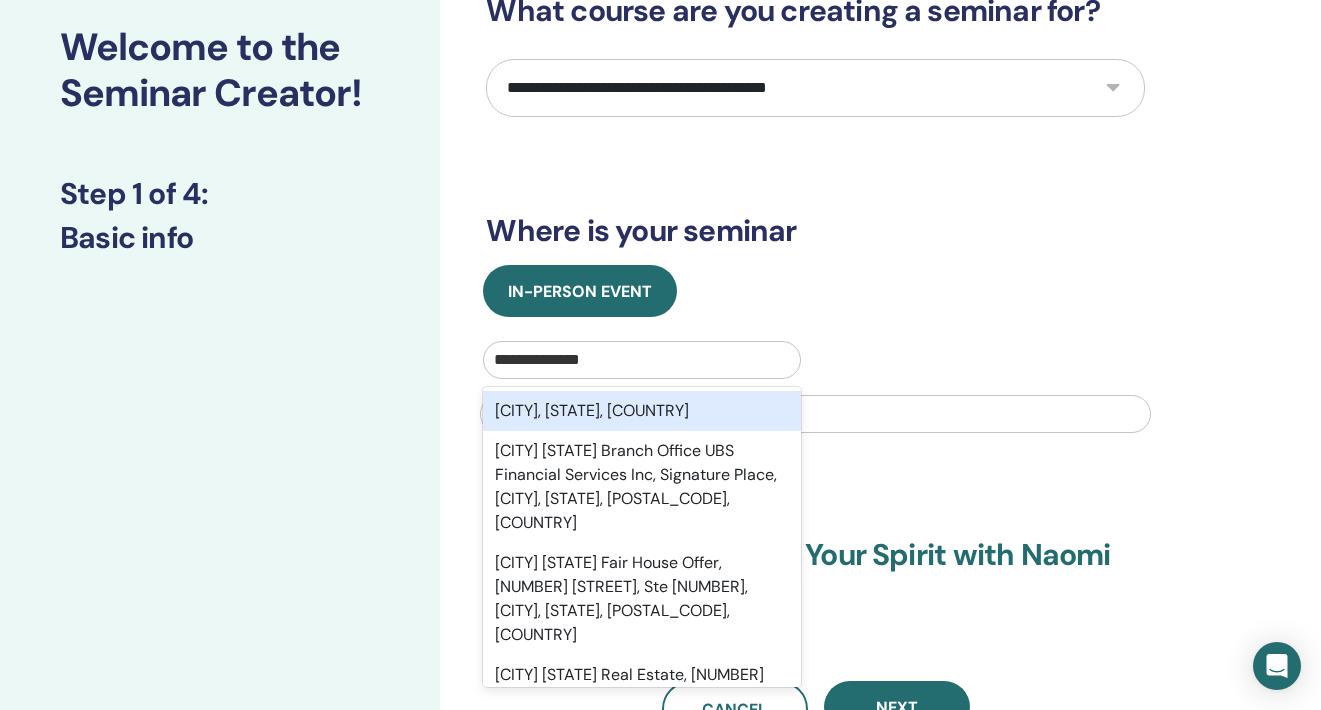 scroll, scrollTop: 135, scrollLeft: 0, axis: vertical 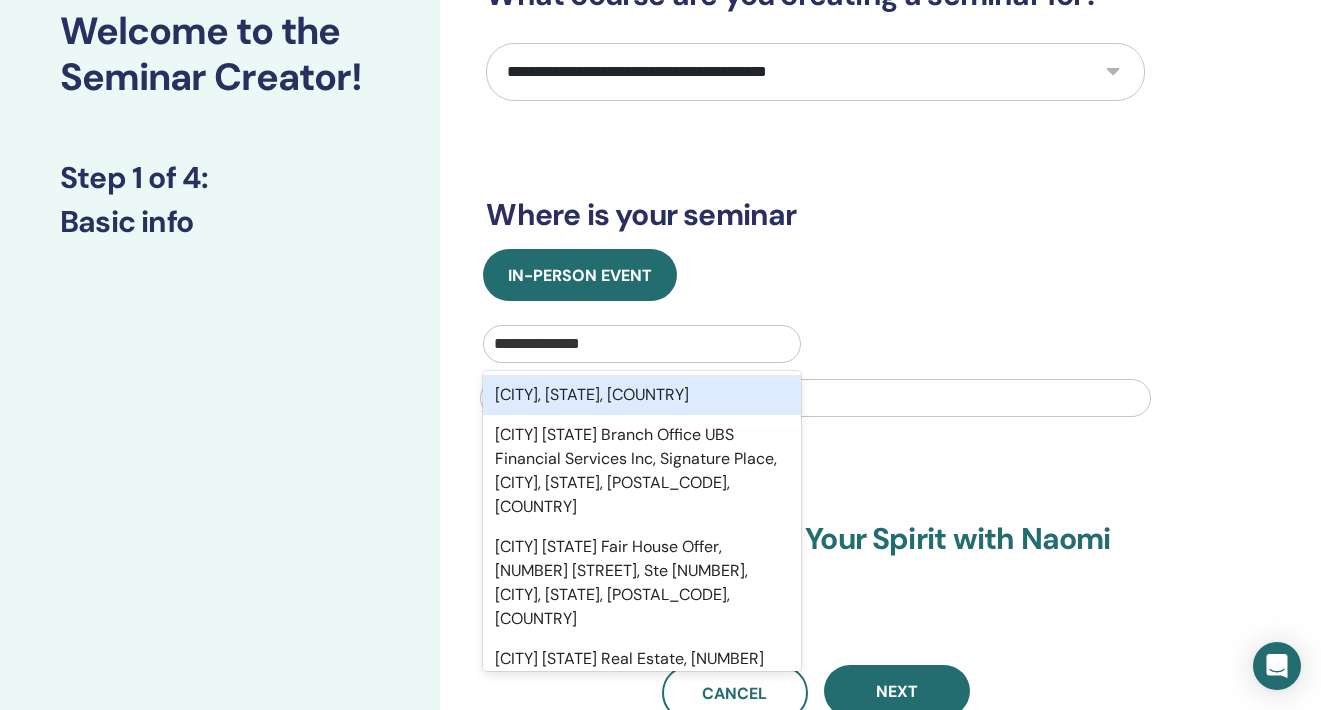 type on "**********" 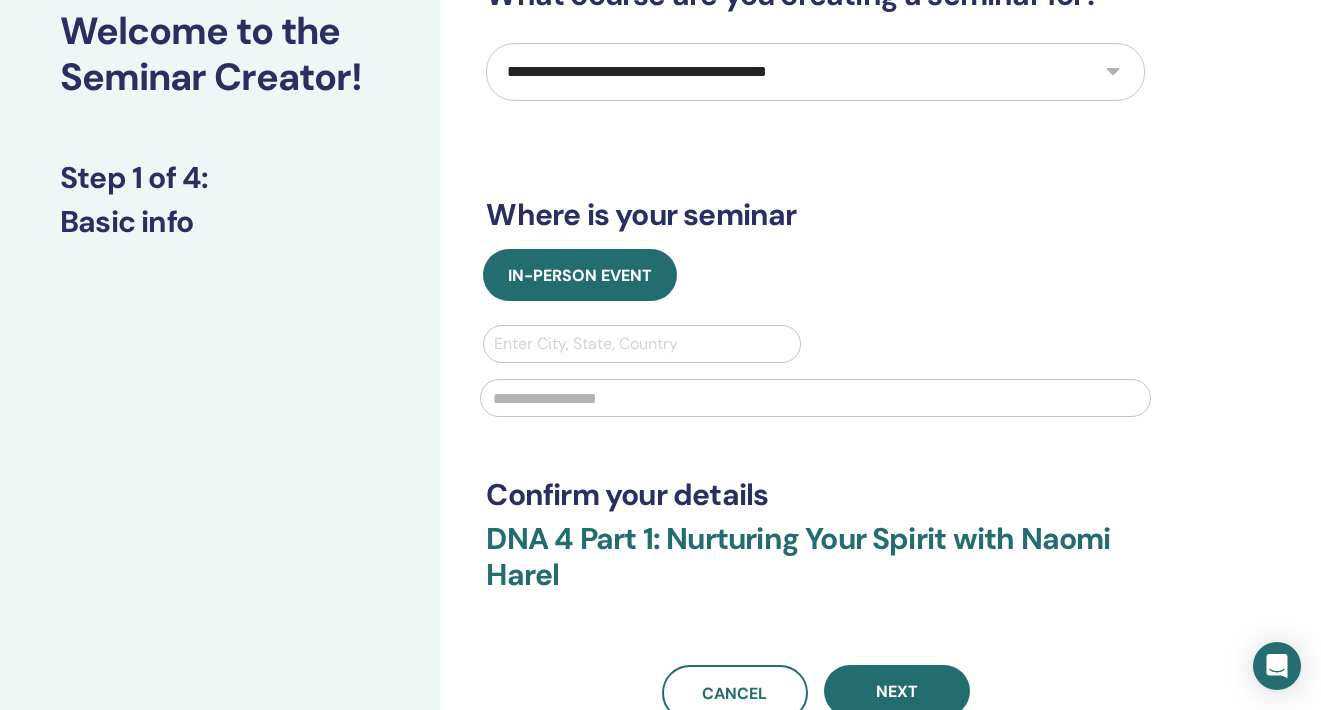 click on "**********" at bounding box center [815, 349] 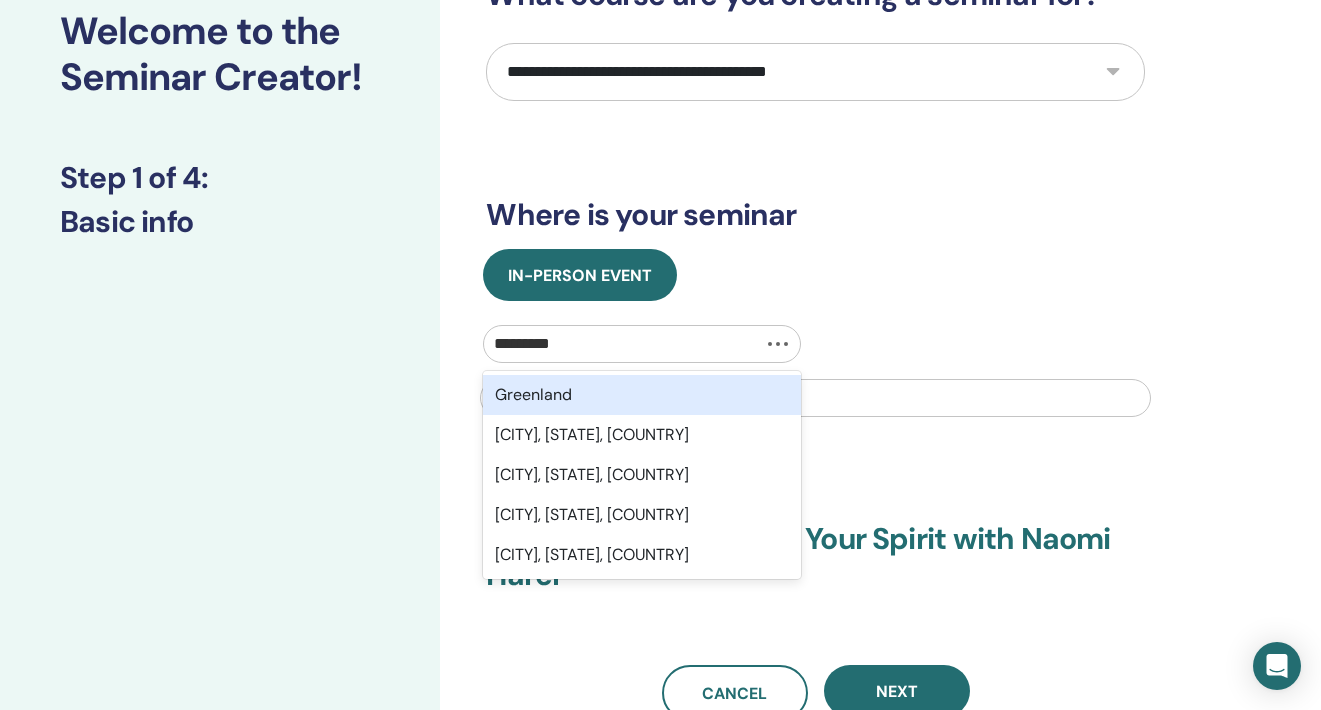 type on "**********" 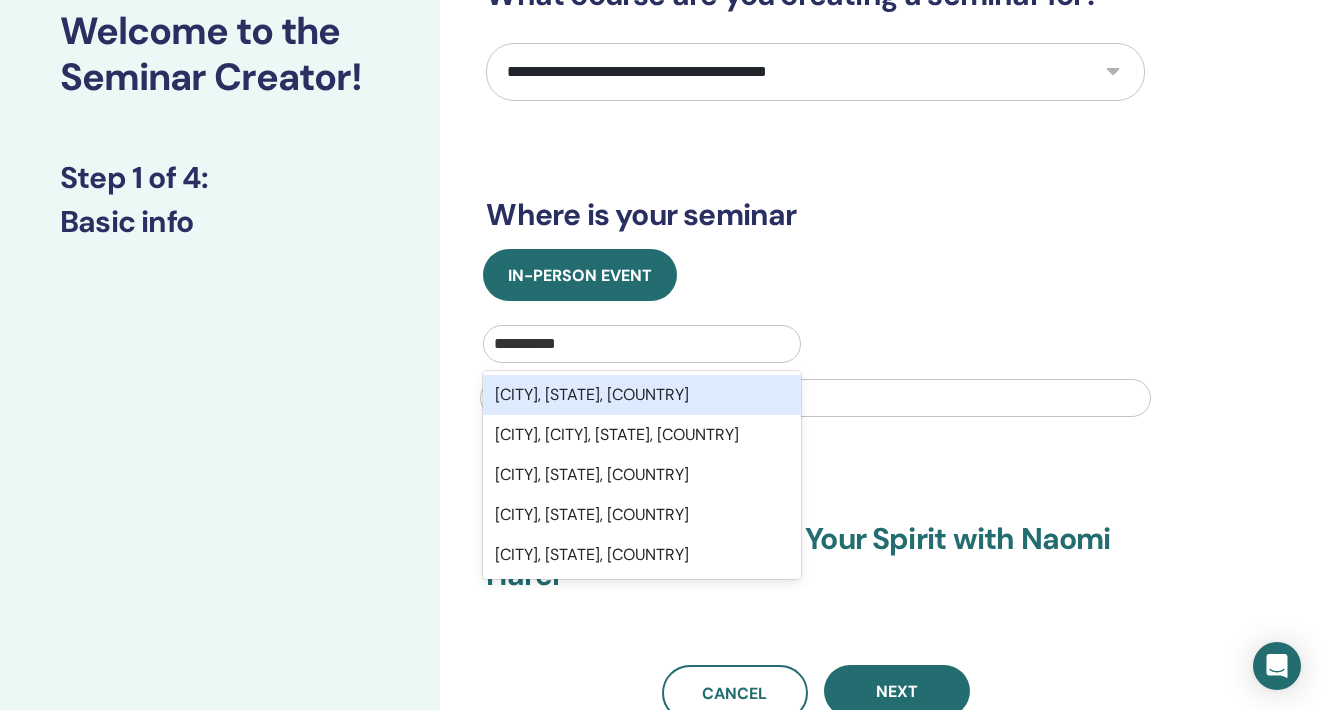 click on "Greensboro, NC, USA" at bounding box center (641, 395) 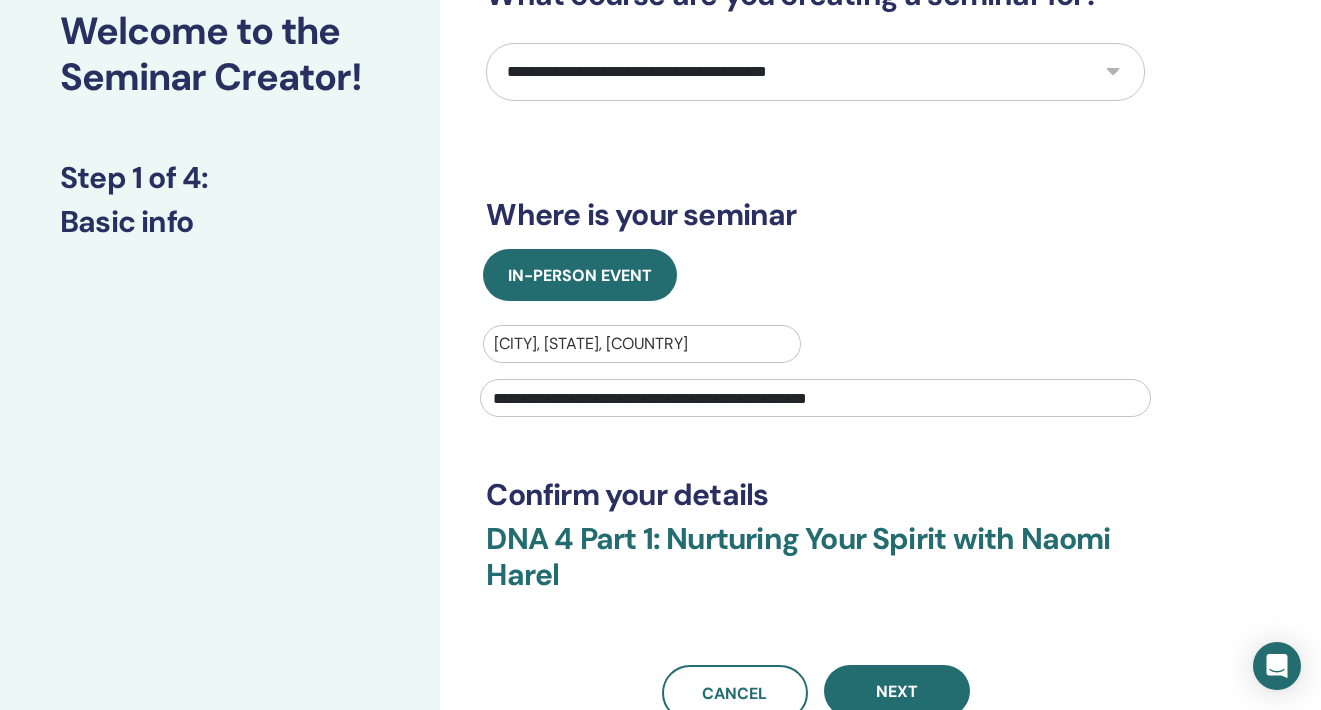 click on "**********" at bounding box center (815, 398) 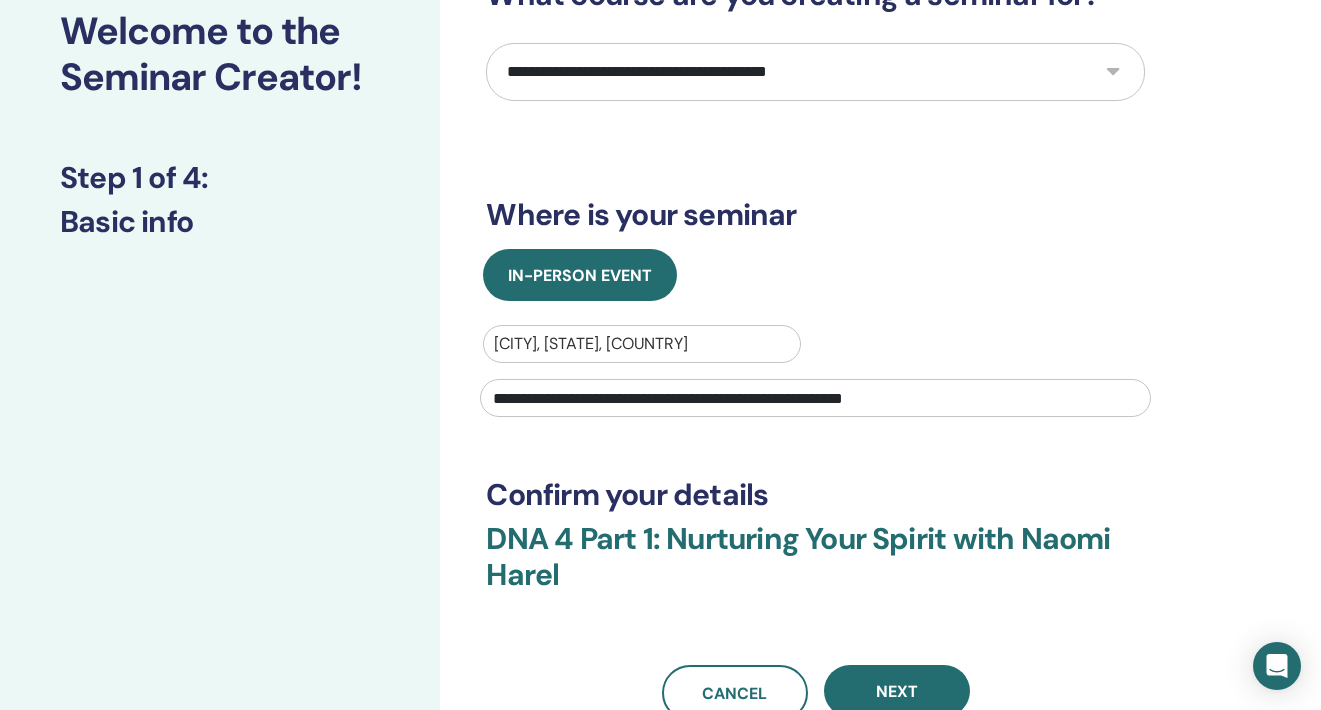 drag, startPoint x: 536, startPoint y: 399, endPoint x: 1029, endPoint y: 408, distance: 493.08215 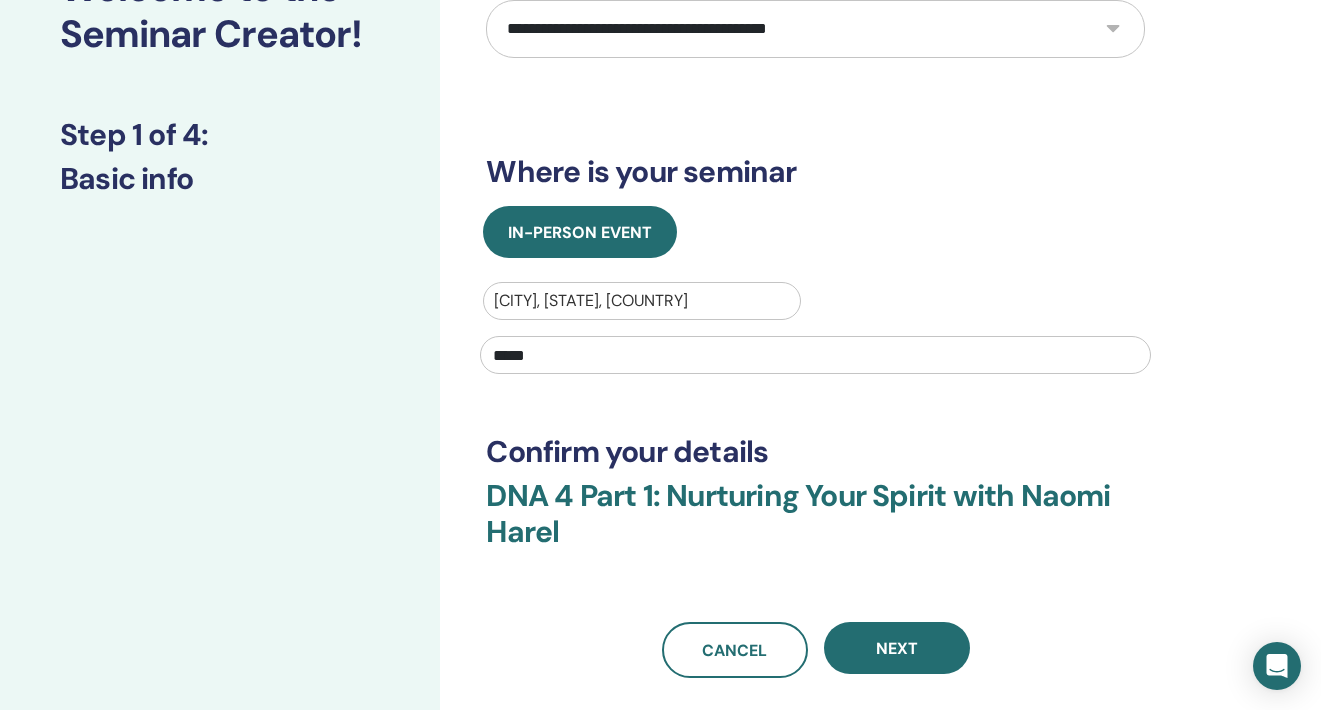 scroll, scrollTop: 196, scrollLeft: 0, axis: vertical 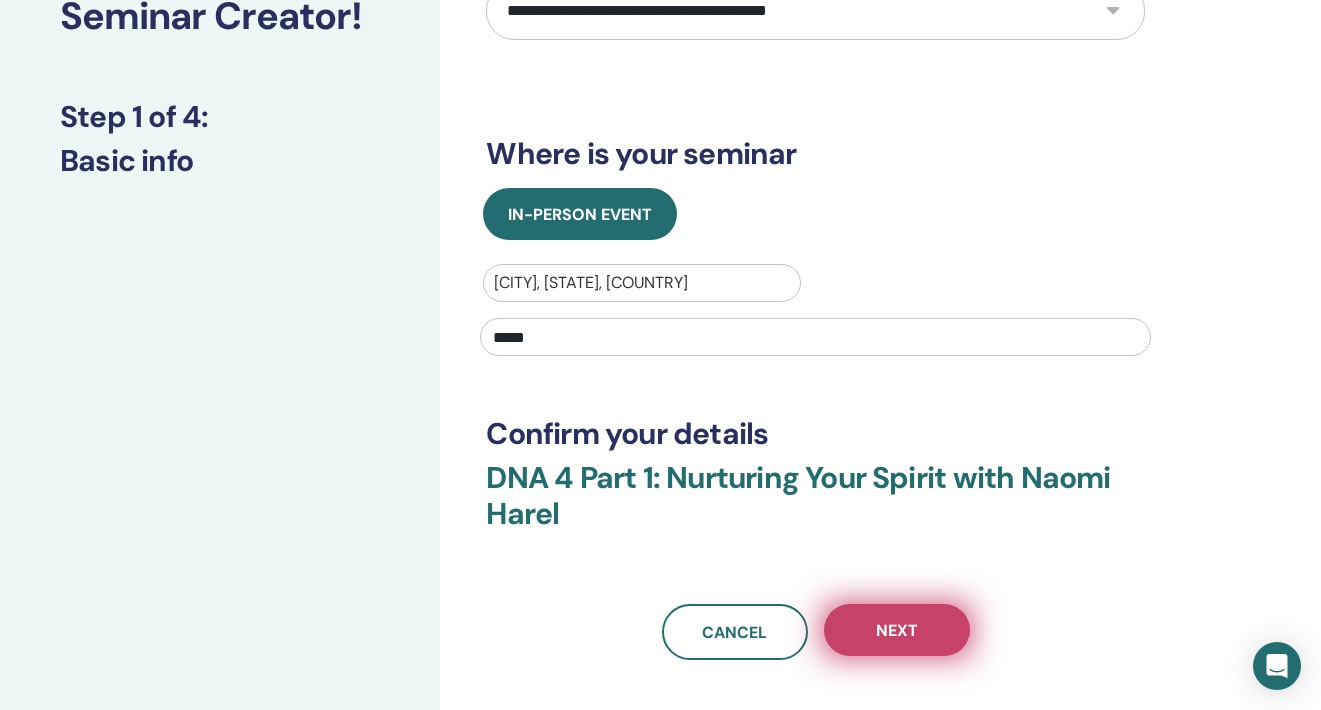 type on "*****" 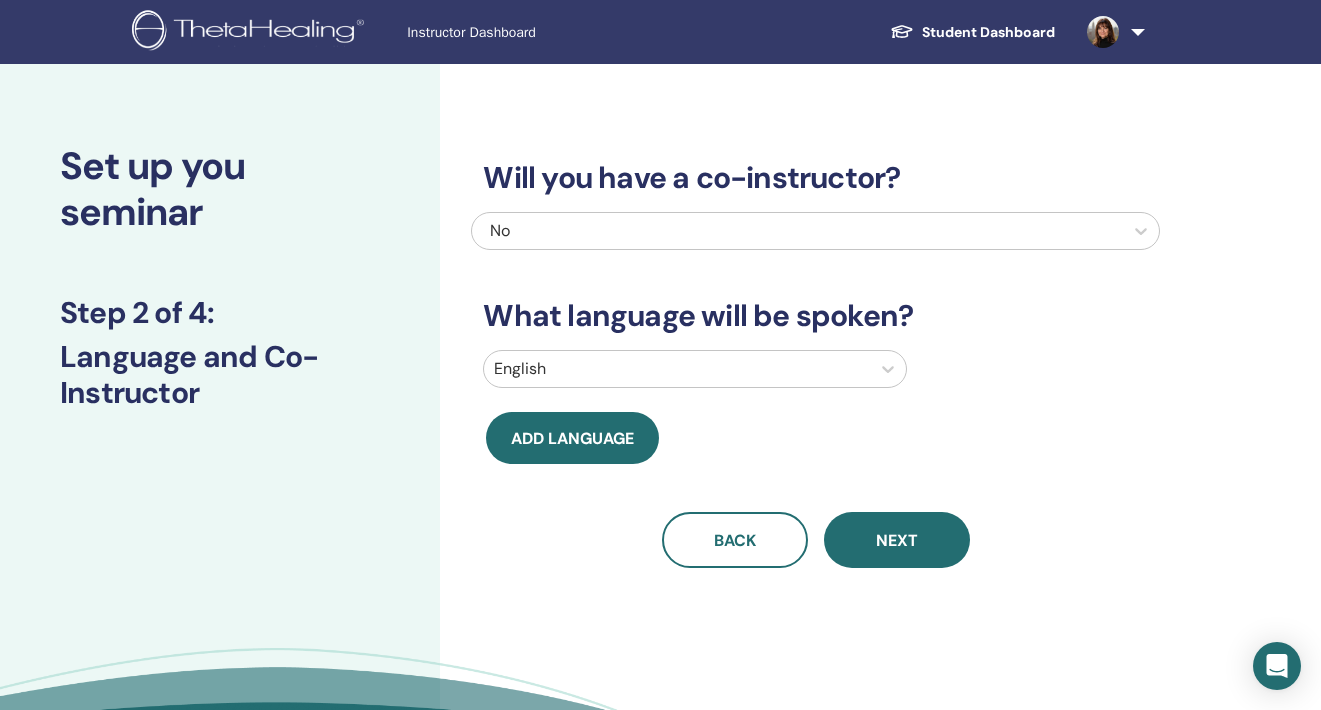 scroll, scrollTop: 0, scrollLeft: 0, axis: both 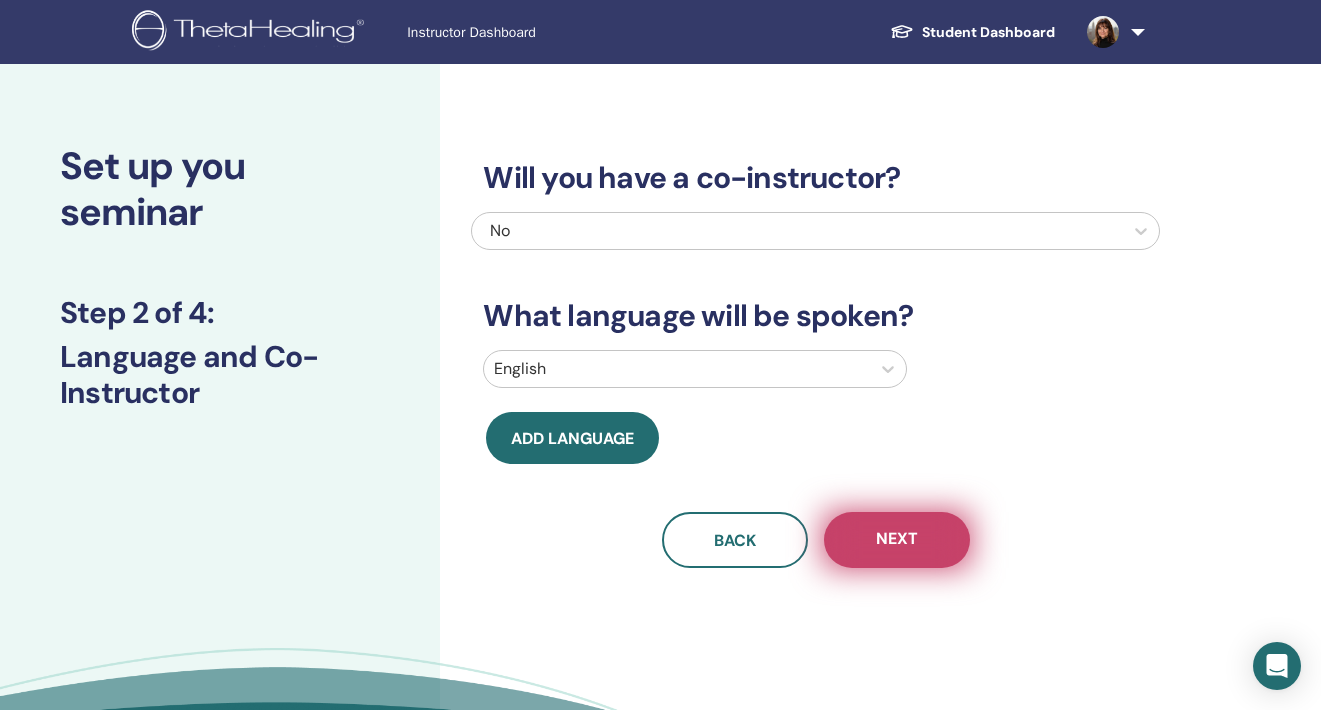 click on "Next" at bounding box center (897, 540) 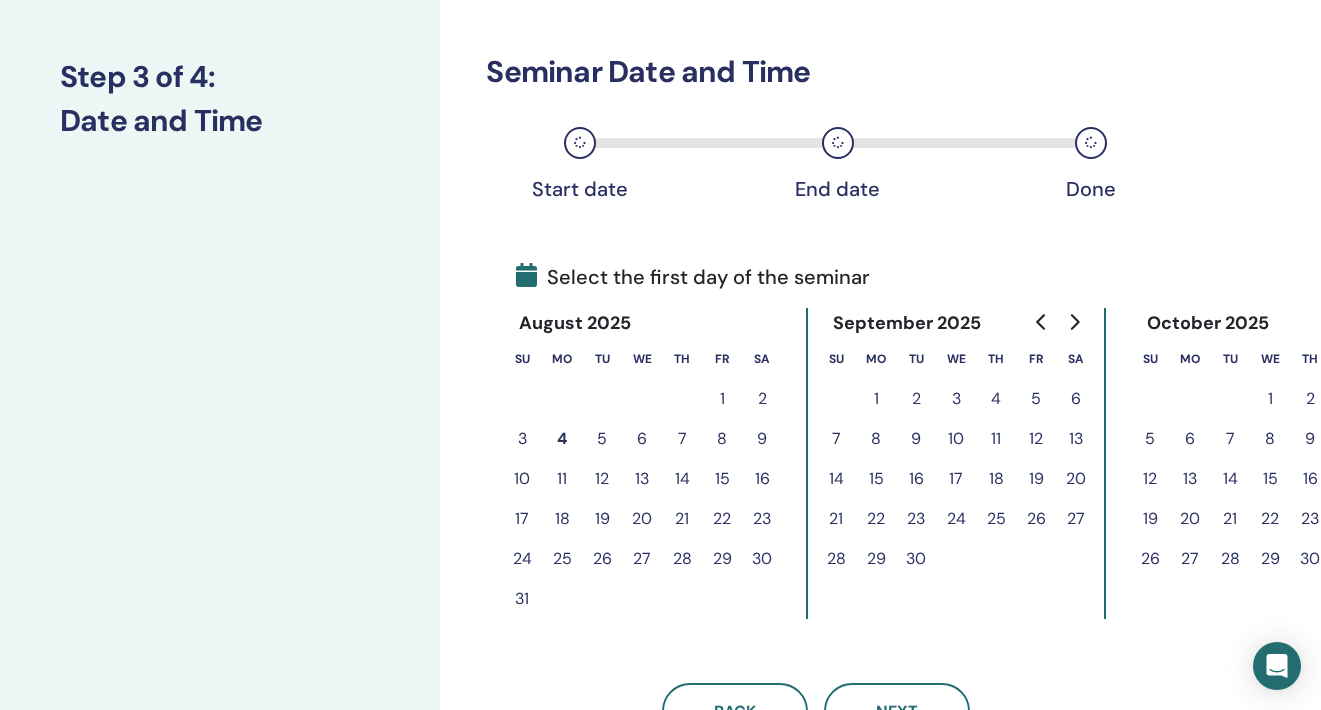 scroll, scrollTop: 245, scrollLeft: 0, axis: vertical 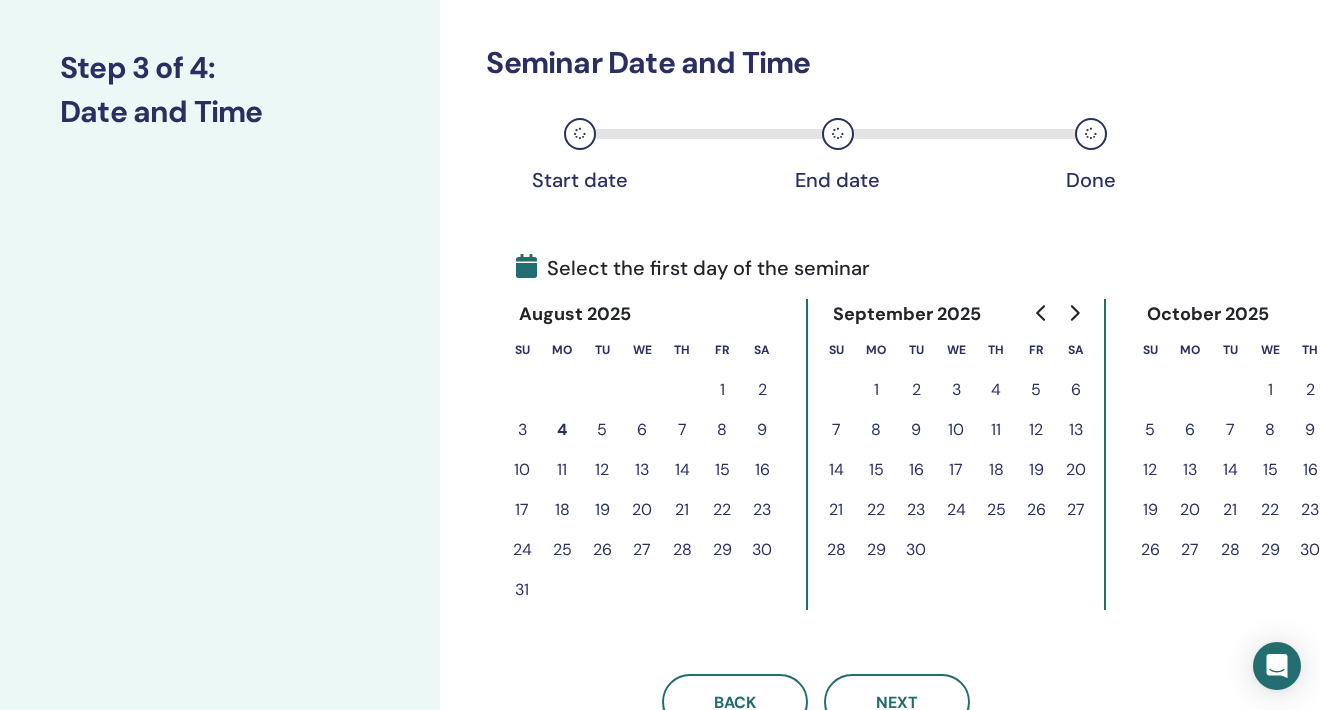 click 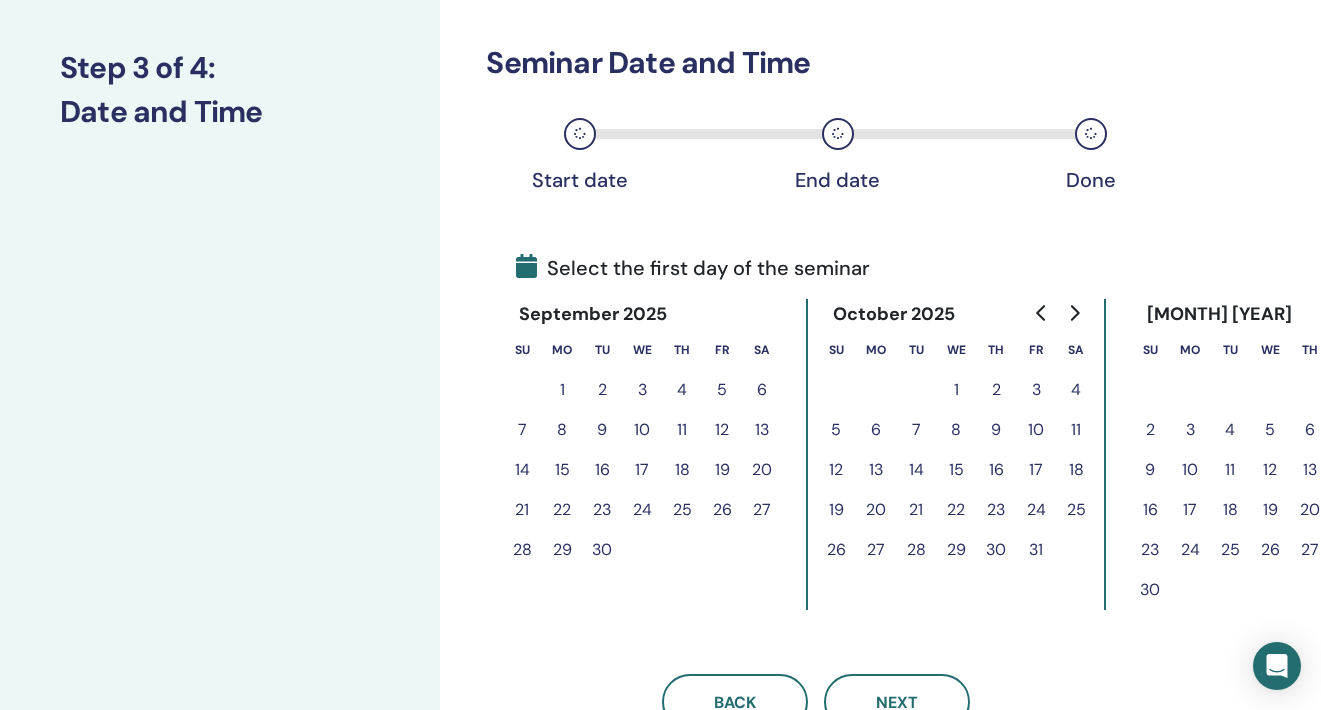 click 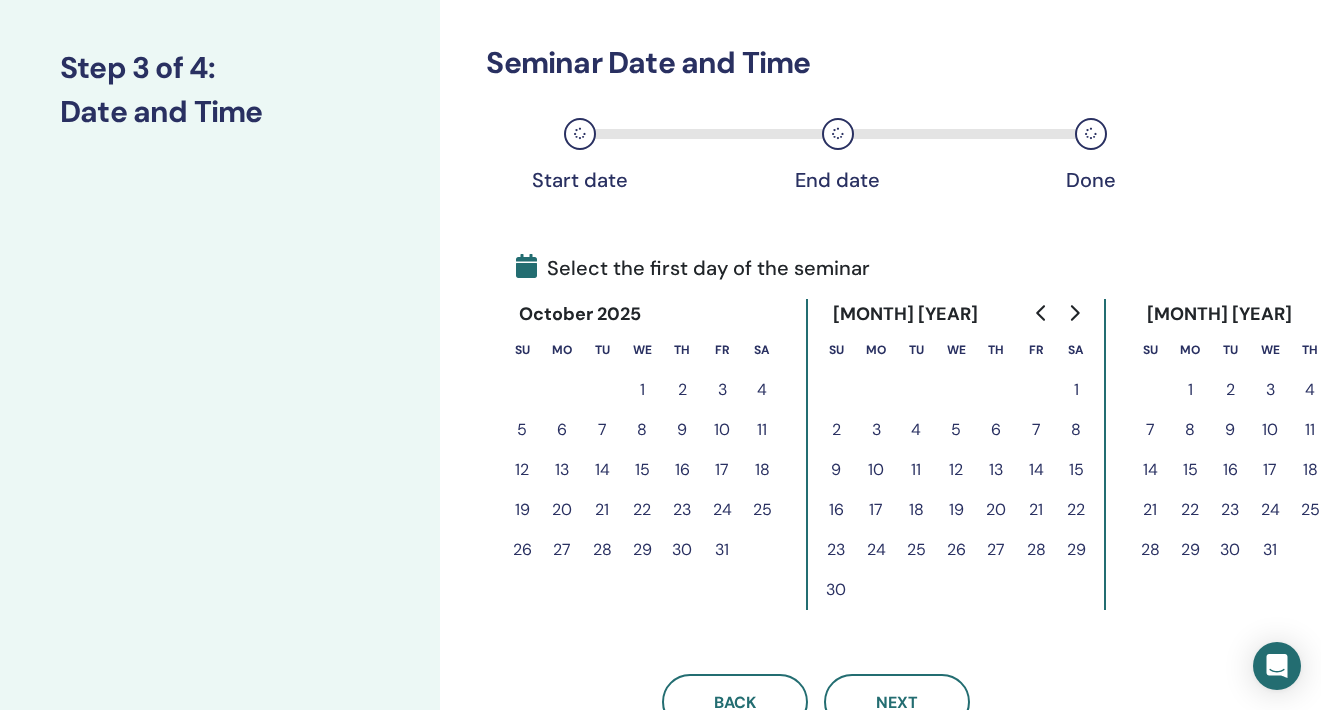 click 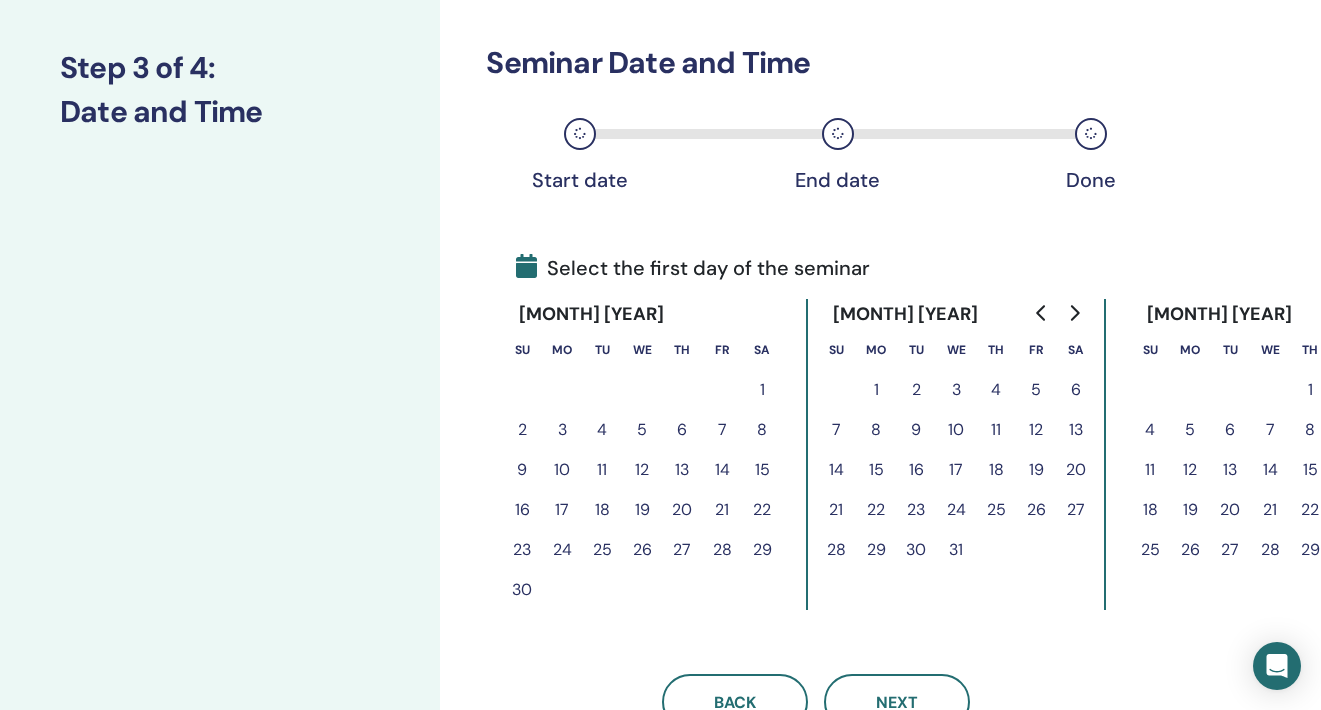 click on "7" at bounding box center (722, 430) 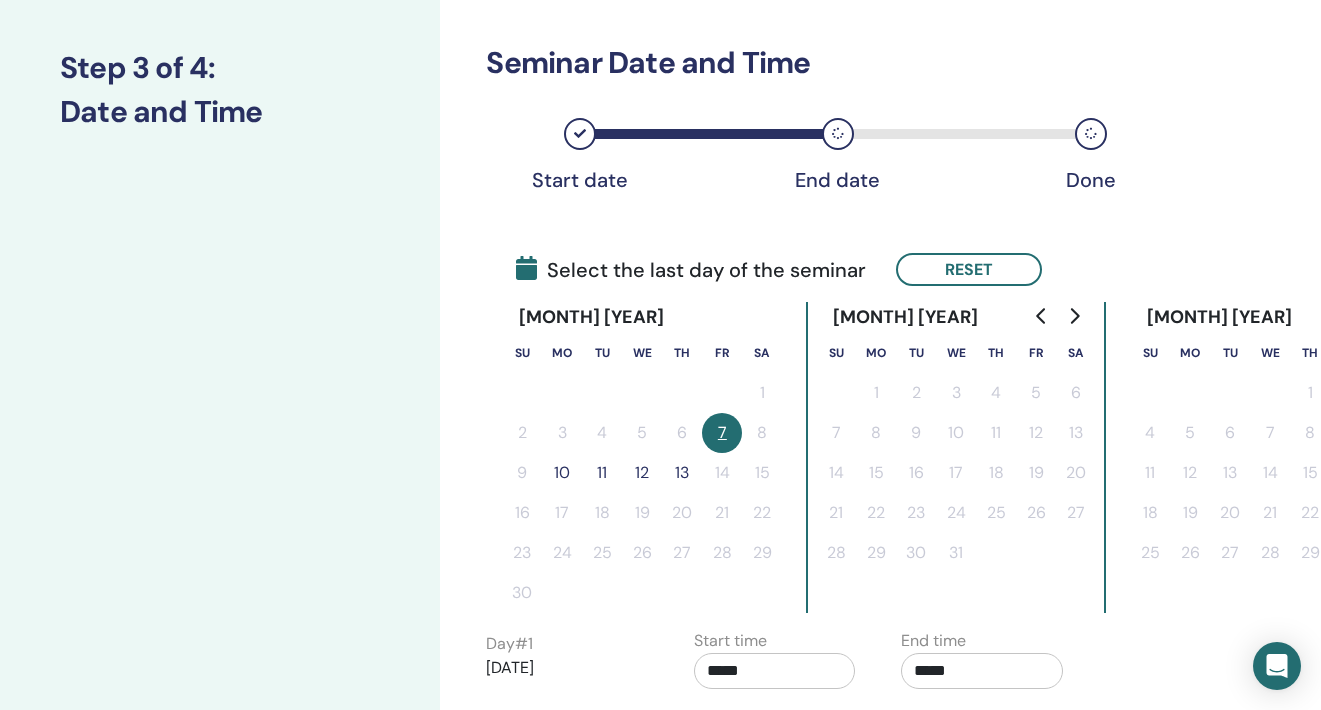 click on "10" at bounding box center (562, 473) 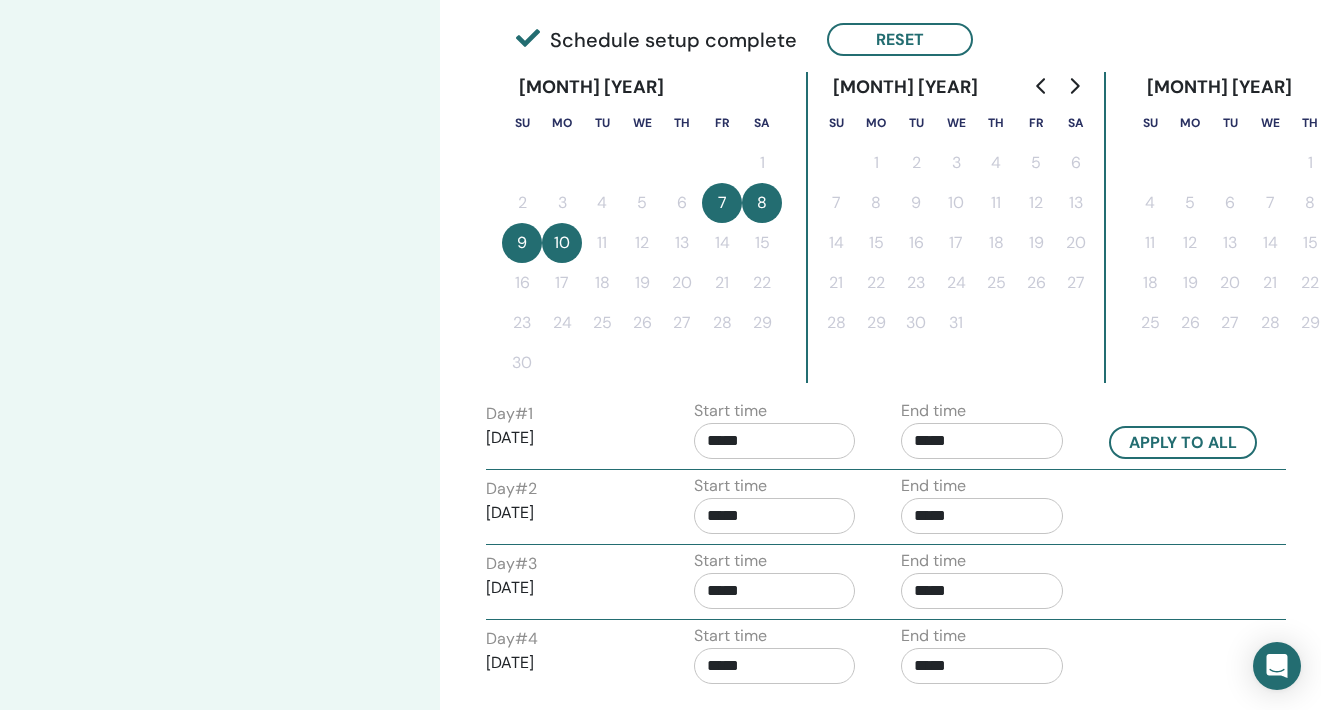 scroll, scrollTop: 489, scrollLeft: 0, axis: vertical 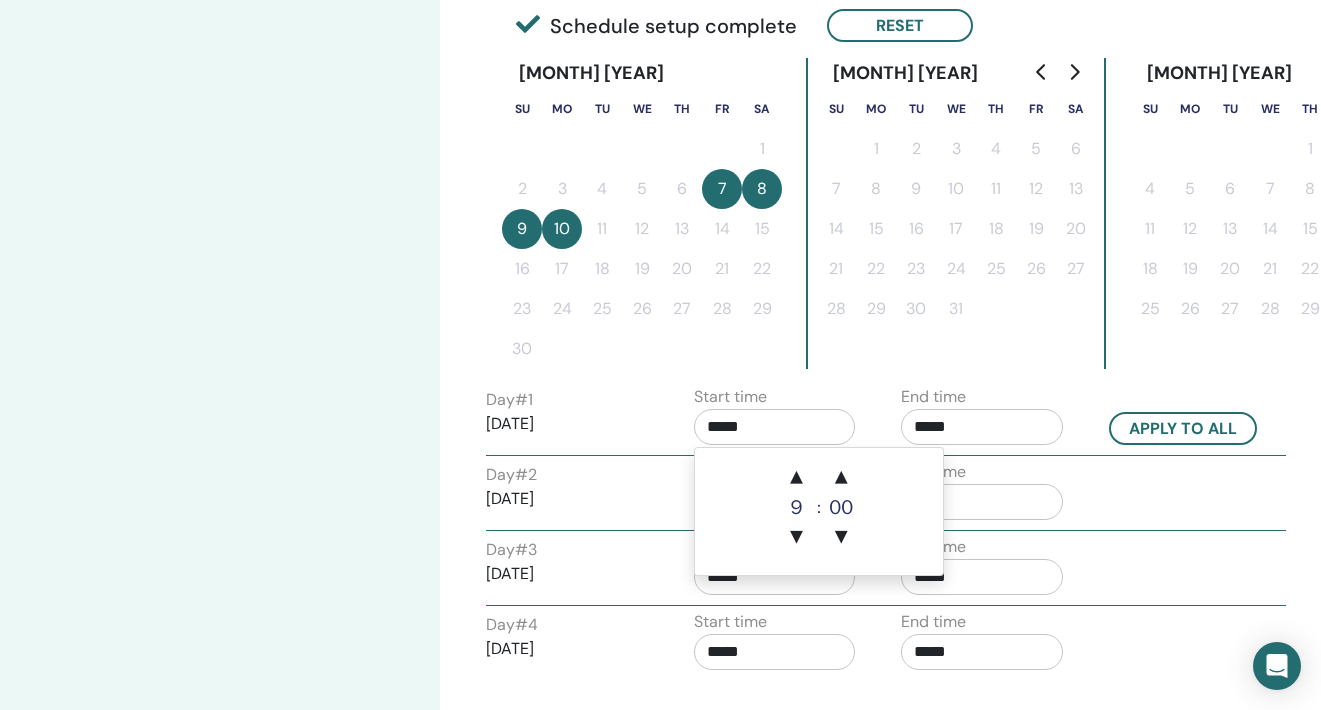 click on "*****" at bounding box center [775, 427] 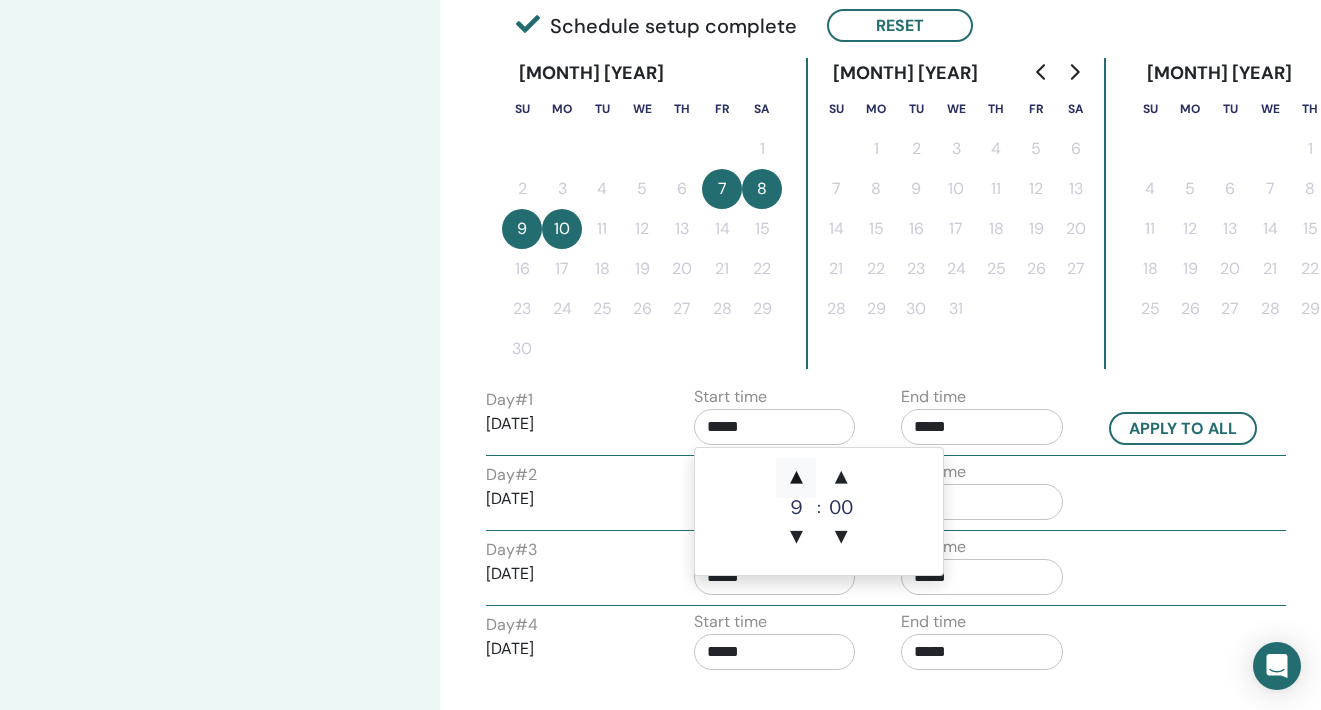 click on "▲" at bounding box center (796, 478) 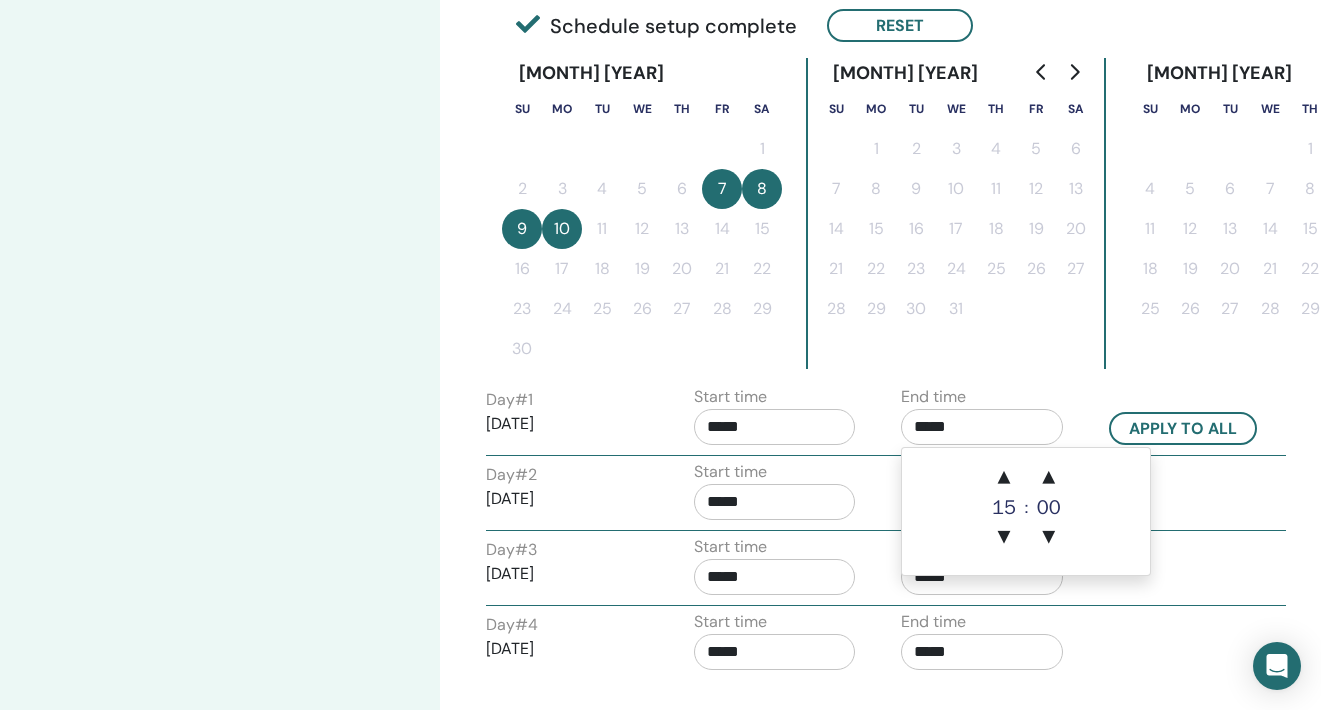 click on "*****" at bounding box center (982, 427) 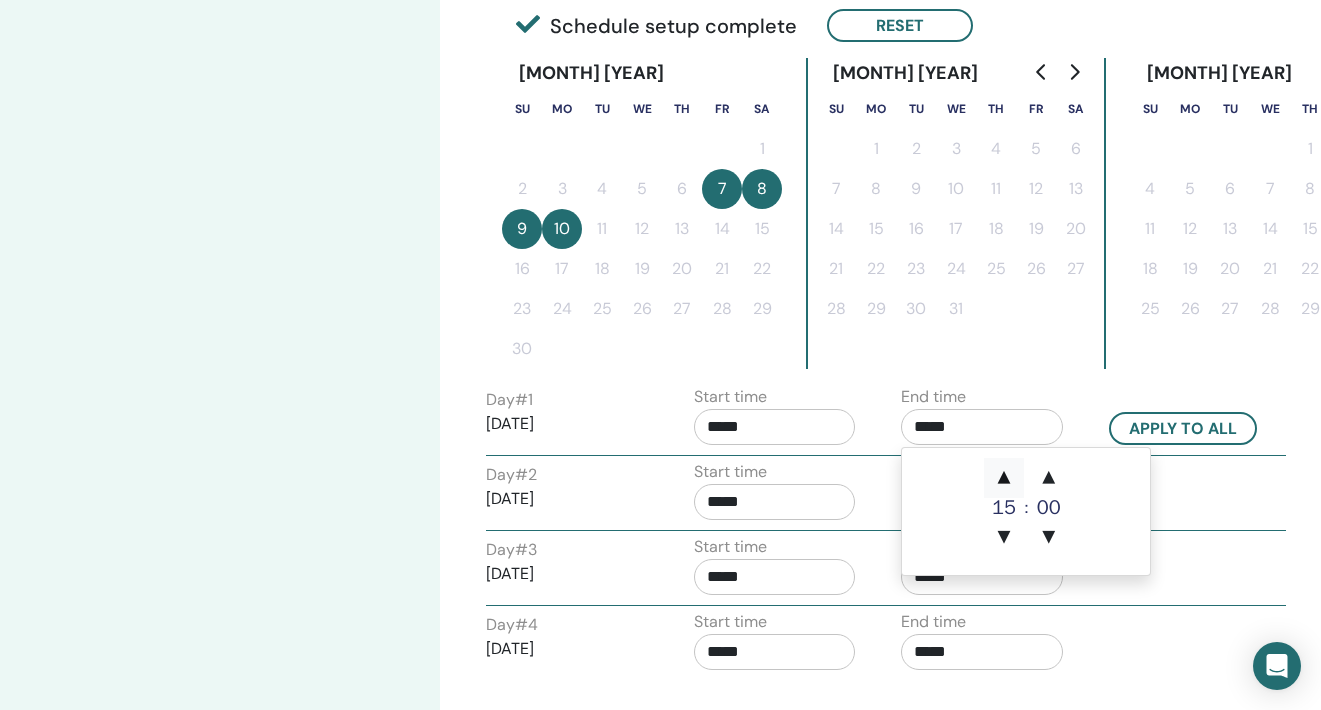 click on "▲" at bounding box center (1004, 478) 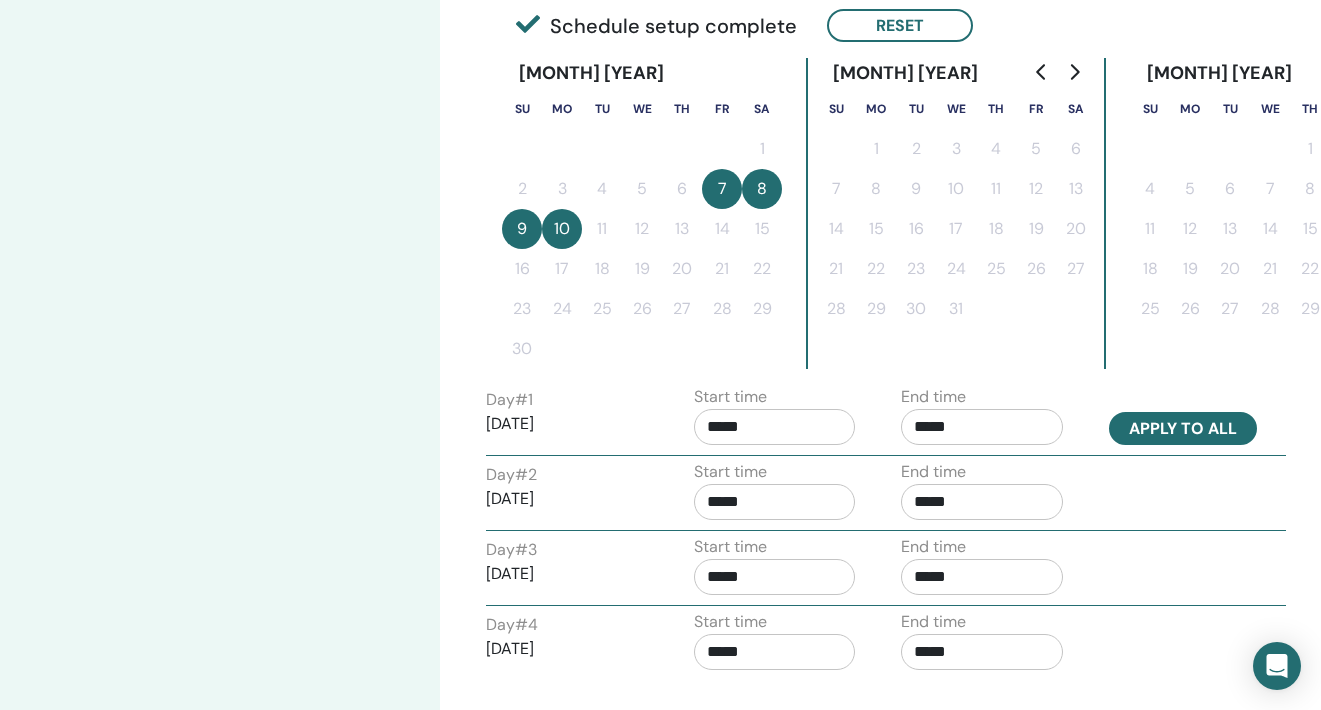 click on "Apply to all" at bounding box center [1183, 428] 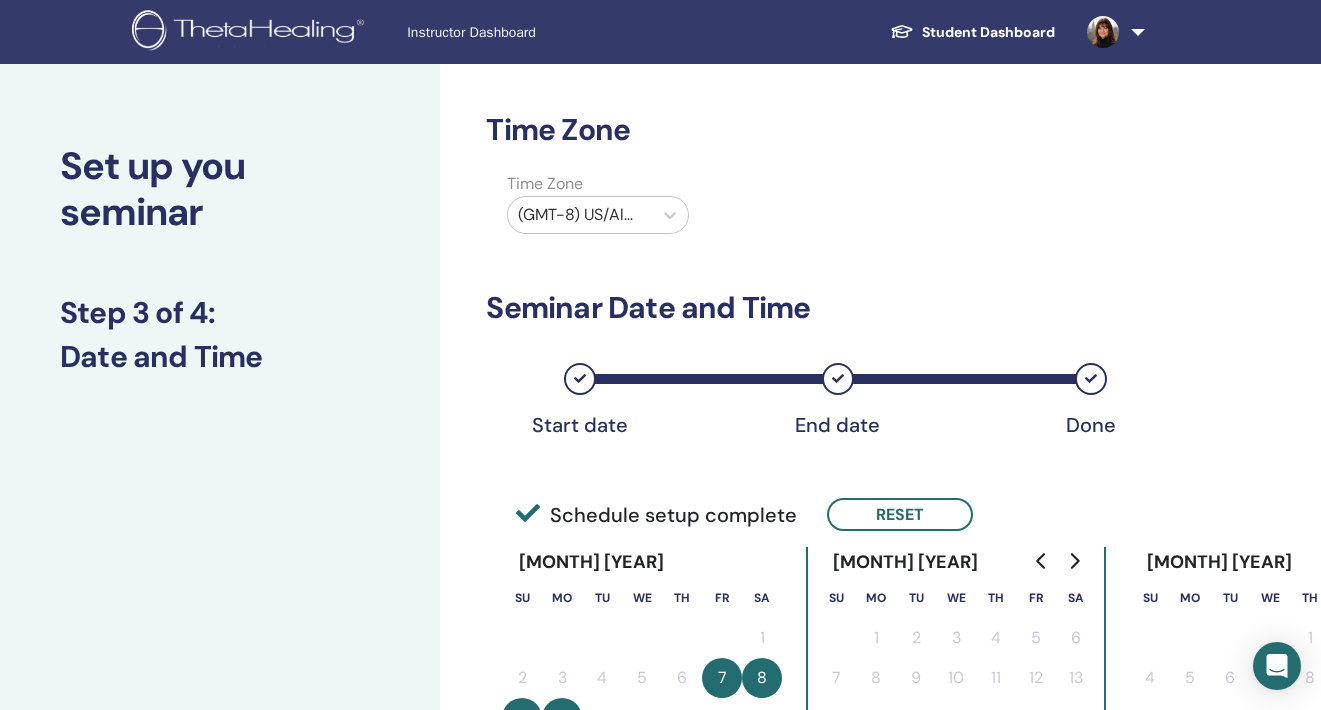 scroll, scrollTop: 0, scrollLeft: 0, axis: both 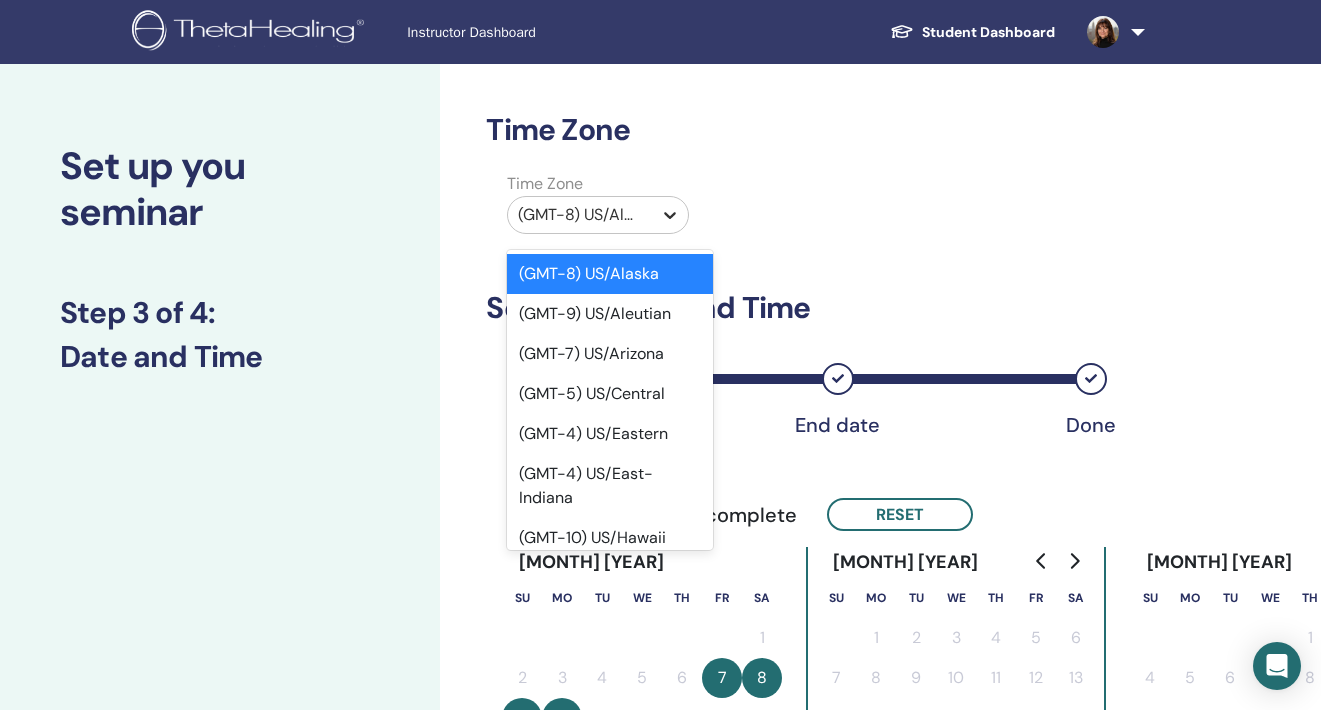click 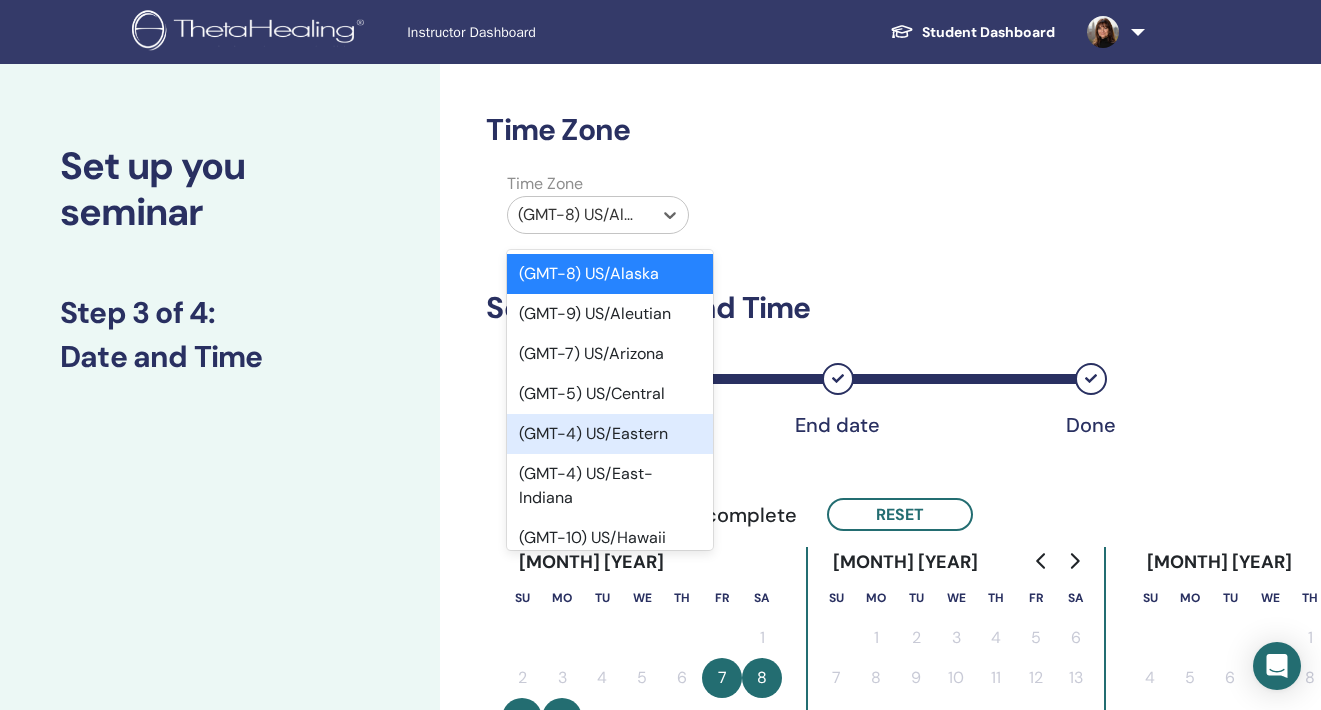 click on "(GMT-4) US/Eastern" at bounding box center [610, 434] 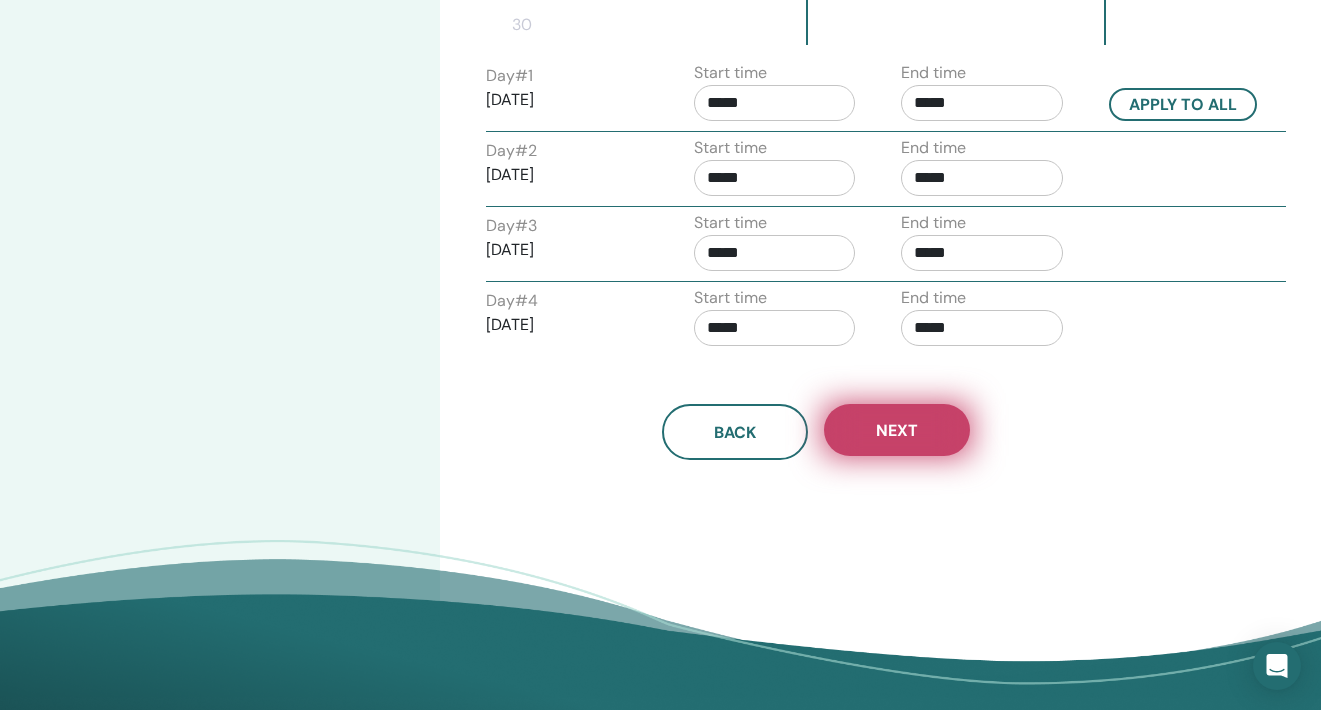 click on "Next" at bounding box center [897, 430] 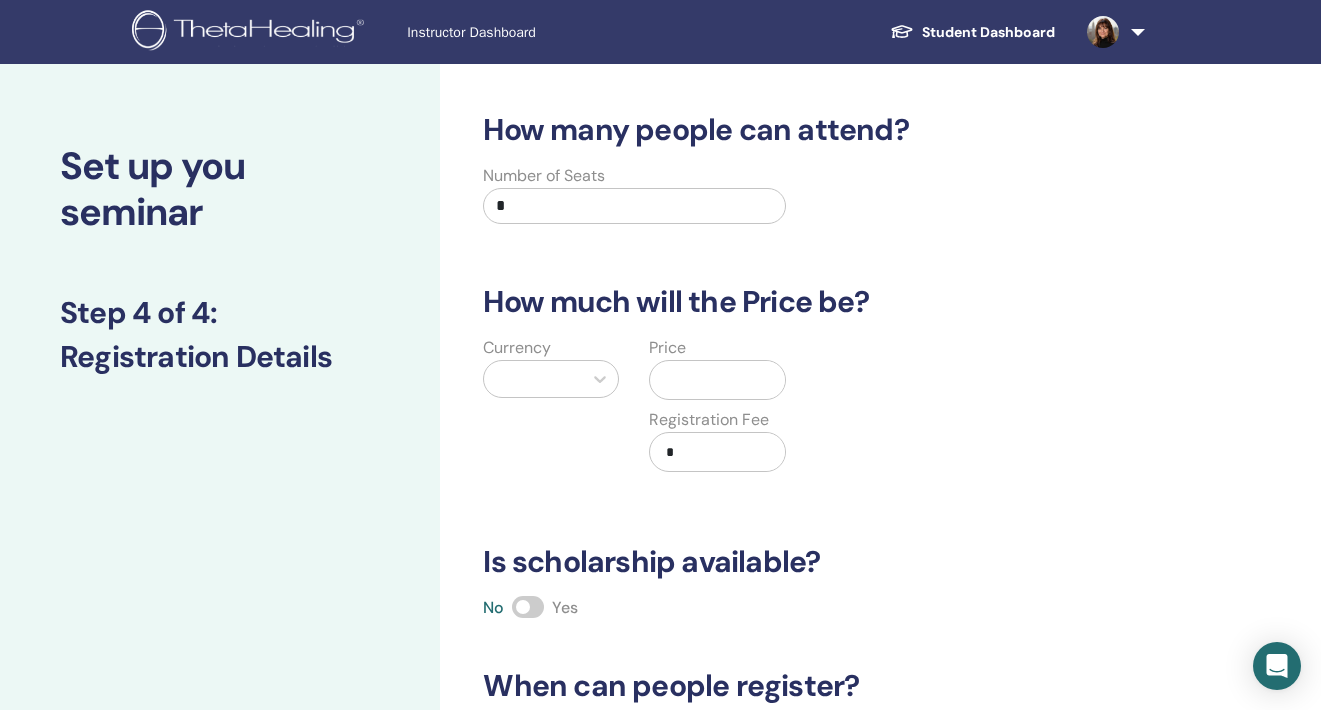 scroll, scrollTop: 0, scrollLeft: 0, axis: both 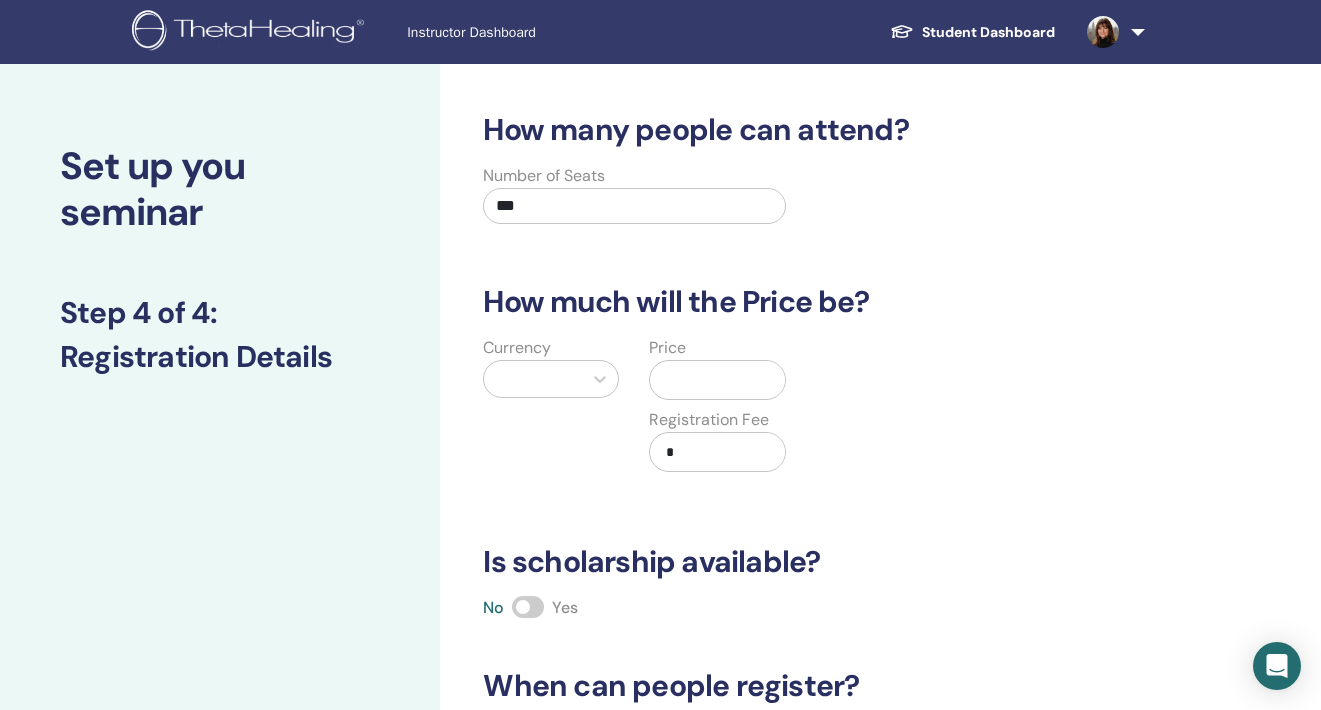 type on "***" 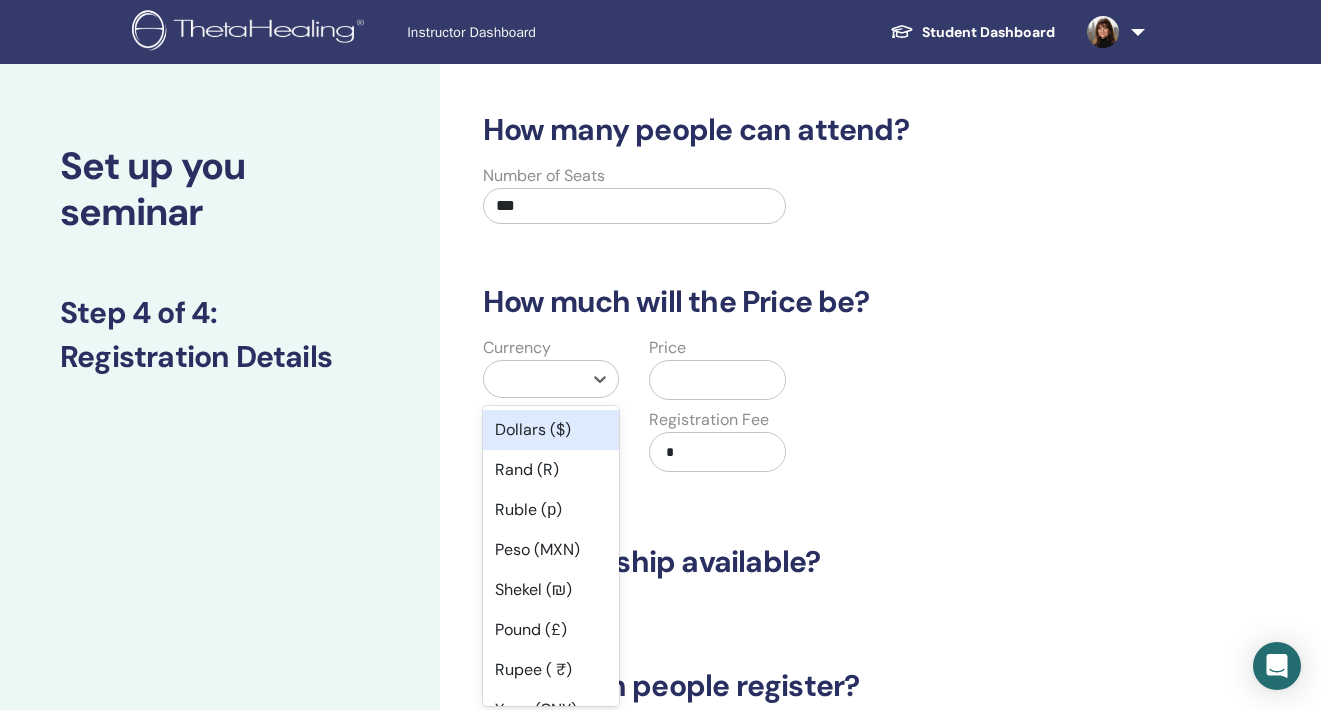 click at bounding box center (533, 379) 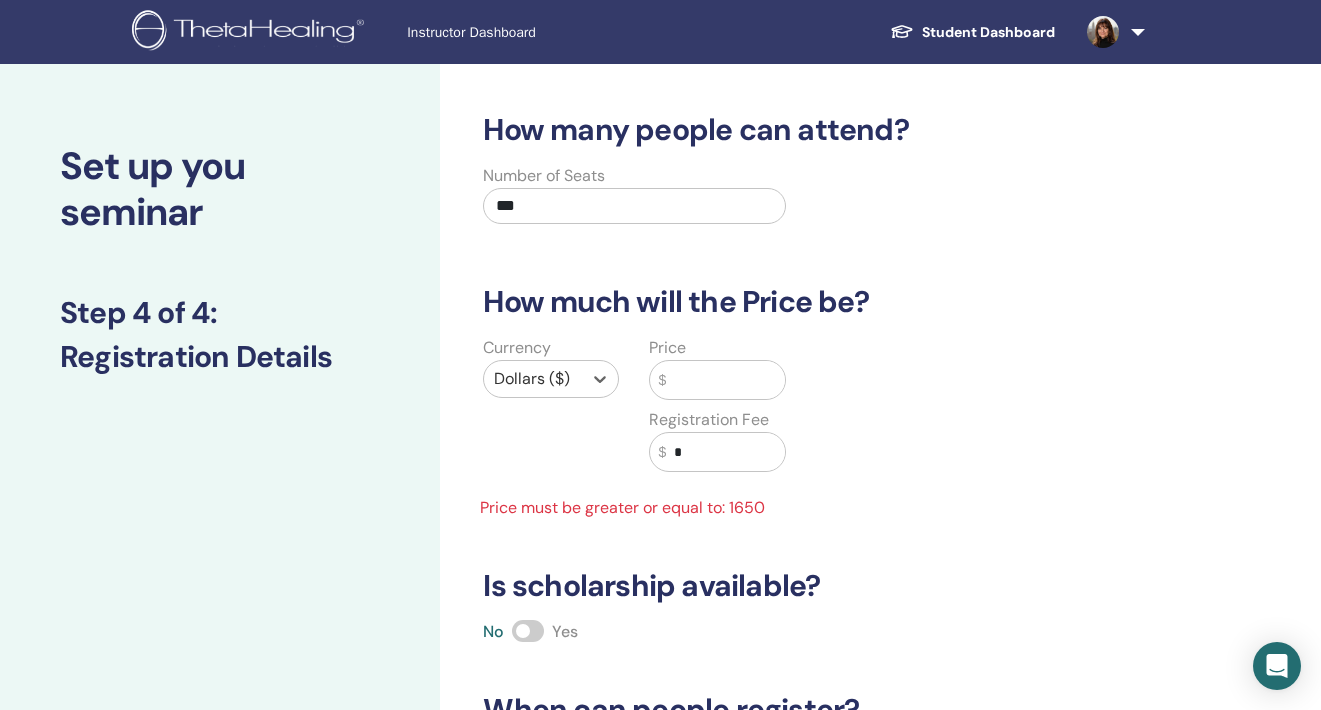 click at bounding box center [725, 380] 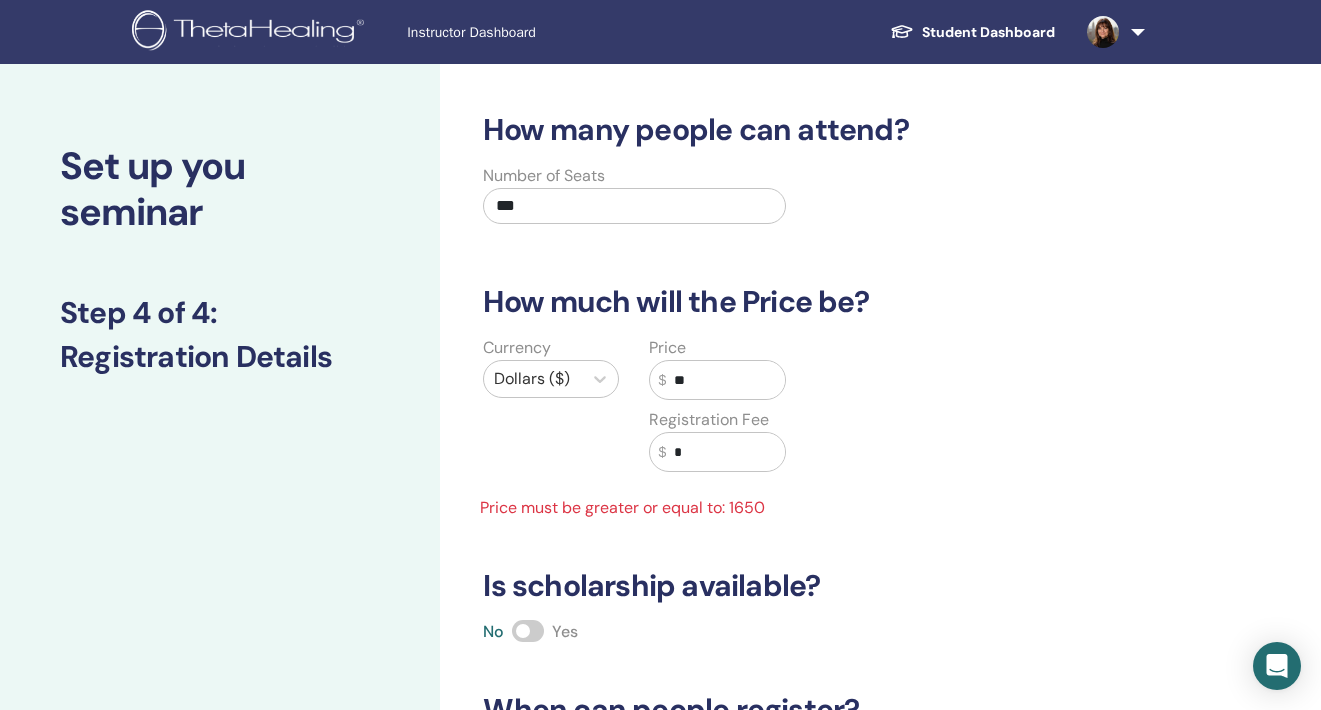 type on "*" 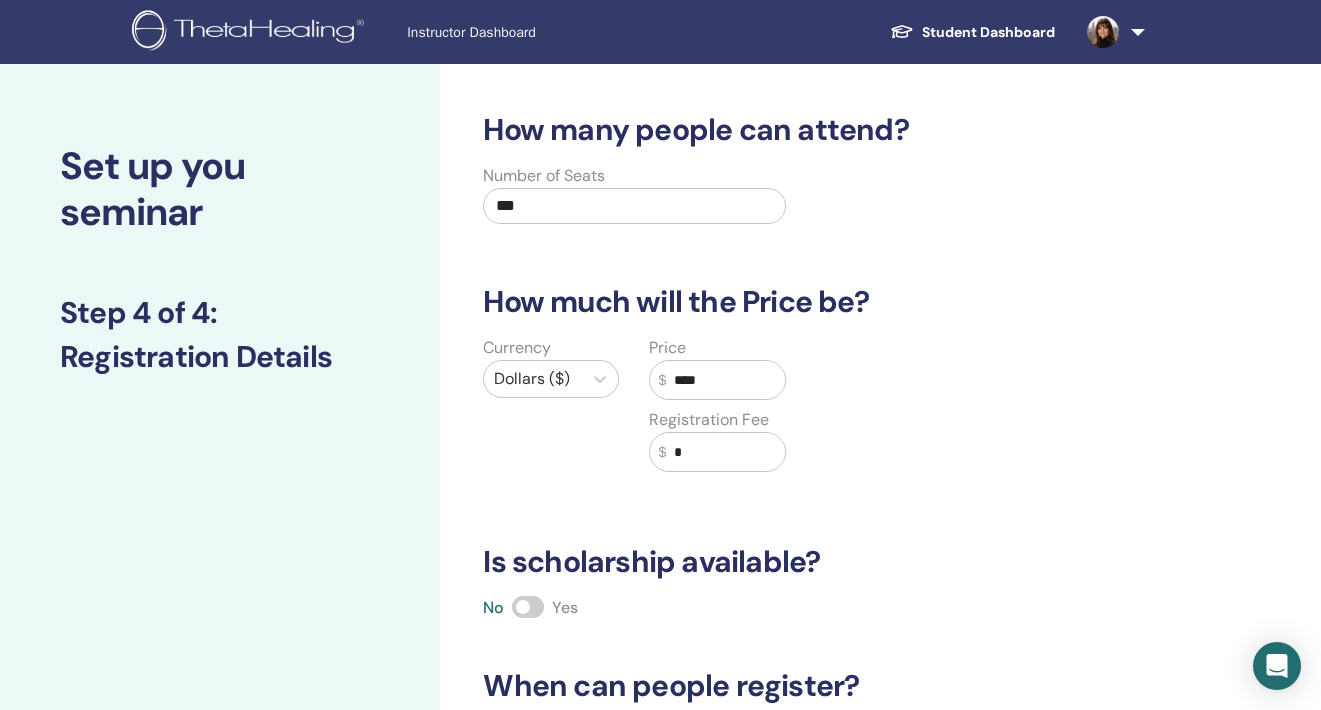 type on "****" 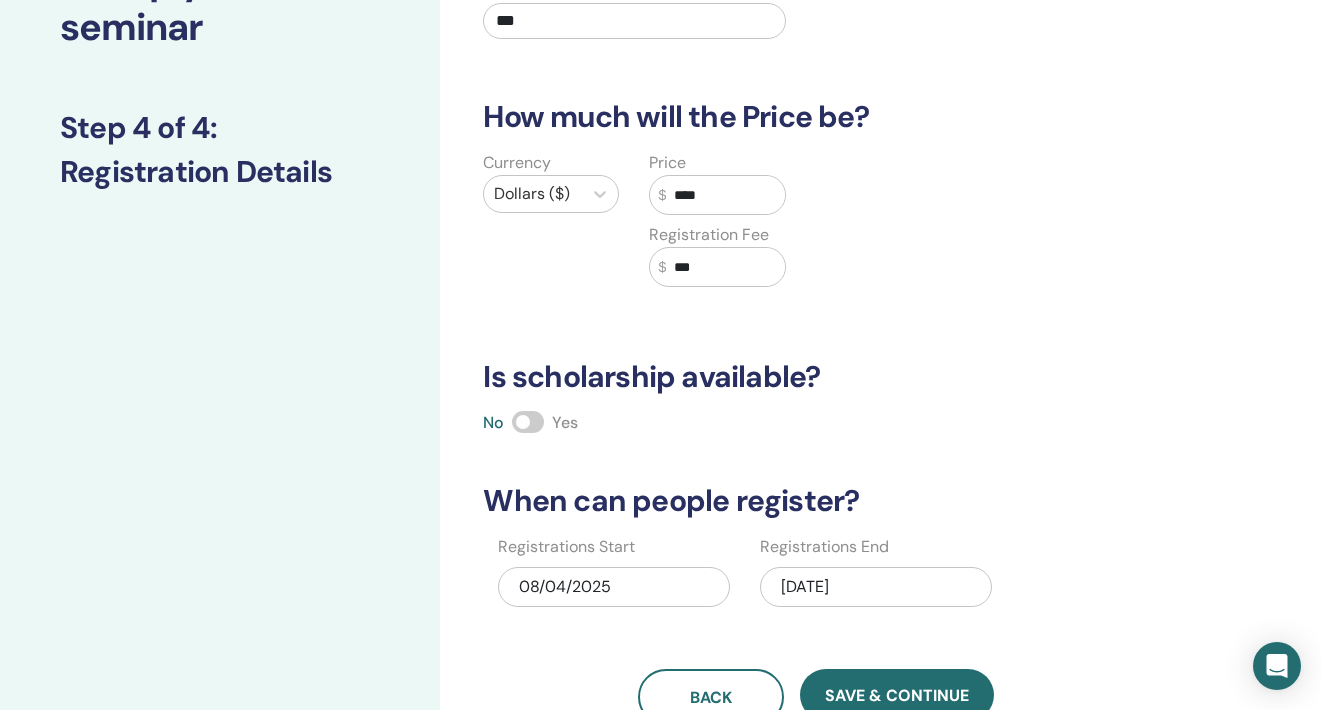 scroll, scrollTop: 201, scrollLeft: 0, axis: vertical 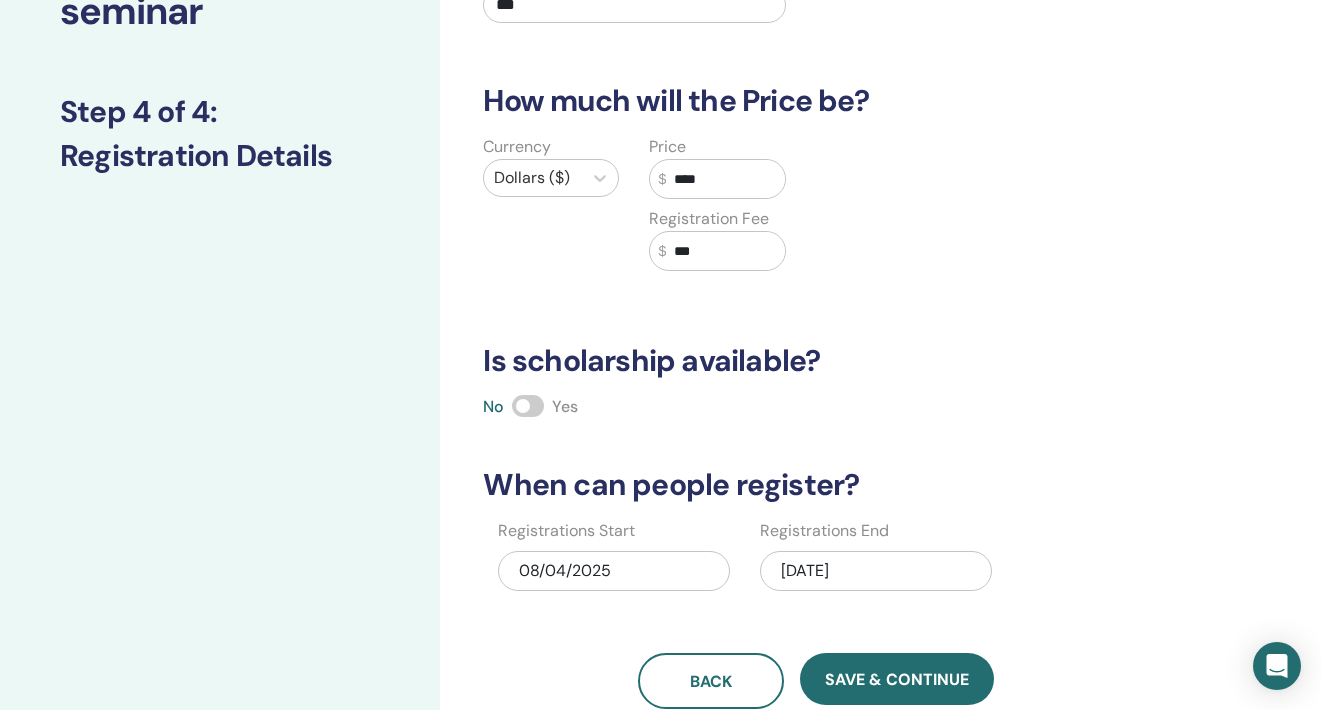 type on "***" 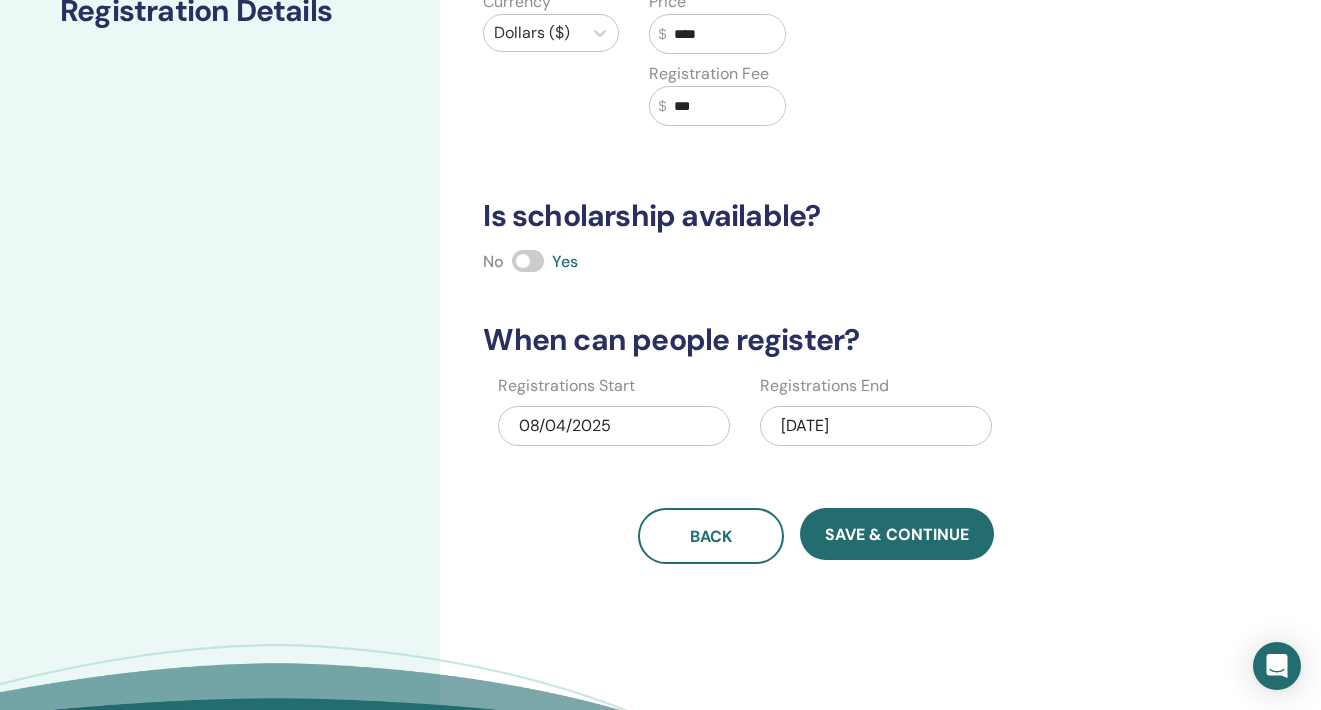 scroll, scrollTop: 354, scrollLeft: 0, axis: vertical 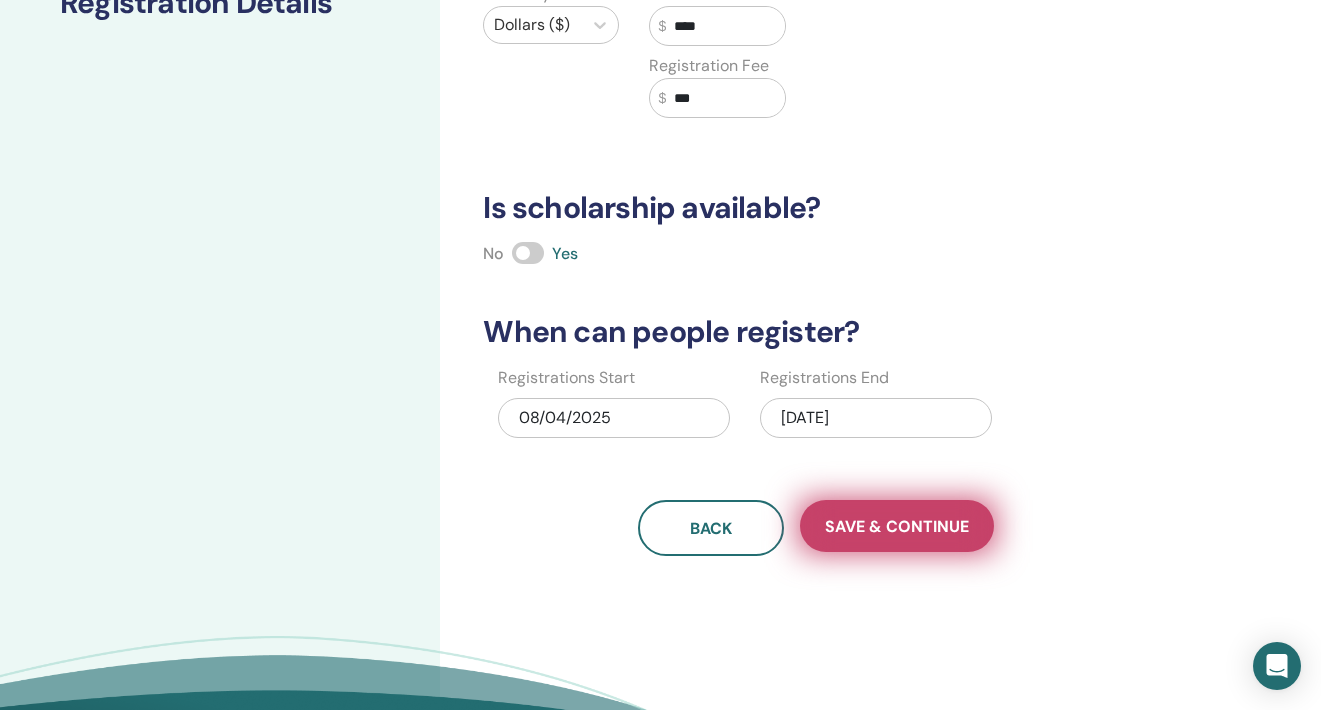click on "Save & Continue" at bounding box center (897, 526) 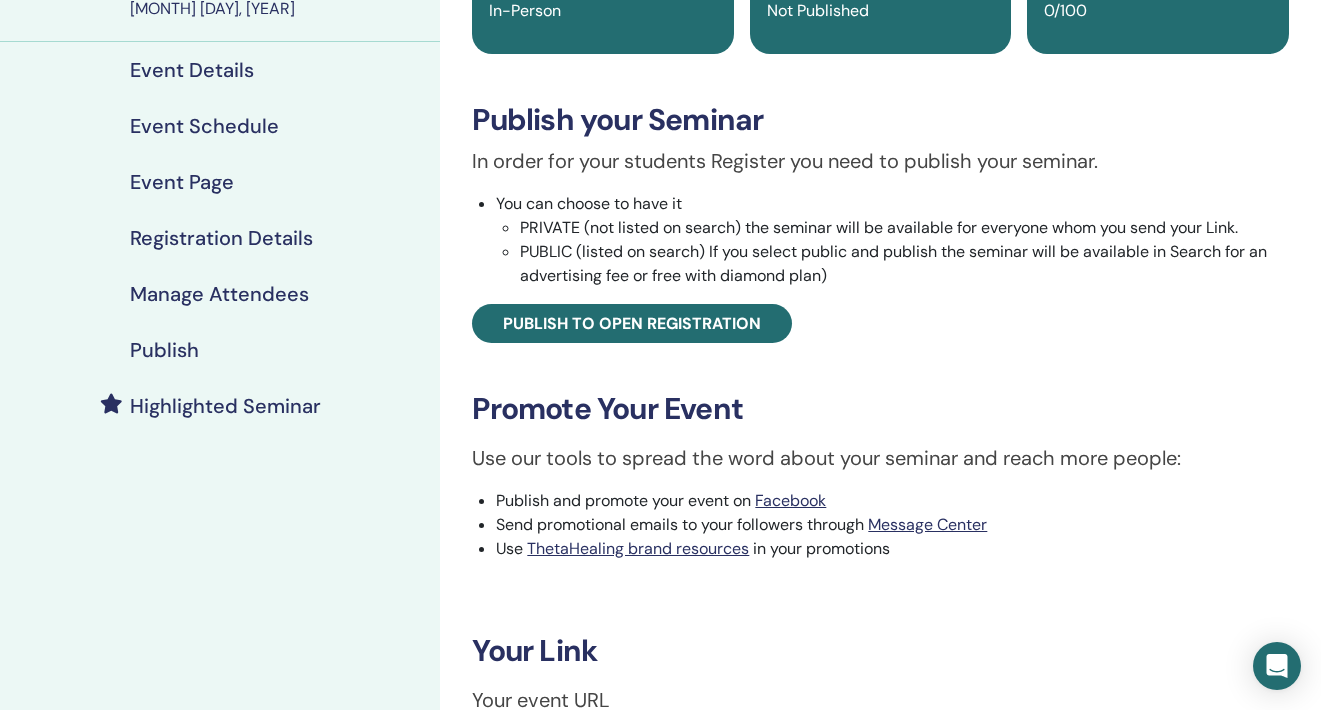 scroll, scrollTop: 224, scrollLeft: 0, axis: vertical 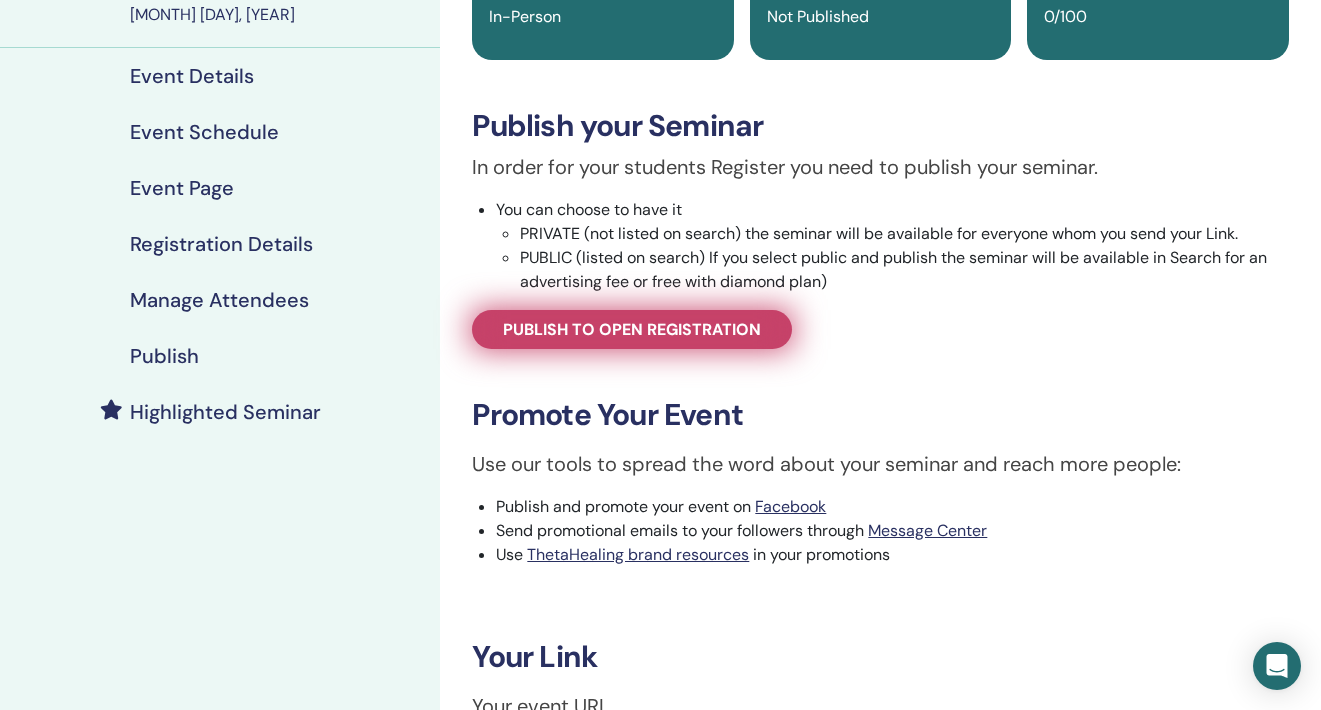 click on "Publish to open registration" at bounding box center [632, 329] 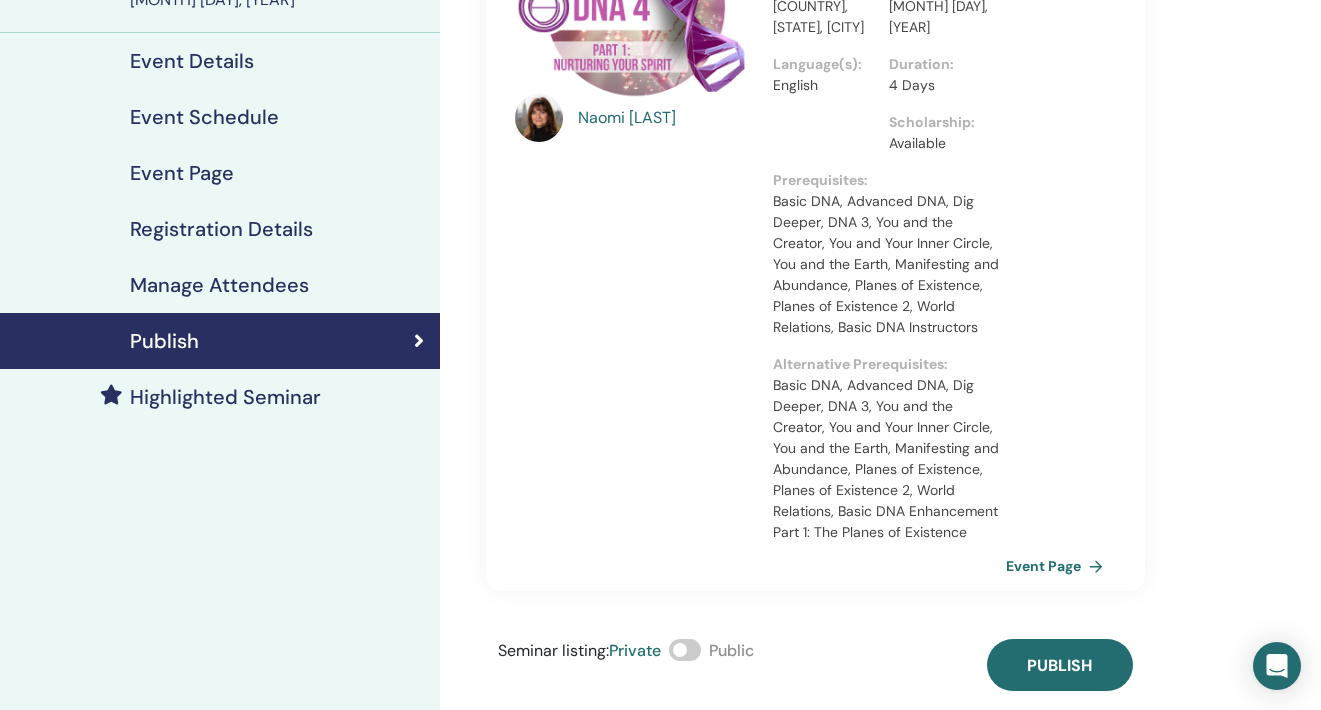 scroll, scrollTop: 366, scrollLeft: 0, axis: vertical 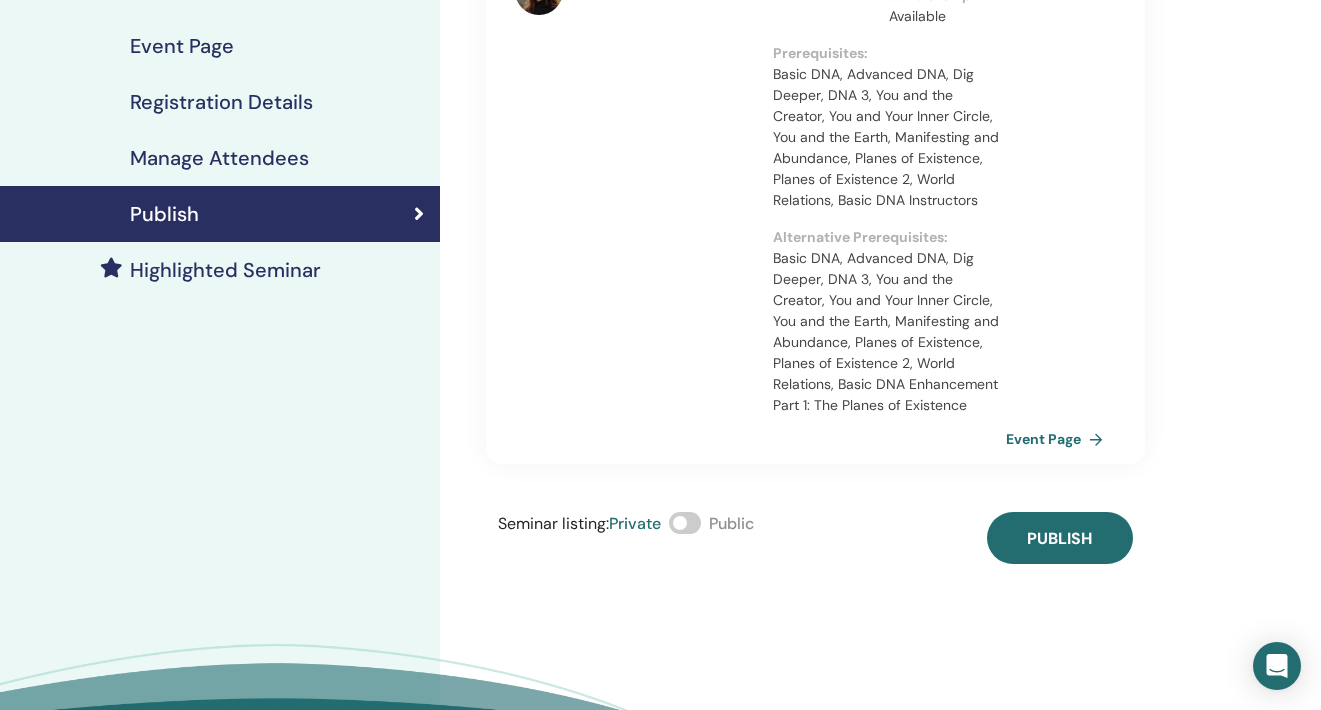 click at bounding box center [685, 523] 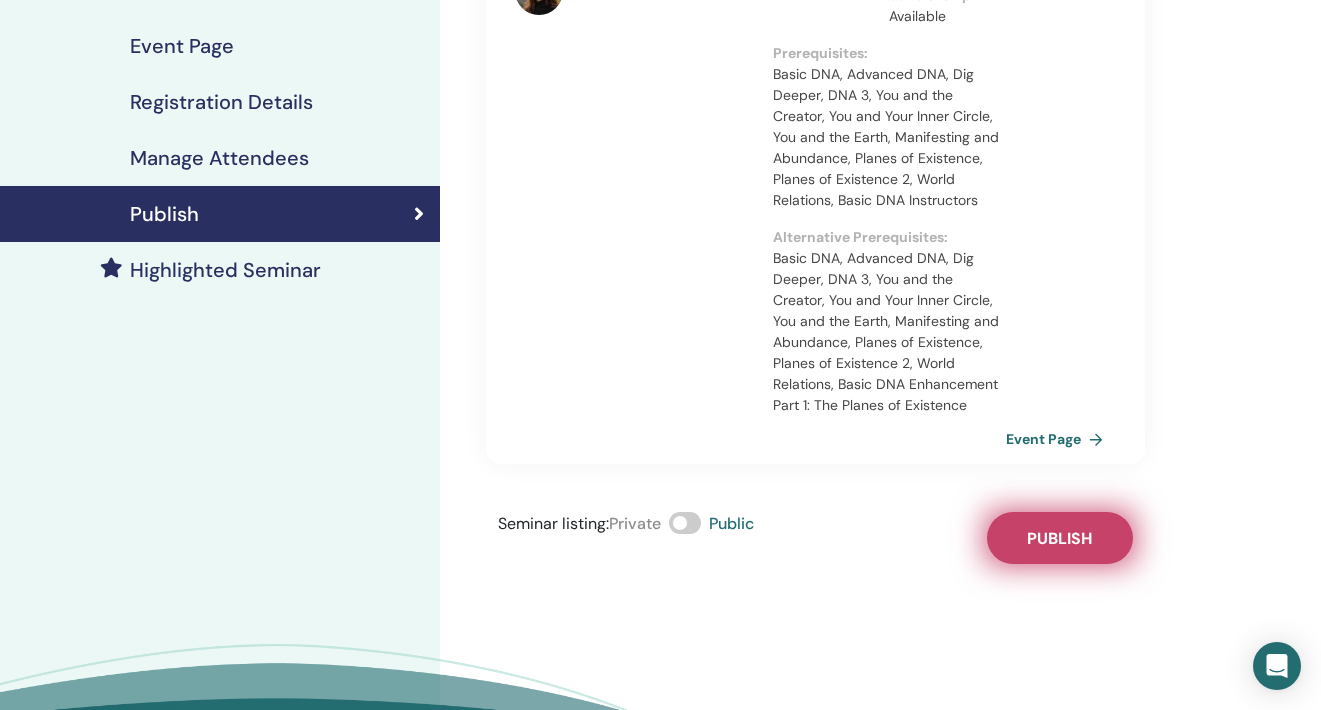 click on "Publish" at bounding box center (1059, 538) 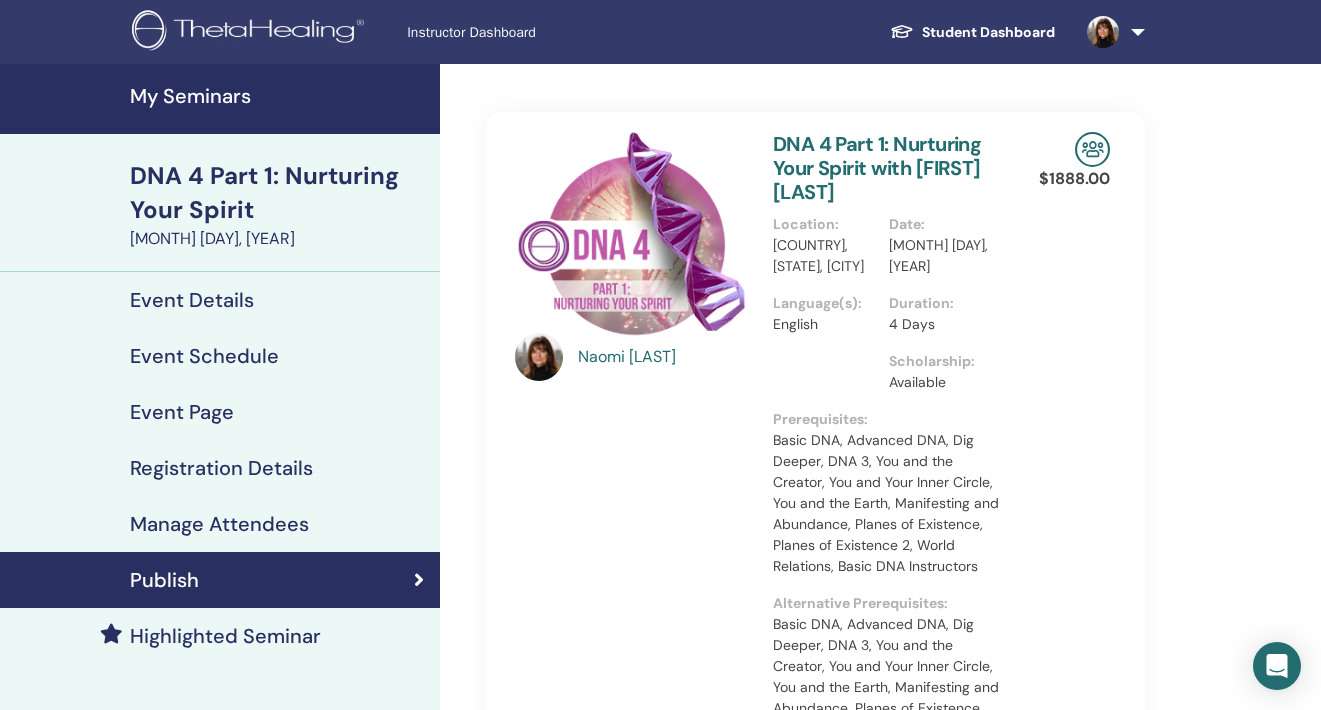 scroll, scrollTop: 0, scrollLeft: 0, axis: both 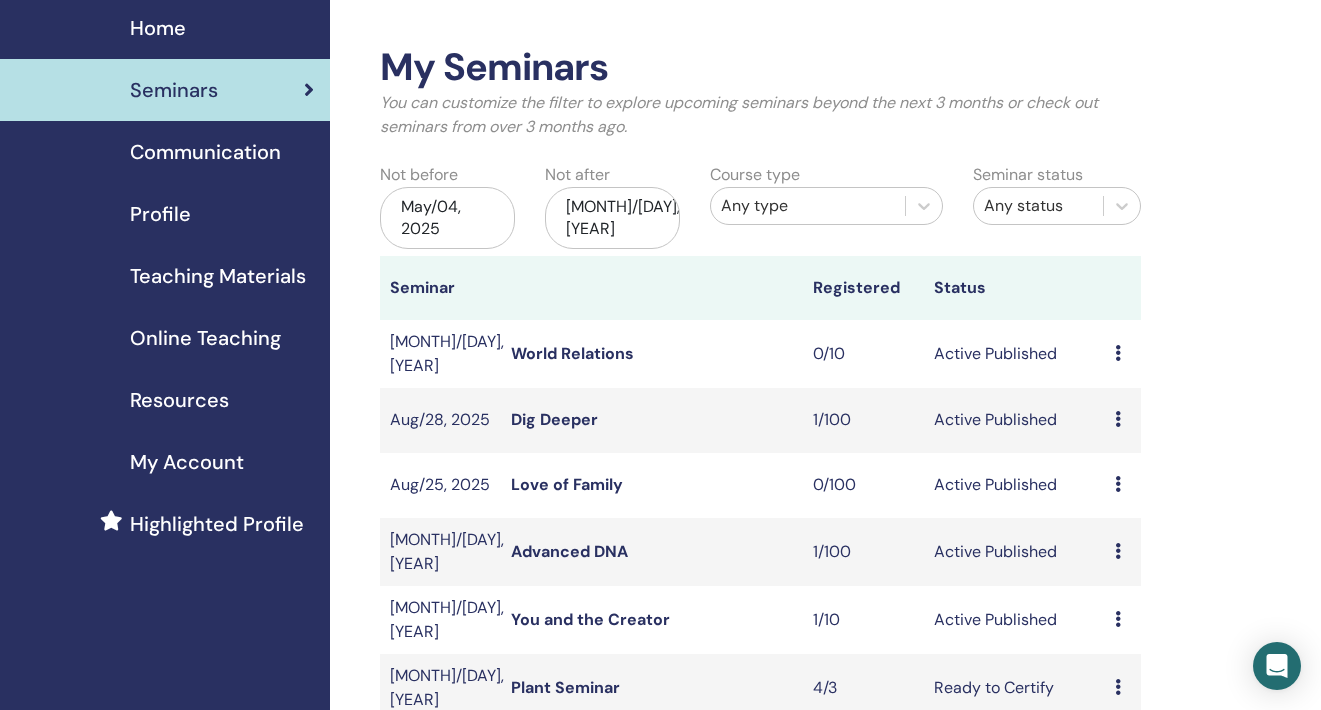click on "[MONTH]/[DAY], [YEAR]" at bounding box center [612, 218] 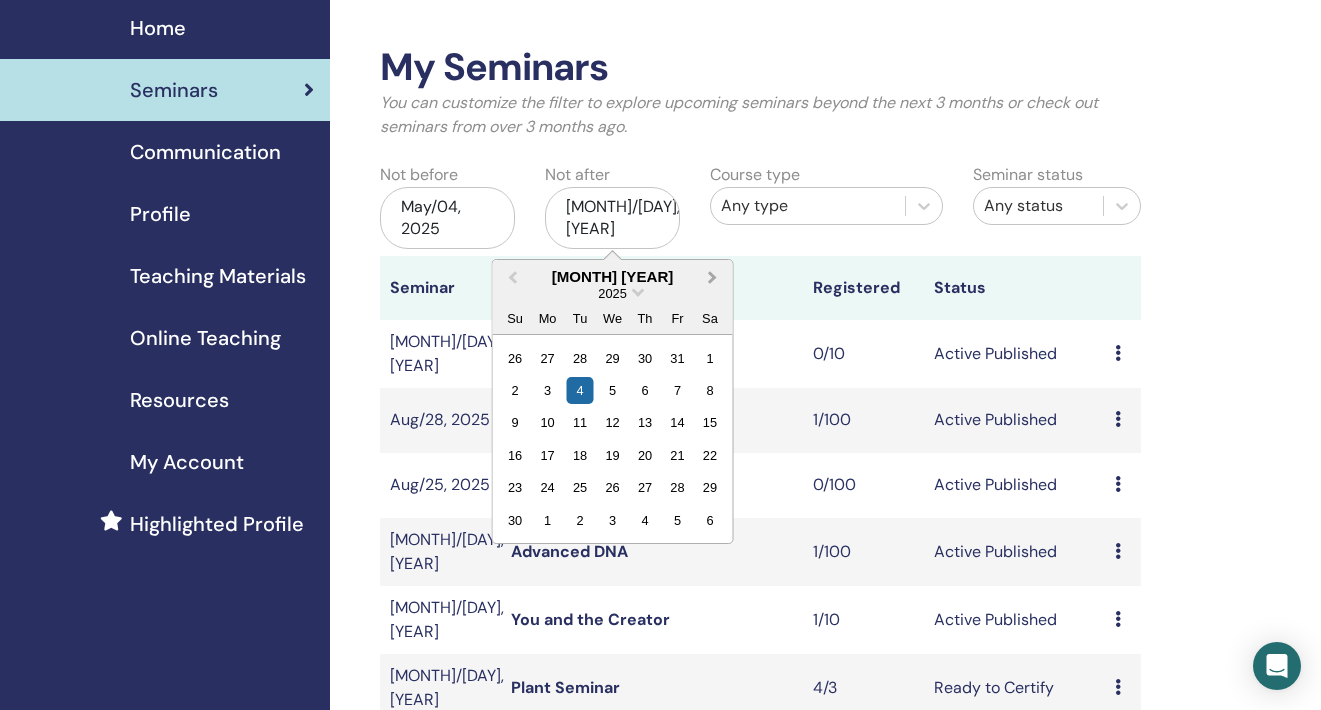 click on "Next Month" at bounding box center (715, 278) 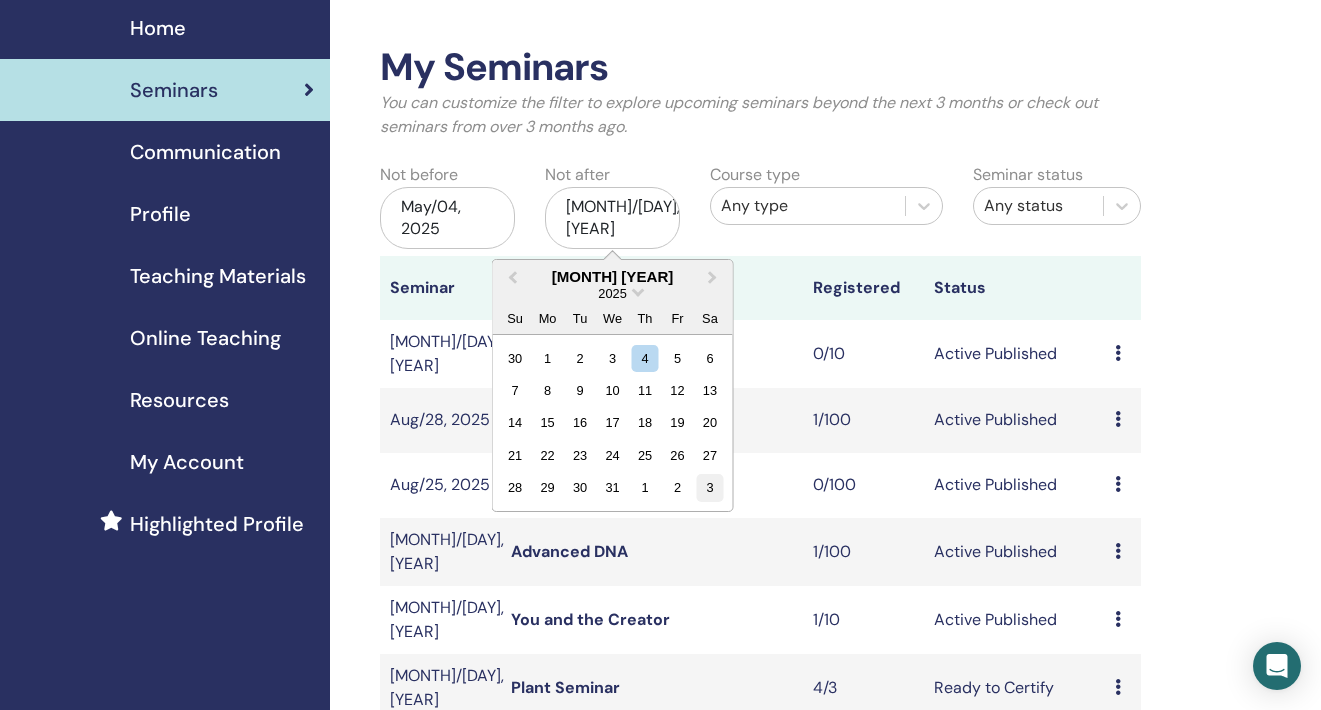 click on "3" at bounding box center [709, 487] 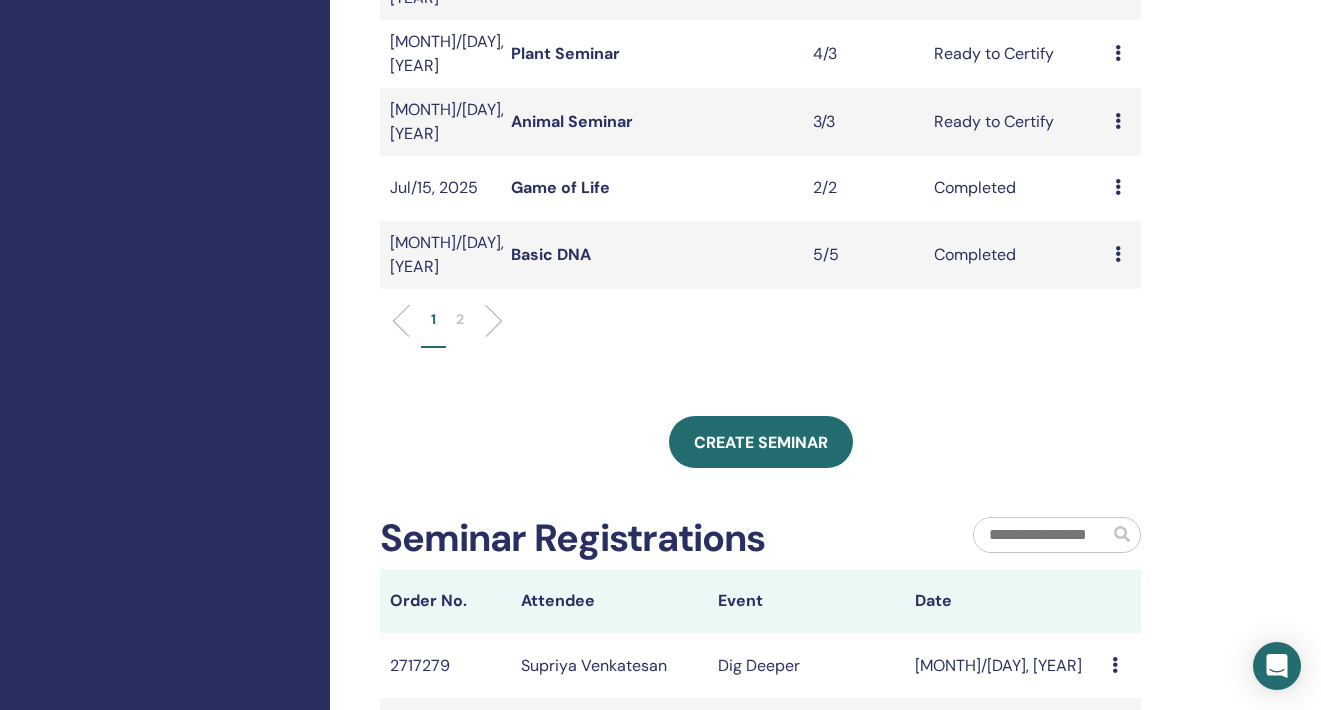 scroll, scrollTop: 808, scrollLeft: 0, axis: vertical 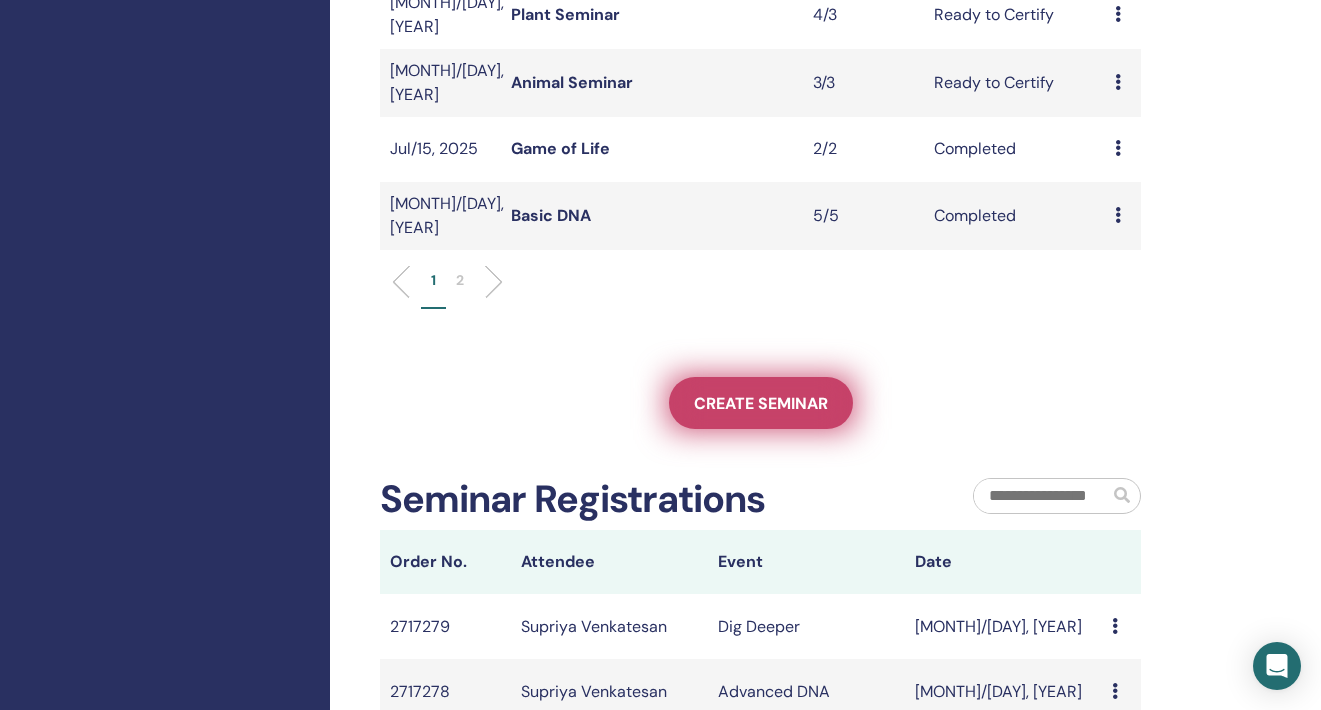 click on "Create seminar" at bounding box center [761, 403] 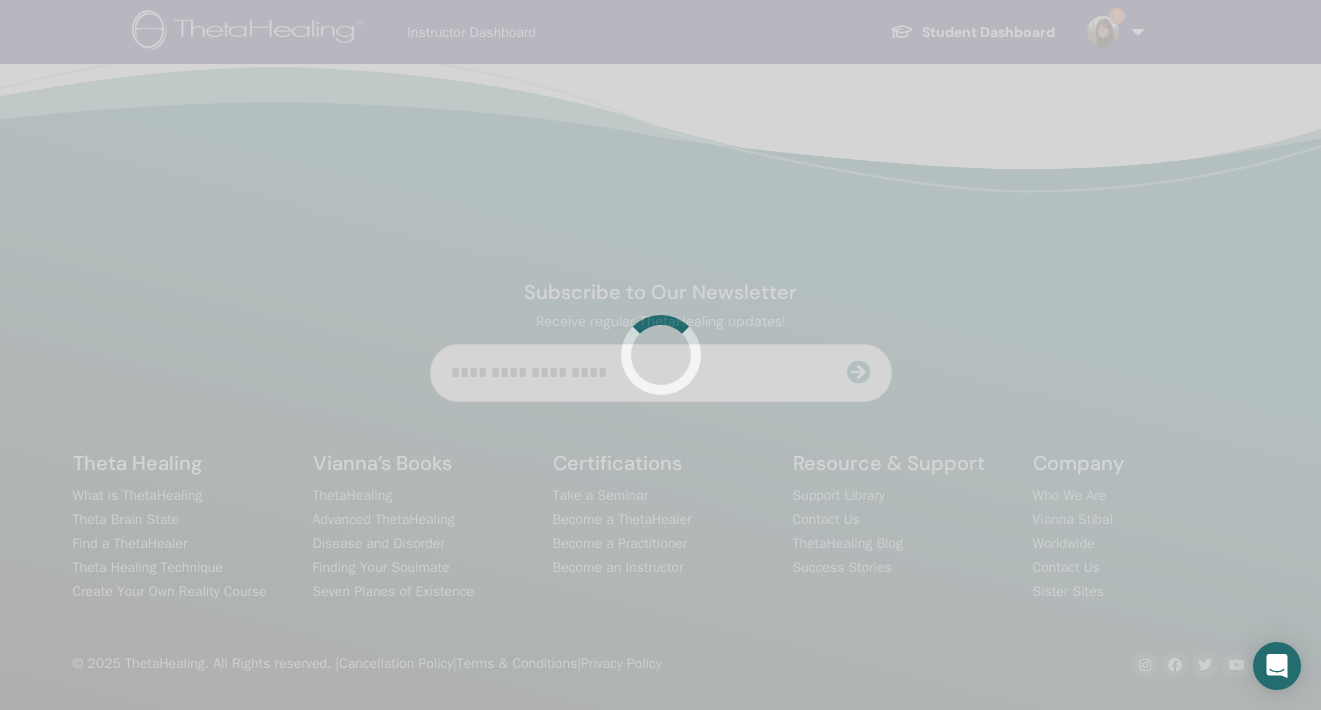 scroll, scrollTop: 0, scrollLeft: 0, axis: both 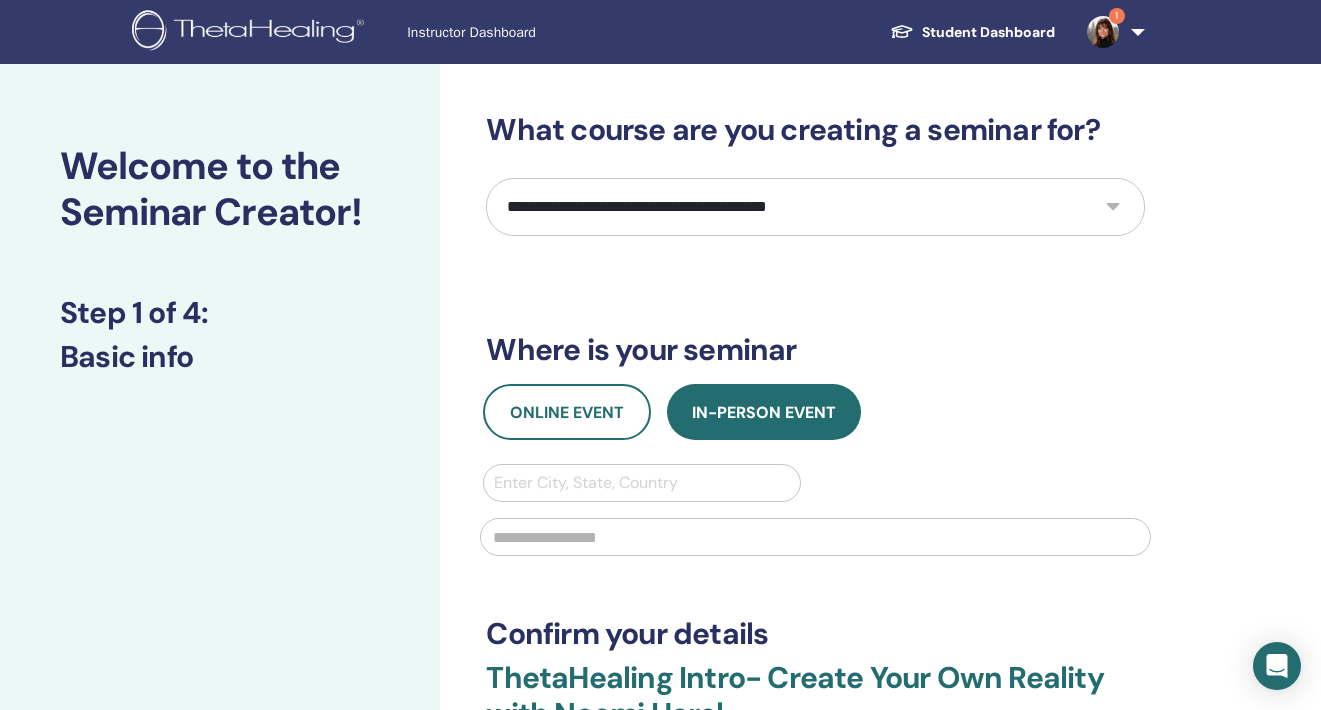 select on "*" 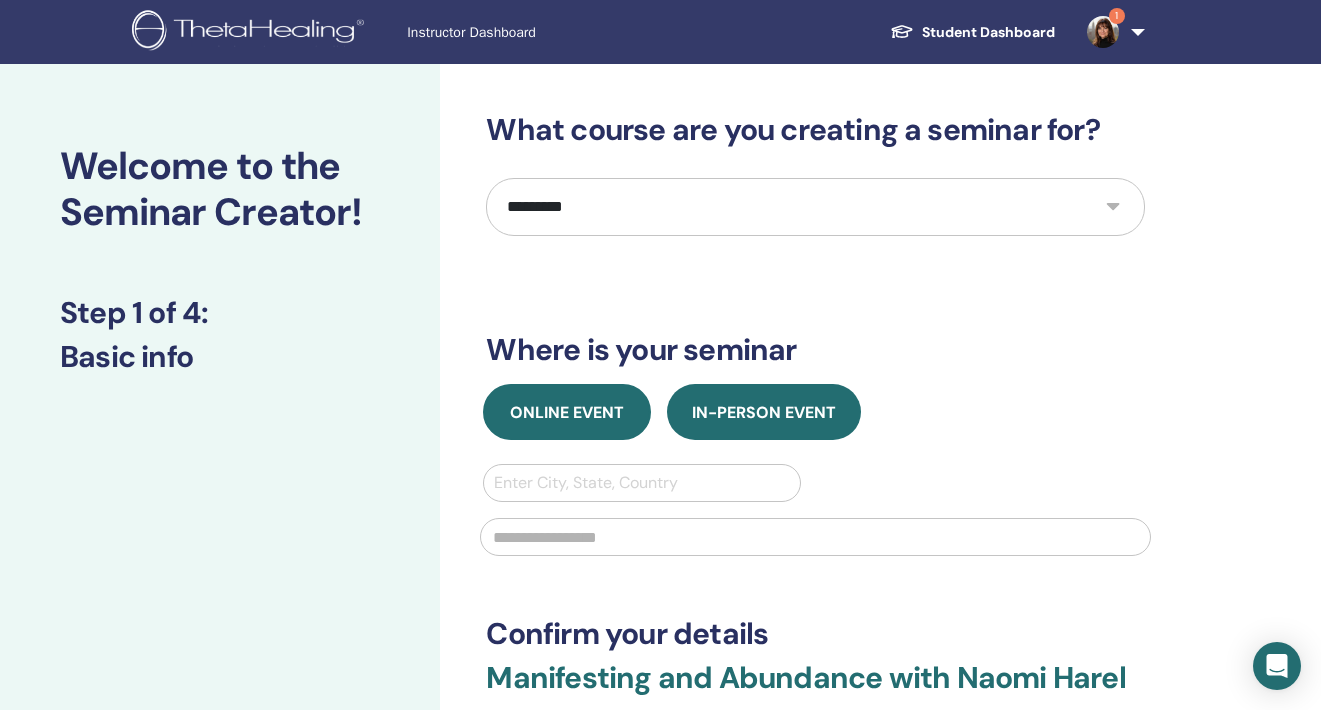 click on "Online Event" at bounding box center (567, 412) 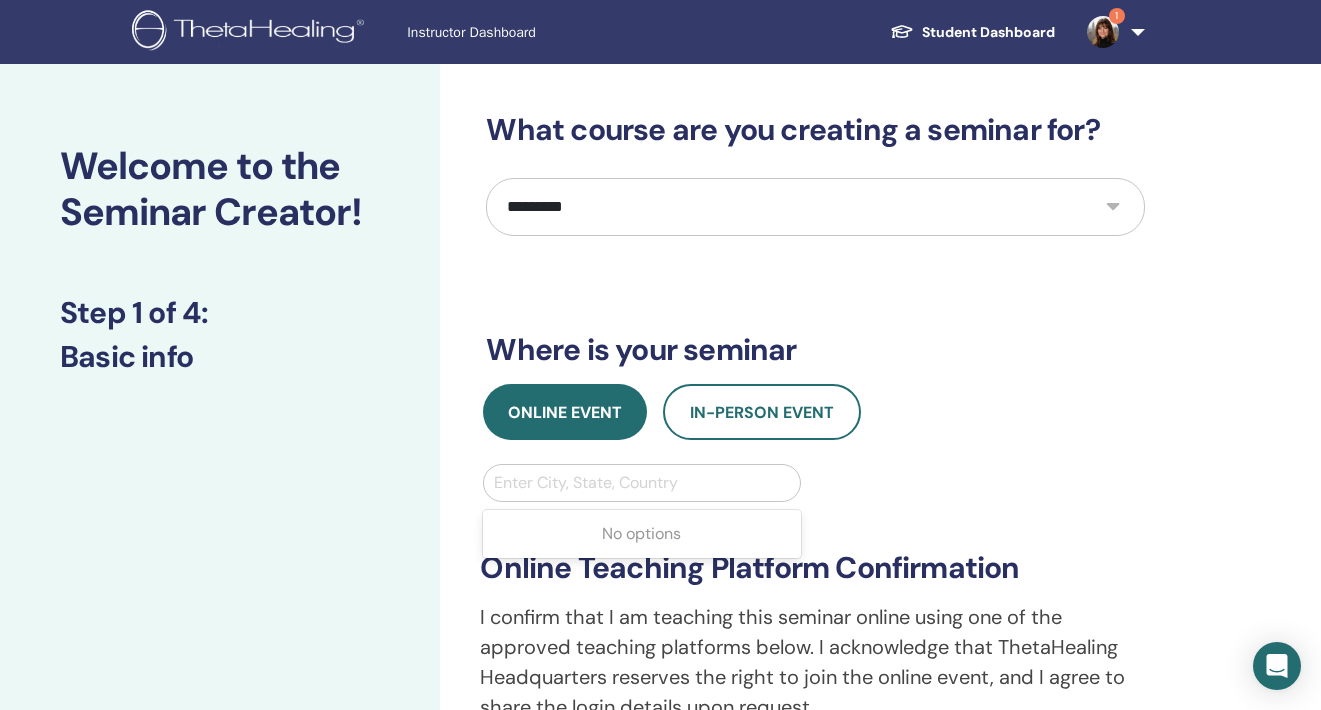 click on "Enter City, State, Country" at bounding box center (641, 483) 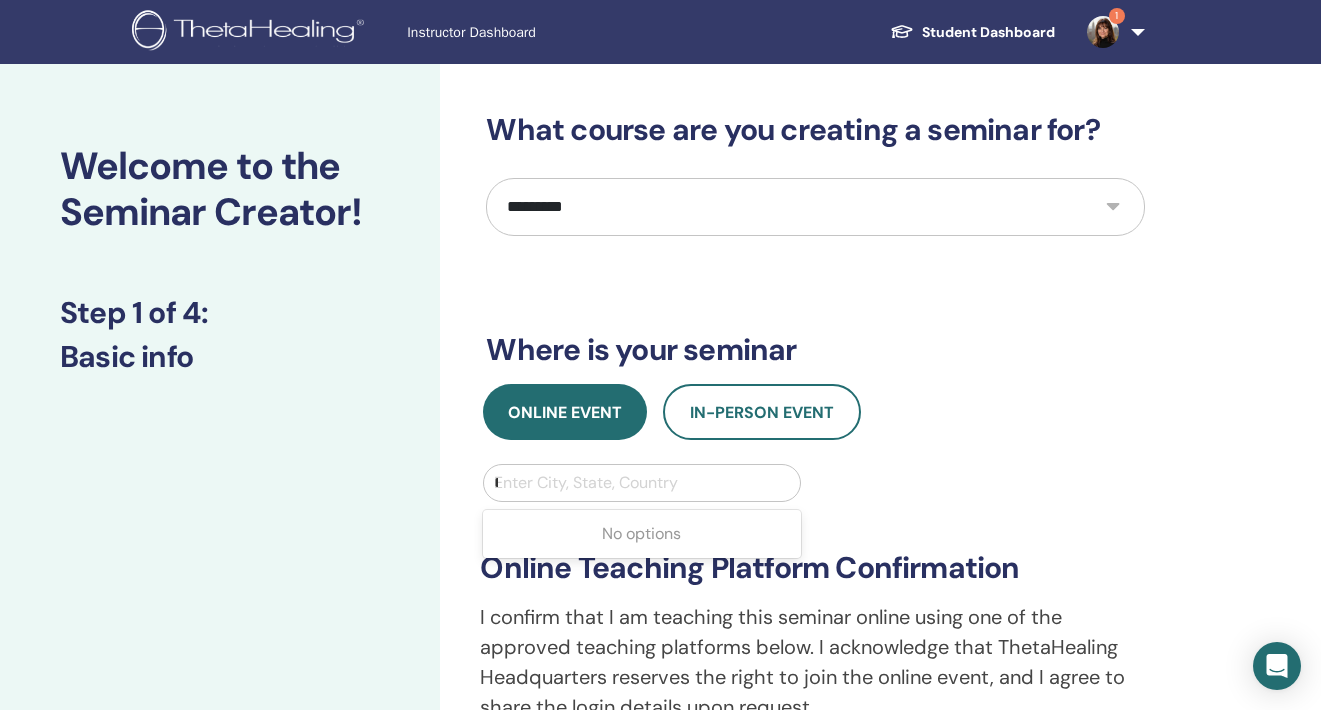 type on "***" 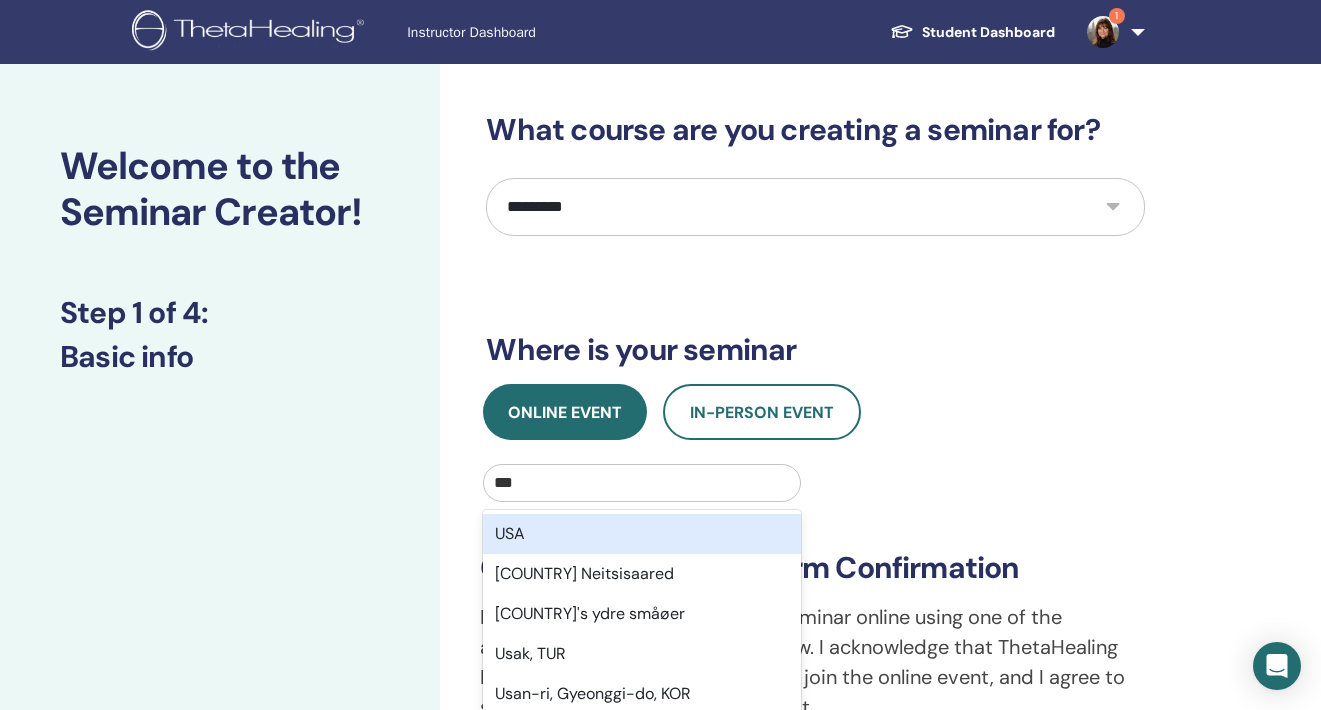 click on "USA" at bounding box center [641, 534] 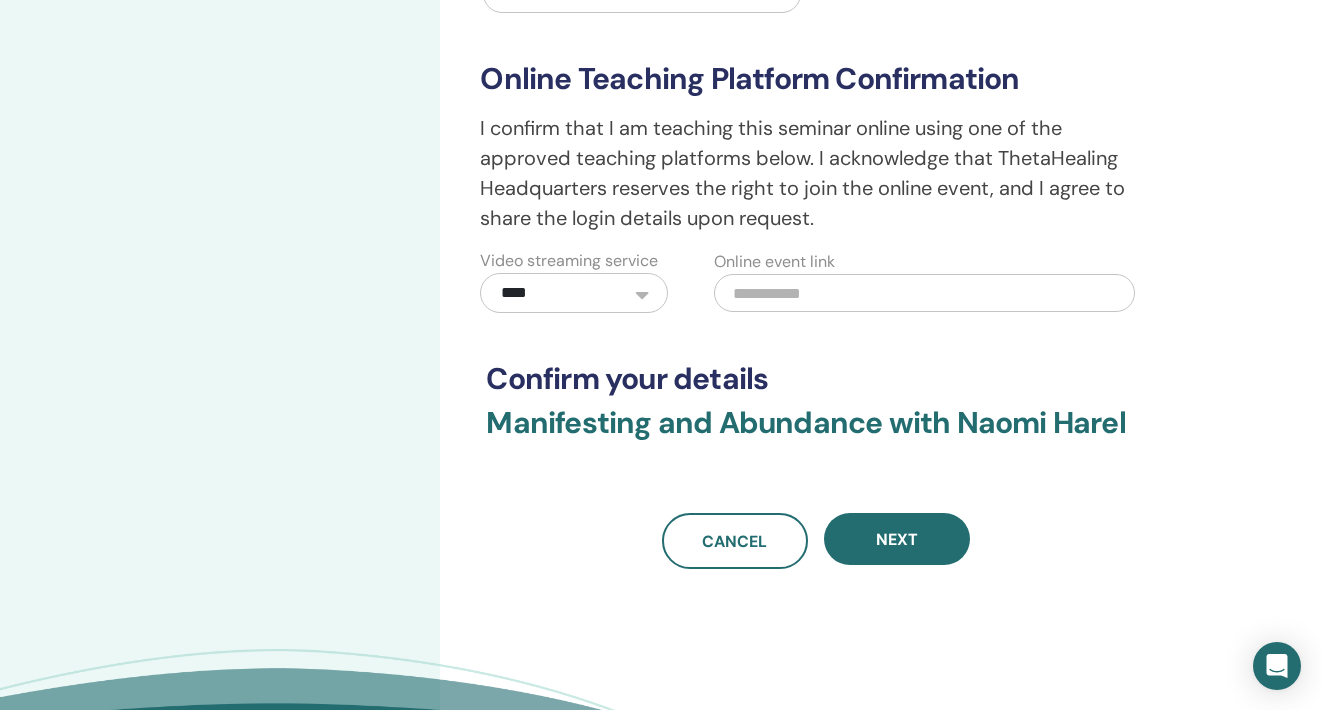 scroll, scrollTop: 552, scrollLeft: 0, axis: vertical 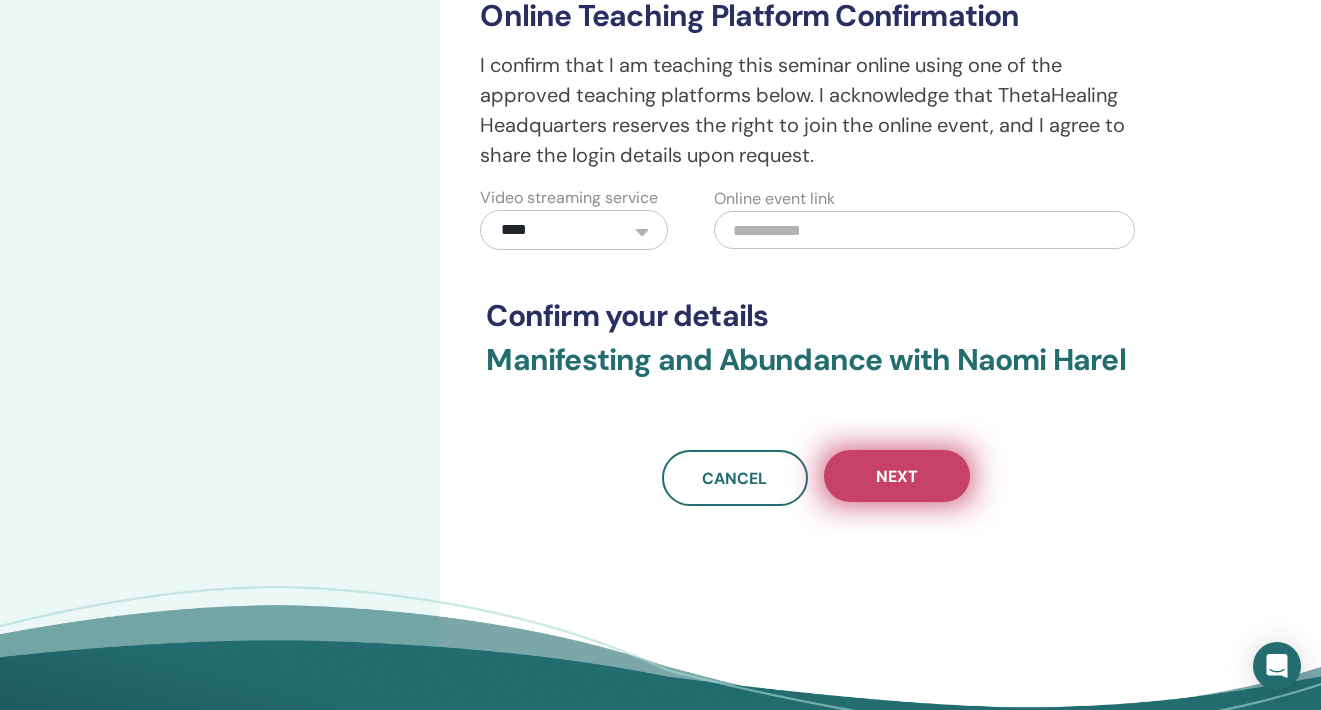 click on "Next" at bounding box center [897, 476] 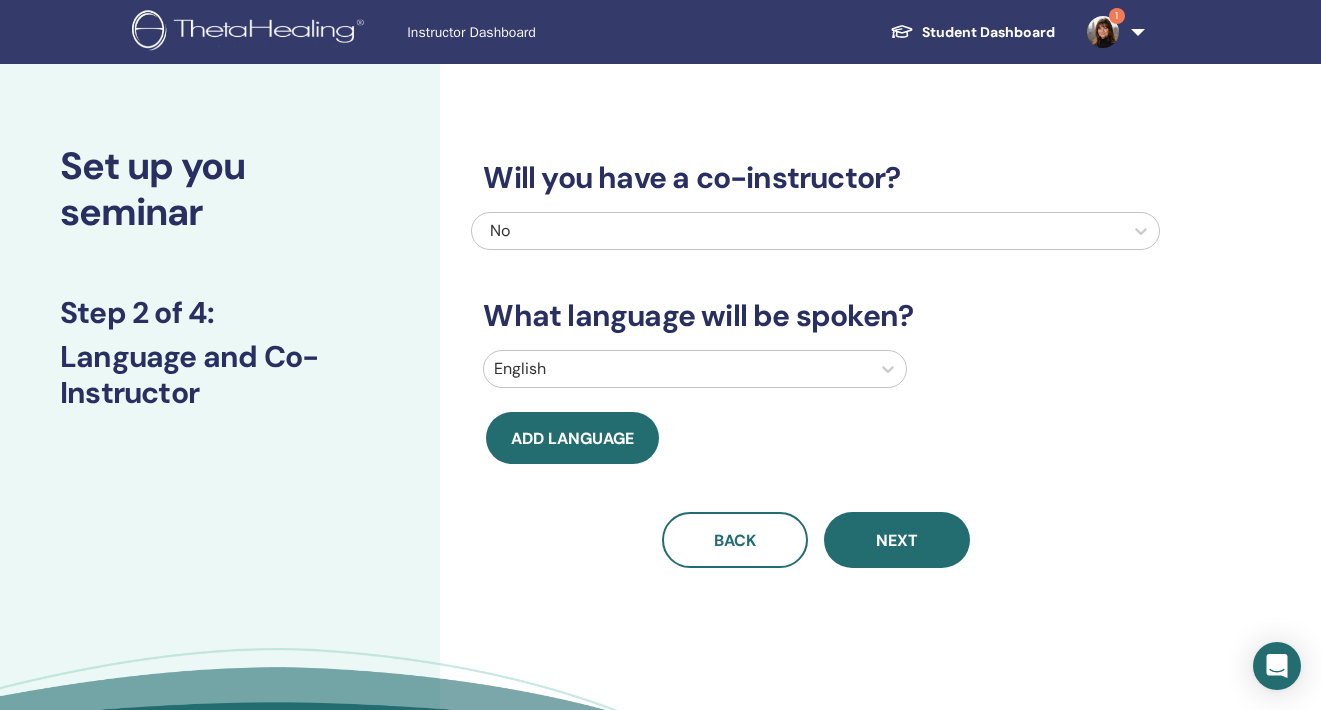 scroll, scrollTop: 0, scrollLeft: 0, axis: both 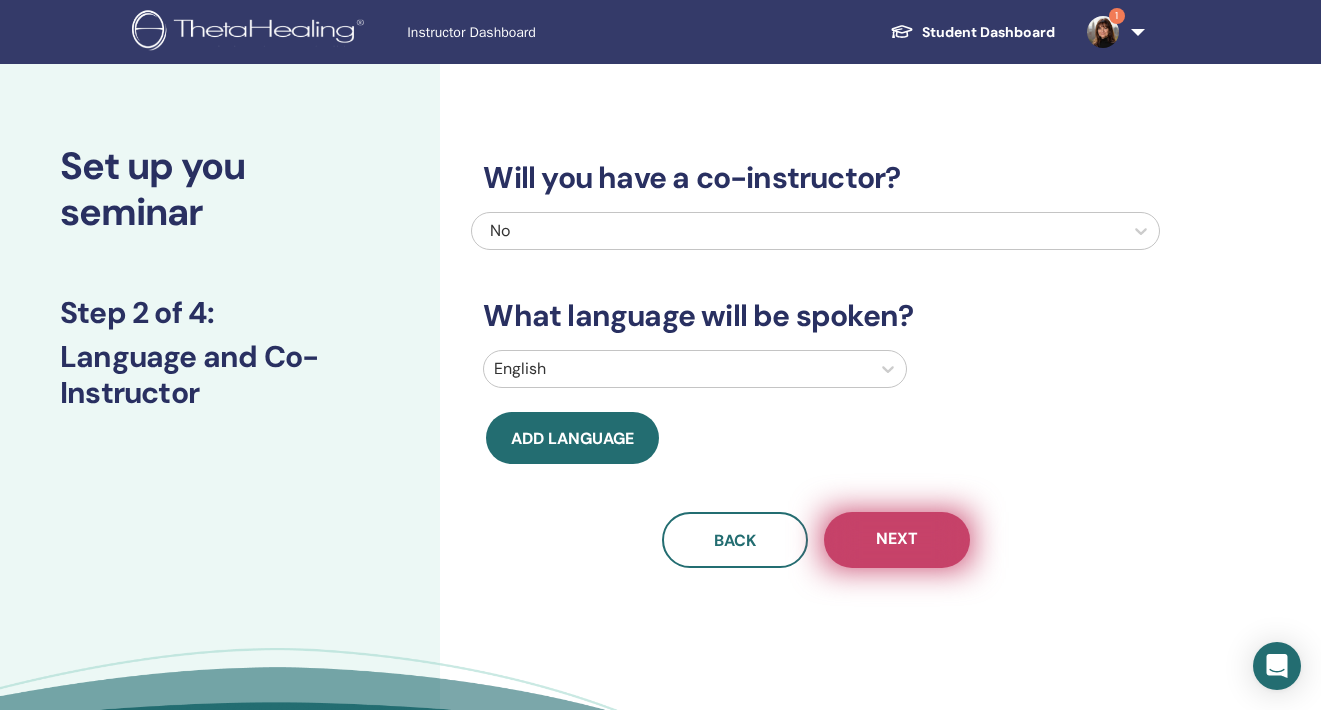 click on "Next" at bounding box center [897, 540] 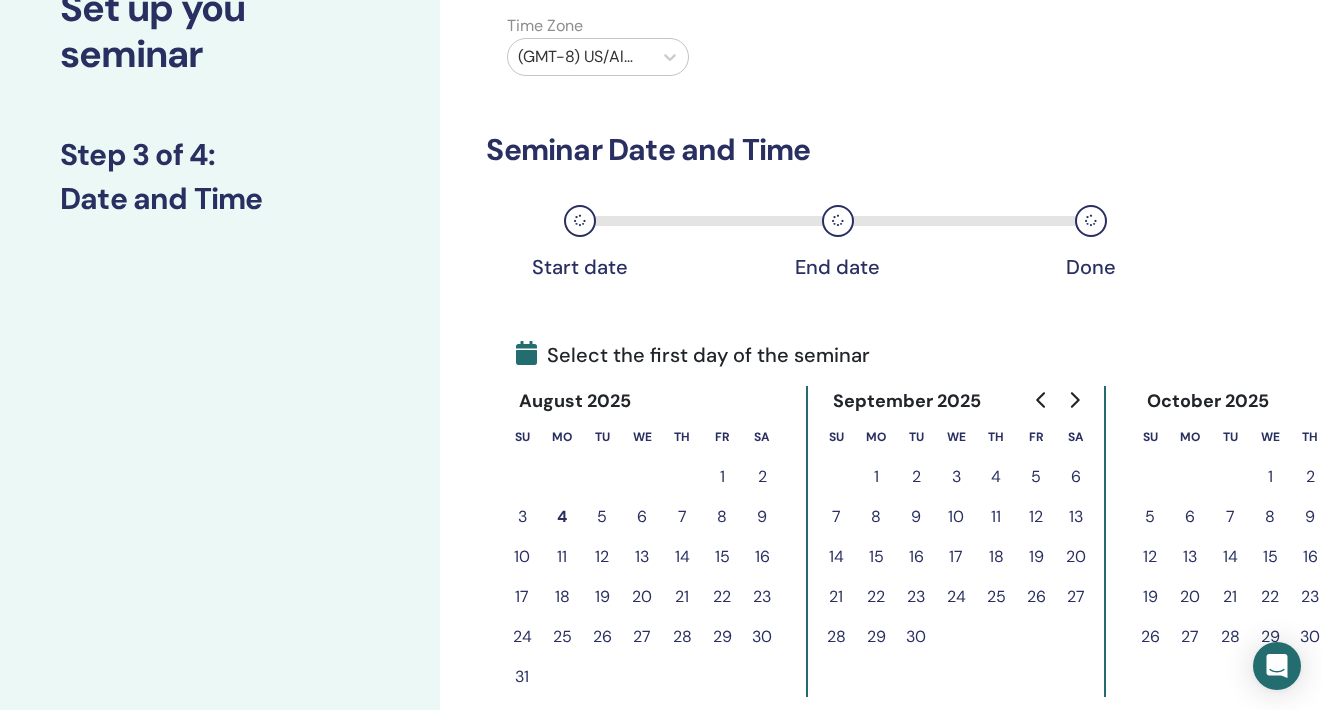 scroll, scrollTop: 233, scrollLeft: 0, axis: vertical 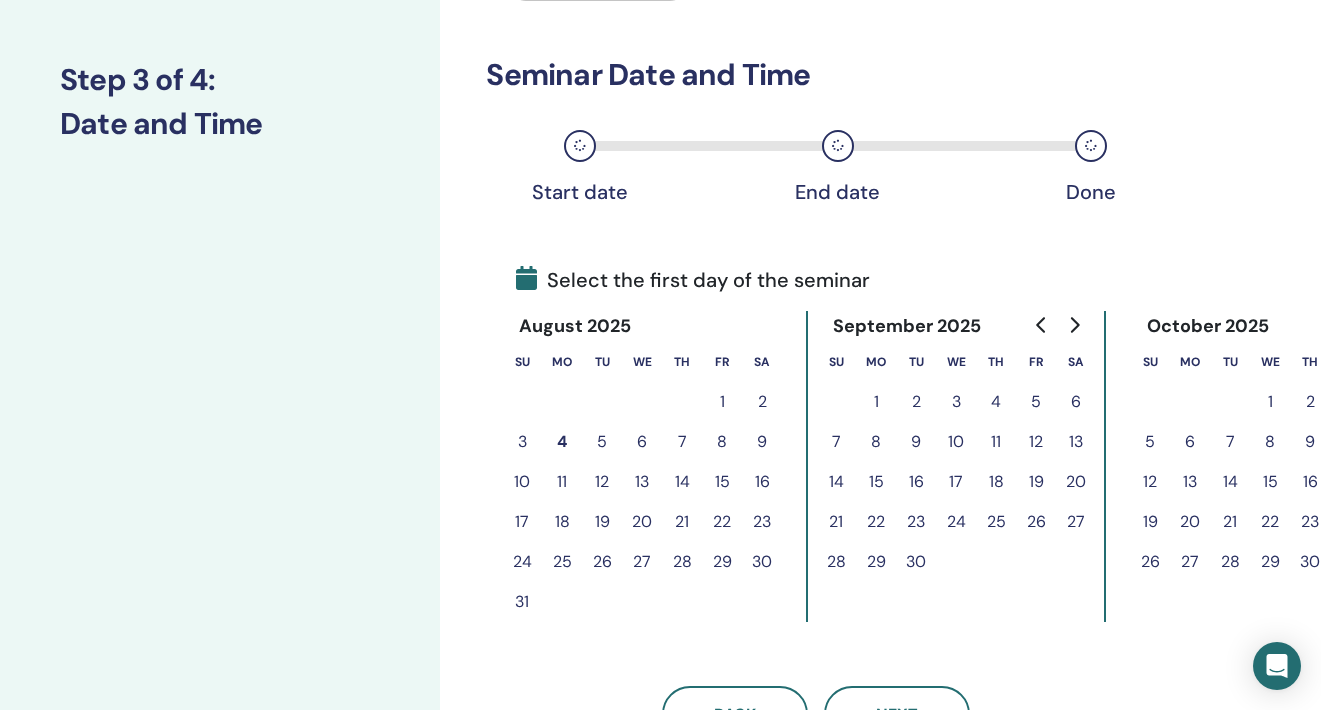 click 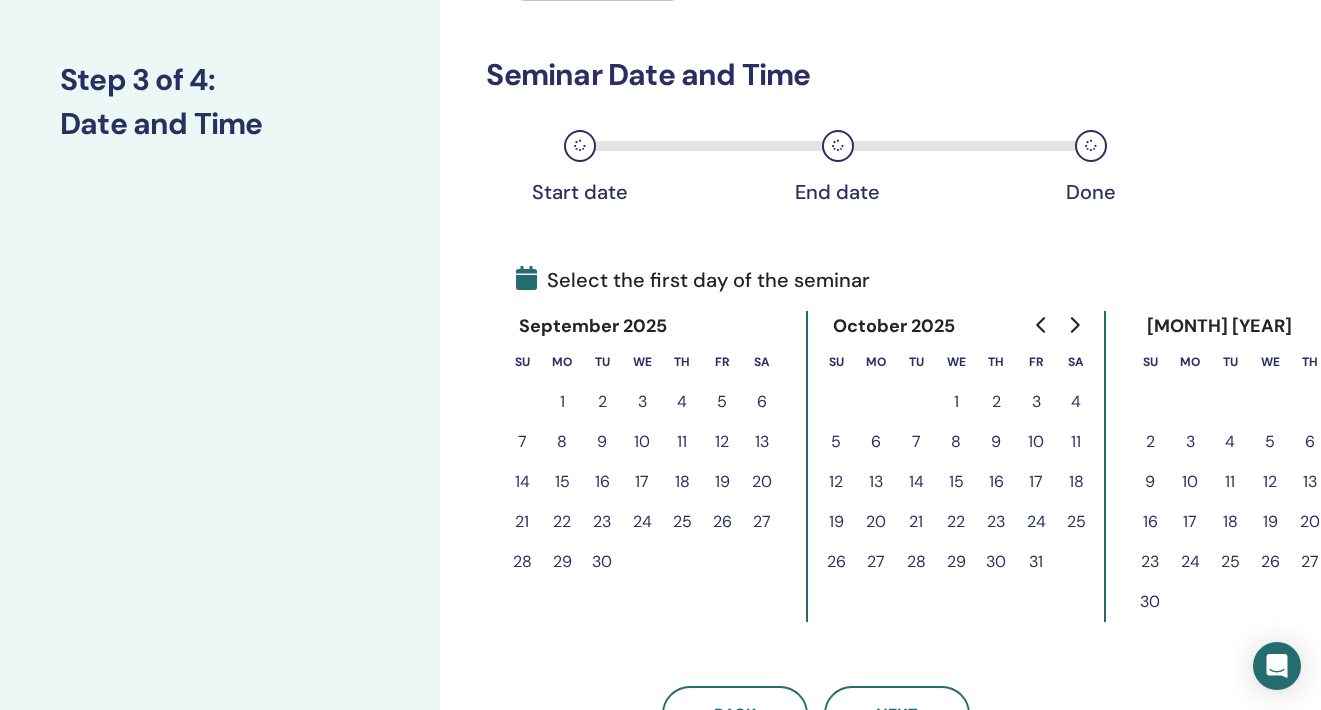 click 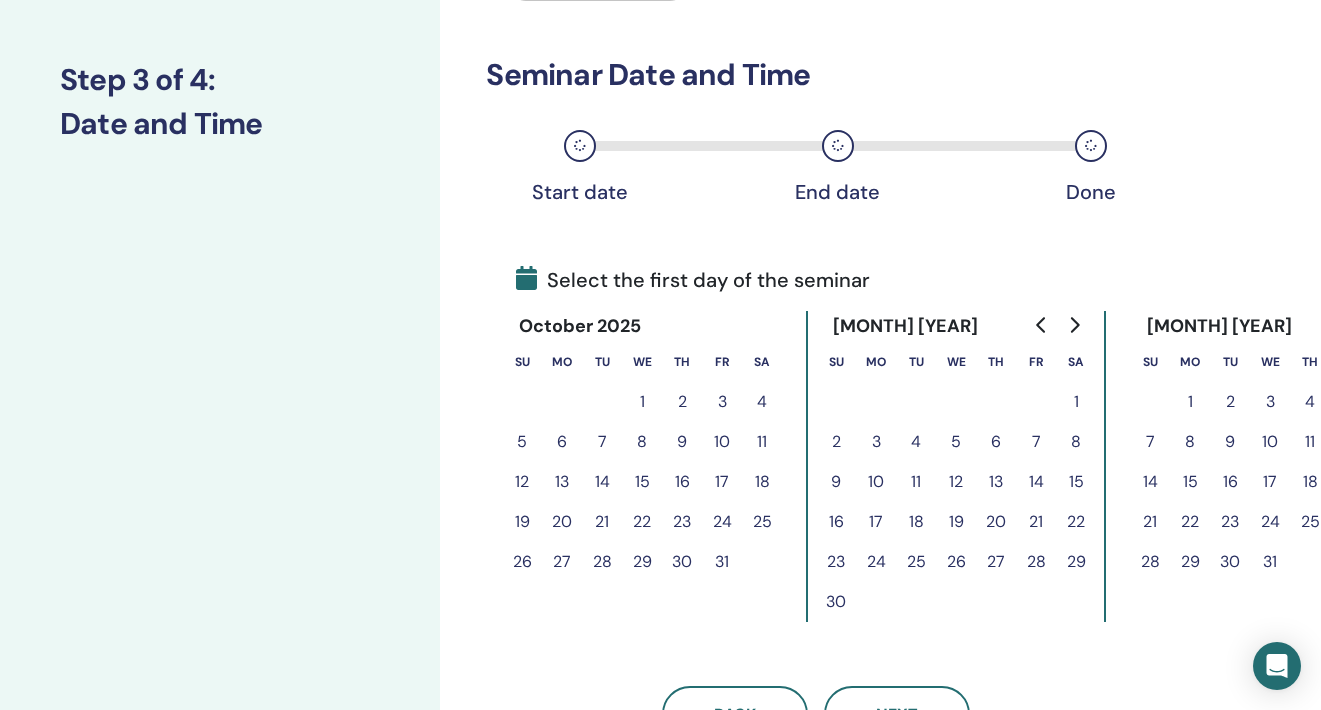 click 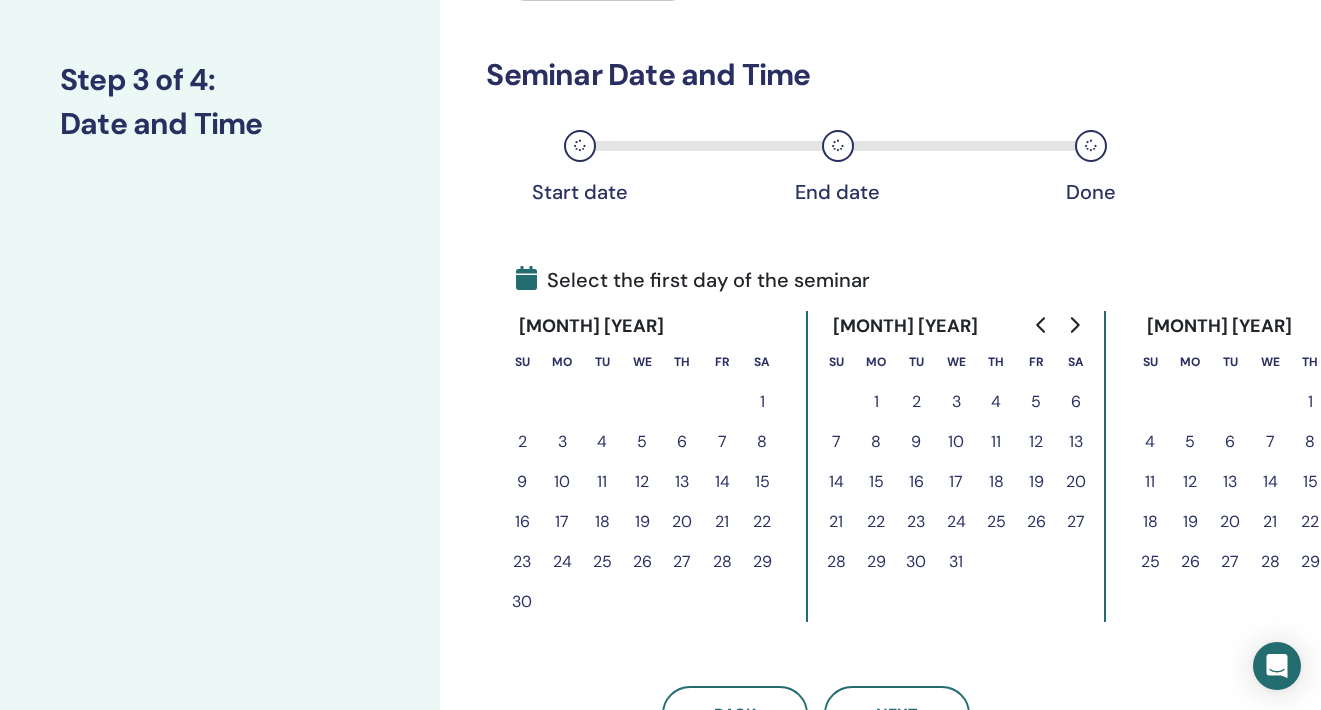 click on "2" at bounding box center (916, 402) 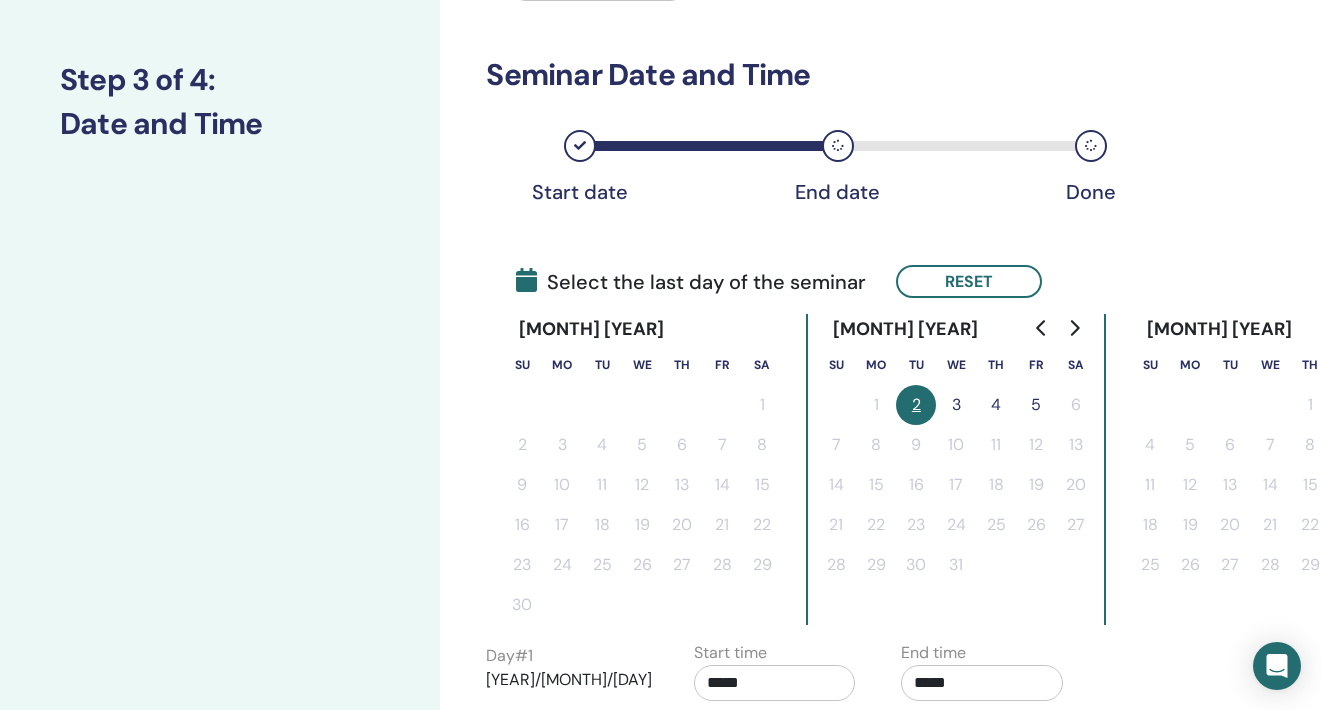 click on "4" at bounding box center (996, 405) 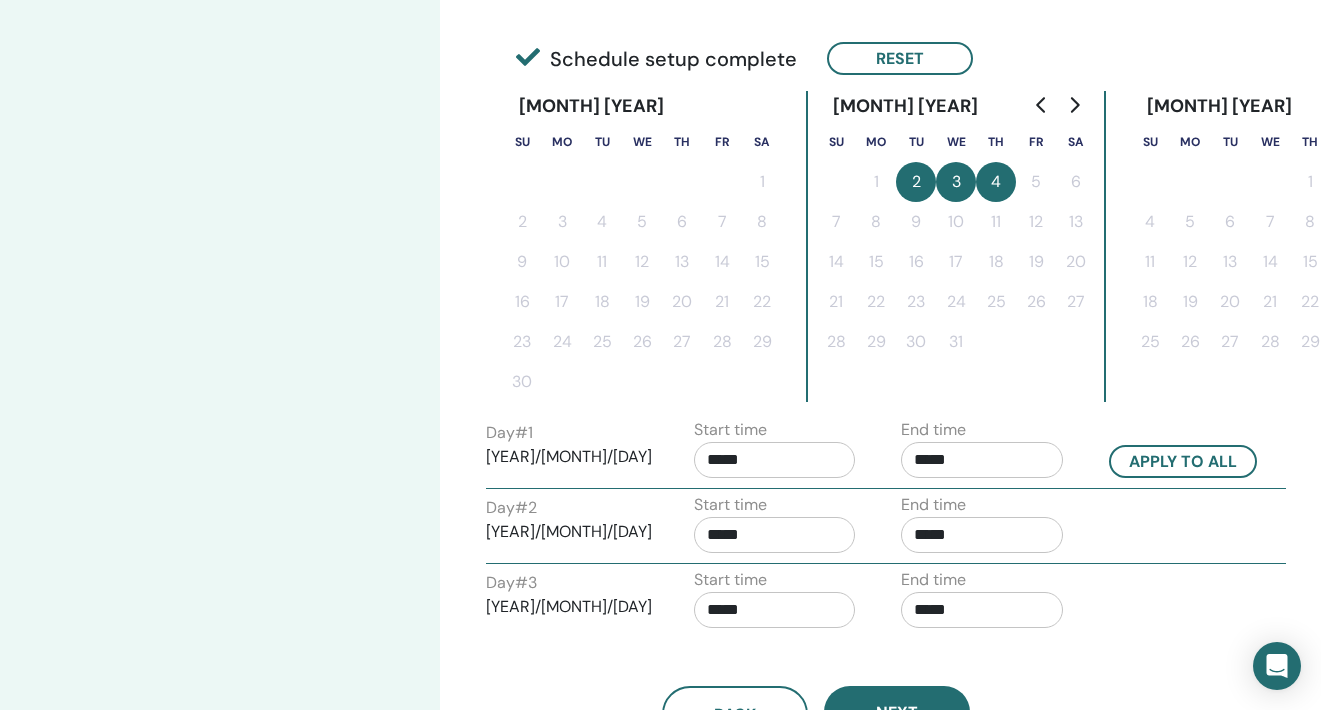 scroll, scrollTop: 461, scrollLeft: 0, axis: vertical 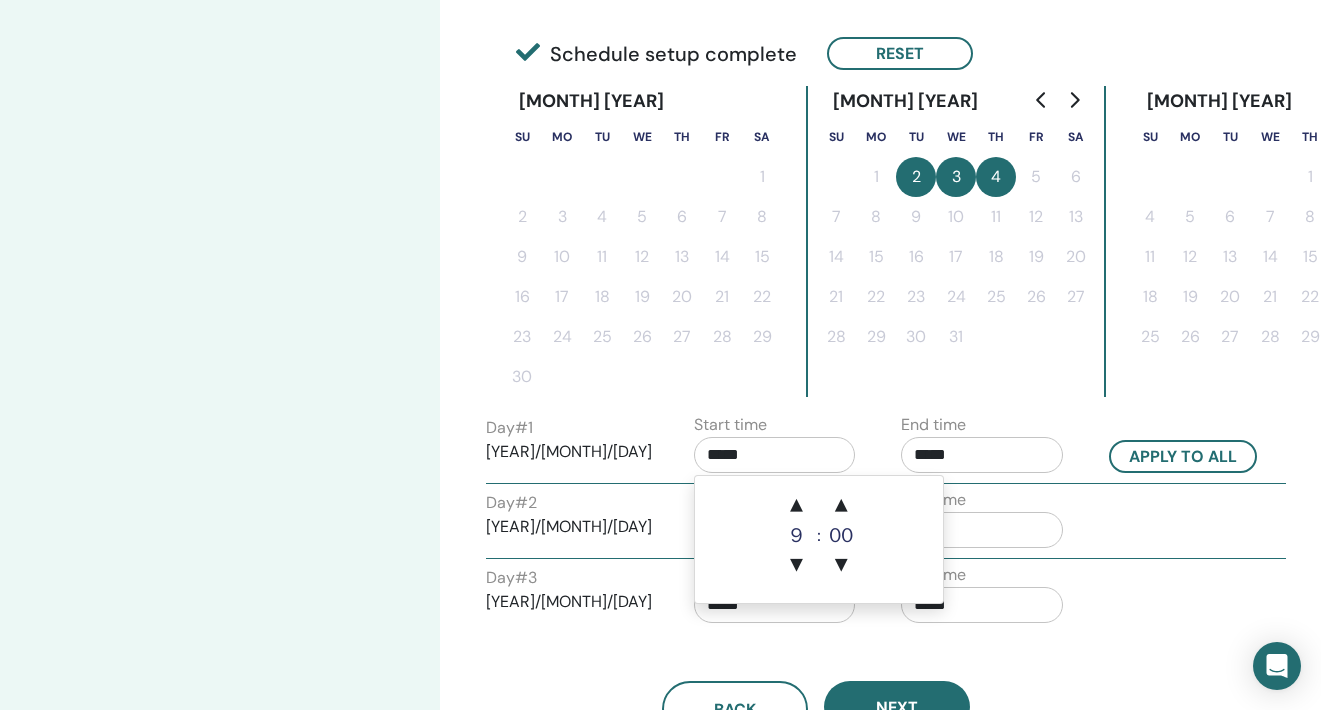 click on "*****" at bounding box center [775, 455] 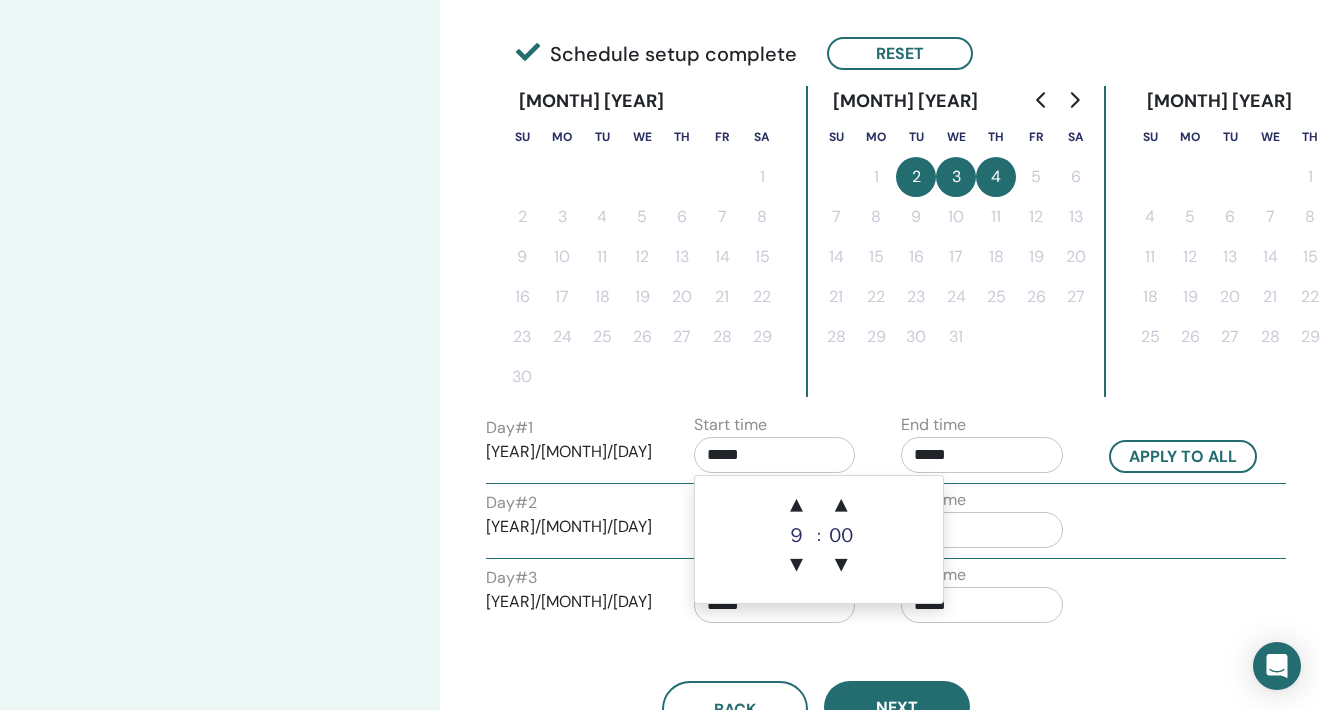 click on "*****" at bounding box center (982, 455) 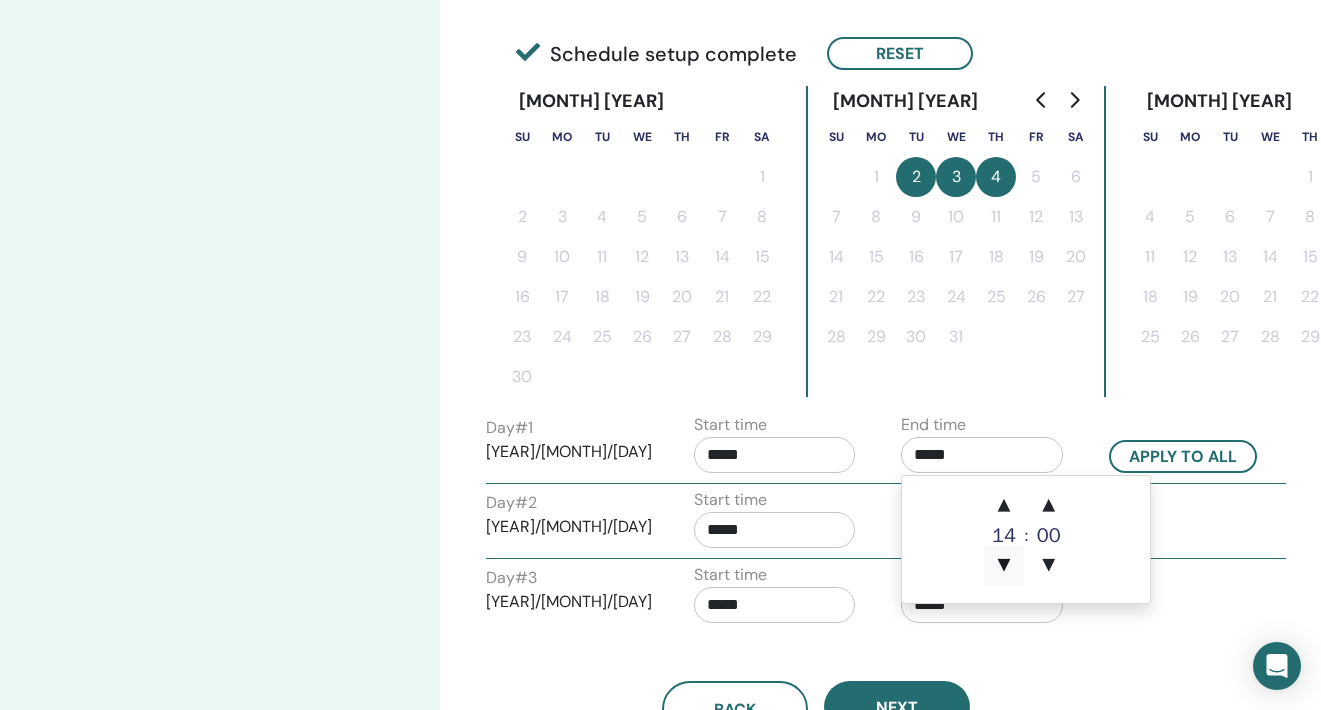 click on "▼" at bounding box center [1004, 566] 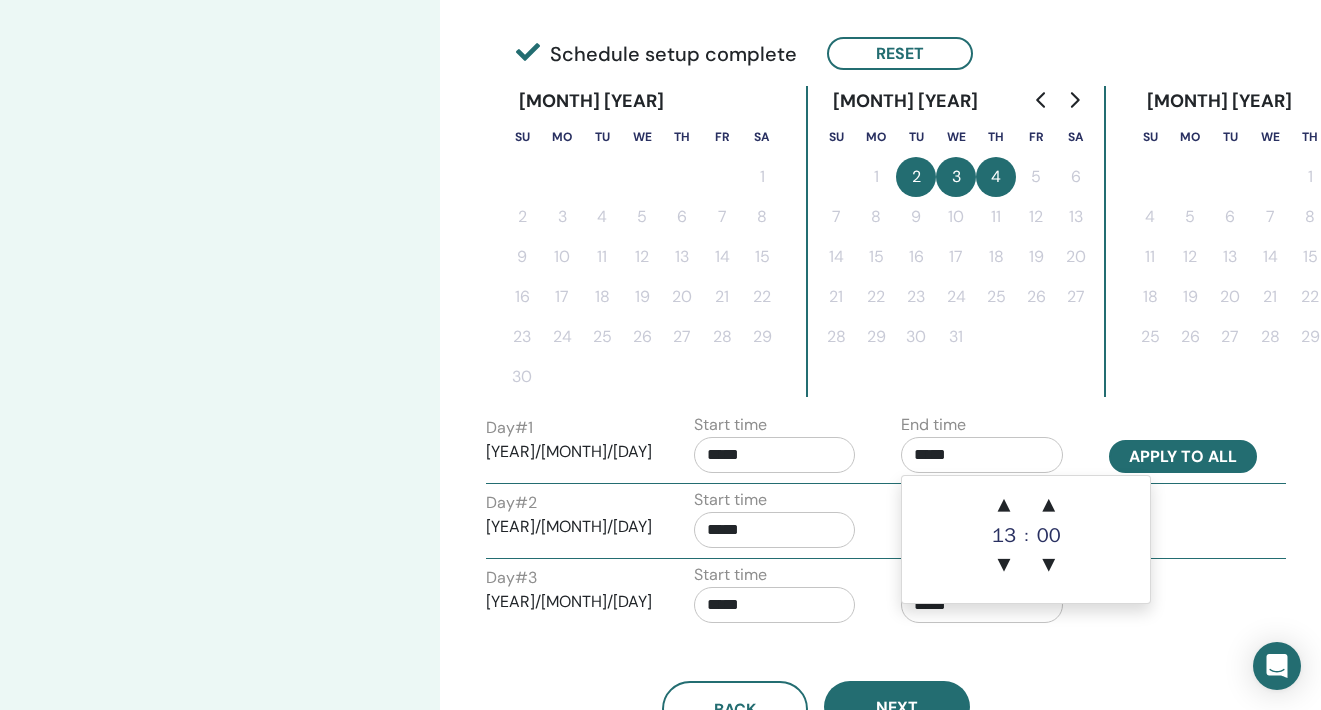 click on "Apply to all" at bounding box center [1183, 456] 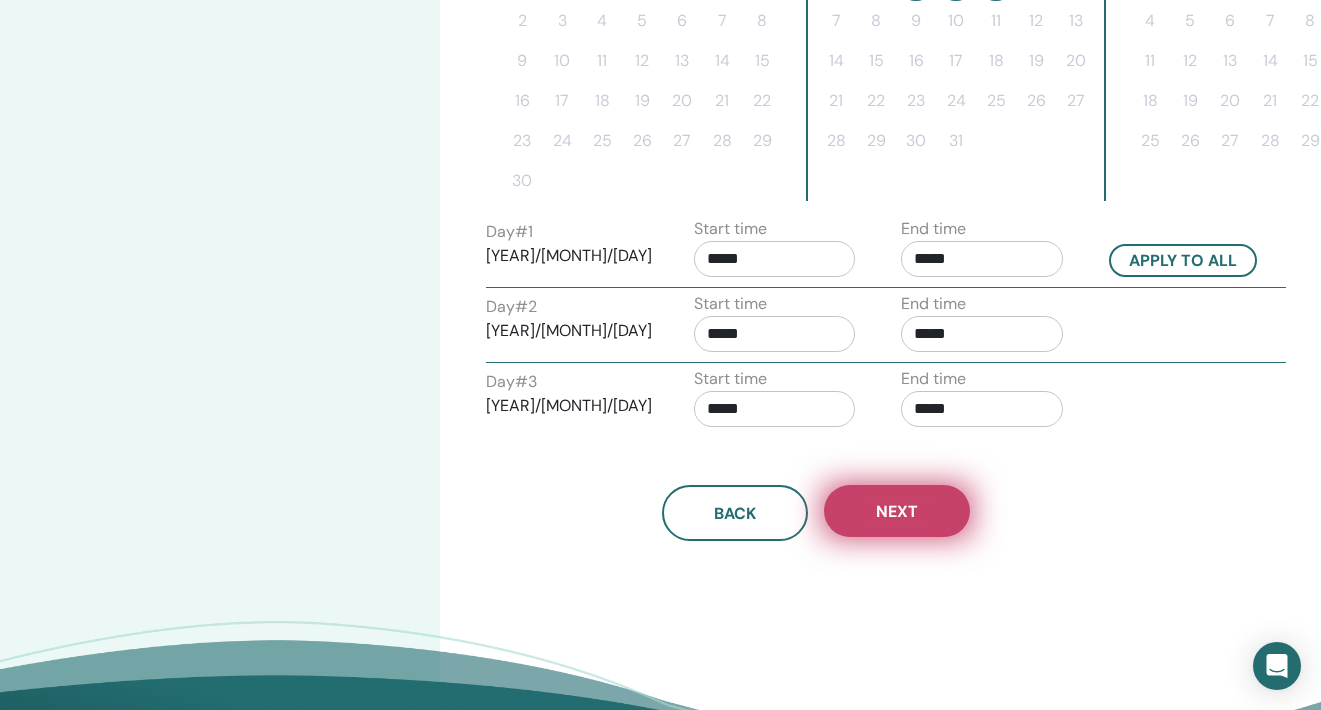 click on "Next" at bounding box center [897, 511] 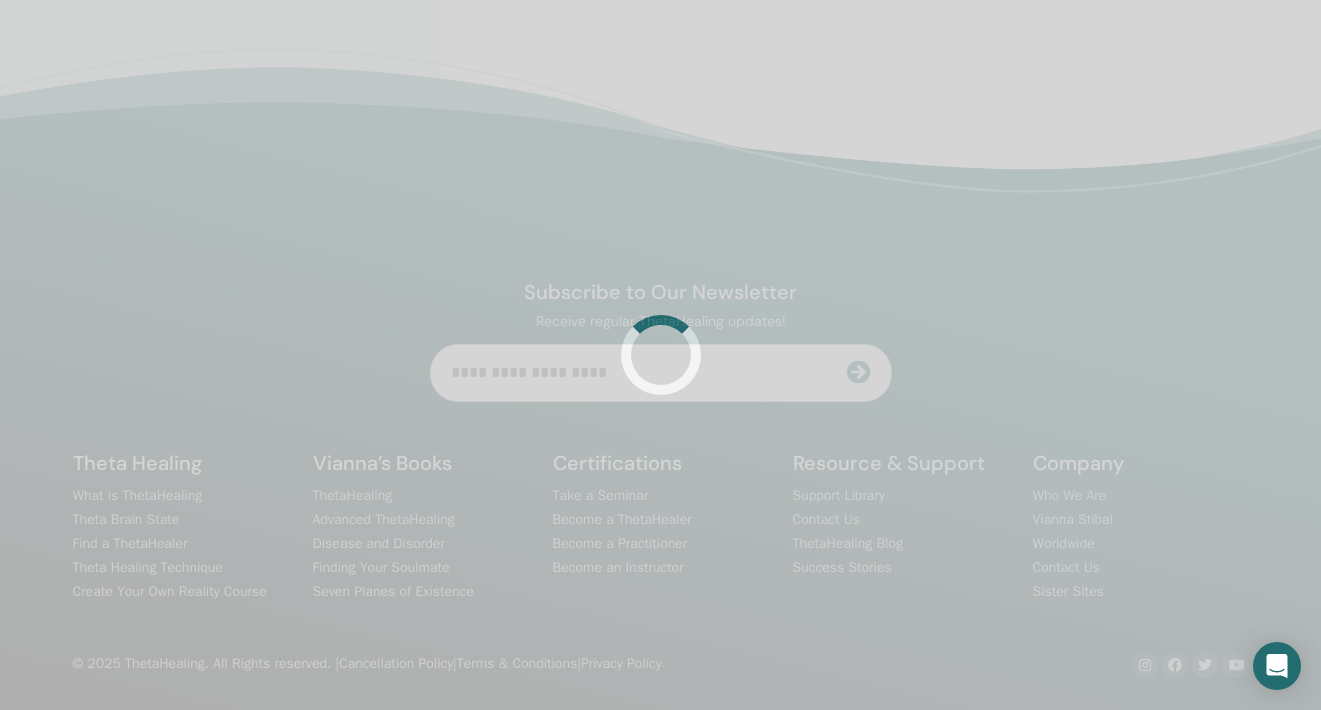 scroll, scrollTop: 471, scrollLeft: 0, axis: vertical 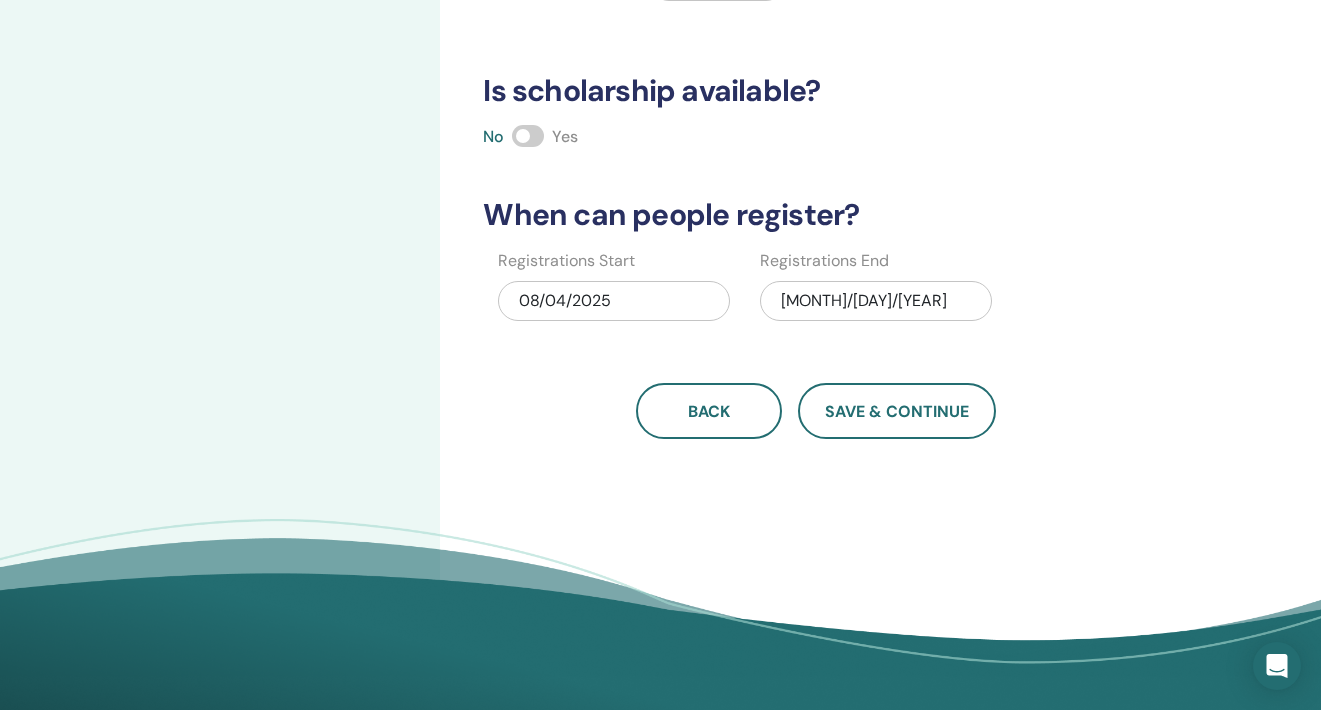 click at bounding box center [528, 136] 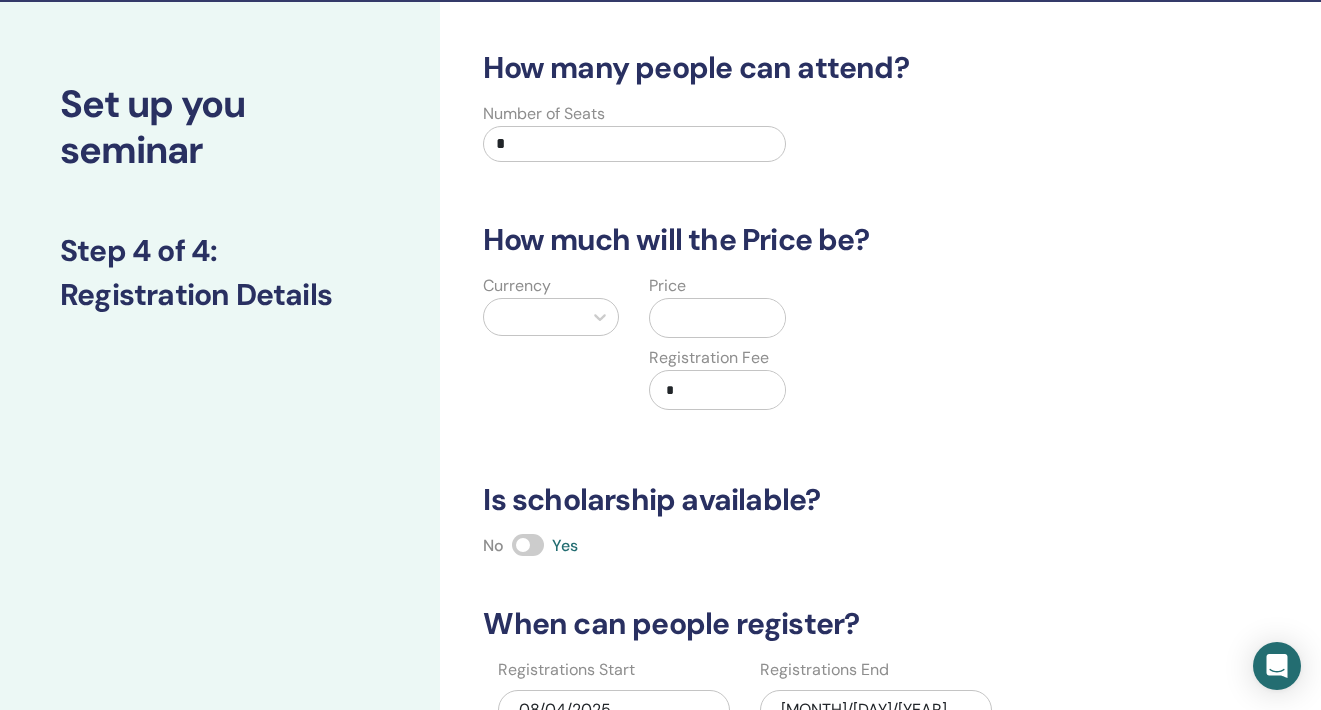 scroll, scrollTop: 59, scrollLeft: 0, axis: vertical 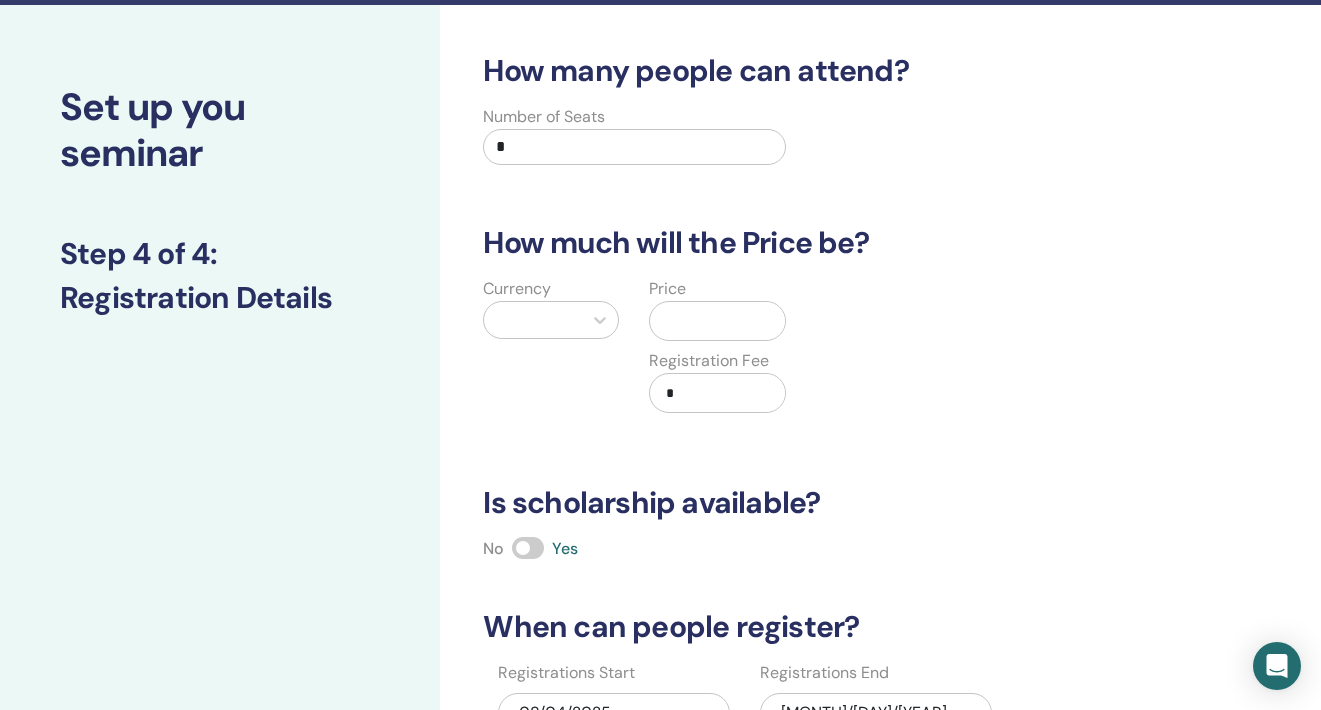 click on "*" at bounding box center [634, 147] 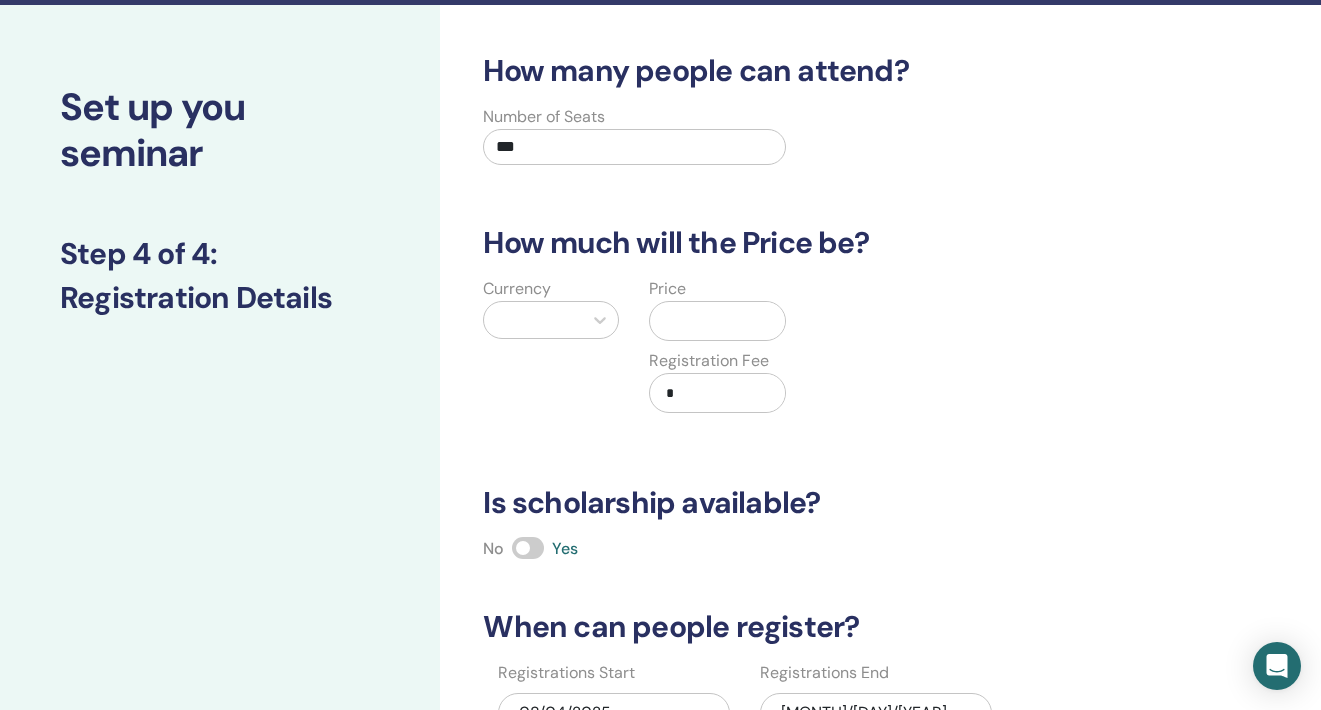 type on "***" 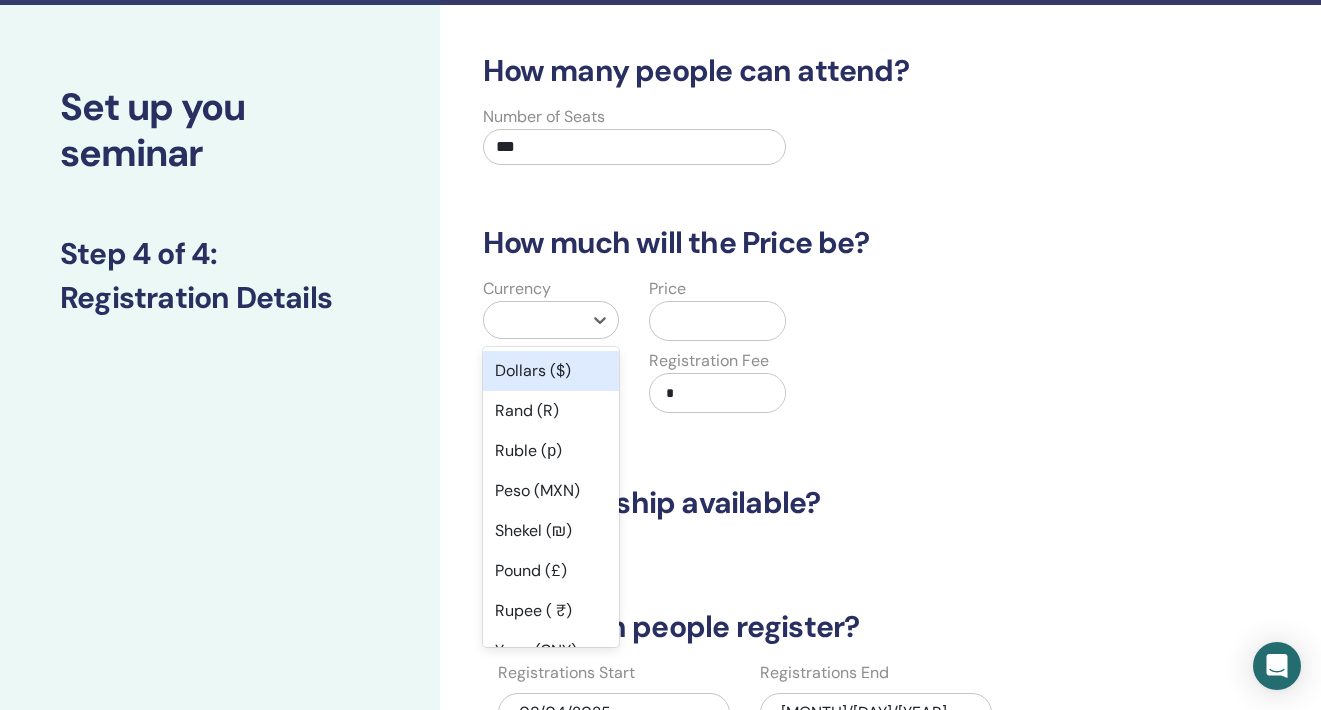 click at bounding box center [533, 320] 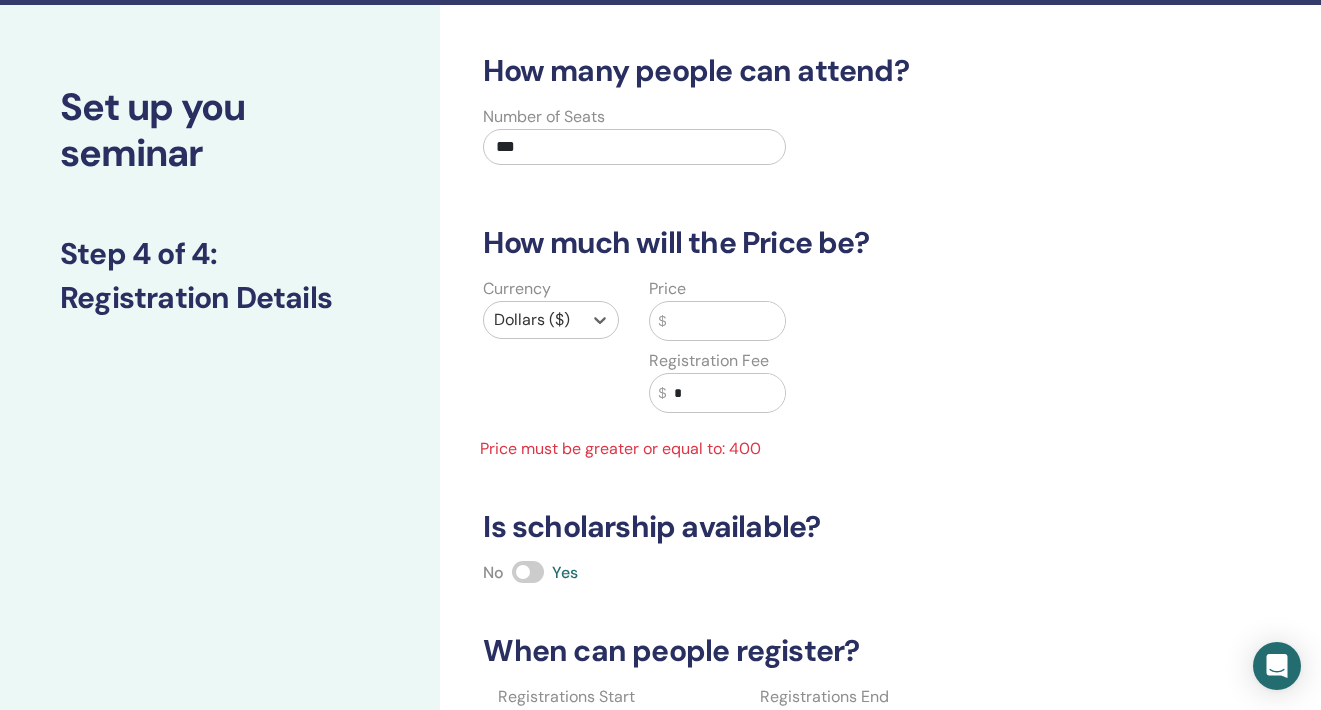 click at bounding box center [725, 321] 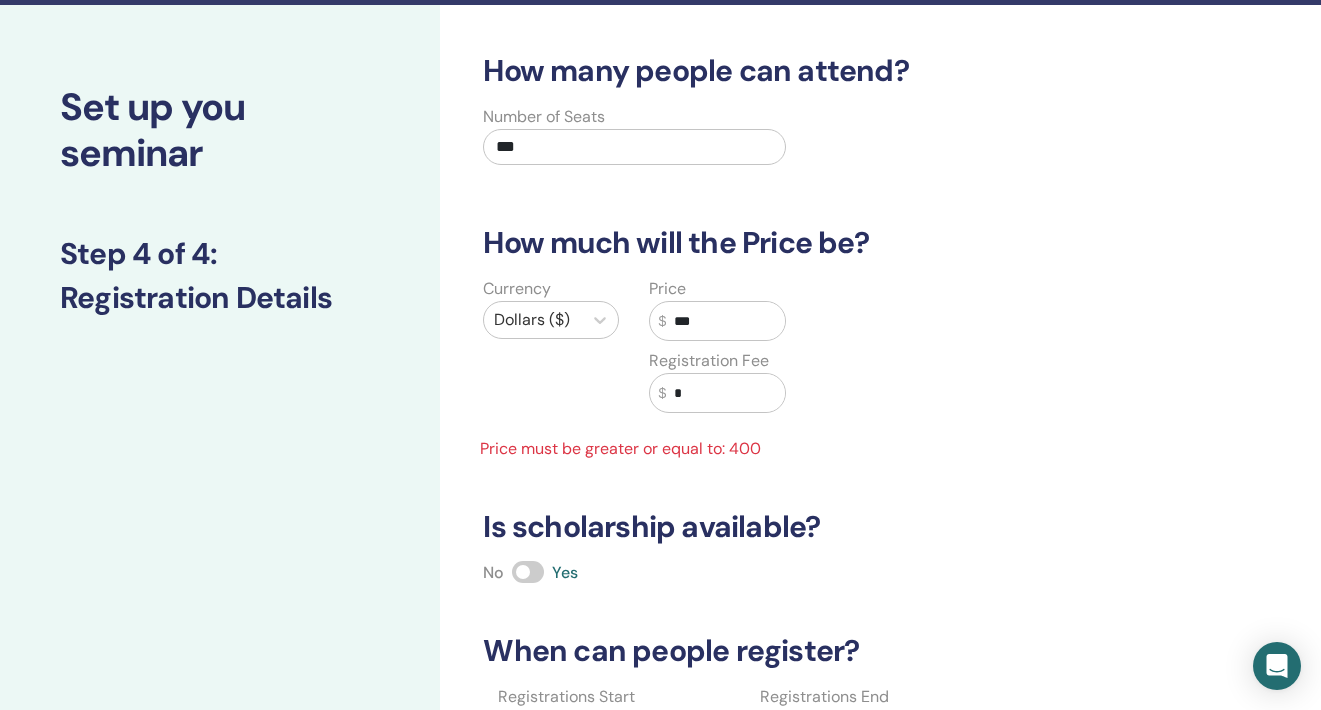 type on "***" 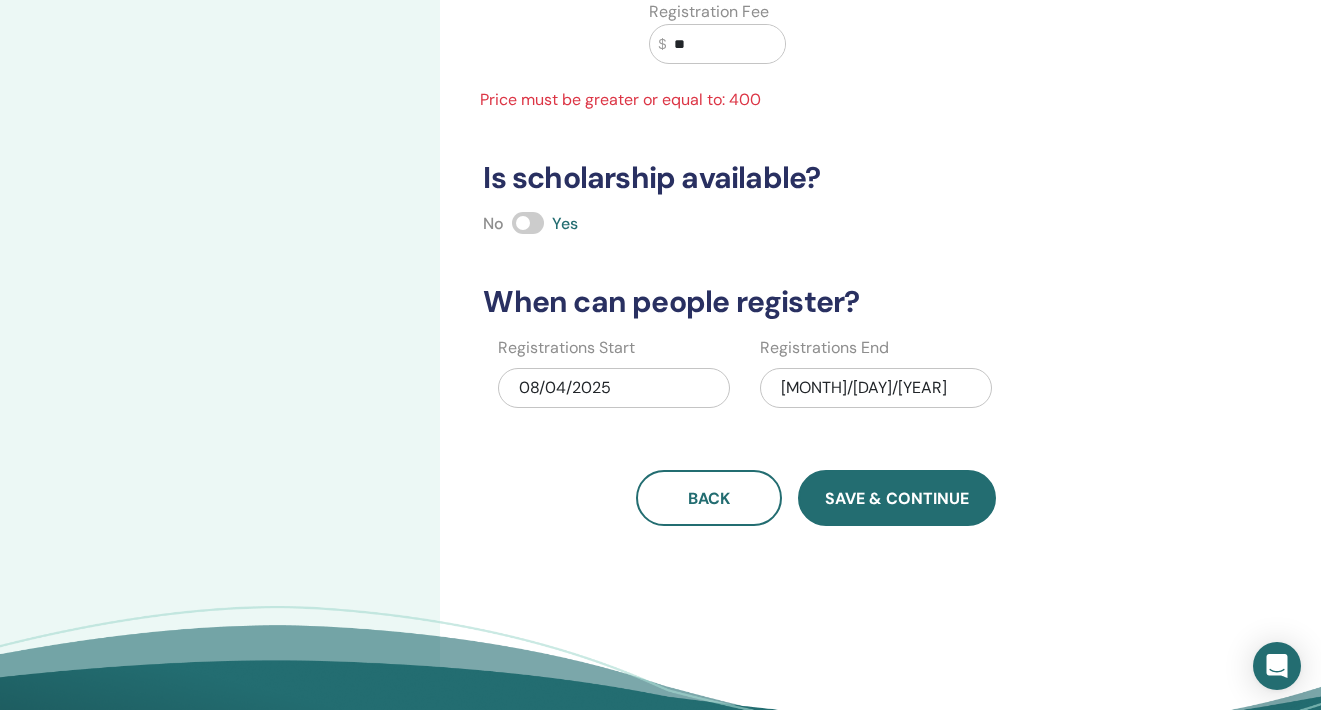 scroll, scrollTop: 417, scrollLeft: 0, axis: vertical 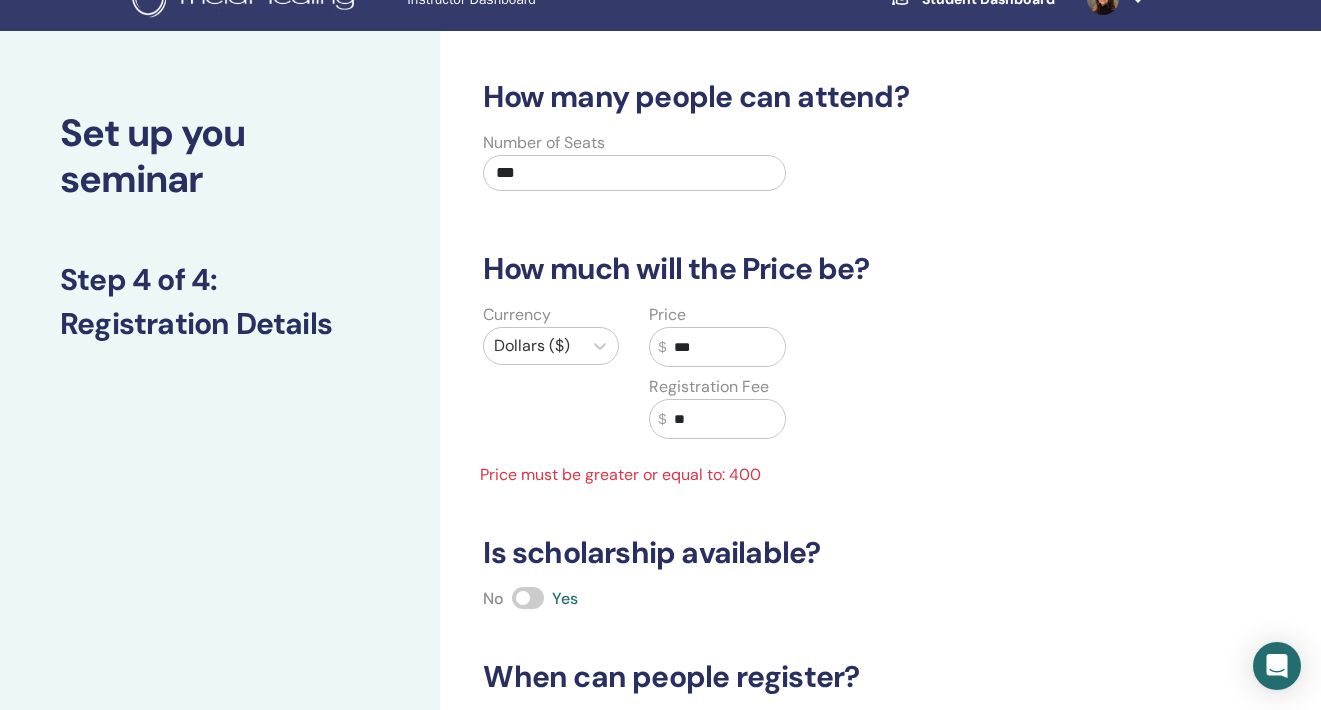 type on "*" 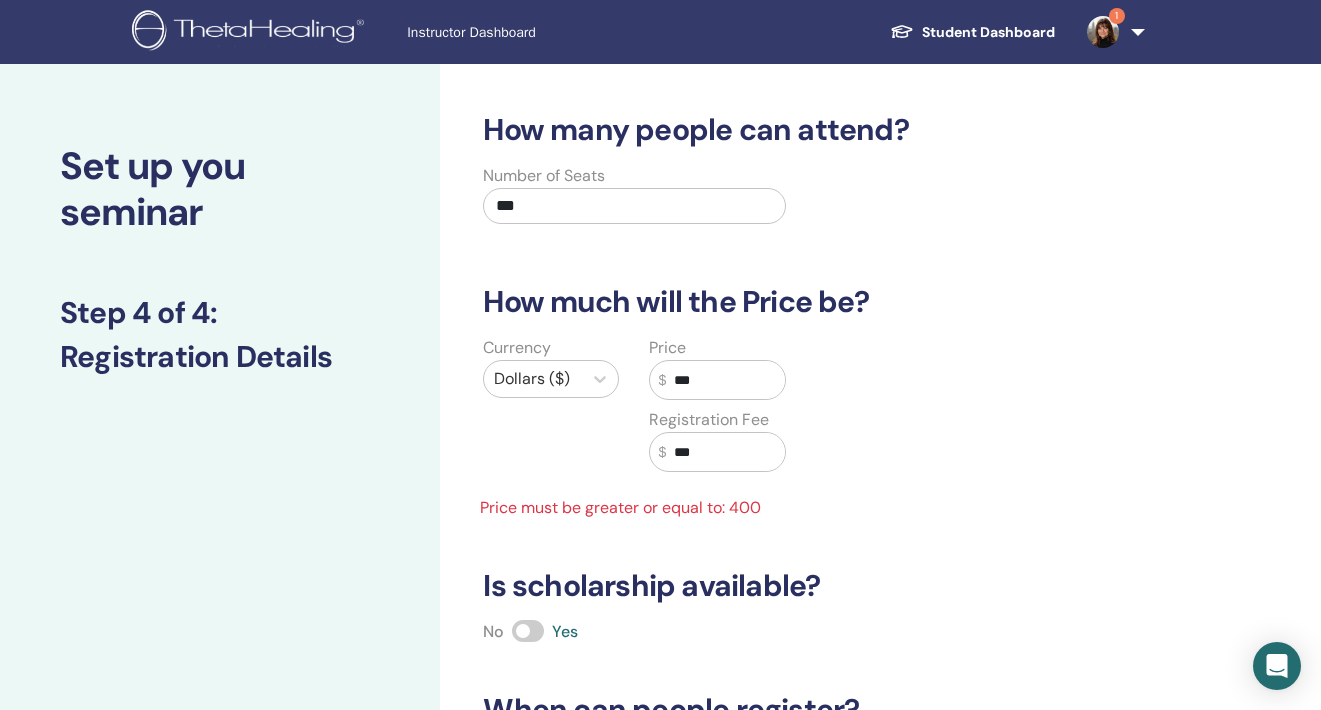 scroll, scrollTop: 0, scrollLeft: 0, axis: both 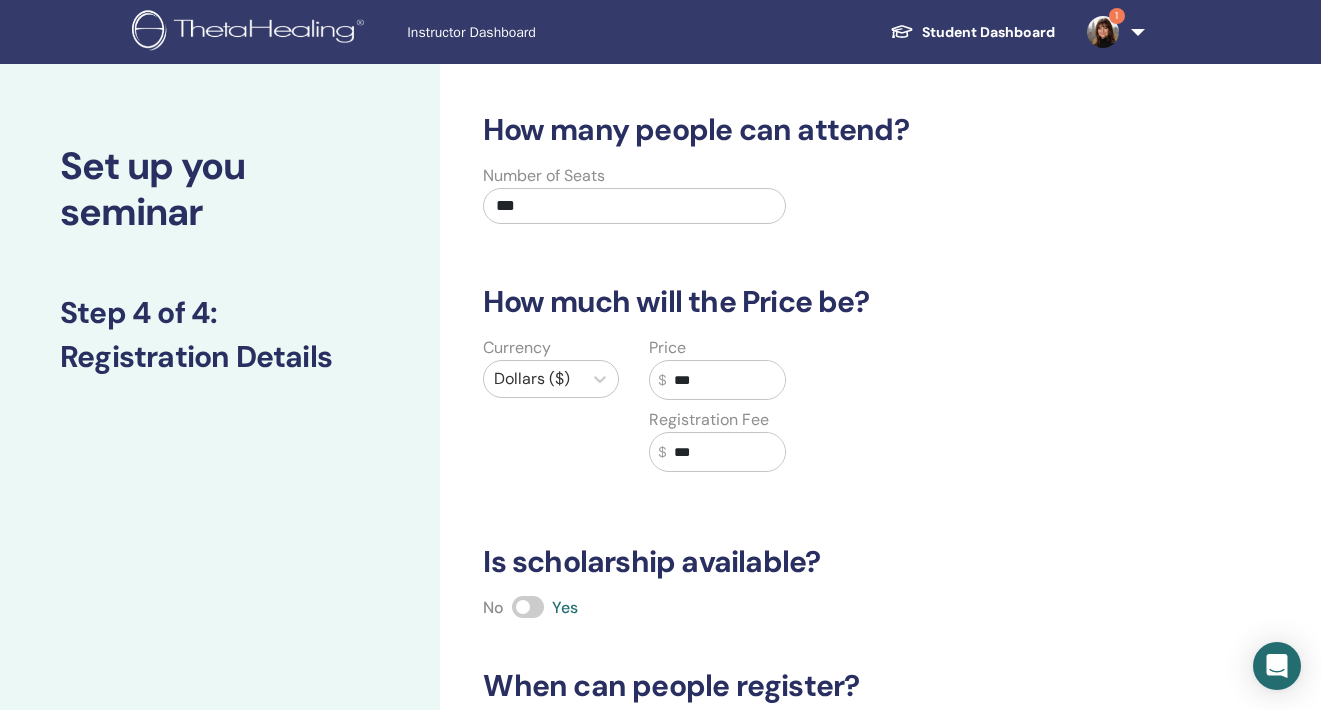 type on "***" 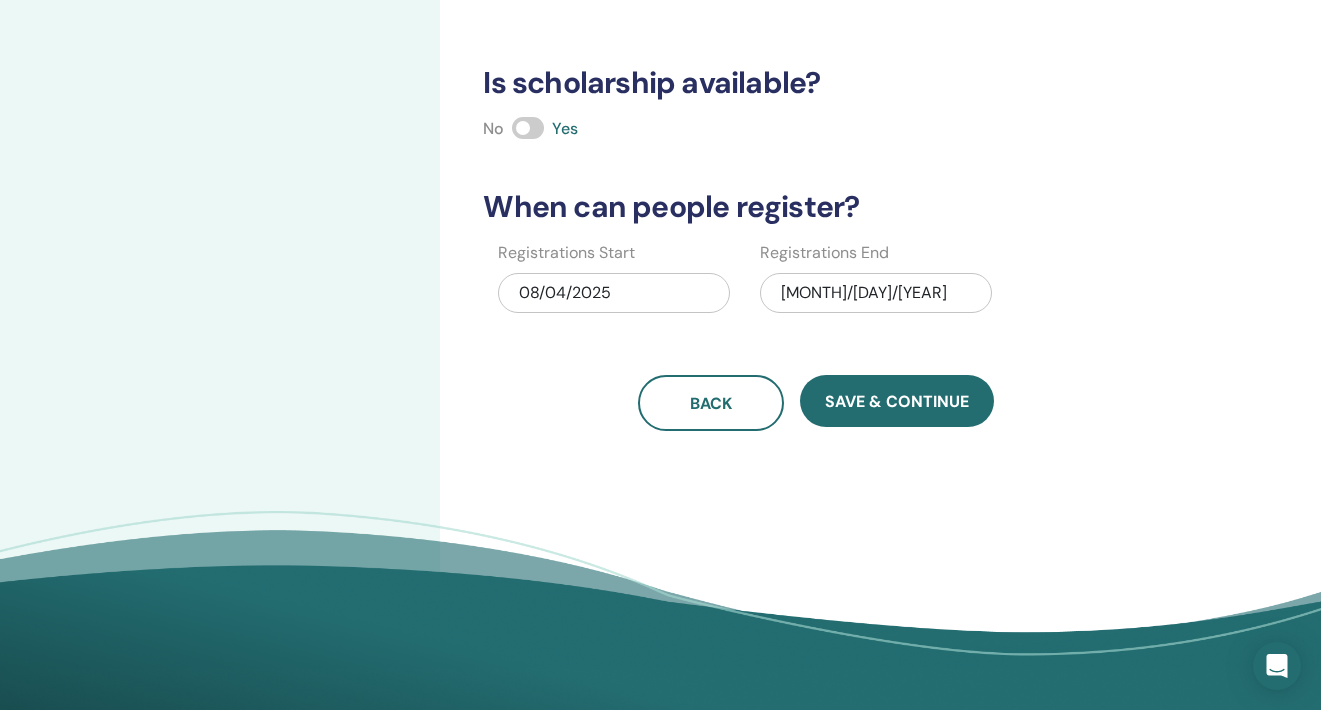 scroll, scrollTop: 465, scrollLeft: 0, axis: vertical 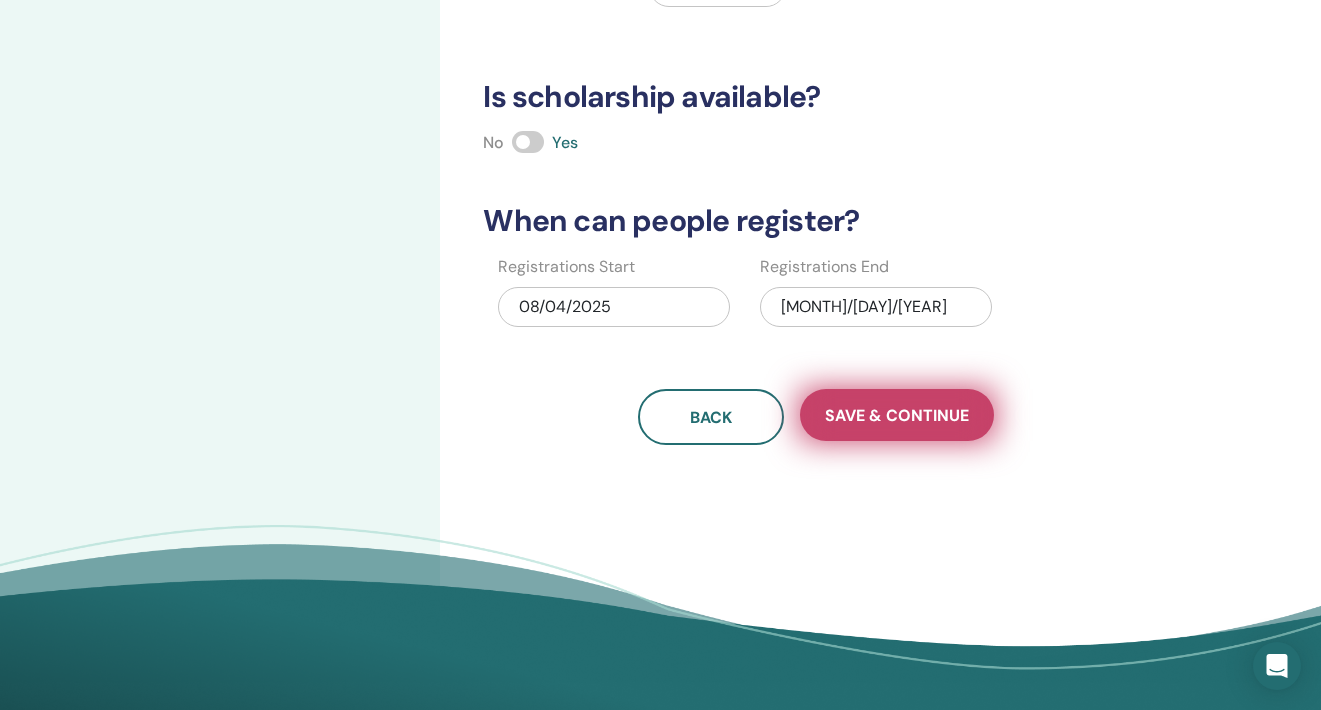 type on "**" 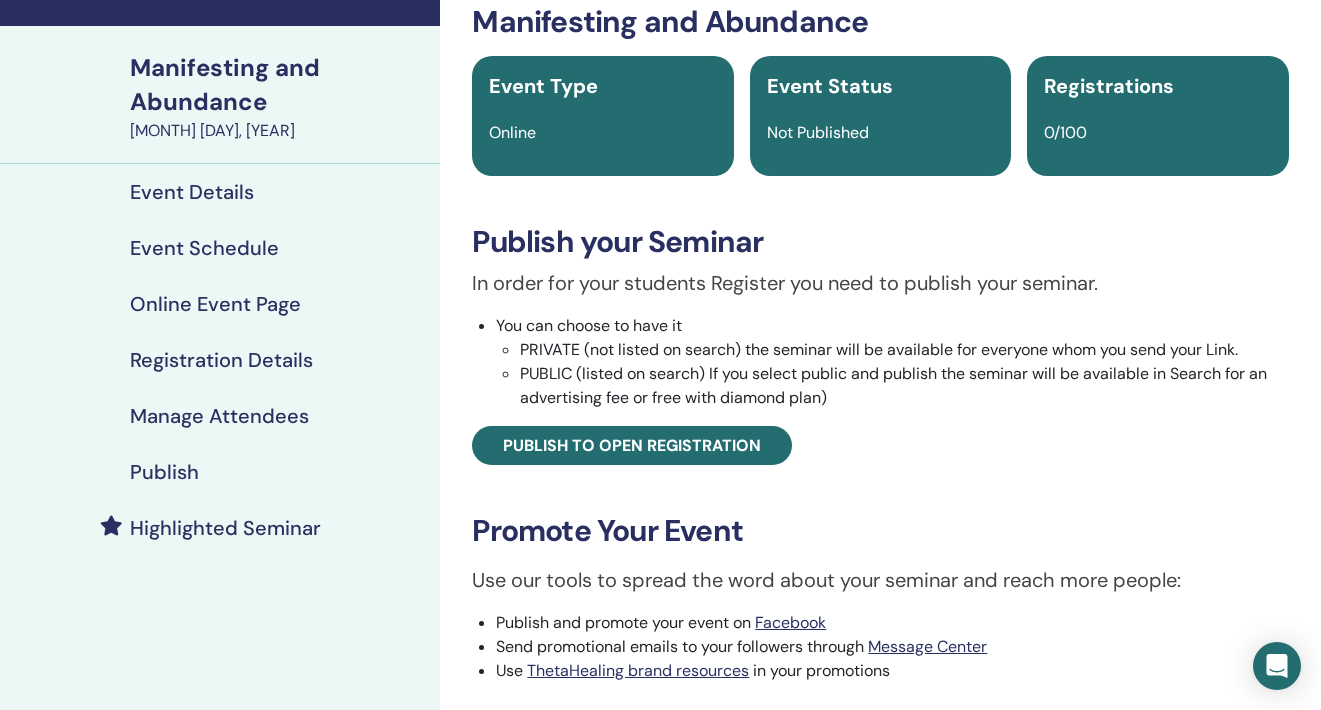 scroll, scrollTop: 99, scrollLeft: 0, axis: vertical 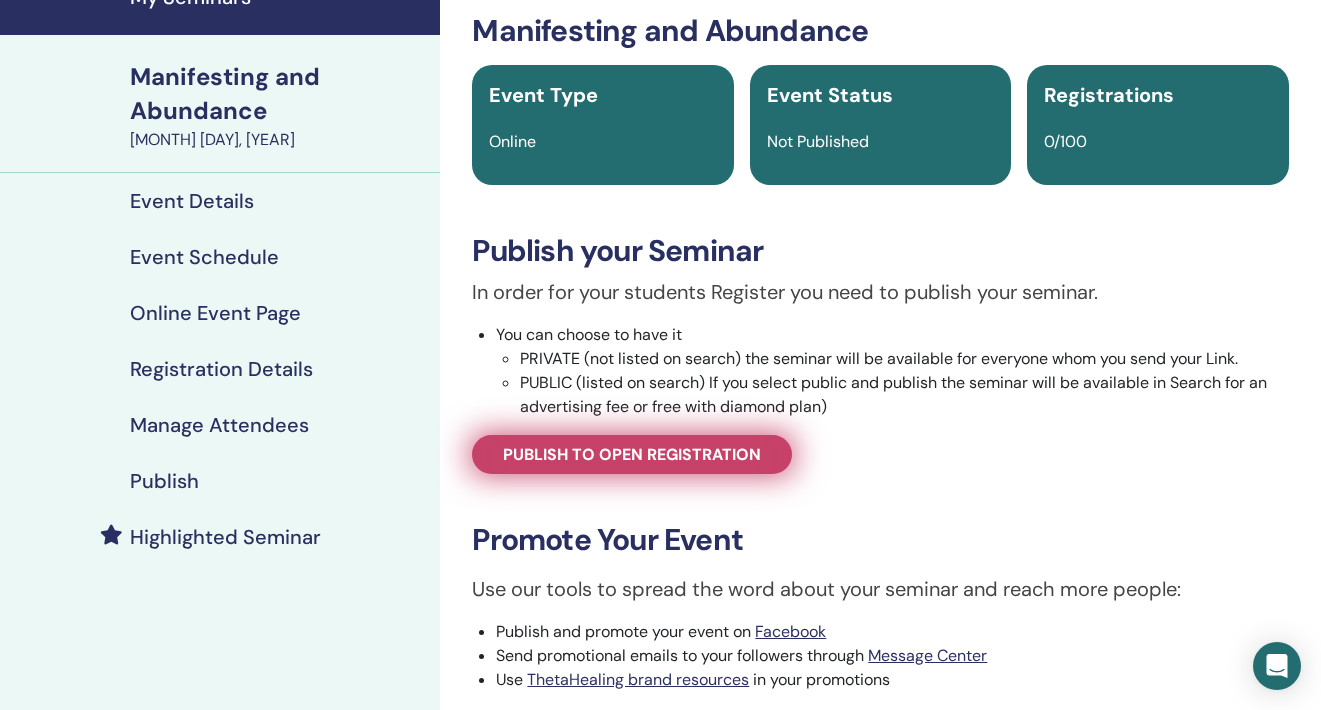 click on "Publish to open registration" at bounding box center [632, 454] 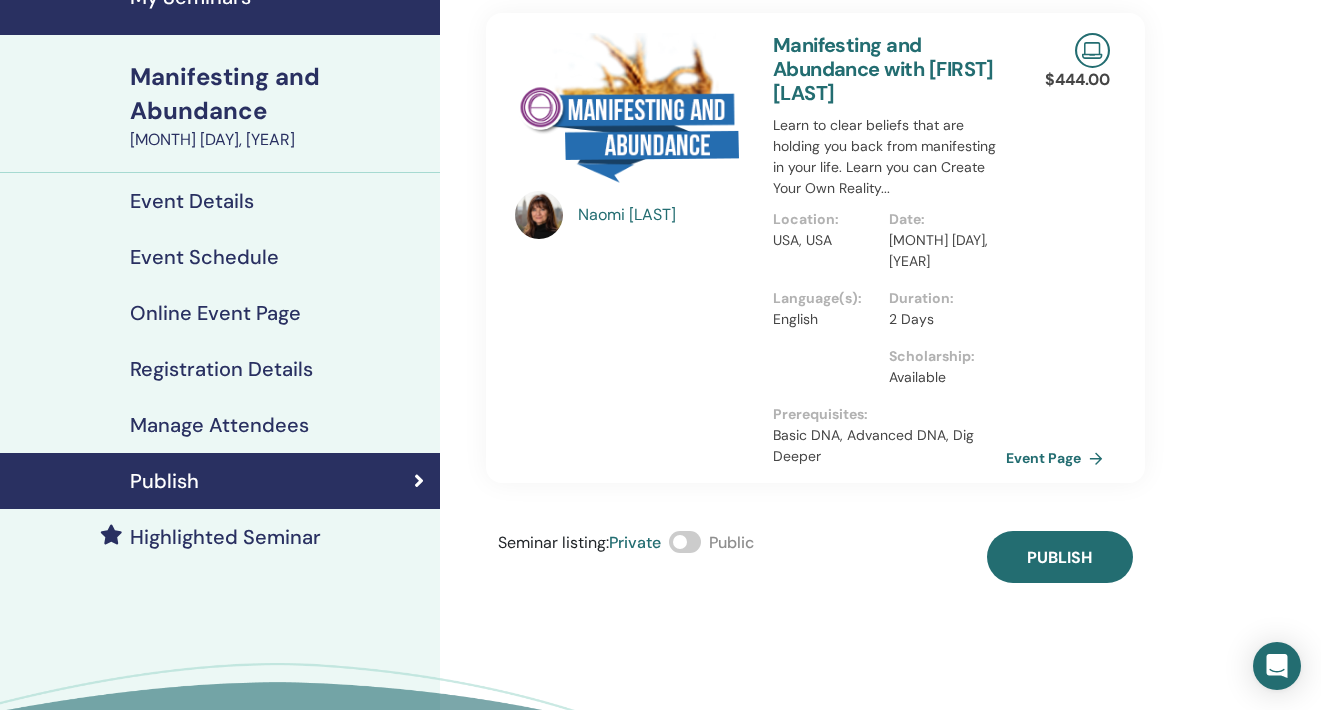 click at bounding box center (685, 542) 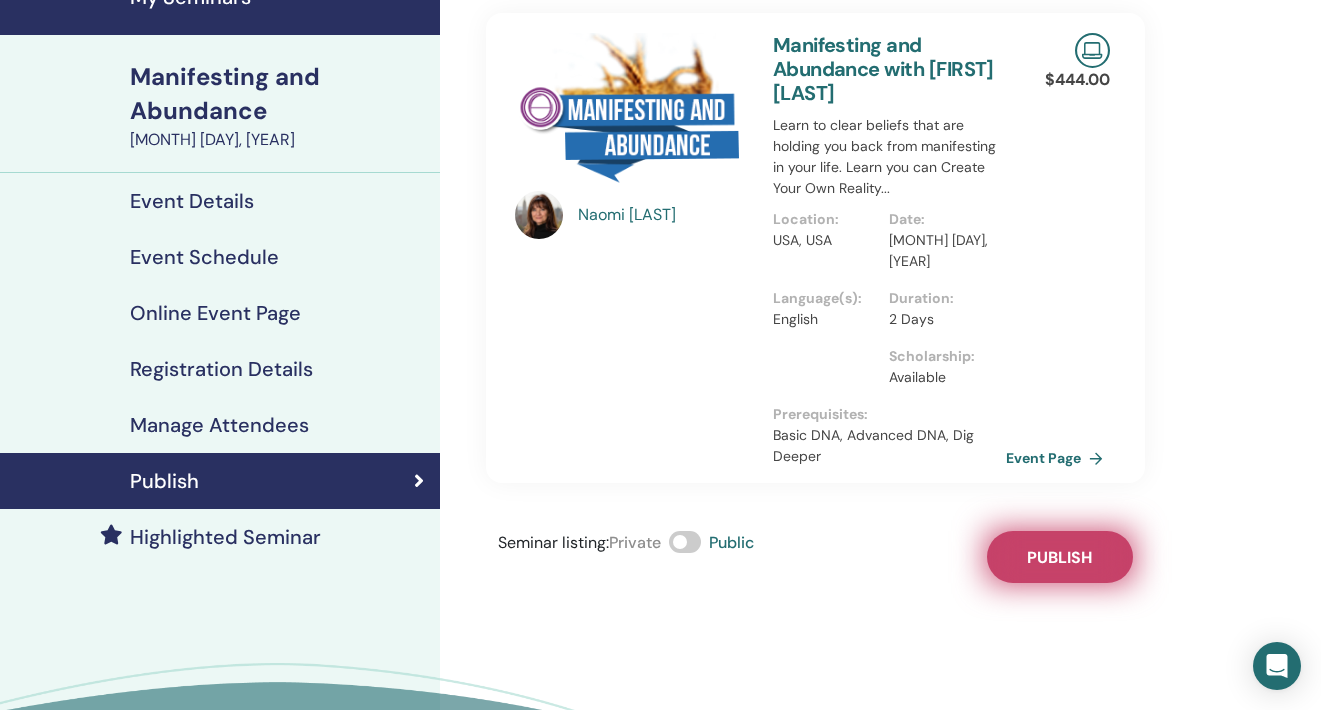 click on "Publish" at bounding box center [1059, 557] 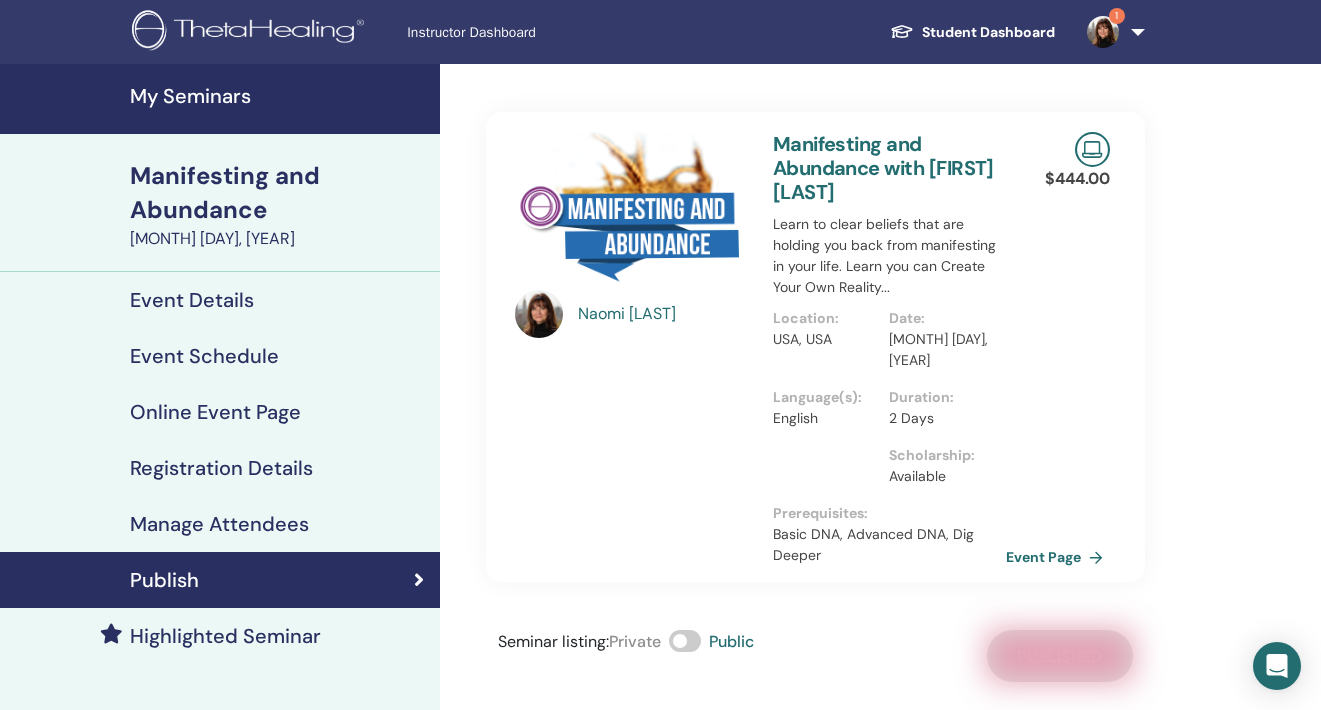 scroll, scrollTop: 0, scrollLeft: 0, axis: both 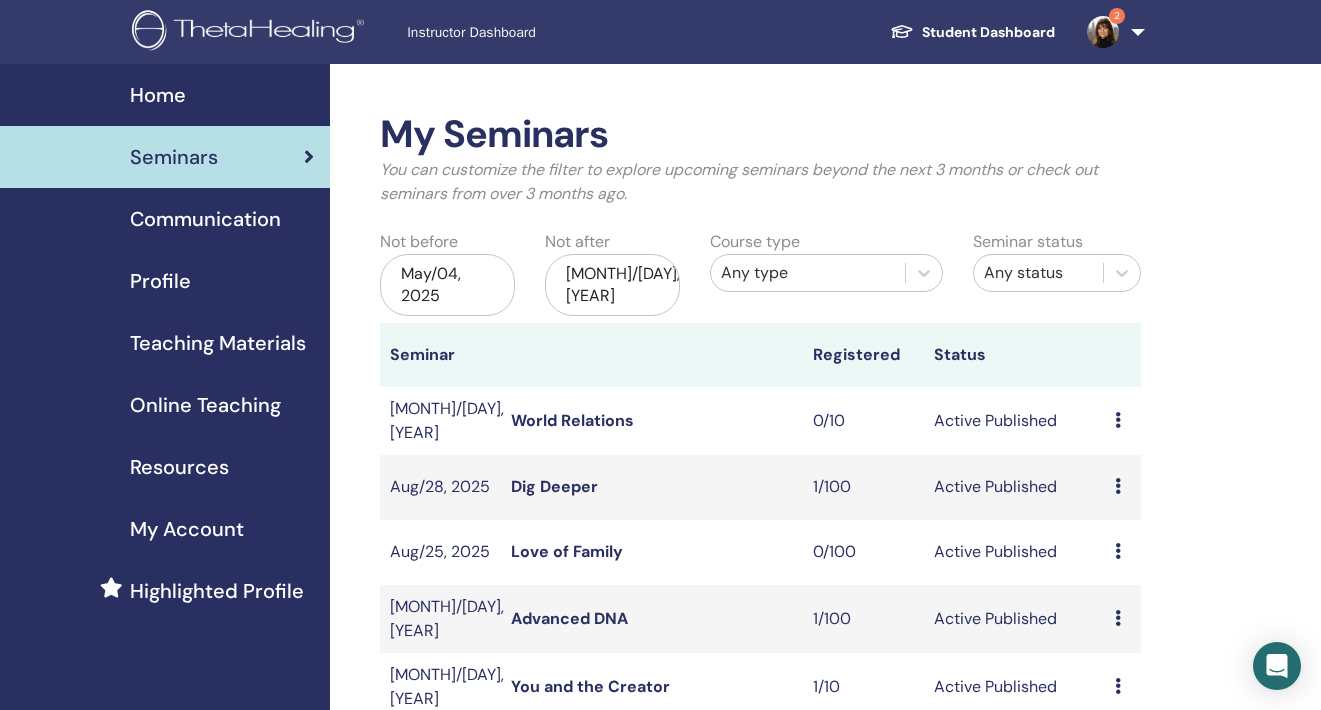 click on "Nov/04, 2025" at bounding box center [612, 285] 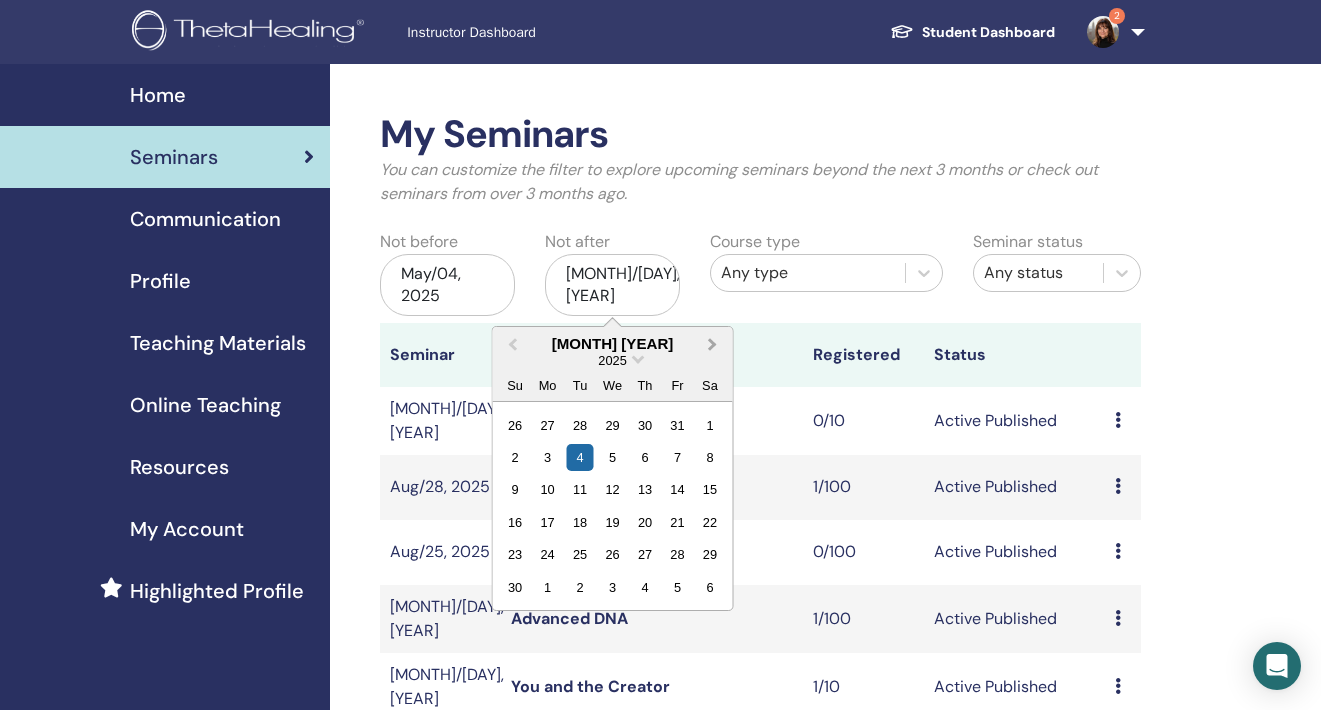 click on "Next Month" at bounding box center [715, 345] 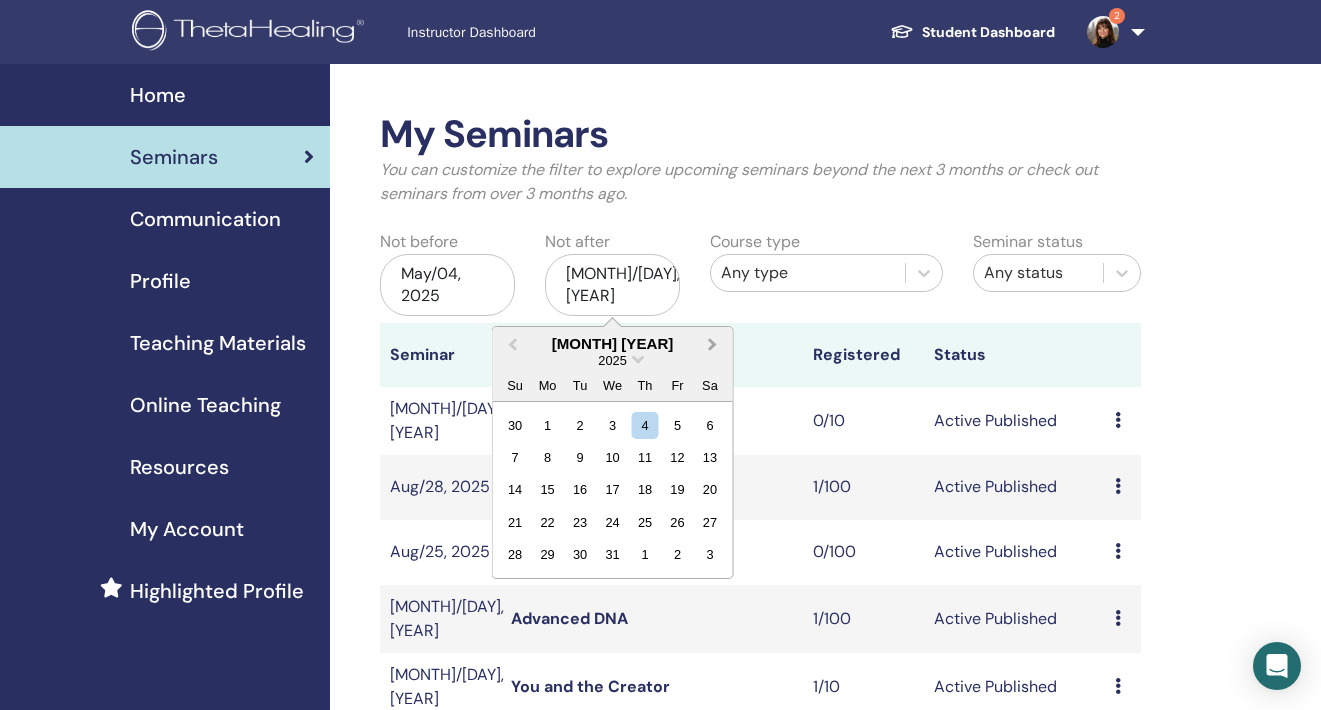 click on "Next Month" at bounding box center [715, 345] 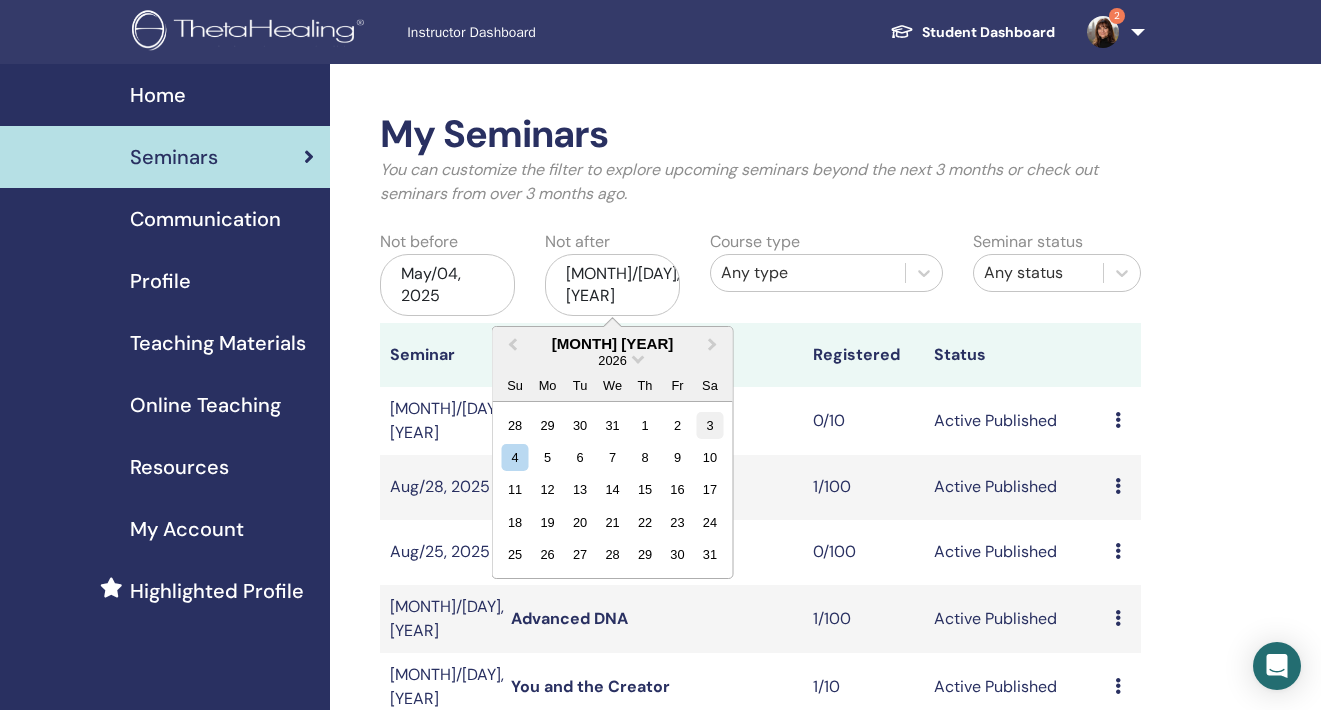 click on "3" at bounding box center [709, 424] 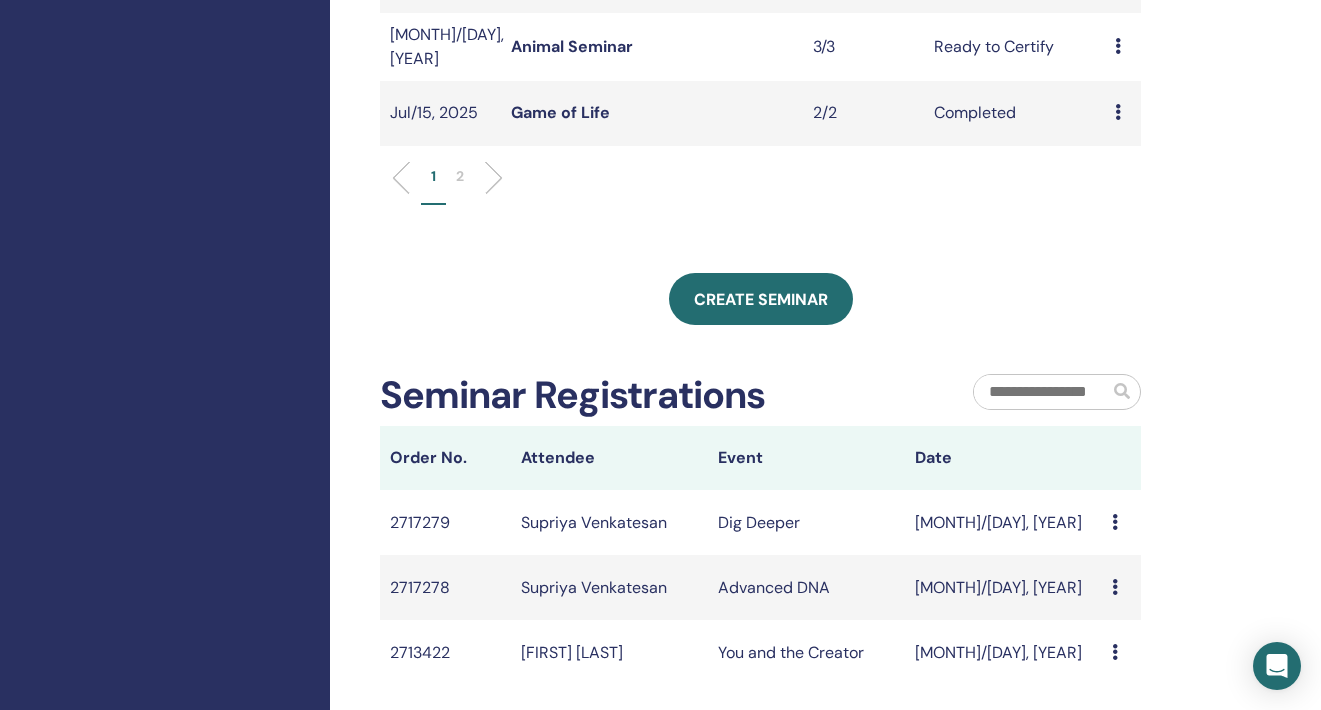scroll, scrollTop: 848, scrollLeft: 0, axis: vertical 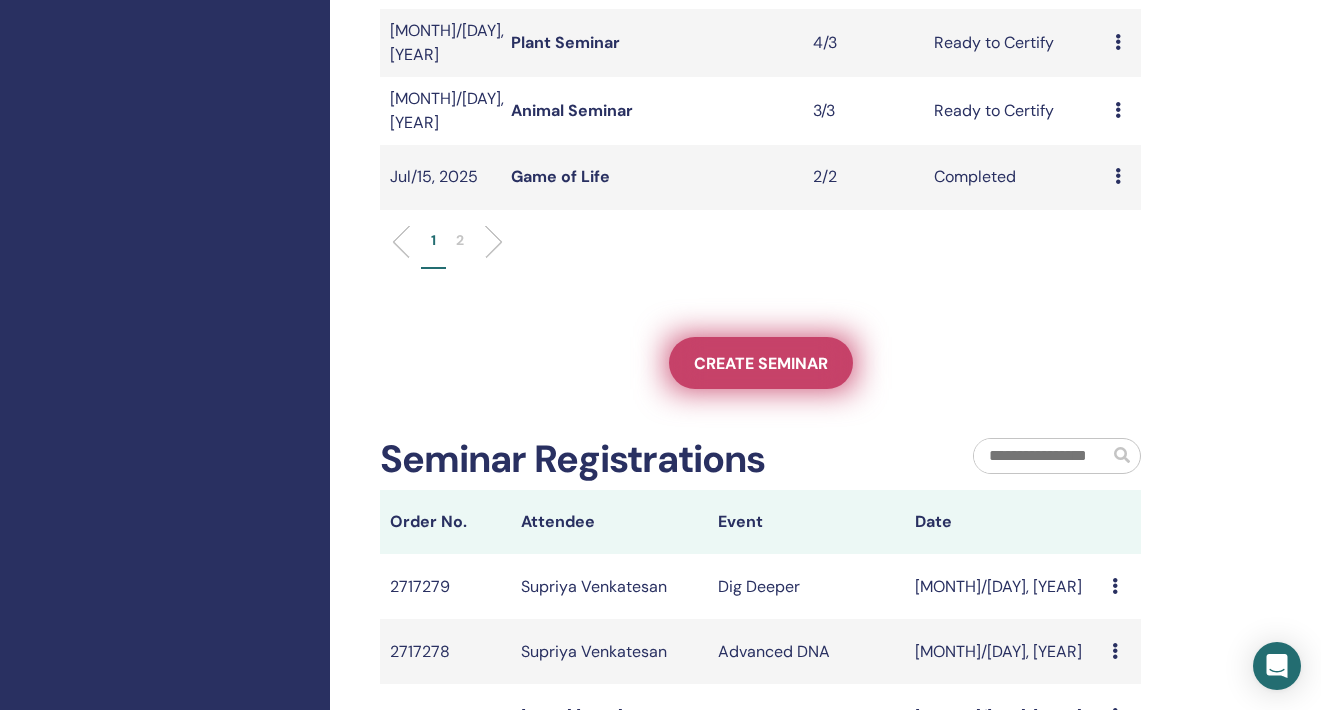 click on "Create seminar" at bounding box center (761, 363) 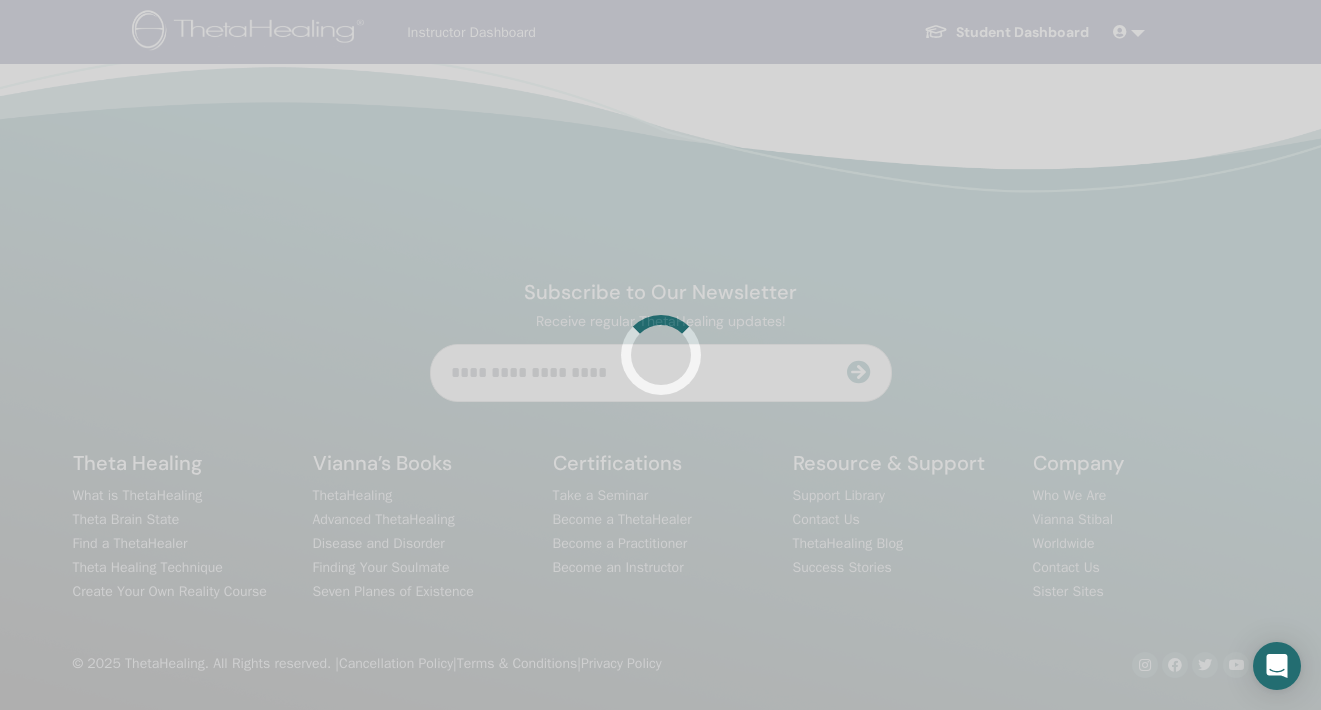 scroll, scrollTop: 0, scrollLeft: 0, axis: both 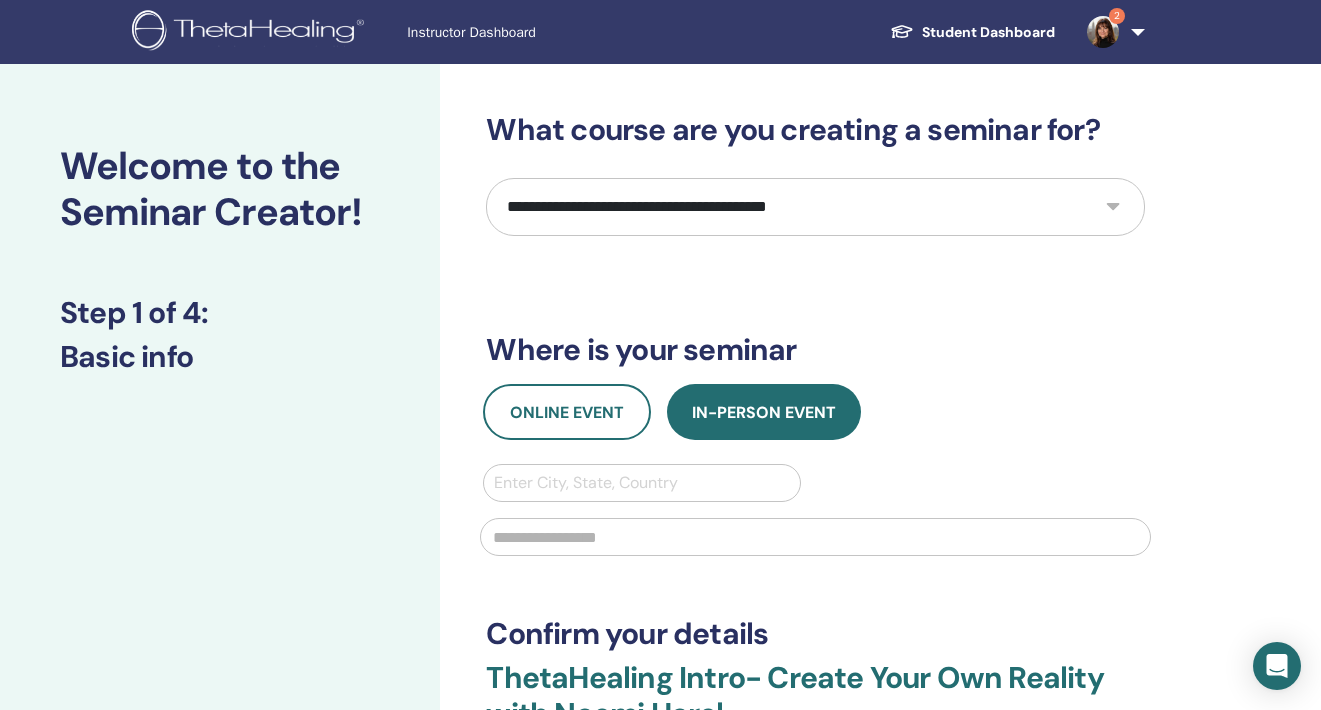 select on "**" 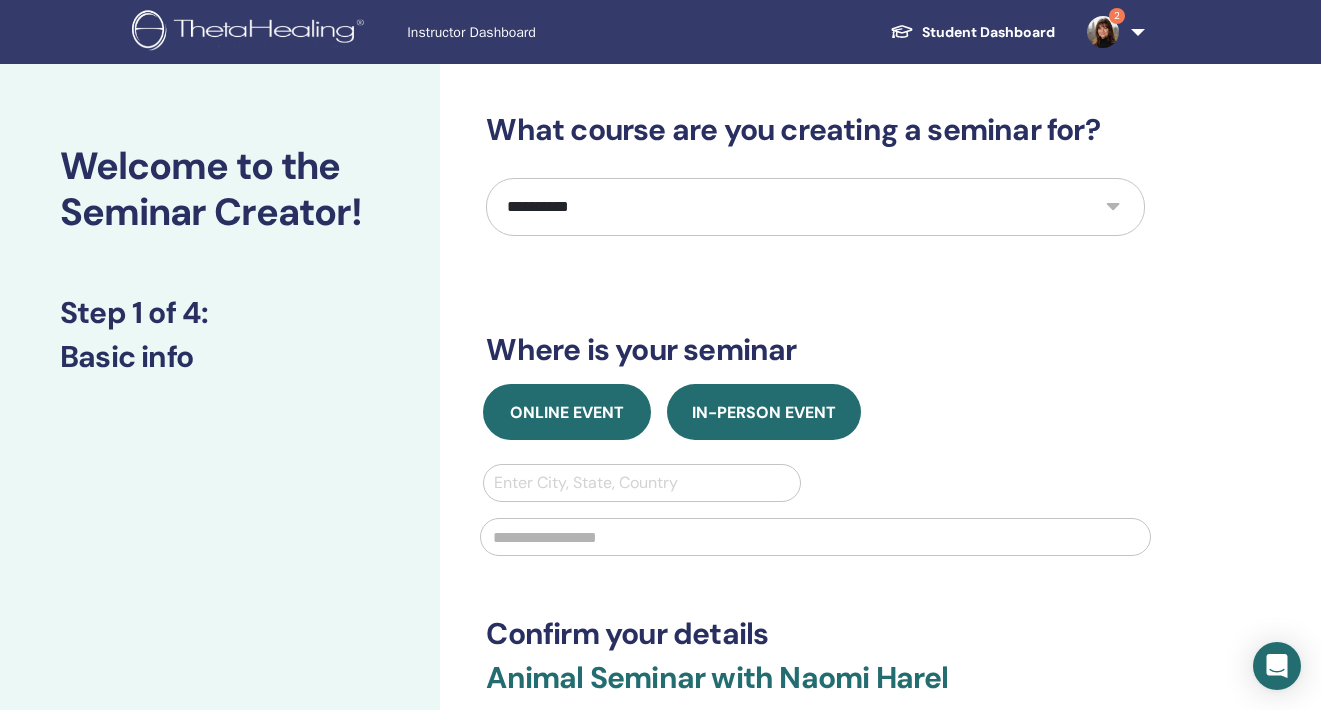 click on "Online Event" at bounding box center (567, 412) 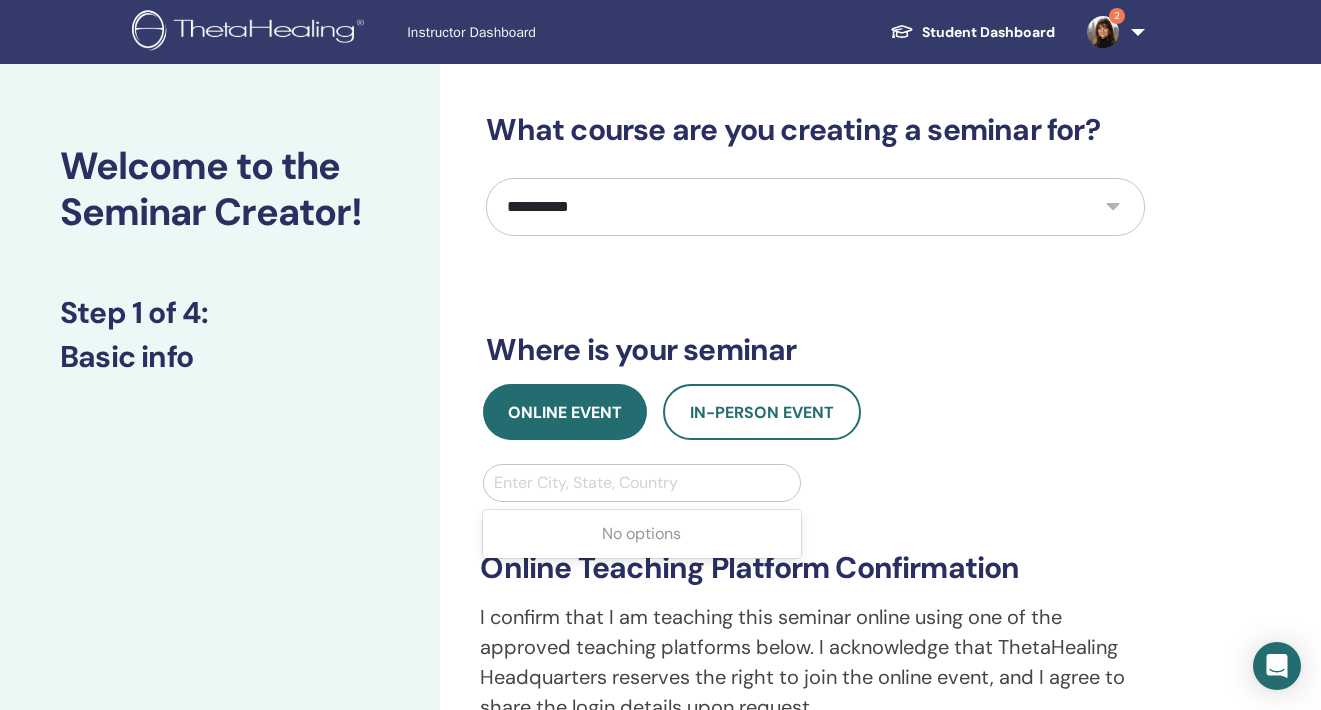 click on "Enter City, State, Country" at bounding box center (641, 483) 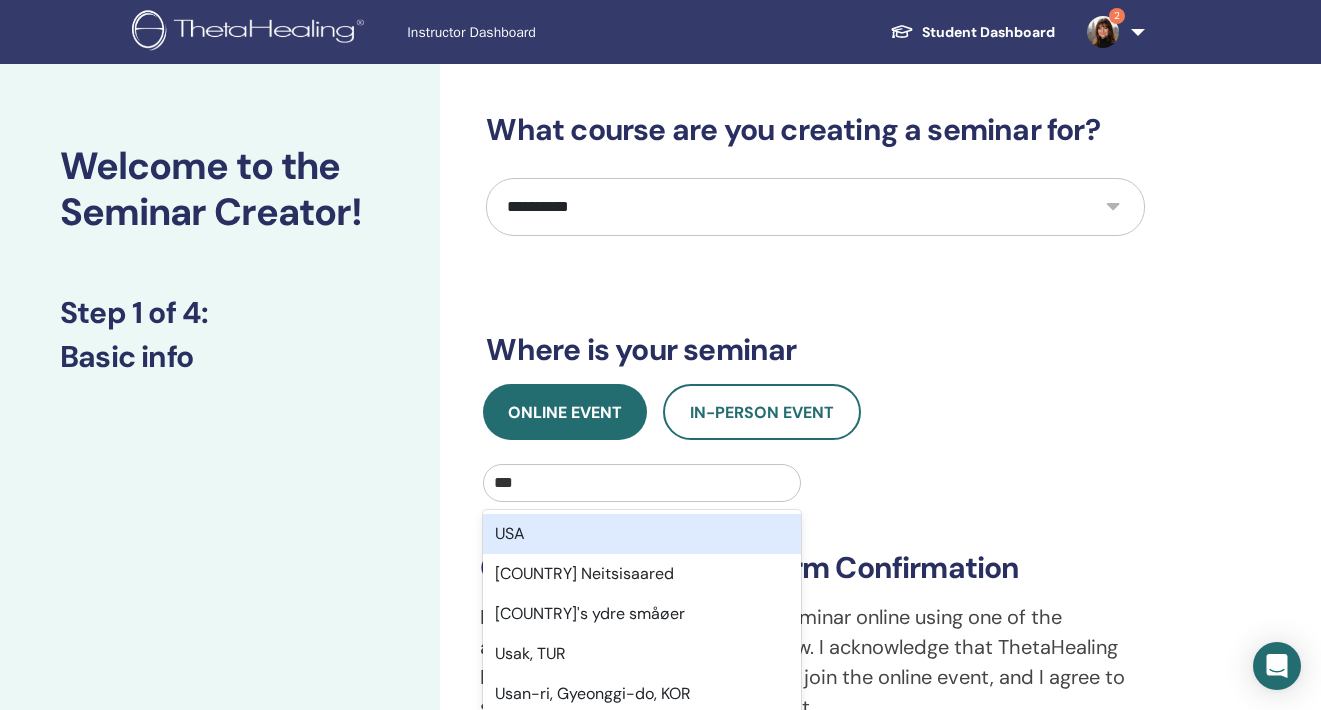 type on "***" 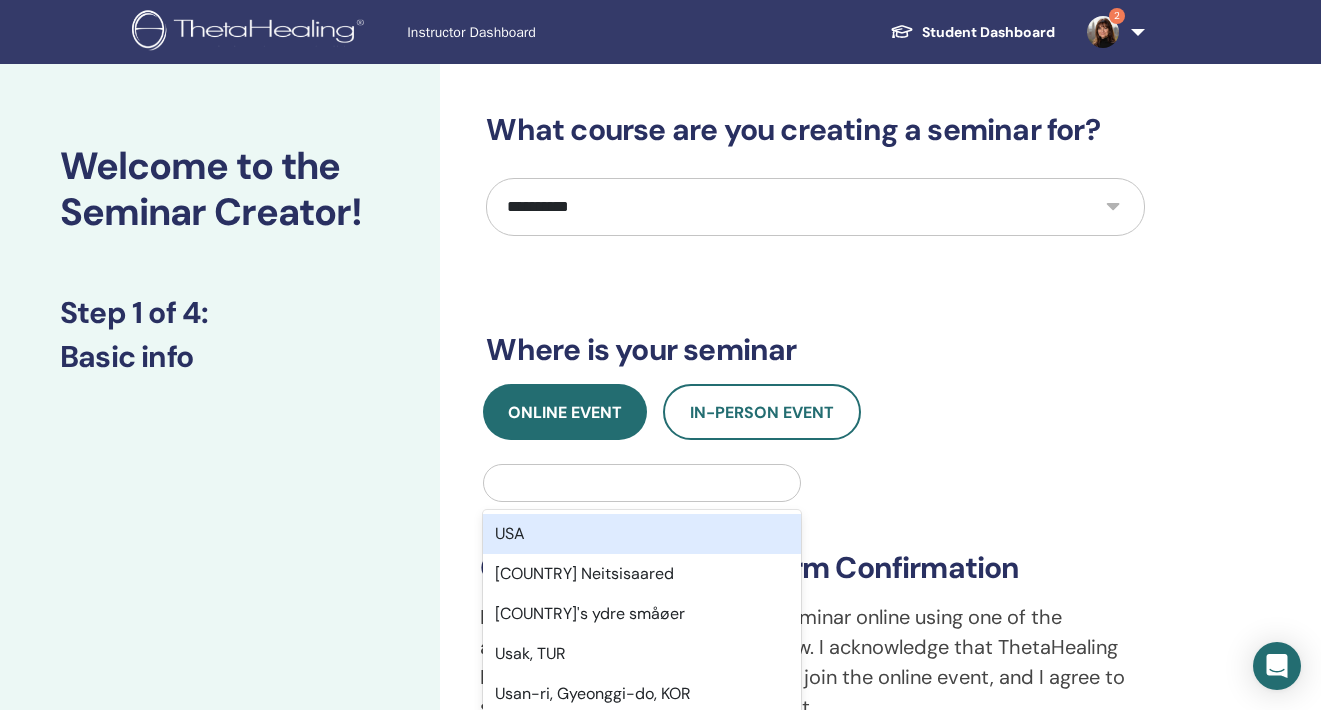 click on "**********" at bounding box center (815, 593) 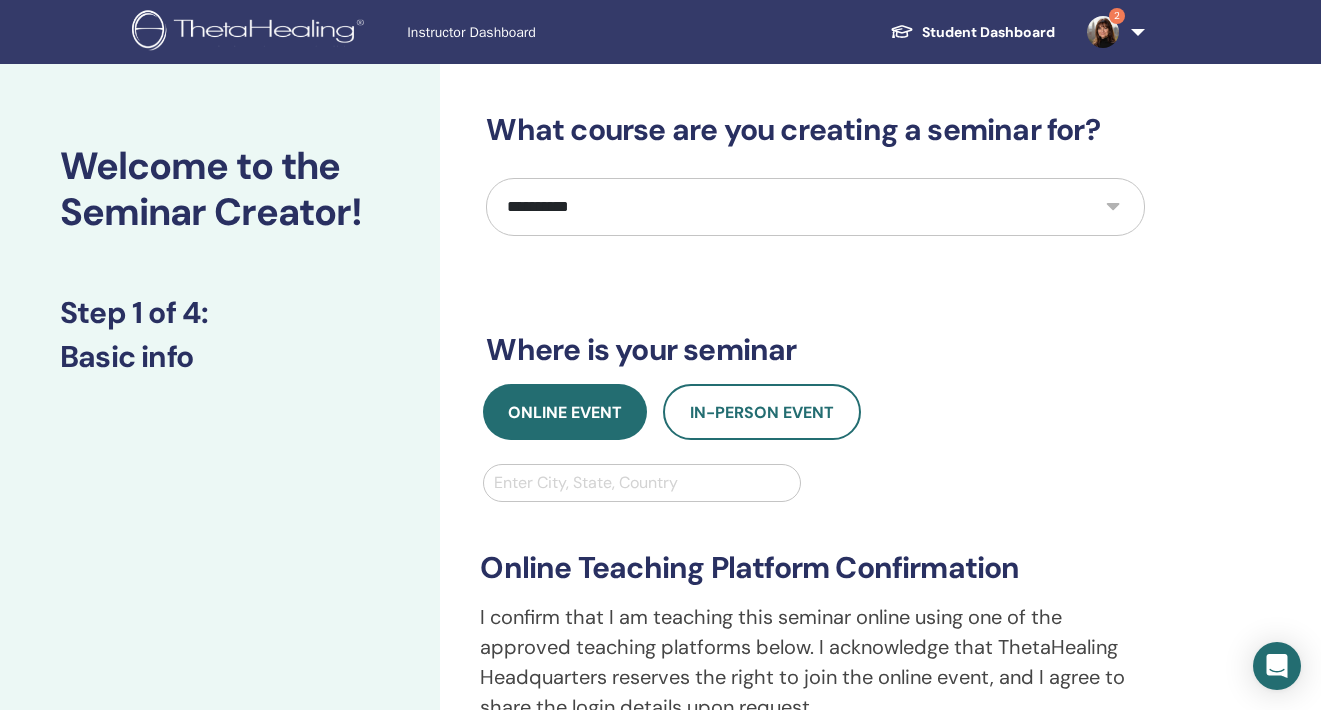 scroll, scrollTop: 14, scrollLeft: 0, axis: vertical 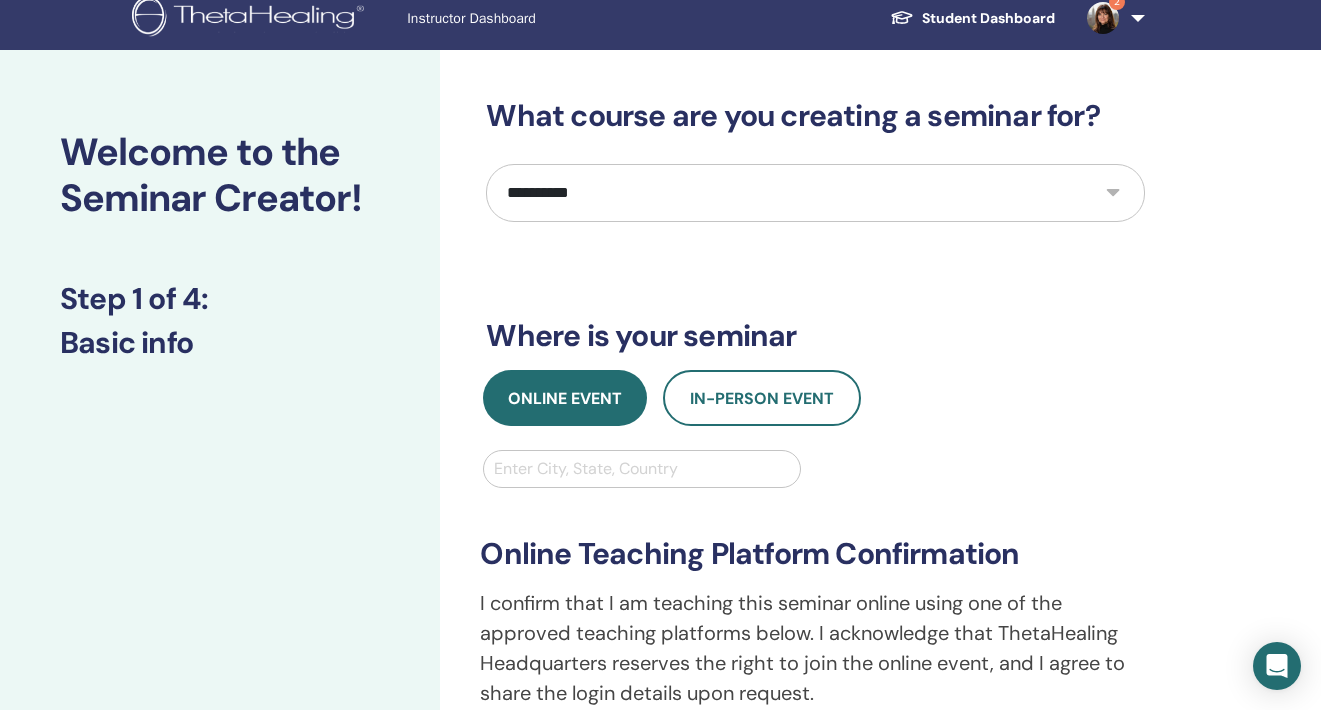 click on "Enter City, State, Country" at bounding box center [641, 469] 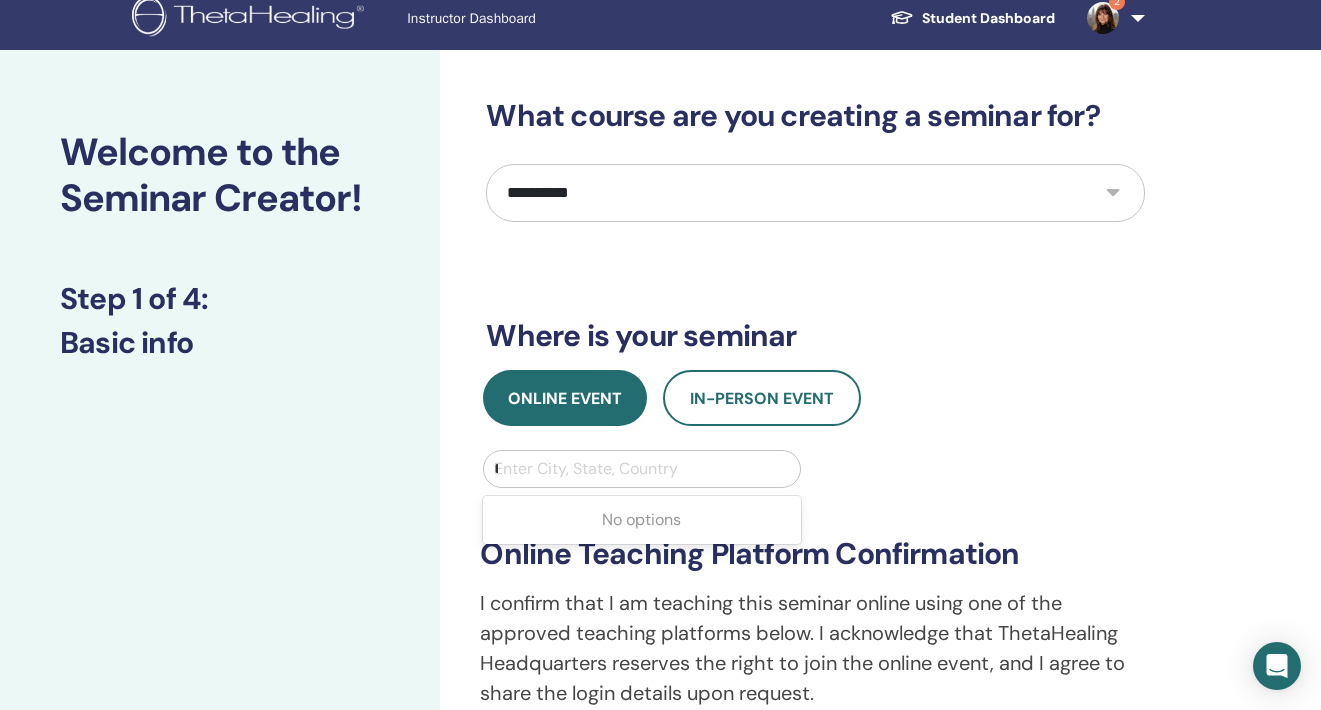 type on "***" 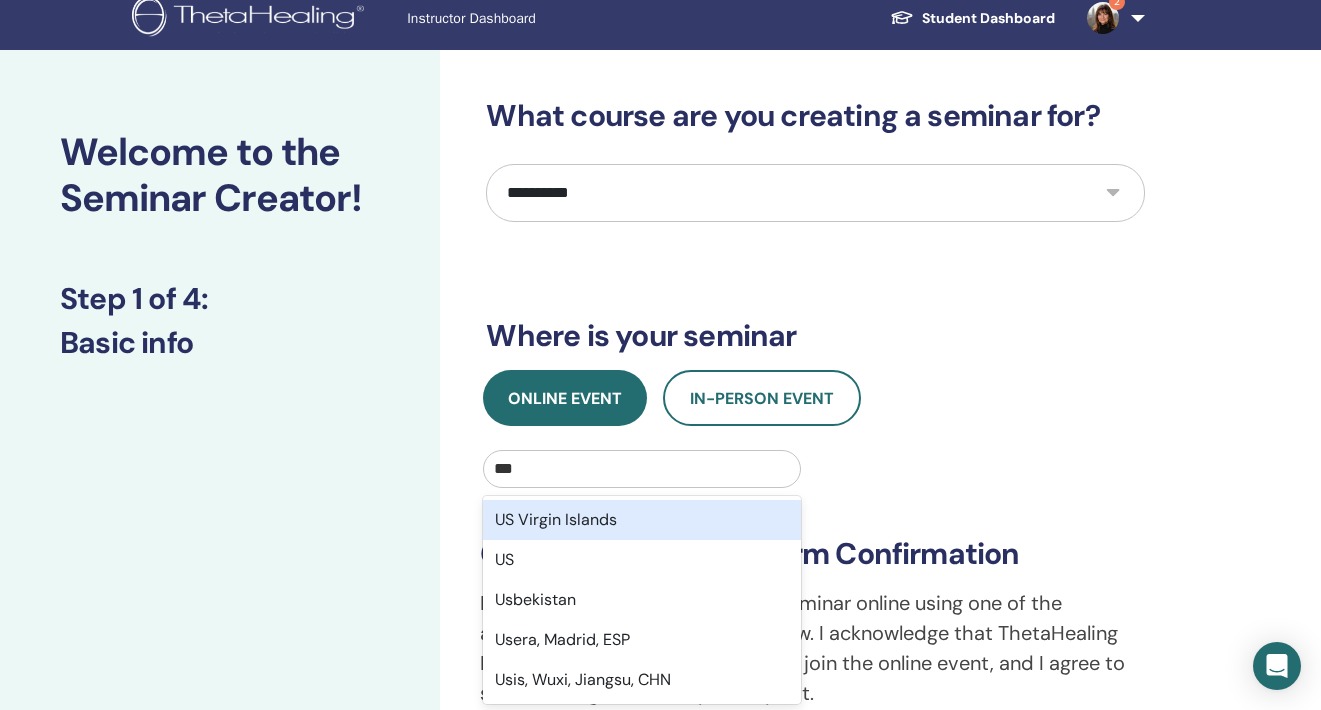 click on "US Virgin Islands" at bounding box center [641, 520] 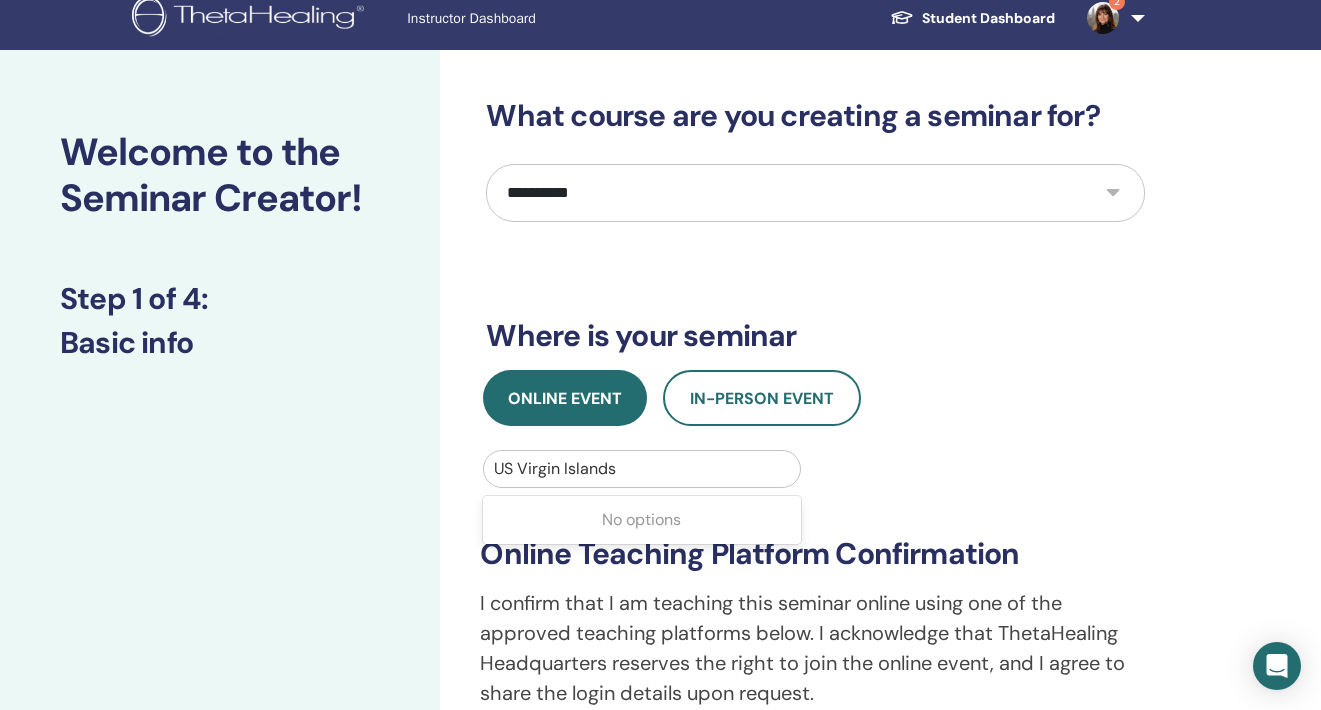 drag, startPoint x: 634, startPoint y: 469, endPoint x: 507, endPoint y: 458, distance: 127.47549 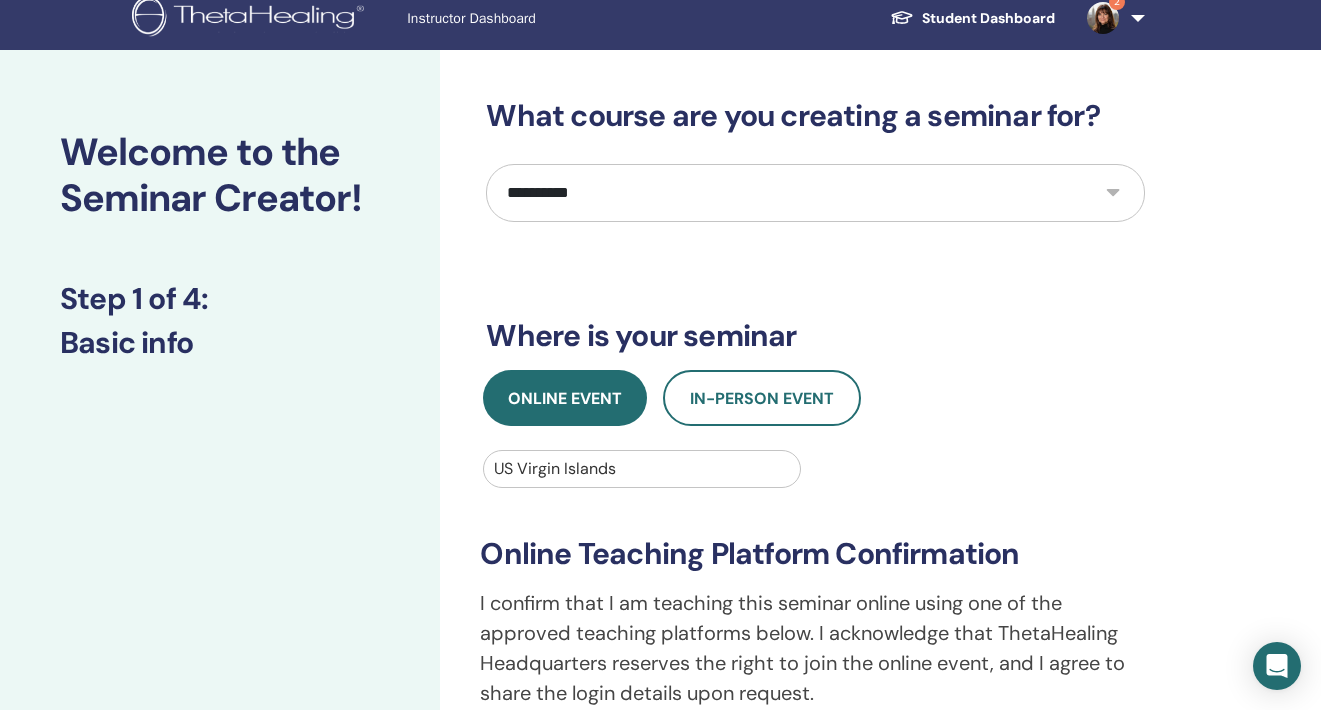 click at bounding box center (641, 469) 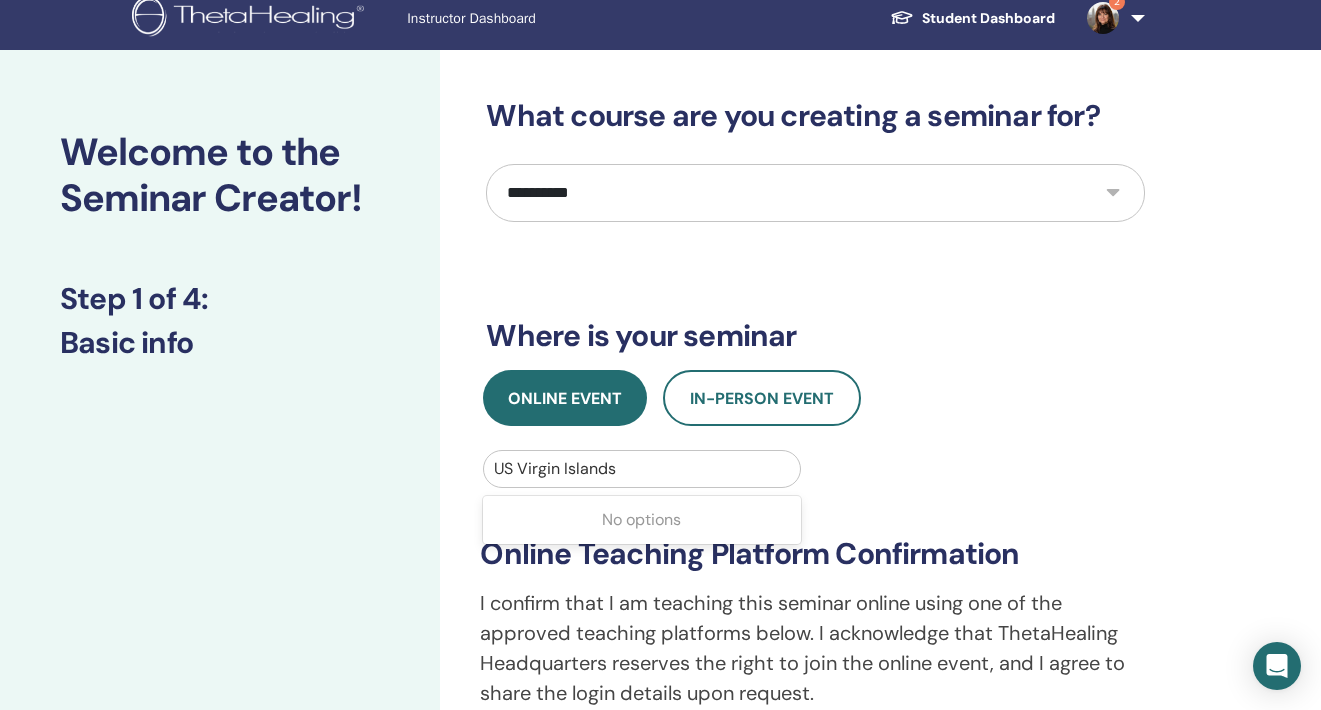 drag, startPoint x: 497, startPoint y: 465, endPoint x: 785, endPoint y: 474, distance: 288.1406 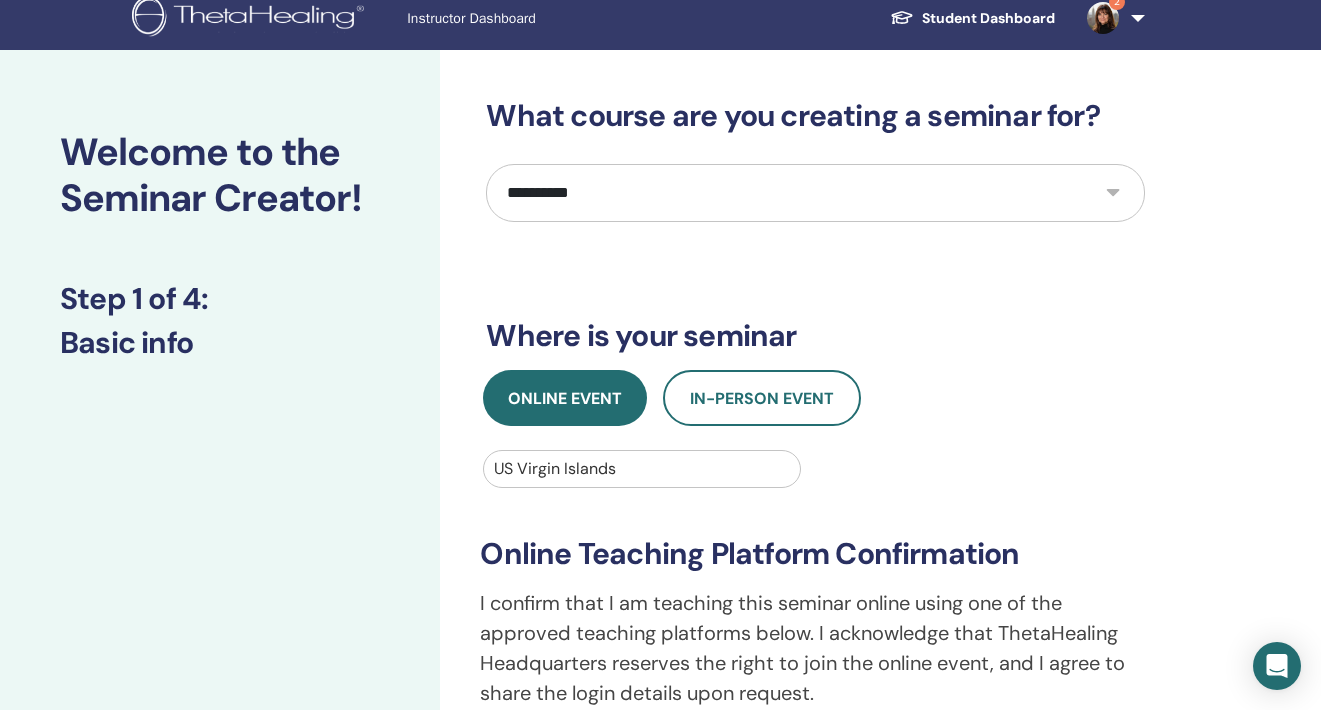 click at bounding box center (641, 469) 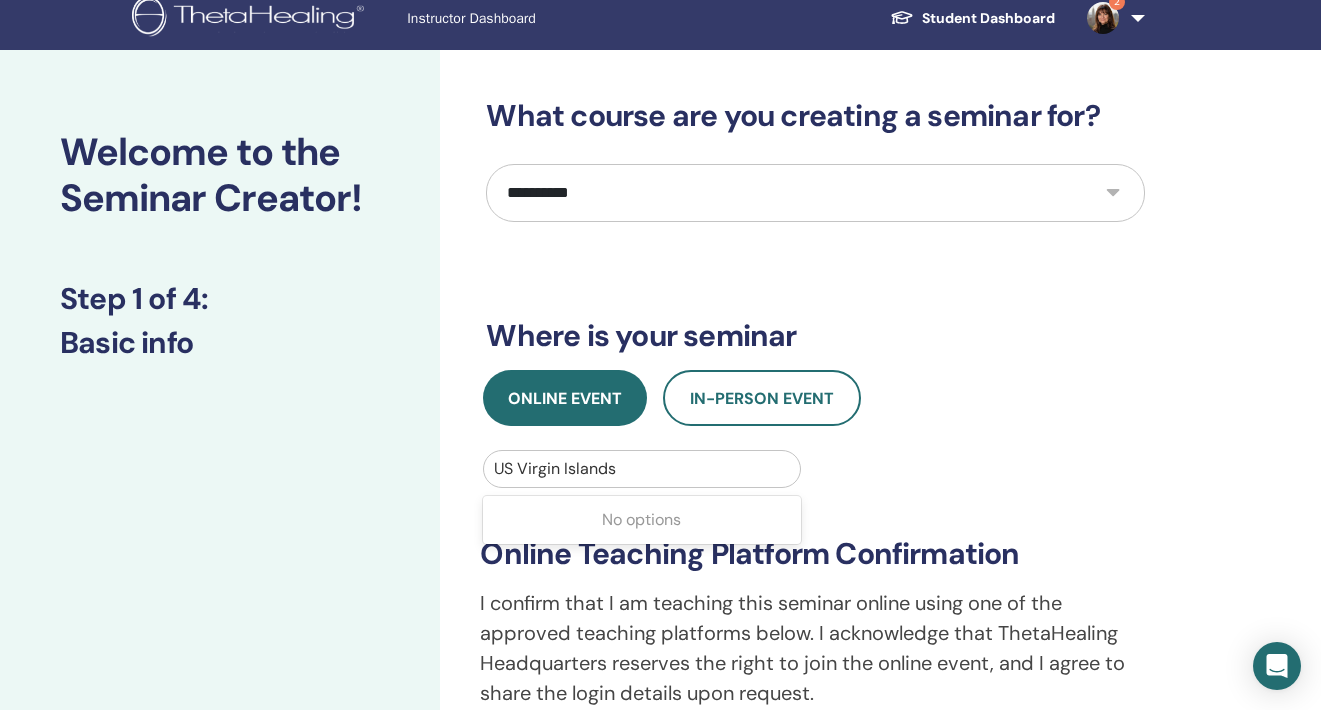 click at bounding box center [641, 469] 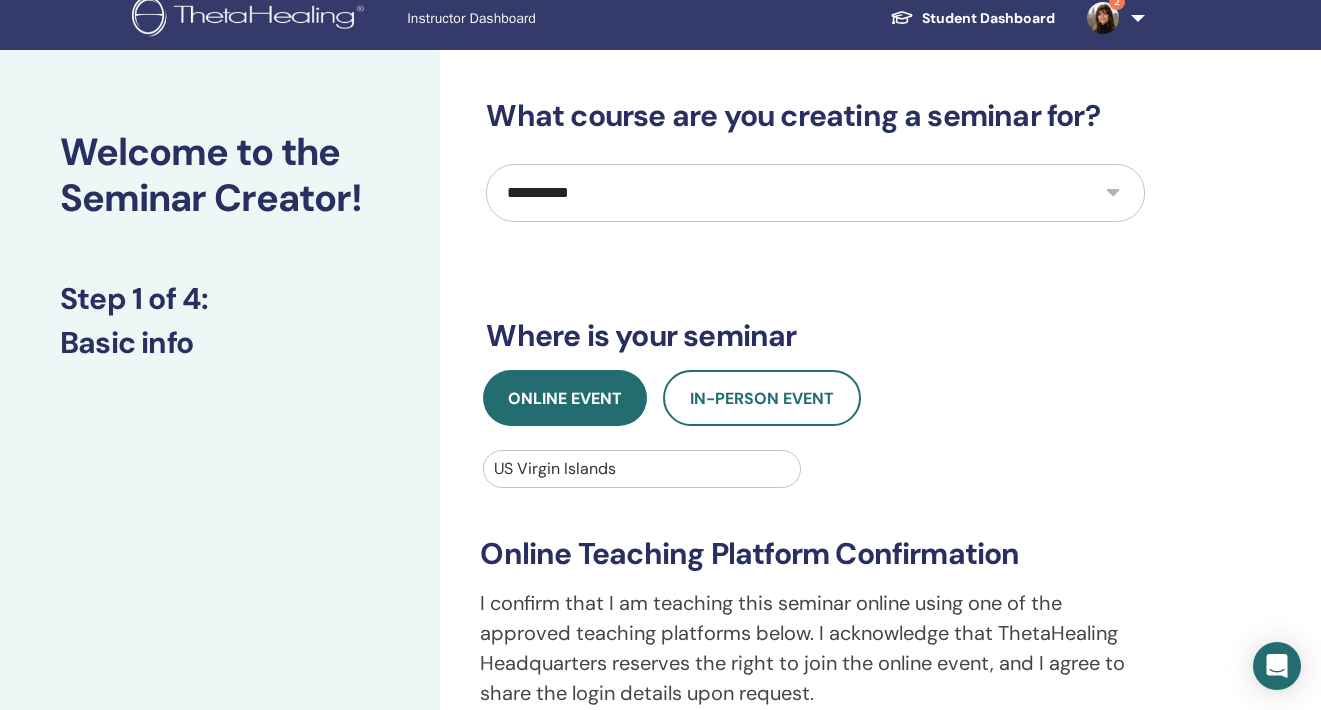 click on "US Virgin Islands" at bounding box center (641, 469) 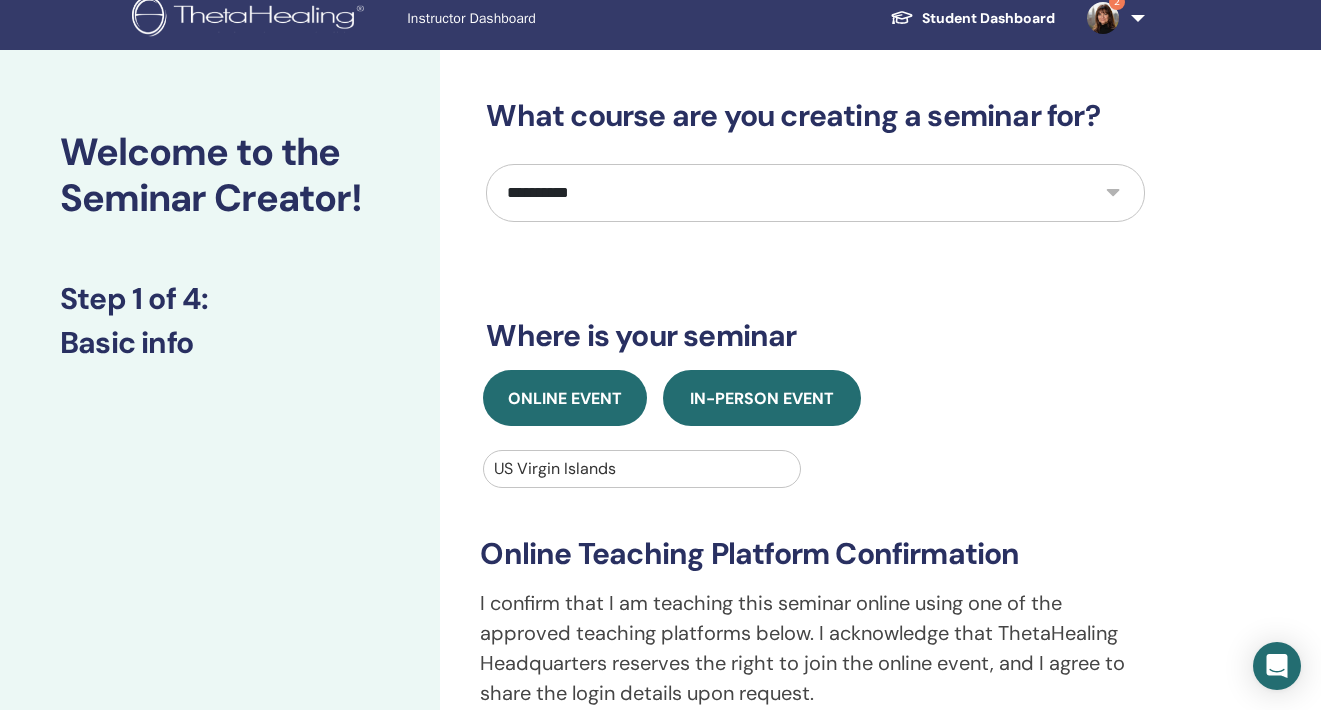 click on "In-Person Event" at bounding box center [762, 398] 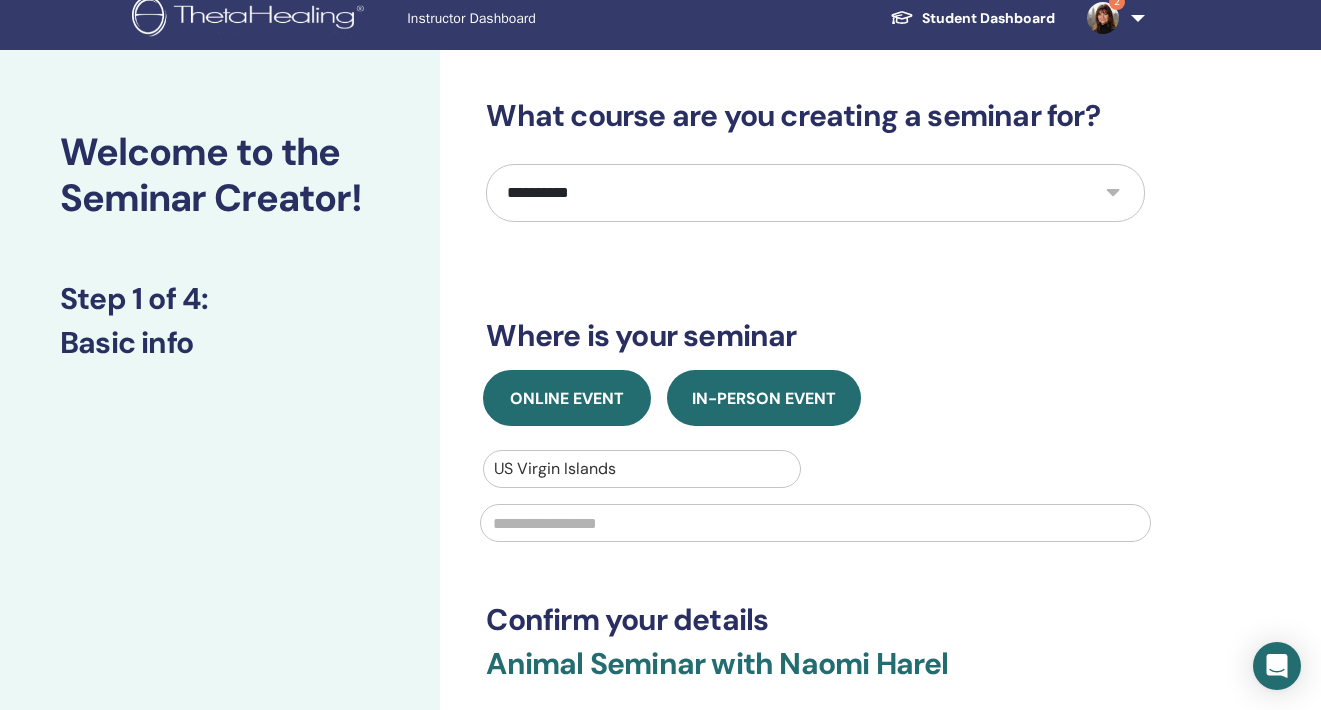click on "Online Event" at bounding box center (567, 398) 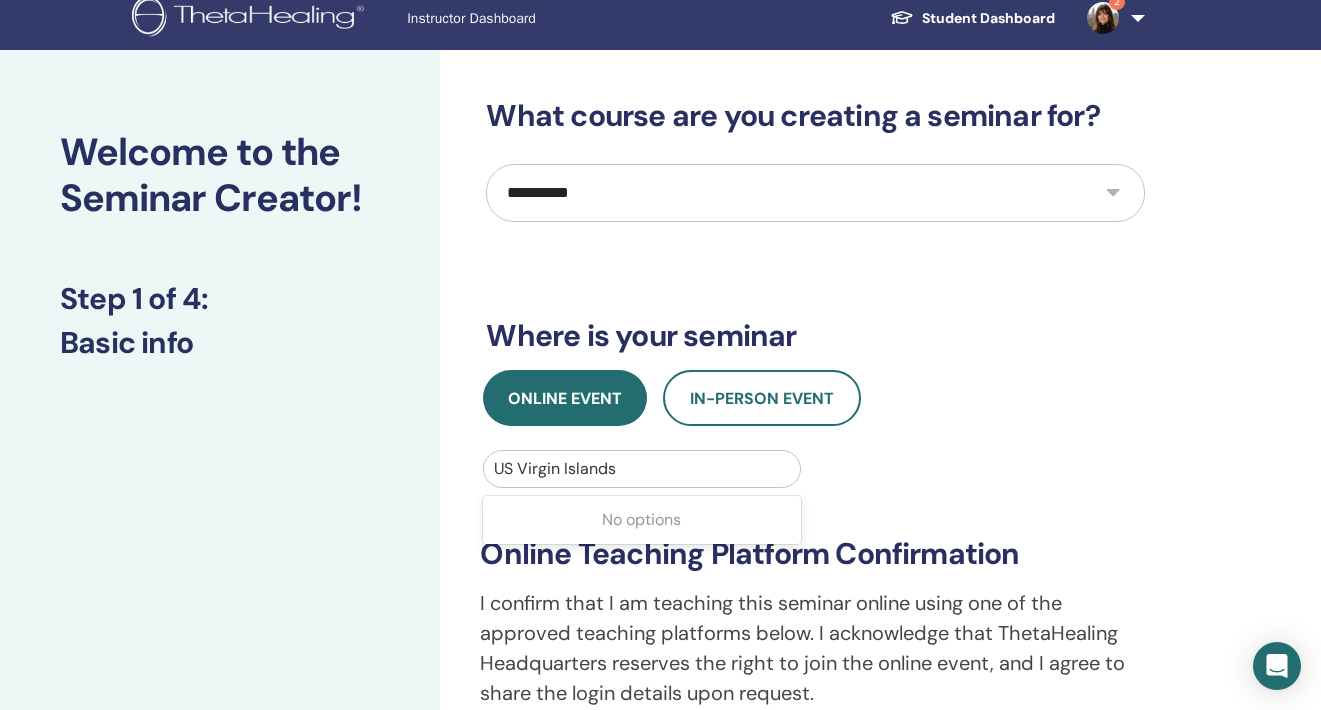 click at bounding box center (641, 469) 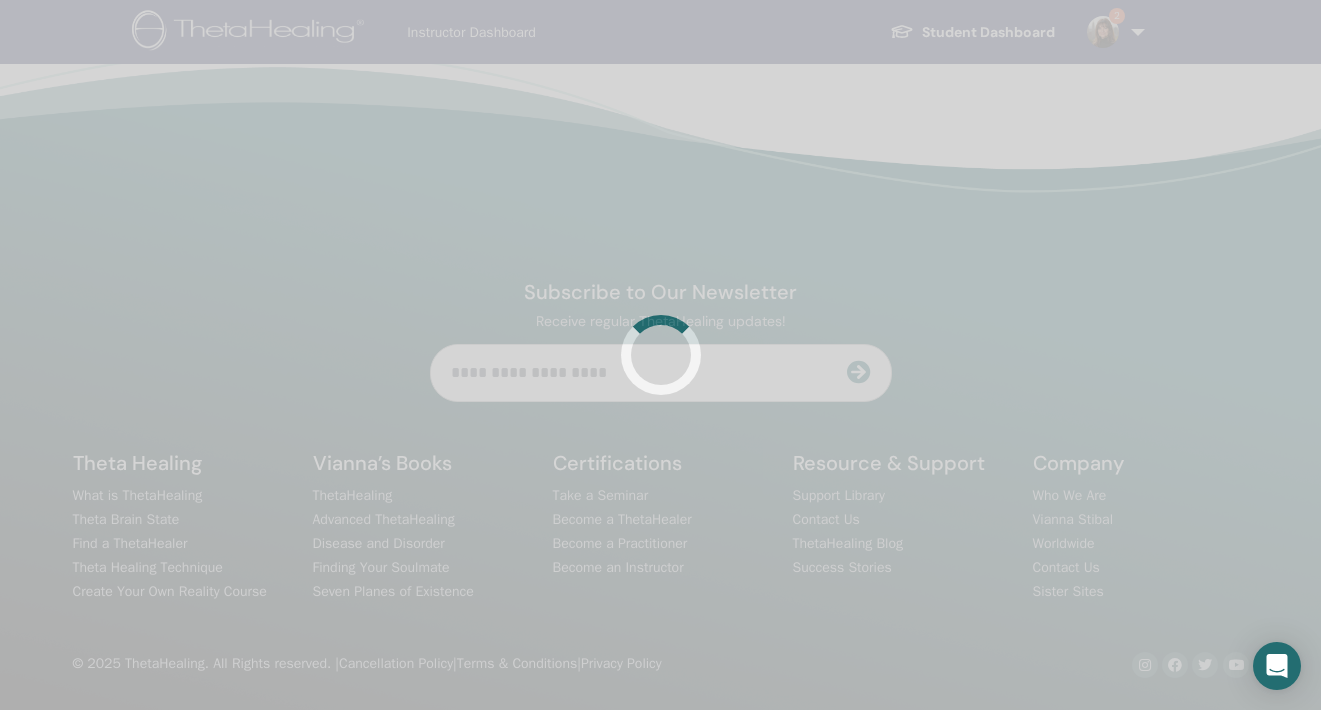 scroll, scrollTop: 0, scrollLeft: 0, axis: both 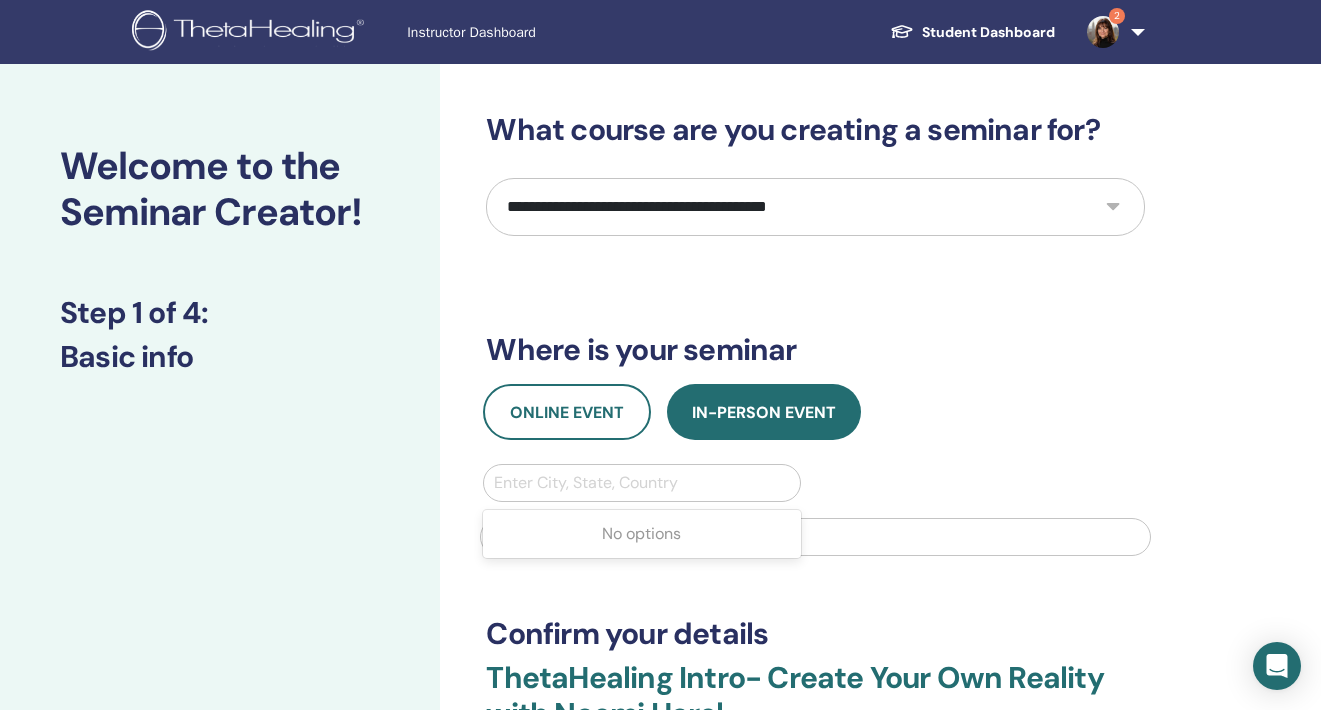 click on "Enter City, State, Country" at bounding box center (641, 483) 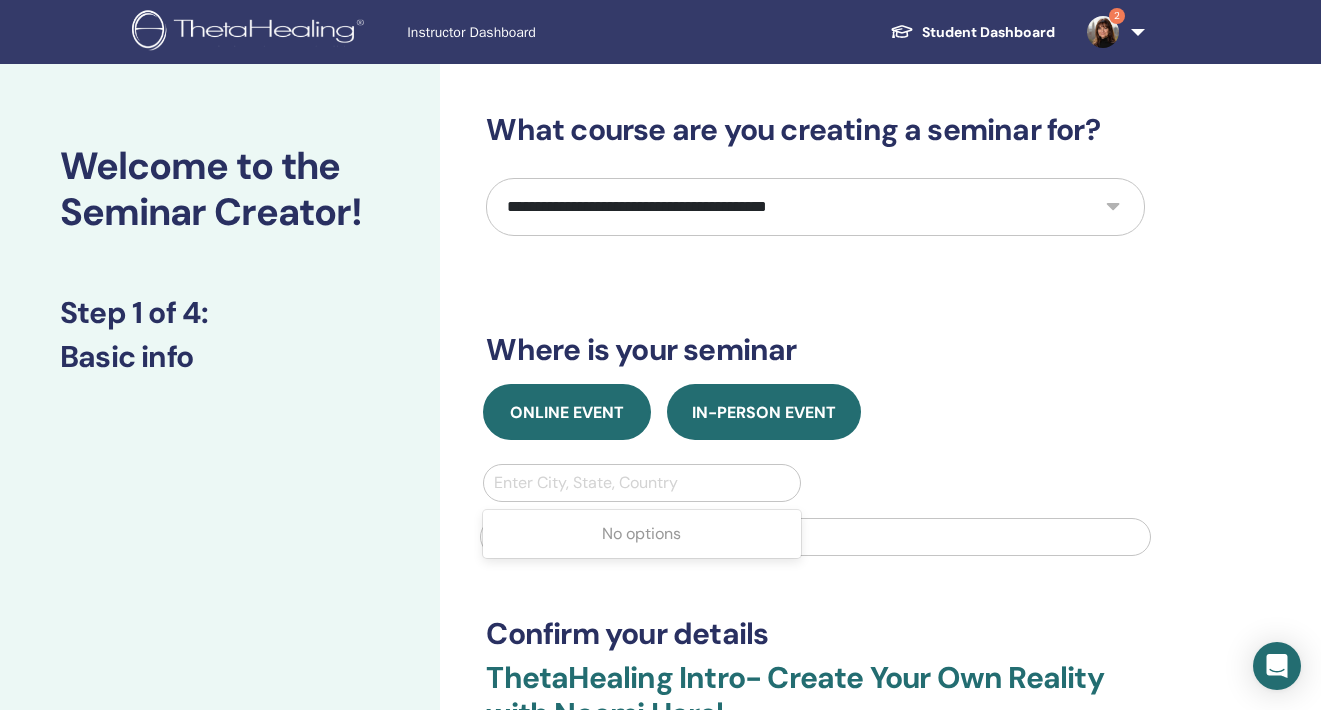 click on "Online Event" at bounding box center (567, 412) 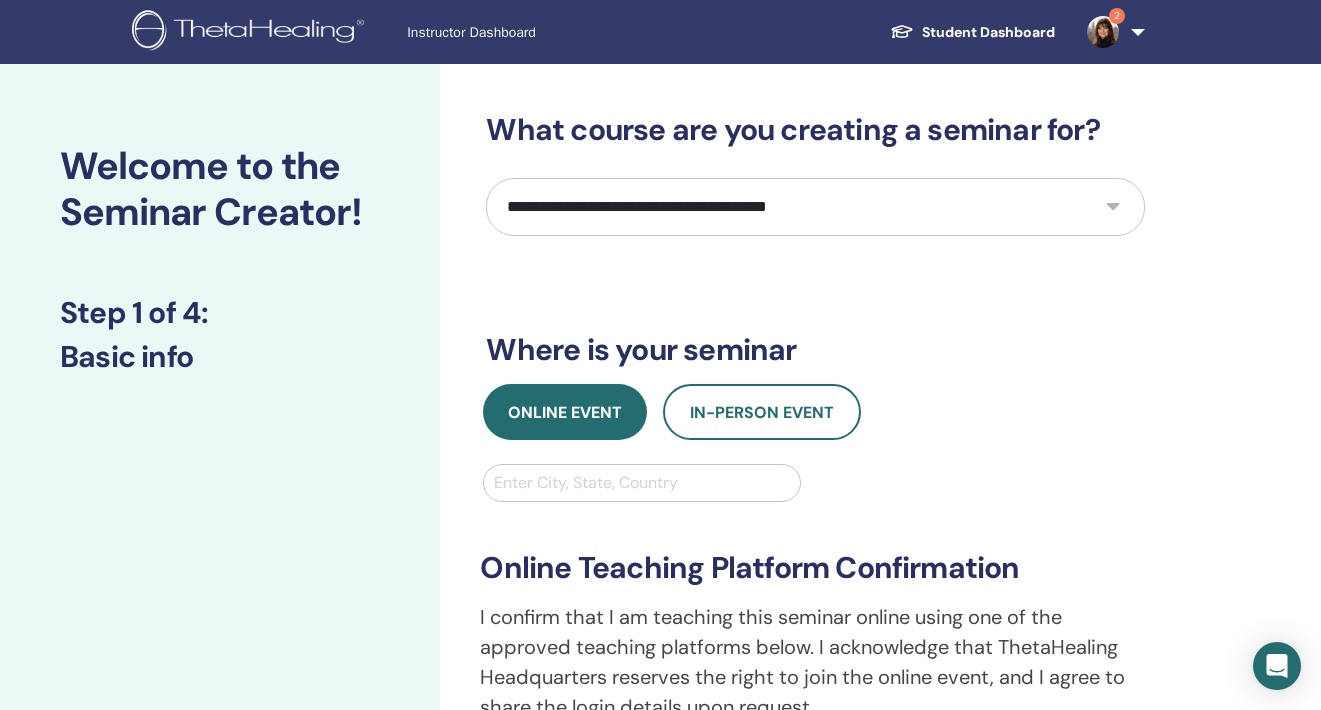 click on "Enter City, State, Country" at bounding box center [641, 483] 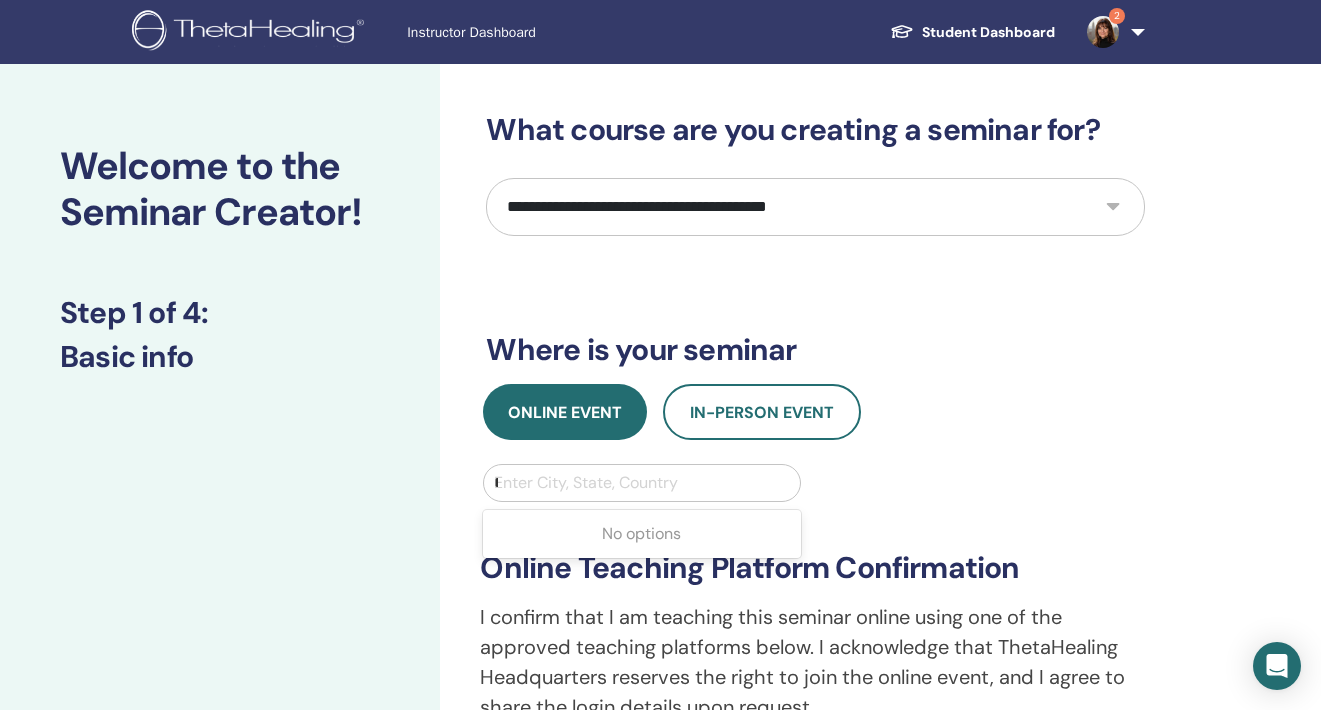 type on "***" 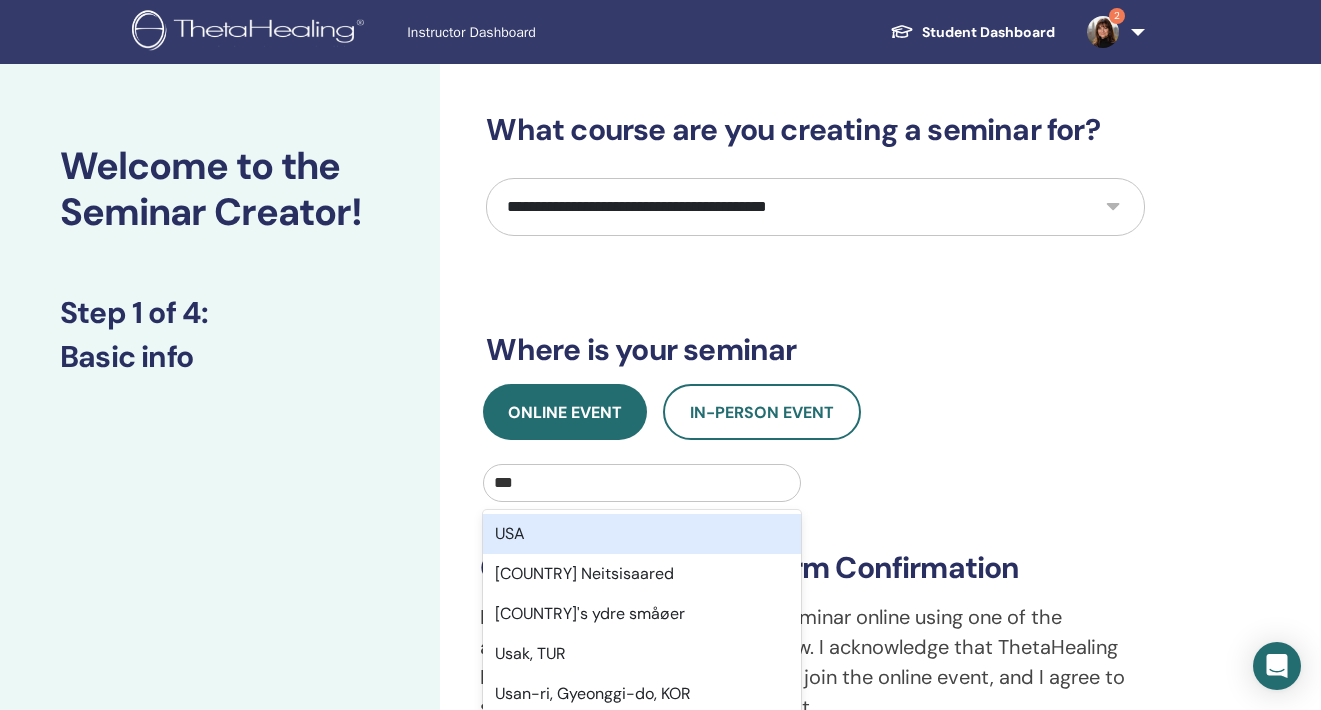 click on "USA" at bounding box center (641, 534) 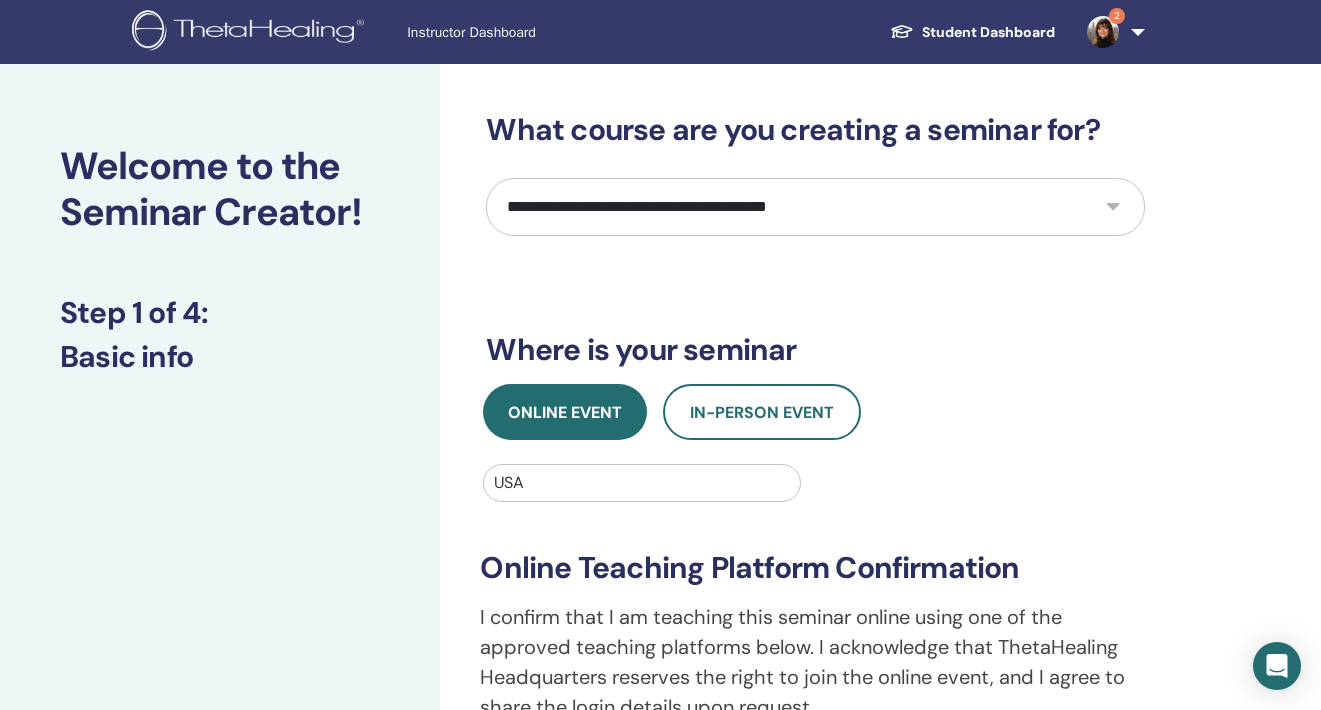 scroll, scrollTop: 0, scrollLeft: 0, axis: both 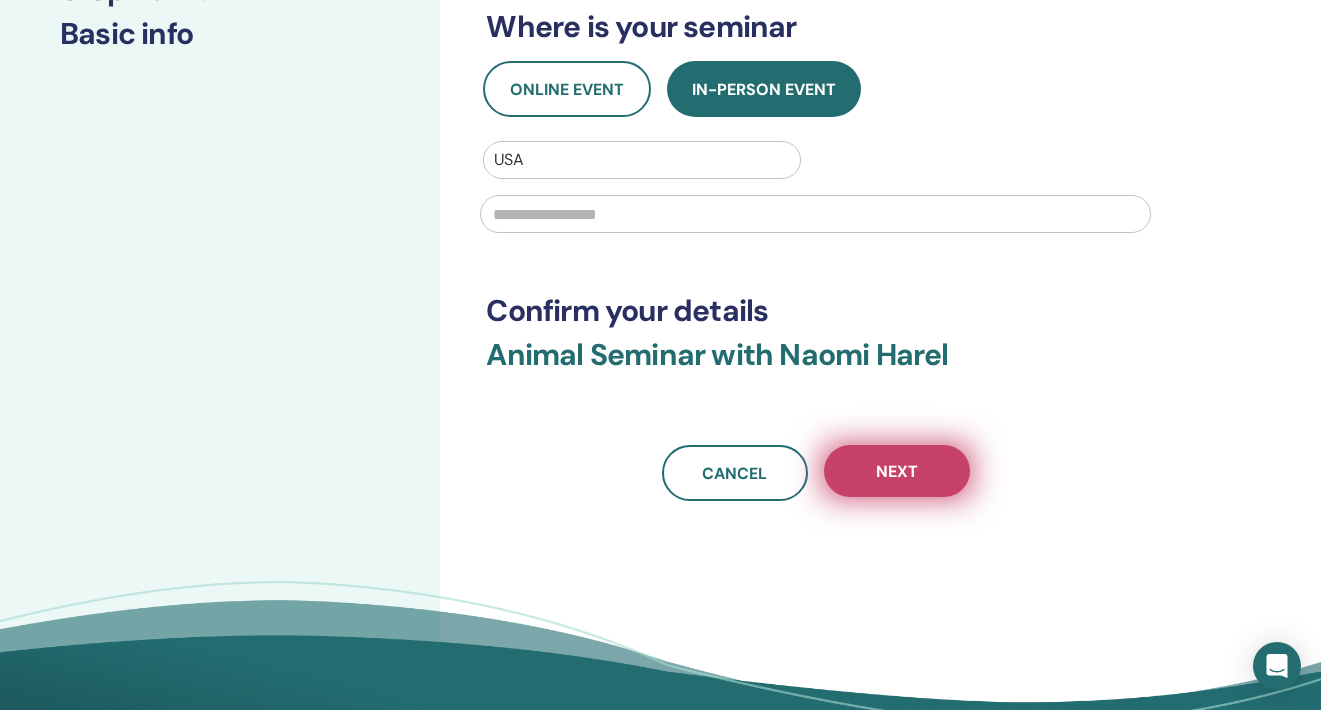 click on "Next" at bounding box center [897, 471] 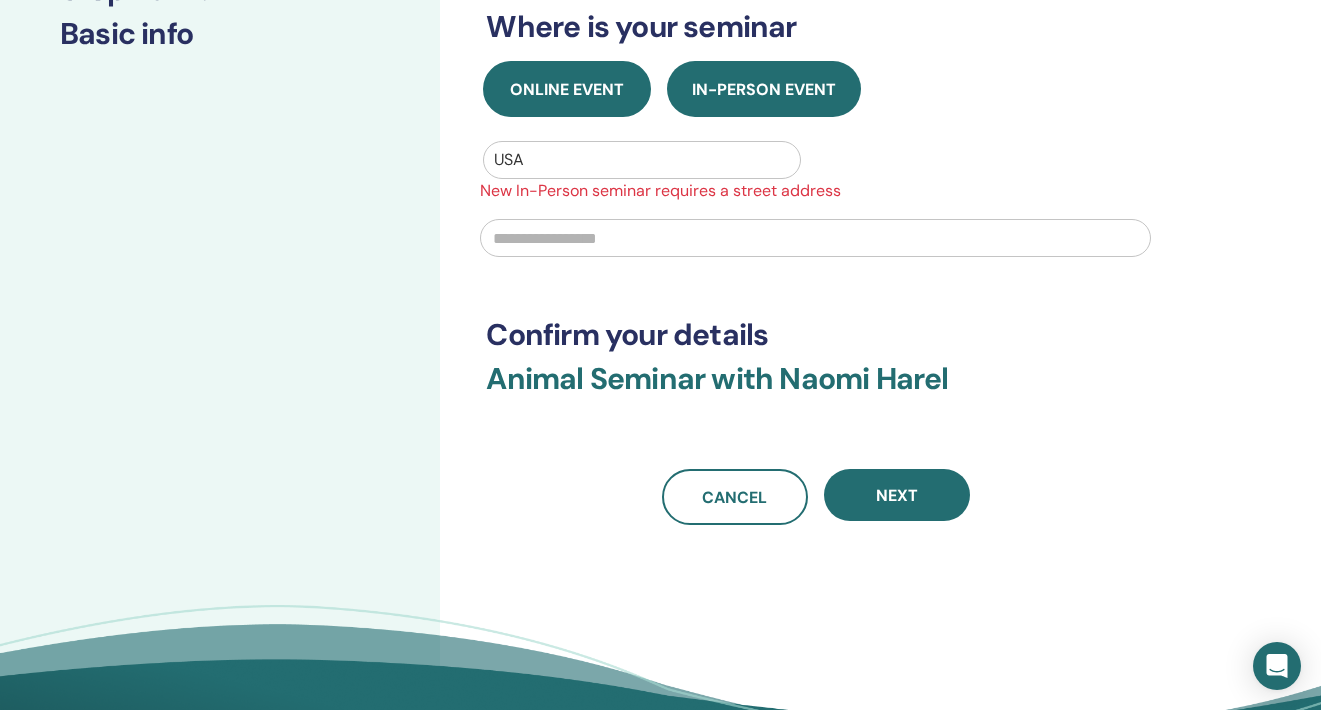 click on "Online Event" at bounding box center (567, 89) 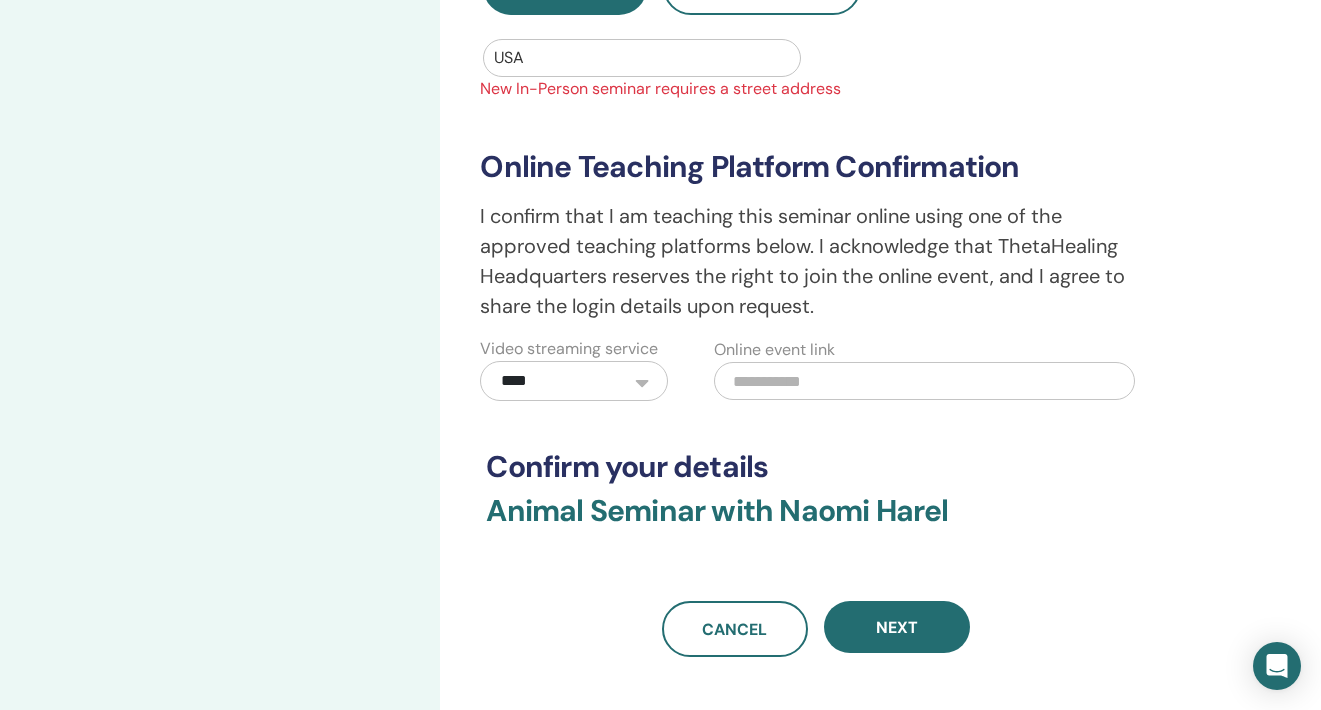 scroll, scrollTop: 427, scrollLeft: 0, axis: vertical 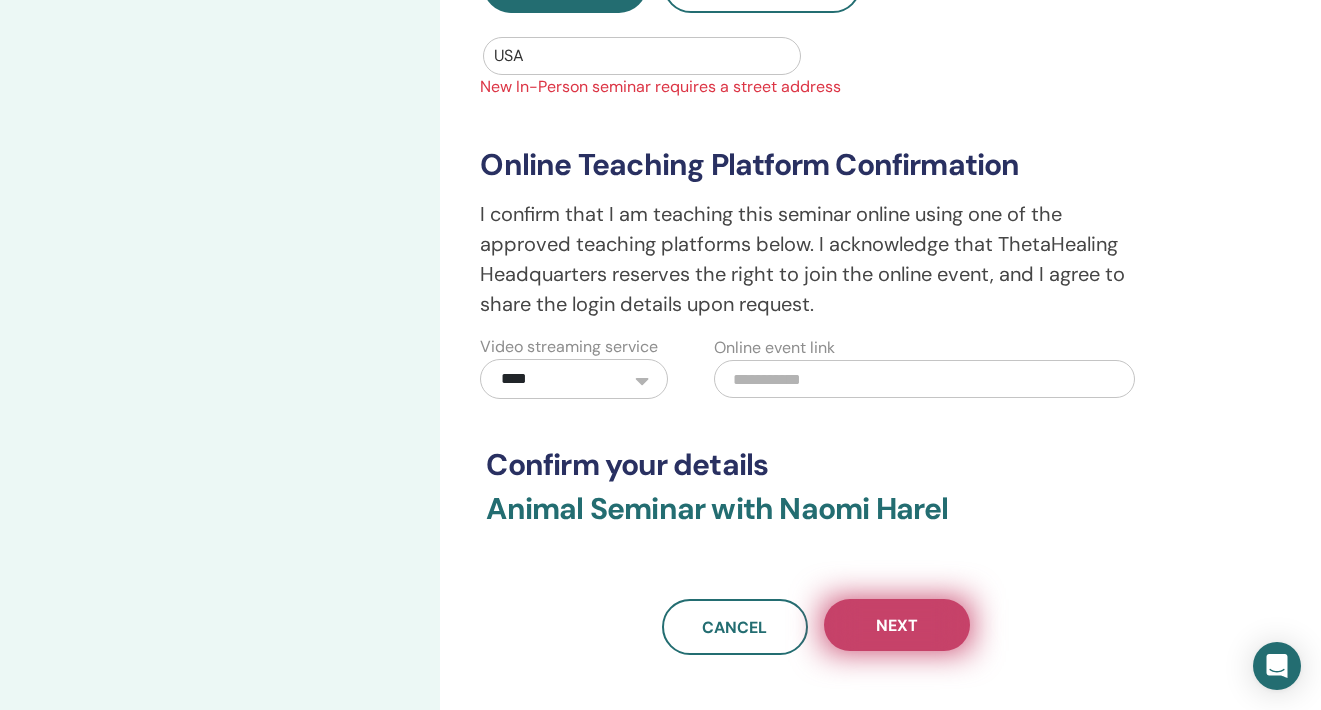 click on "Next" at bounding box center [897, 625] 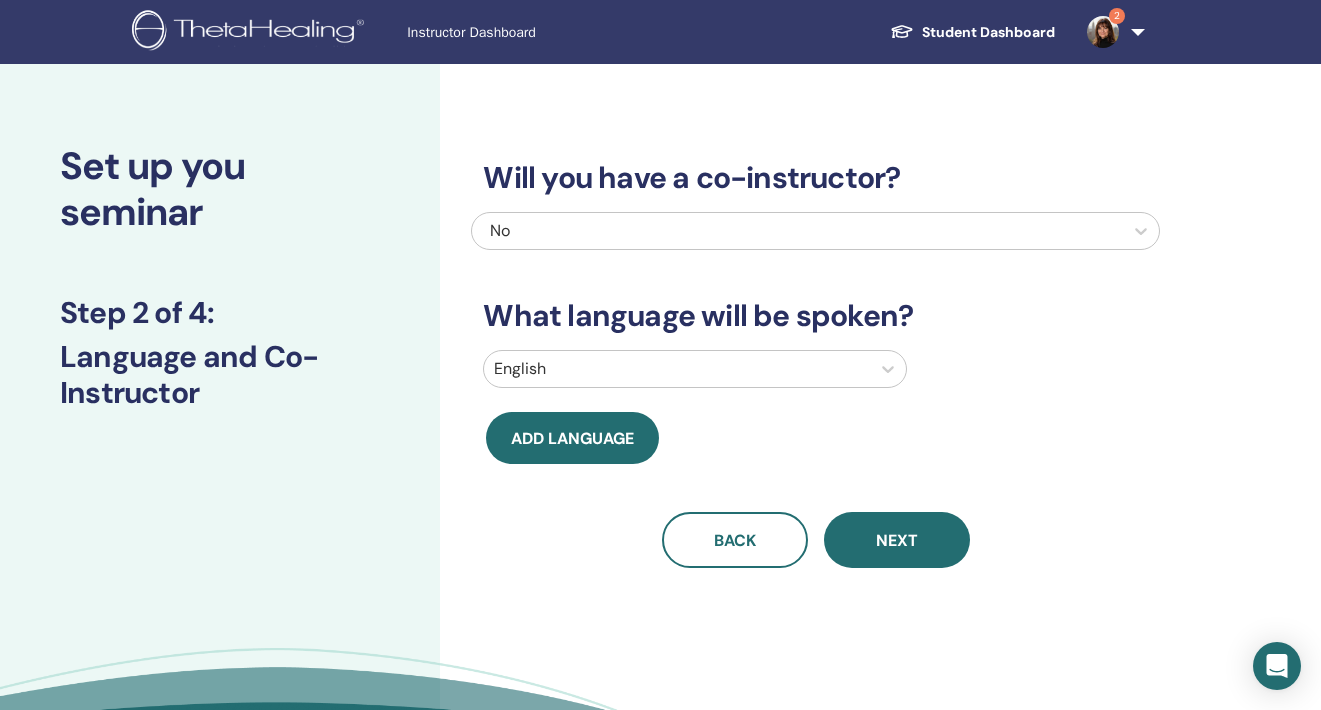 scroll, scrollTop: 0, scrollLeft: 0, axis: both 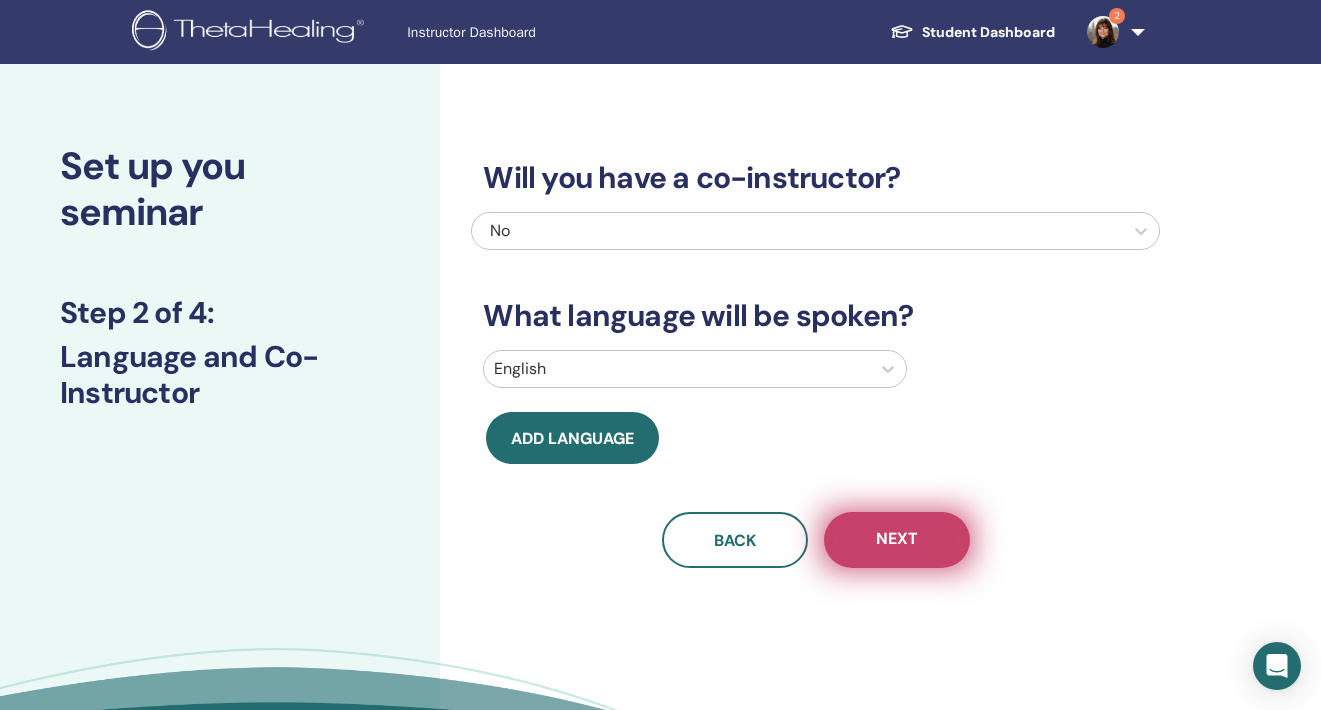 click on "Next" at bounding box center (897, 540) 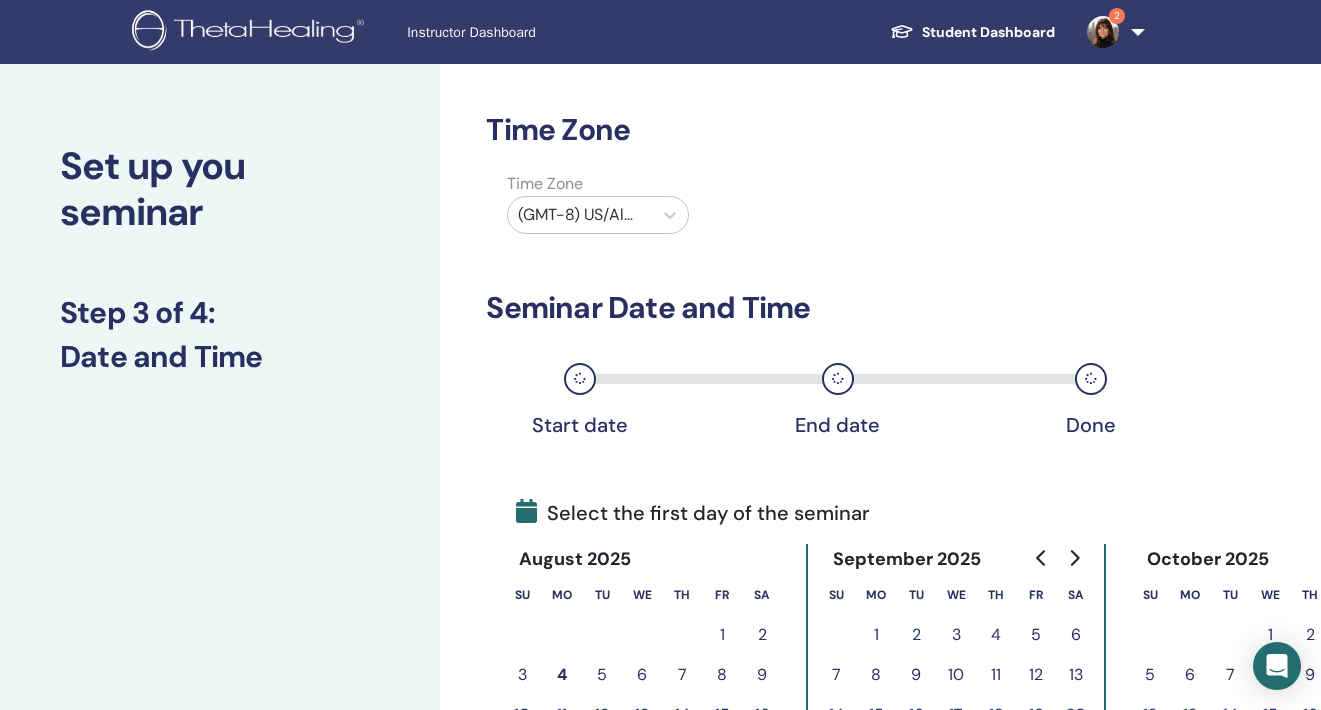 click on "(GMT-8) US/Alaska" at bounding box center [580, 215] 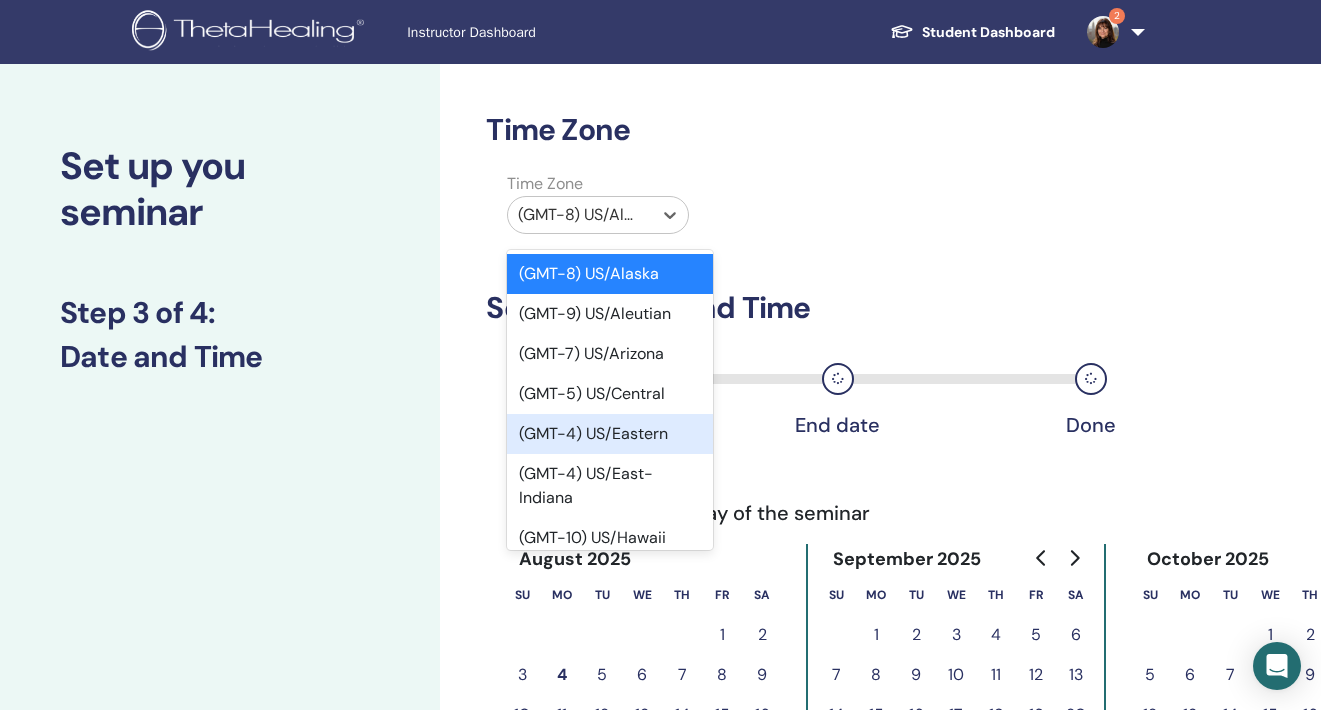 click on "(GMT-4) US/Eastern" at bounding box center [610, 434] 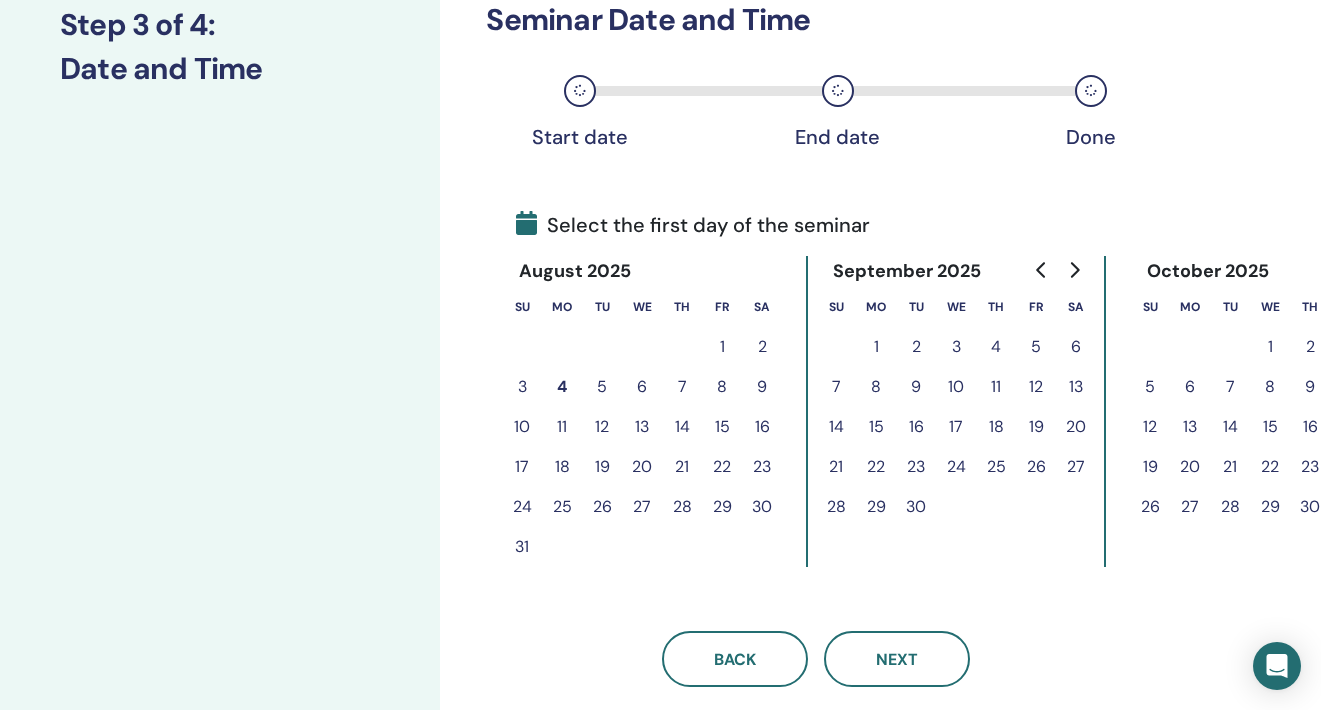 scroll, scrollTop: 295, scrollLeft: 0, axis: vertical 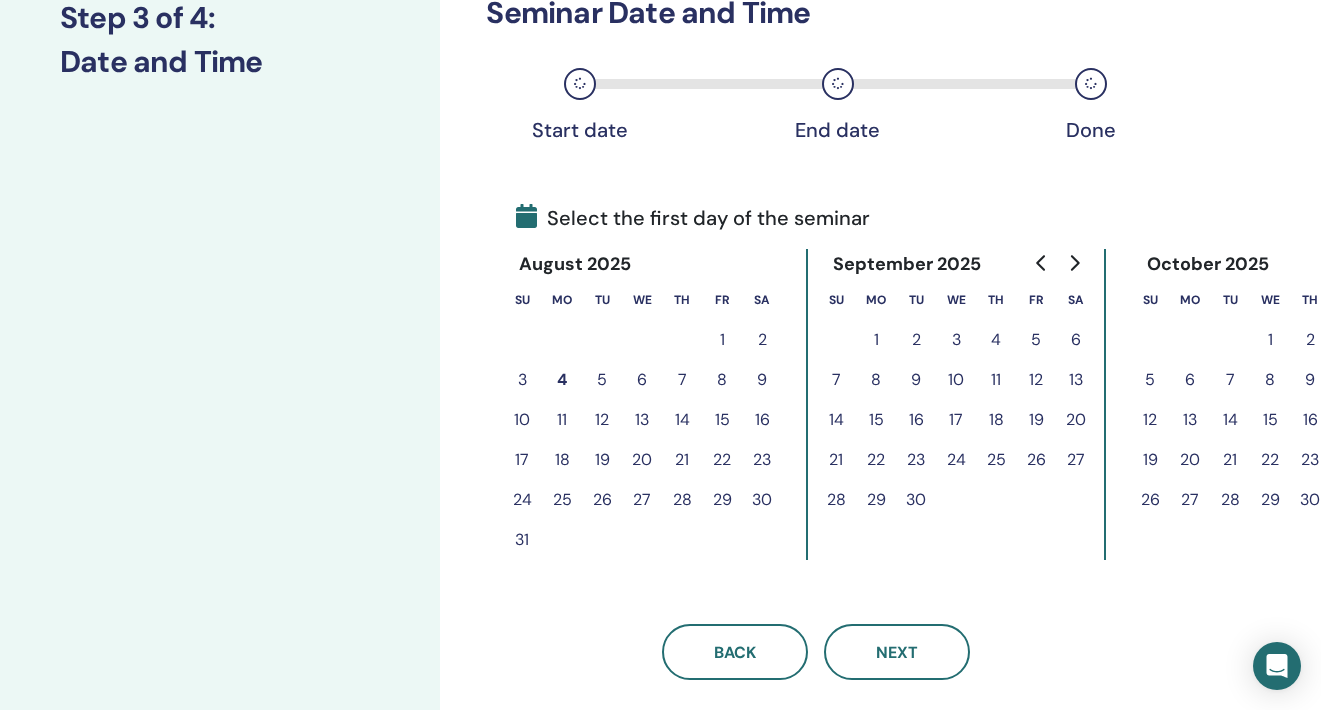 click 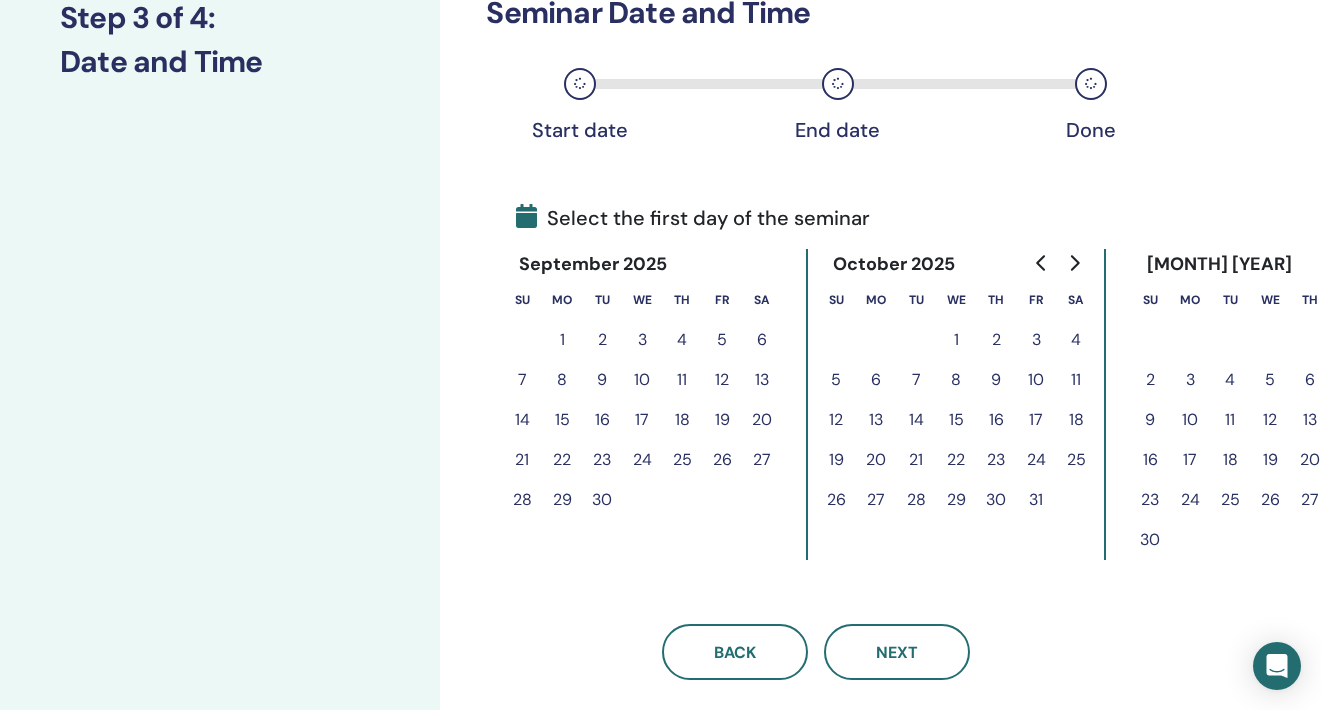 click 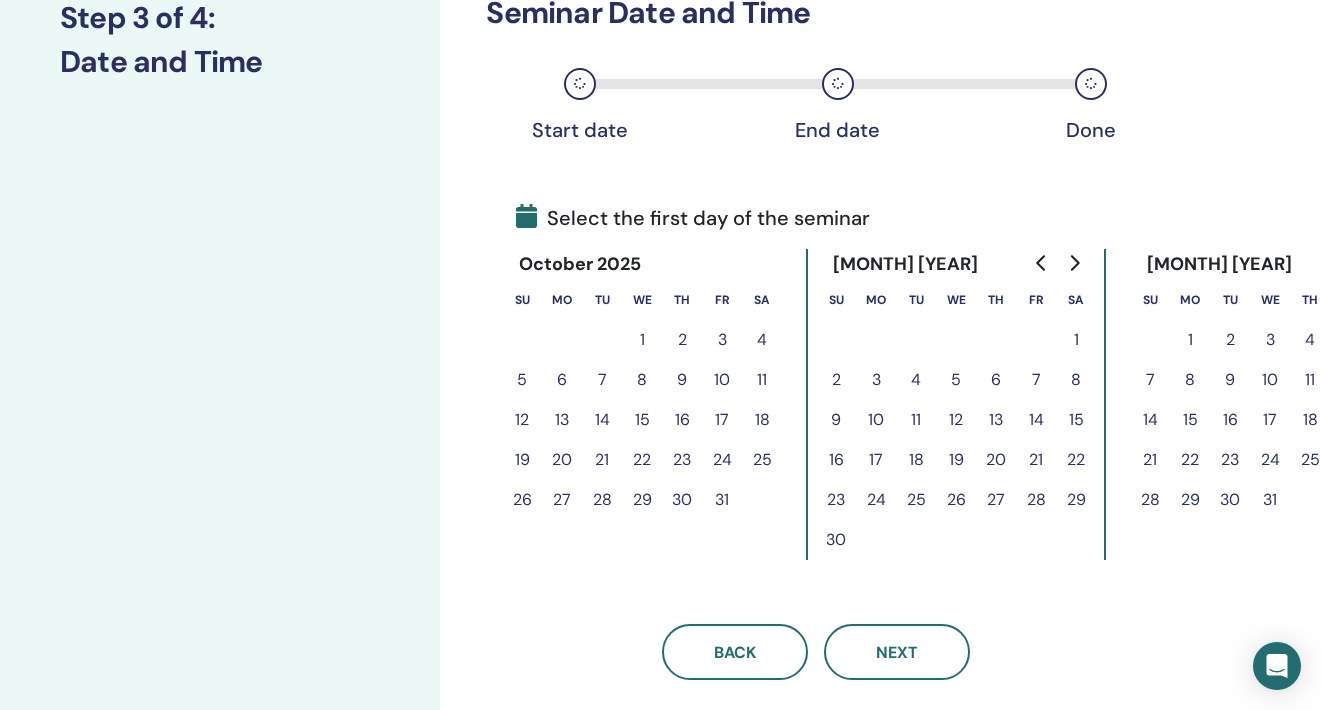 click 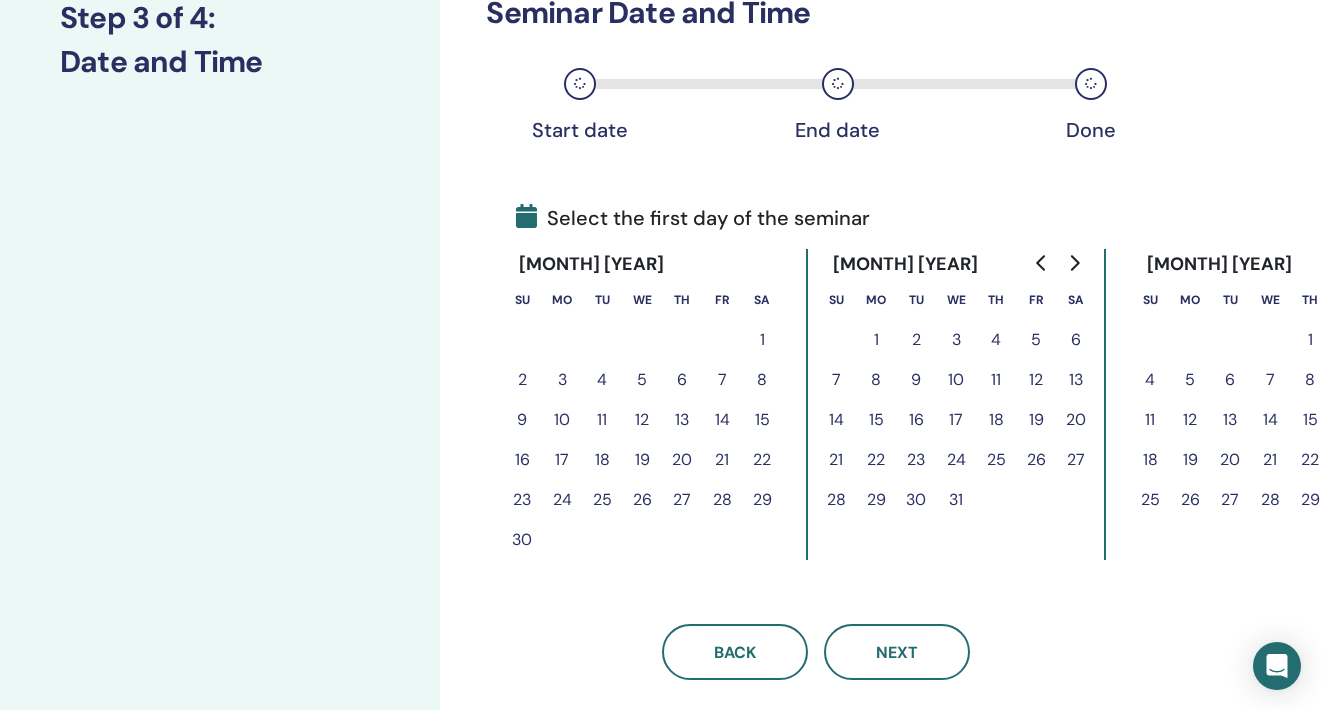 click on "10" at bounding box center (956, 380) 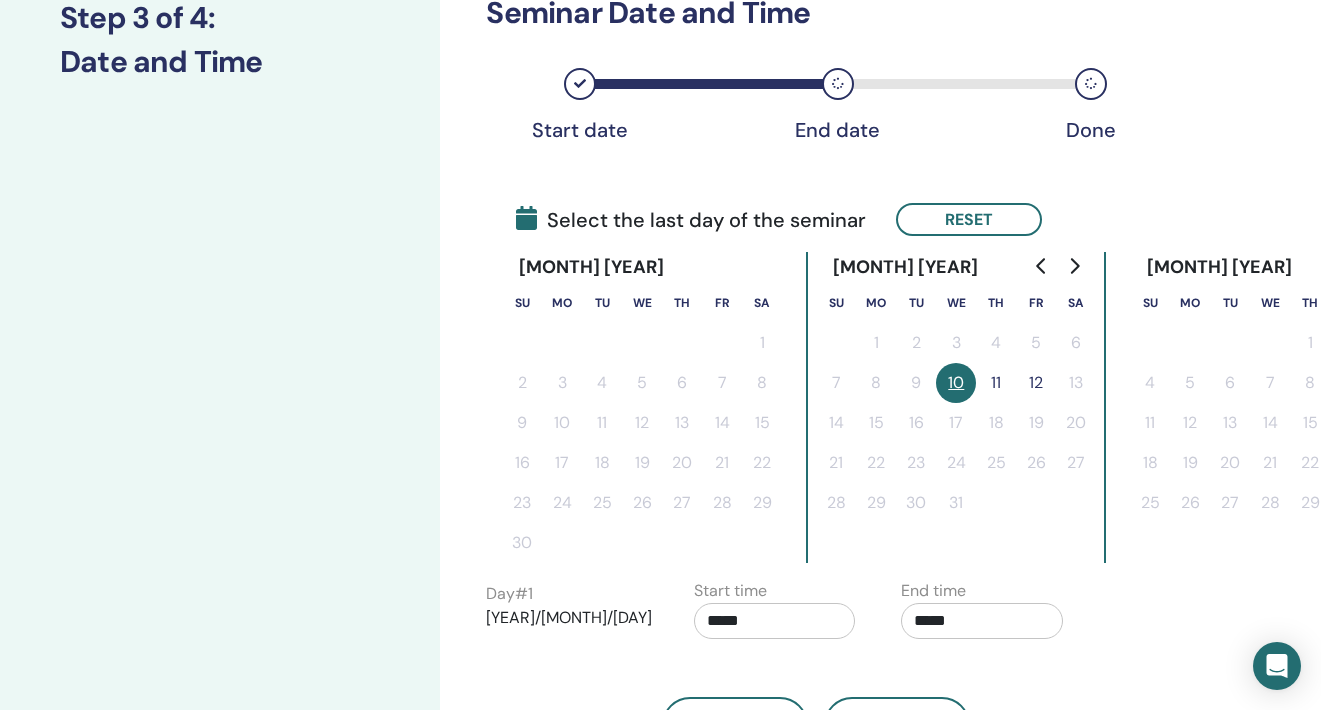 click on "10" at bounding box center (956, 383) 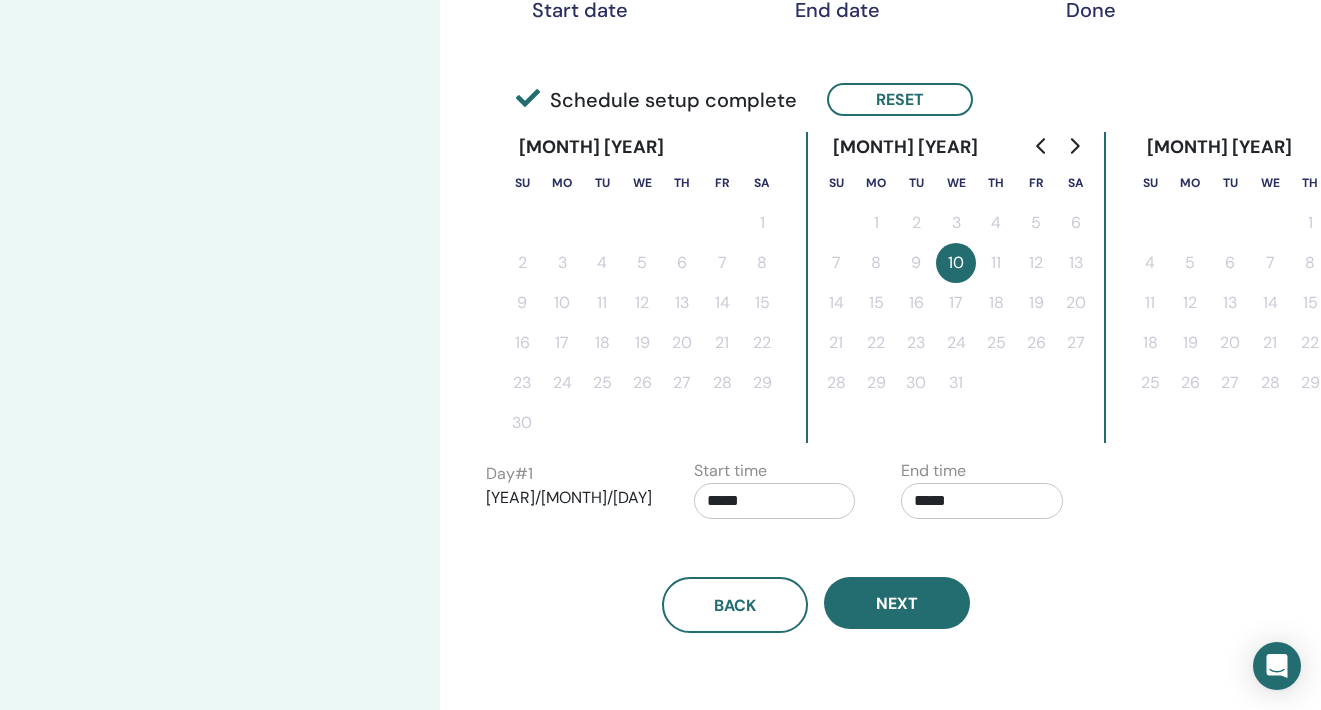 scroll, scrollTop: 421, scrollLeft: 0, axis: vertical 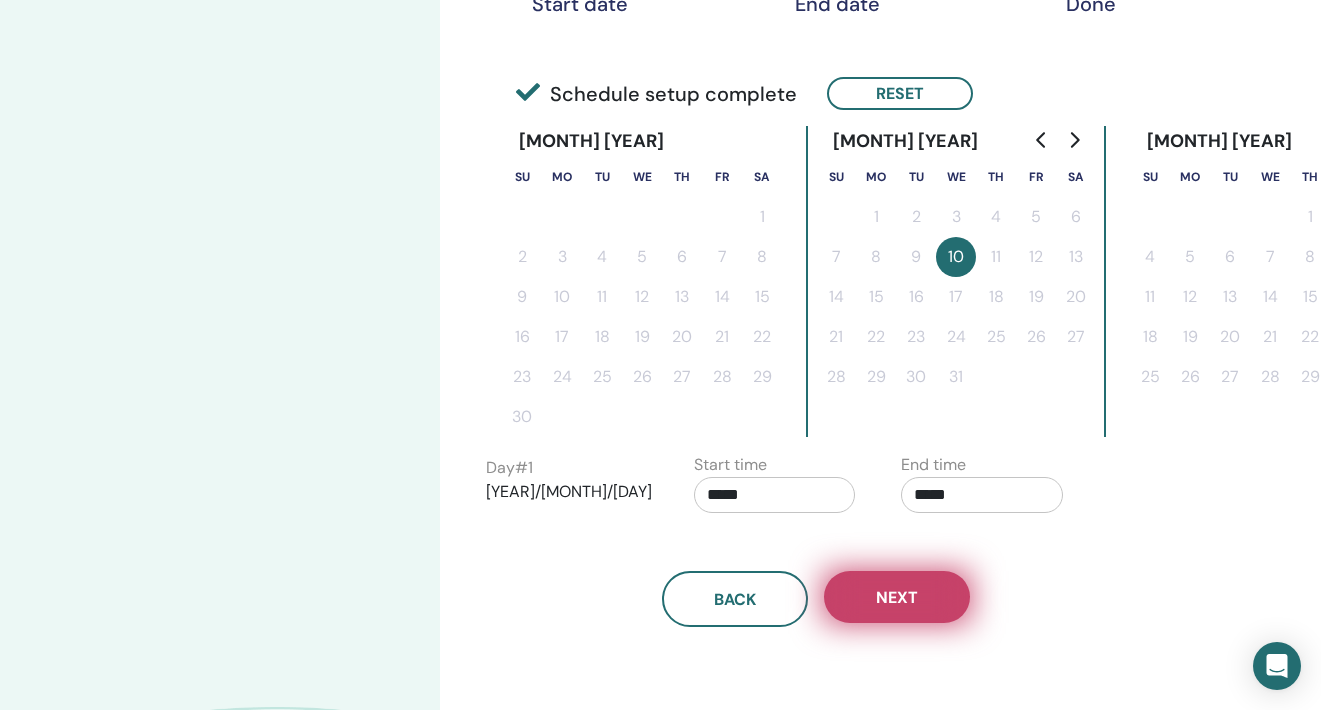 click on "Next" at bounding box center (897, 597) 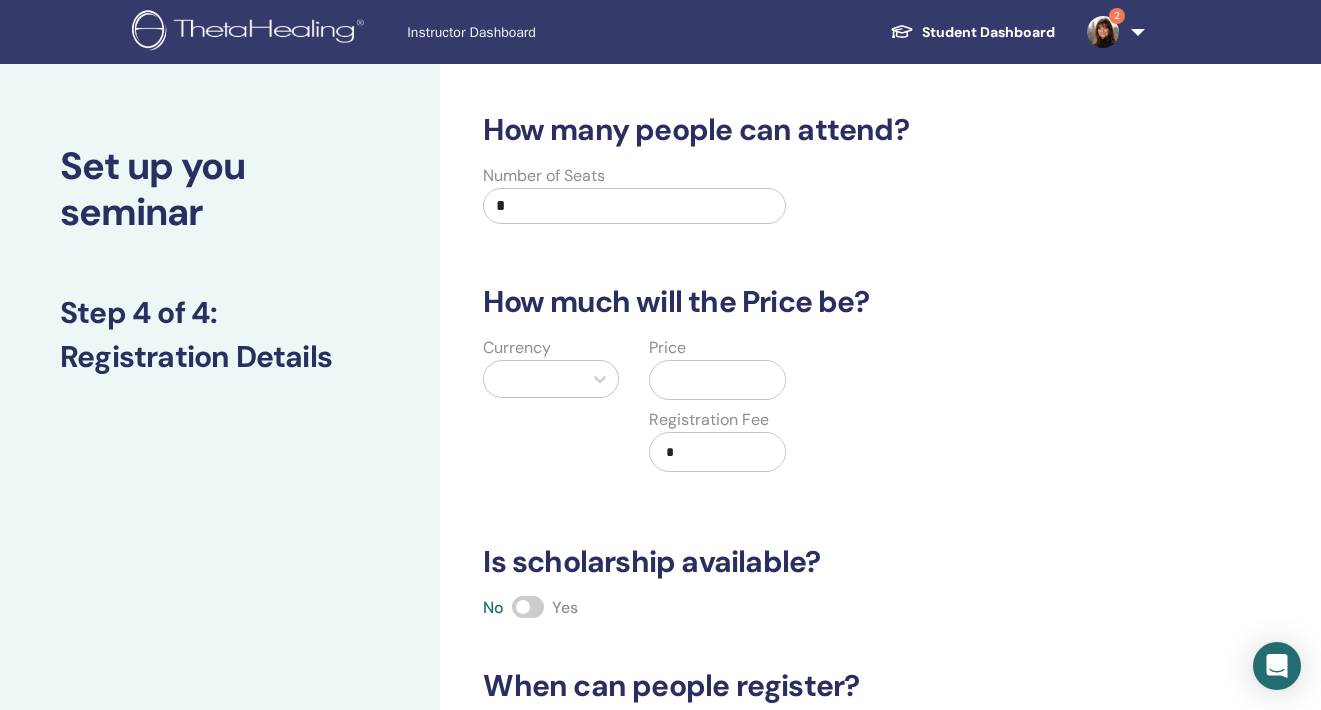 scroll, scrollTop: 0, scrollLeft: 0, axis: both 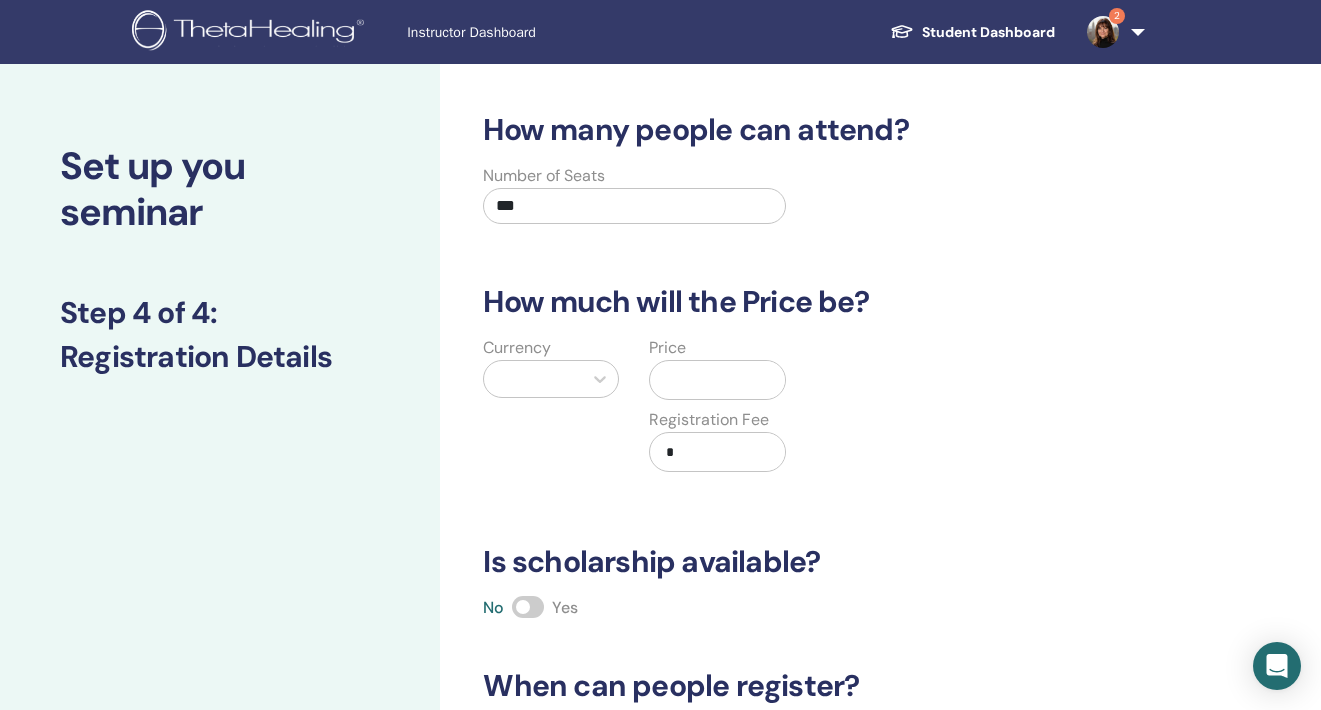type on "***" 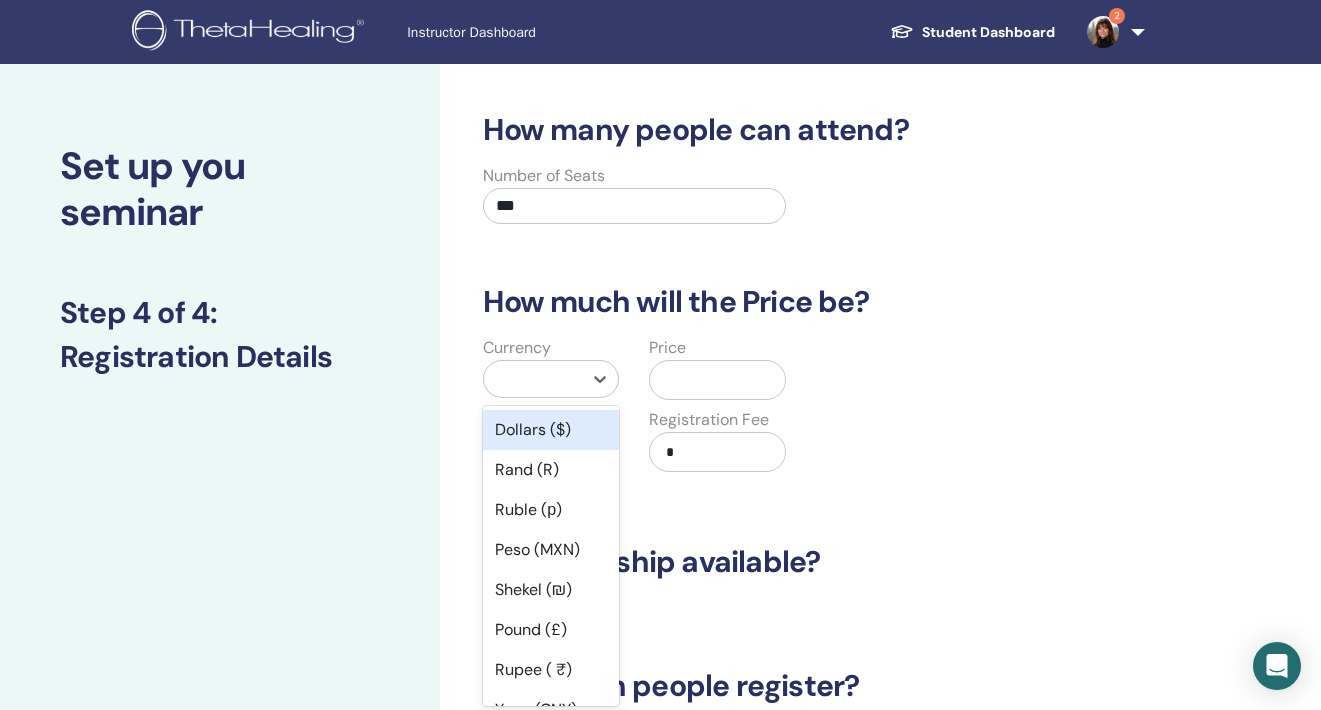 click on "Dollars ($)" at bounding box center (551, 430) 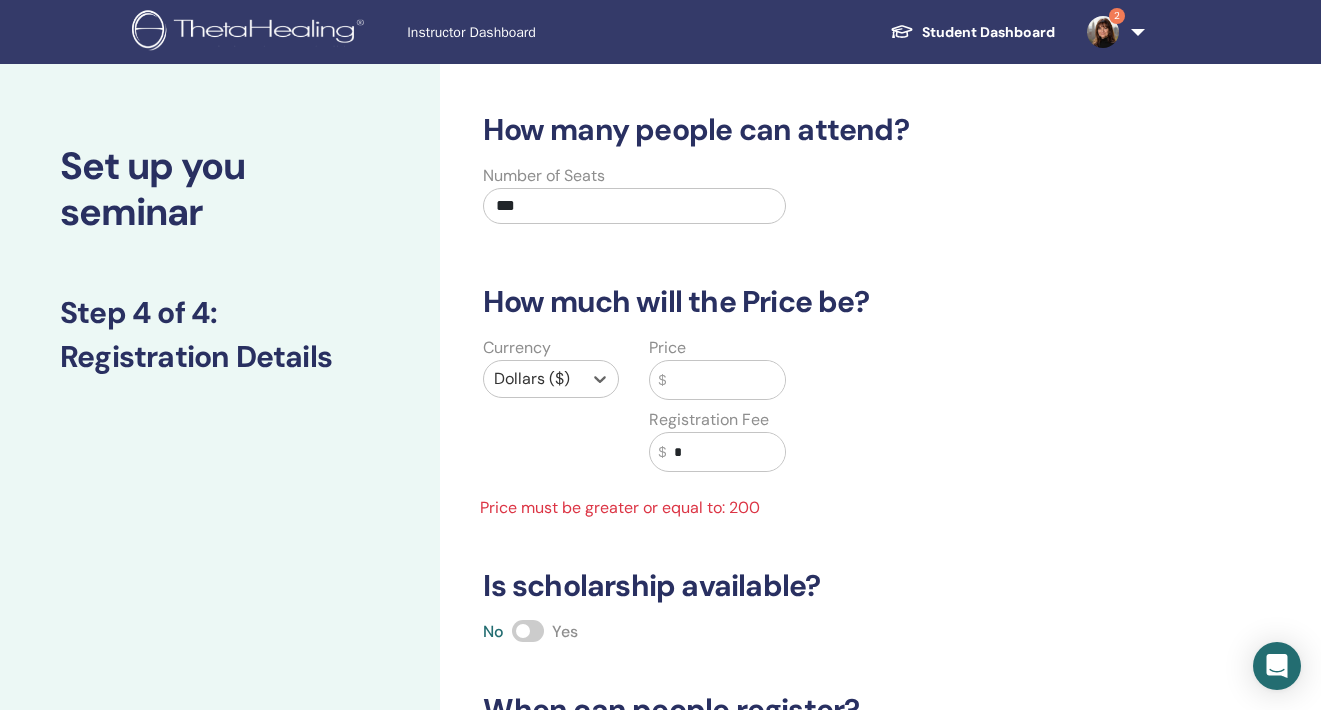 click at bounding box center [725, 380] 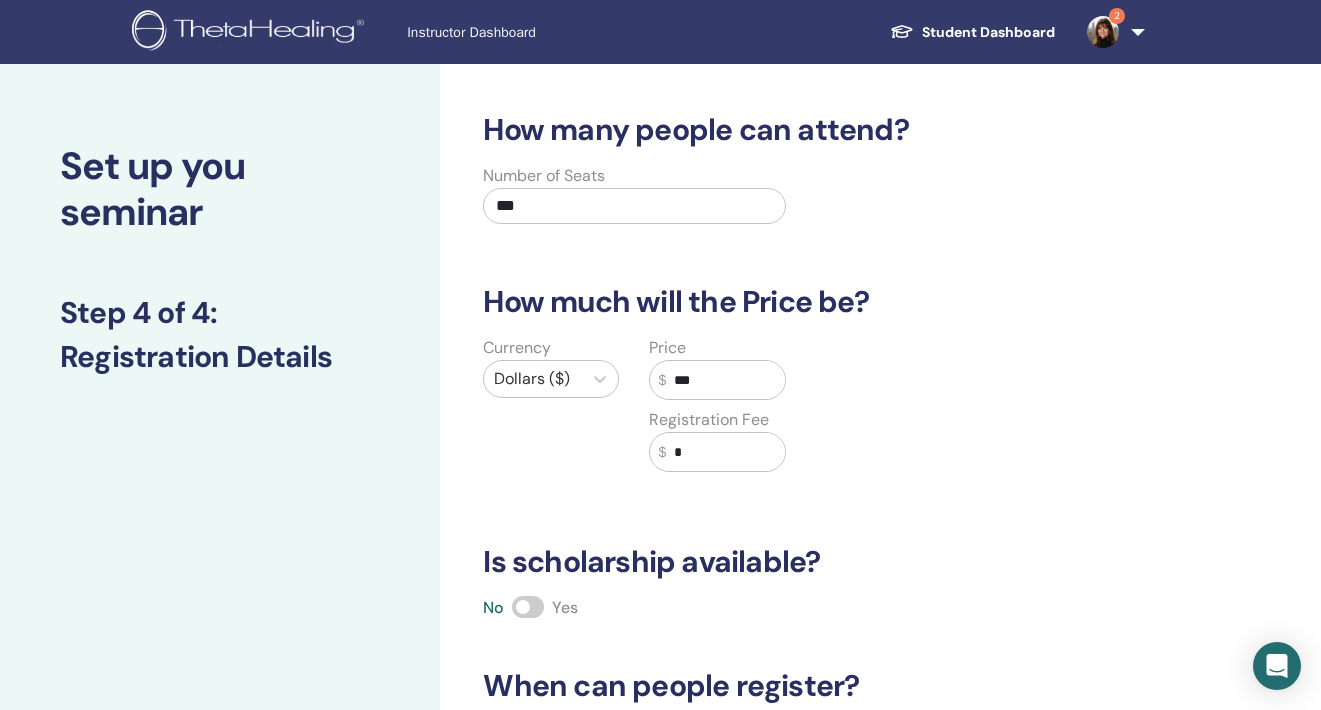 type on "***" 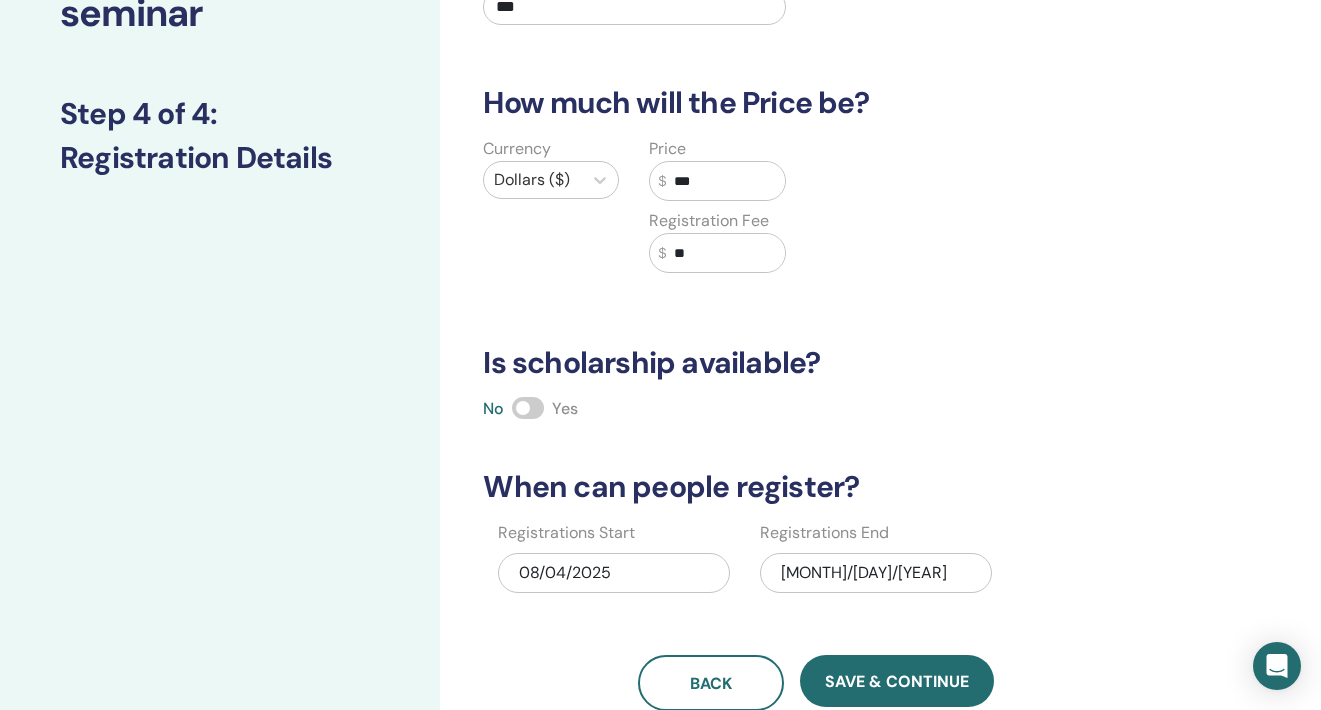 scroll, scrollTop: 237, scrollLeft: 0, axis: vertical 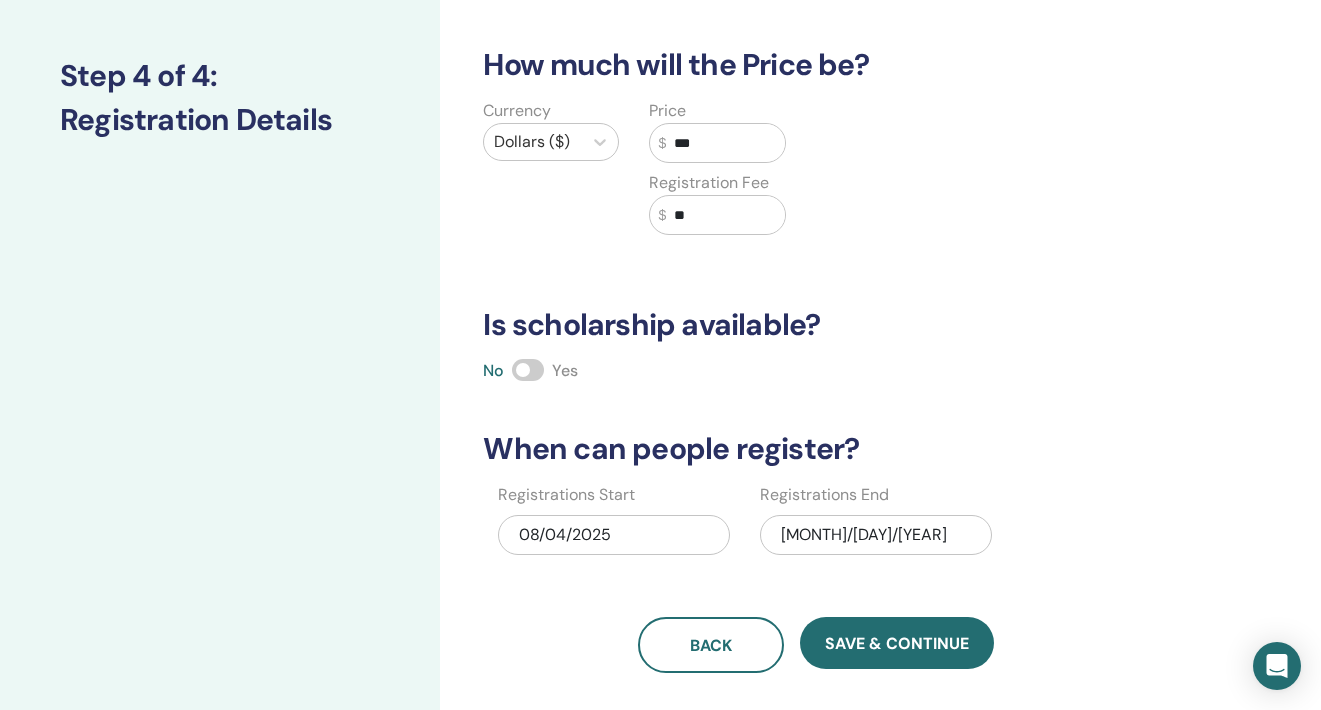 type on "**" 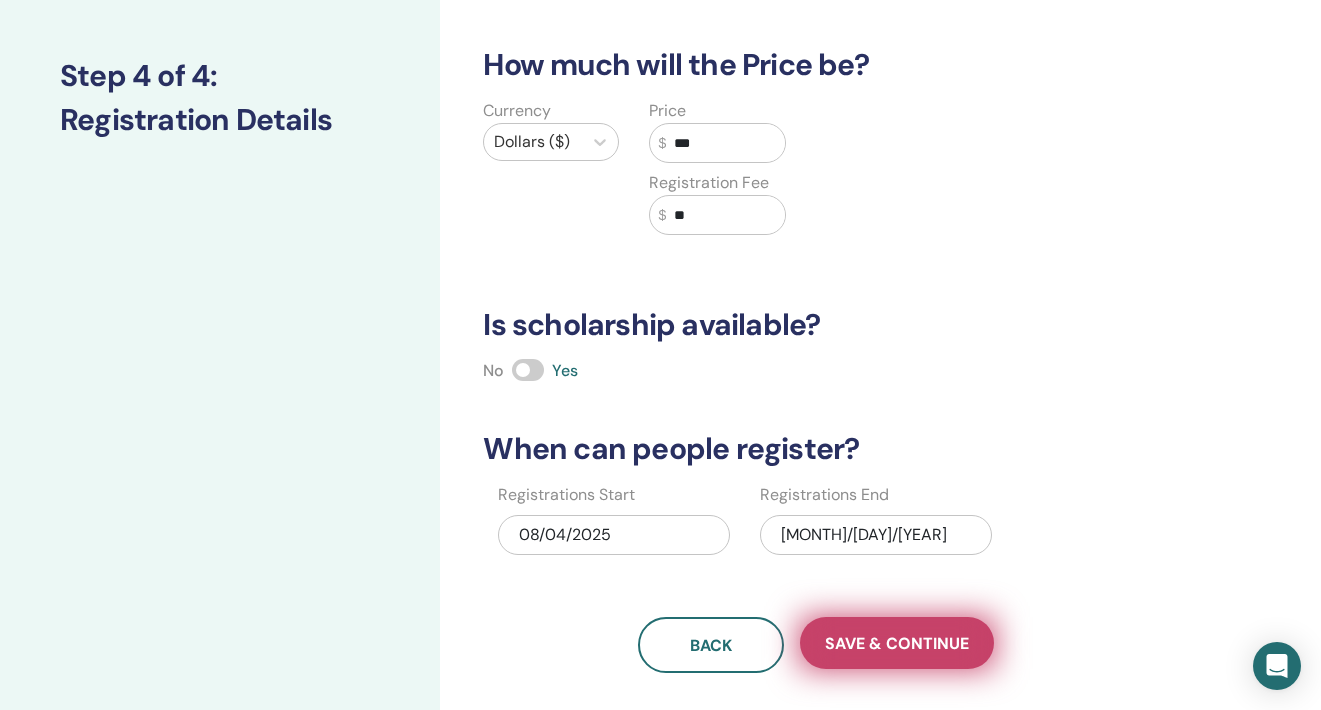 click on "Save & Continue" at bounding box center (897, 643) 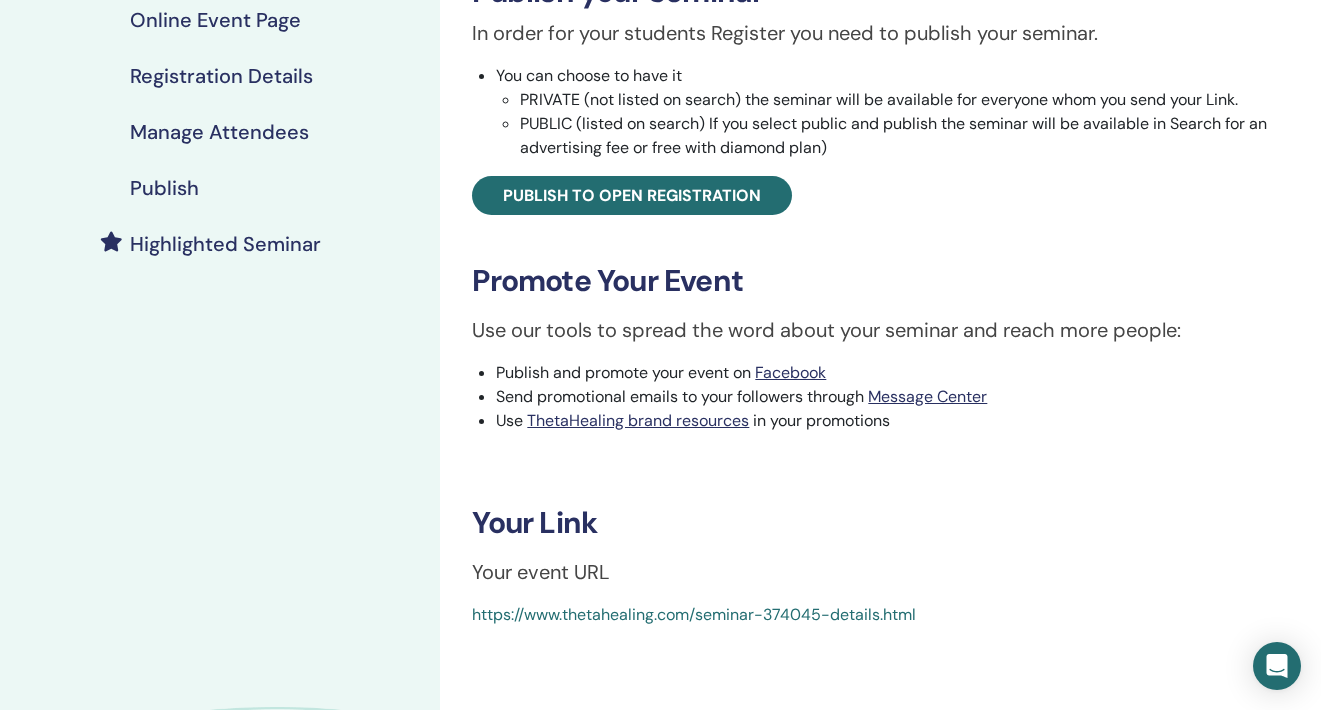 scroll, scrollTop: 364, scrollLeft: 0, axis: vertical 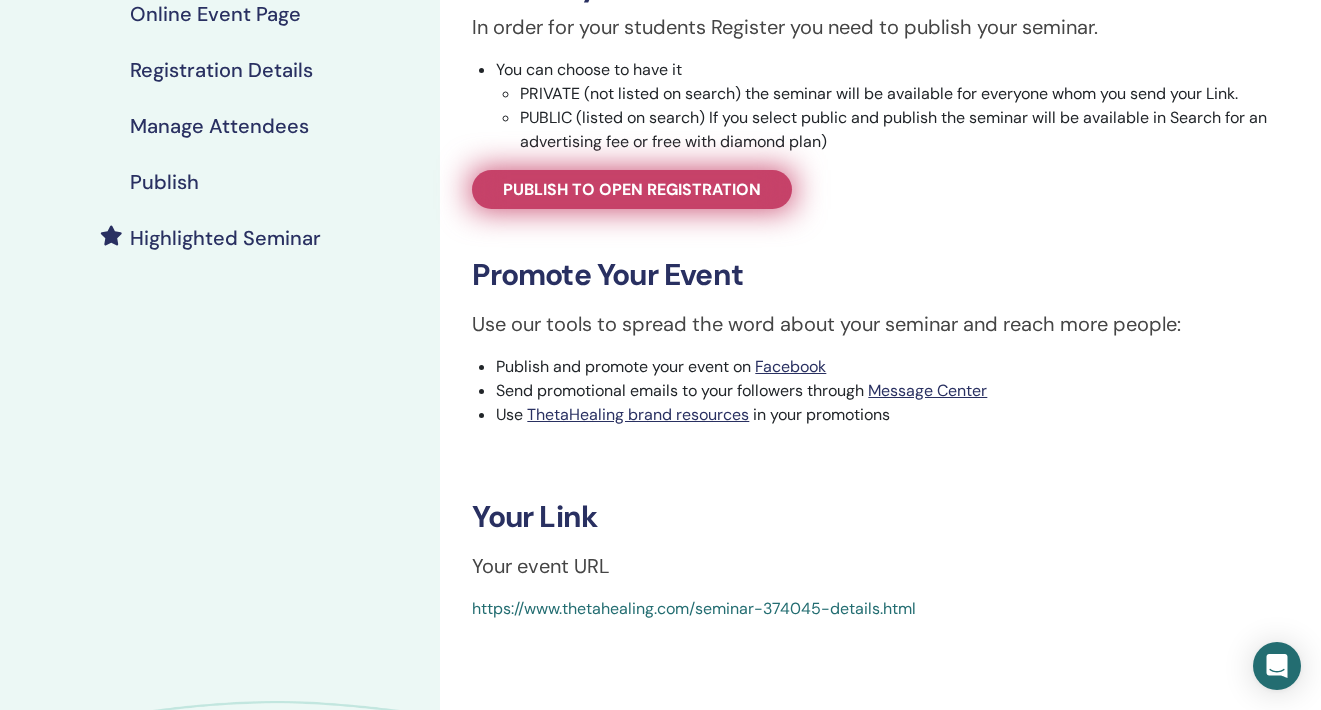 click on "Publish to open registration" at bounding box center [632, 189] 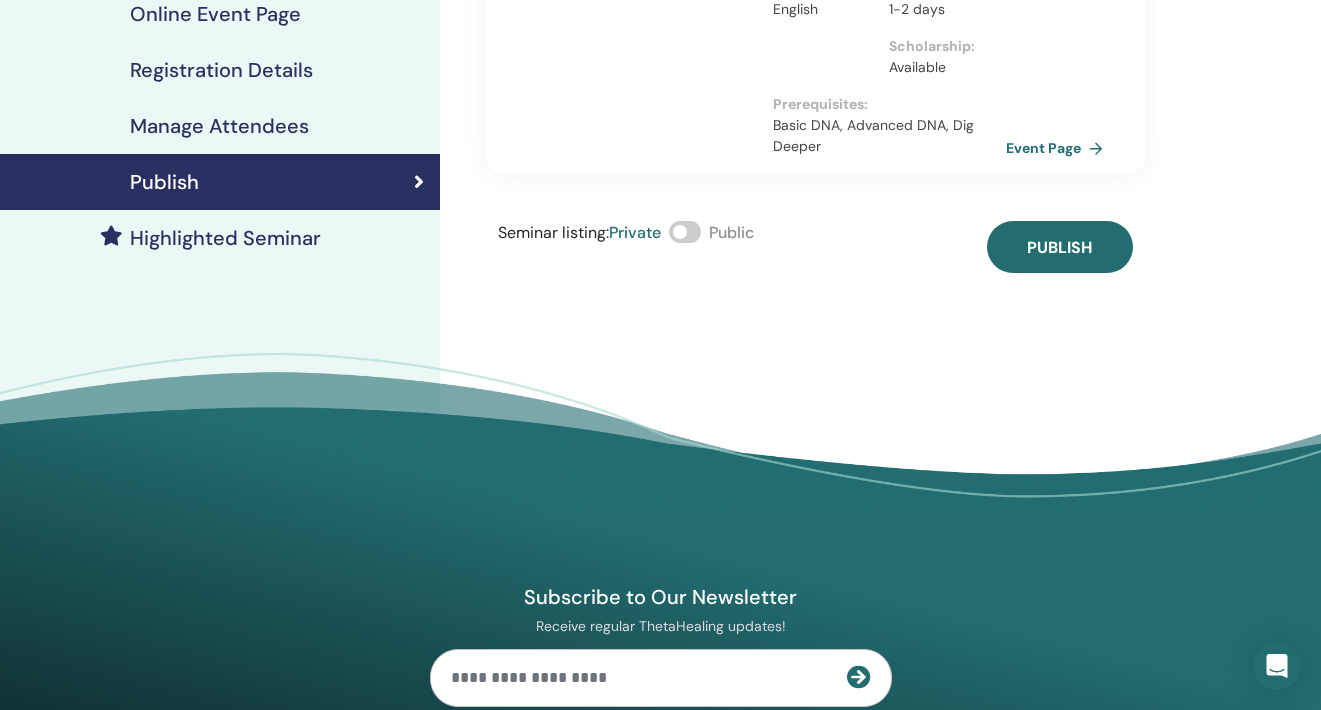 click at bounding box center [685, 232] 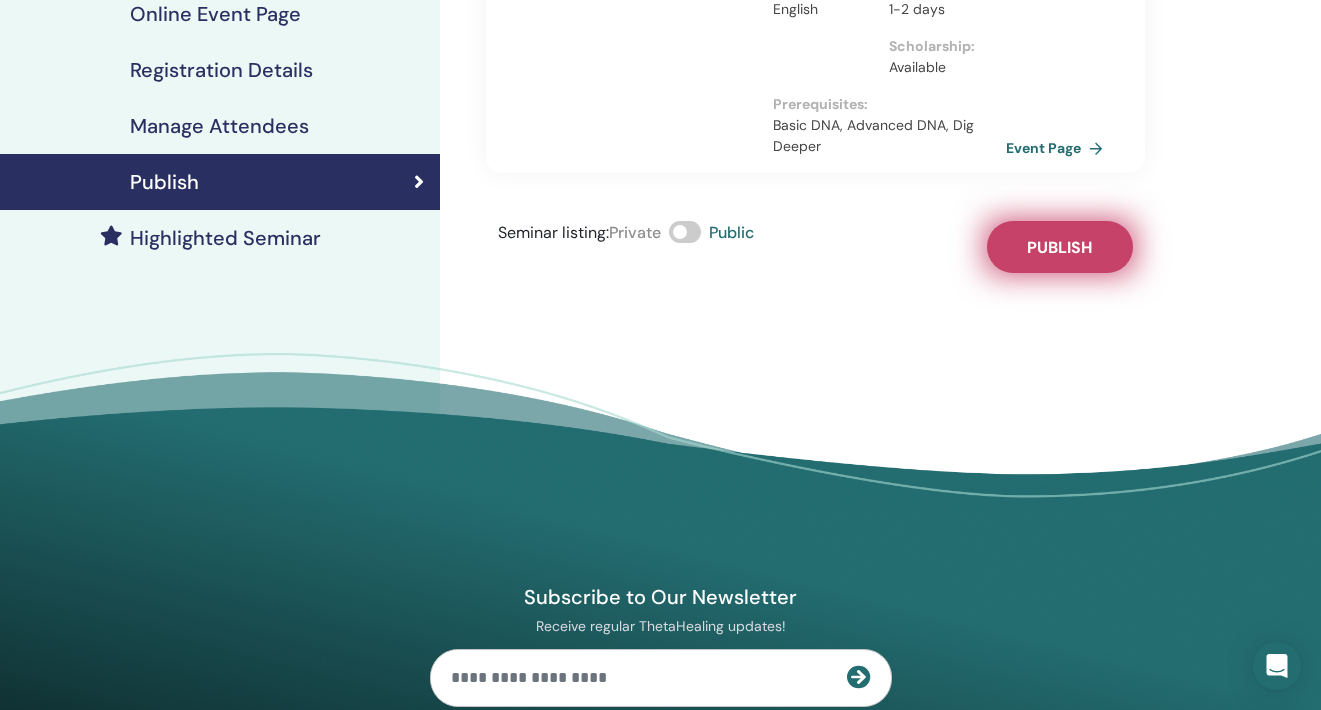 click on "Publish" at bounding box center (1059, 247) 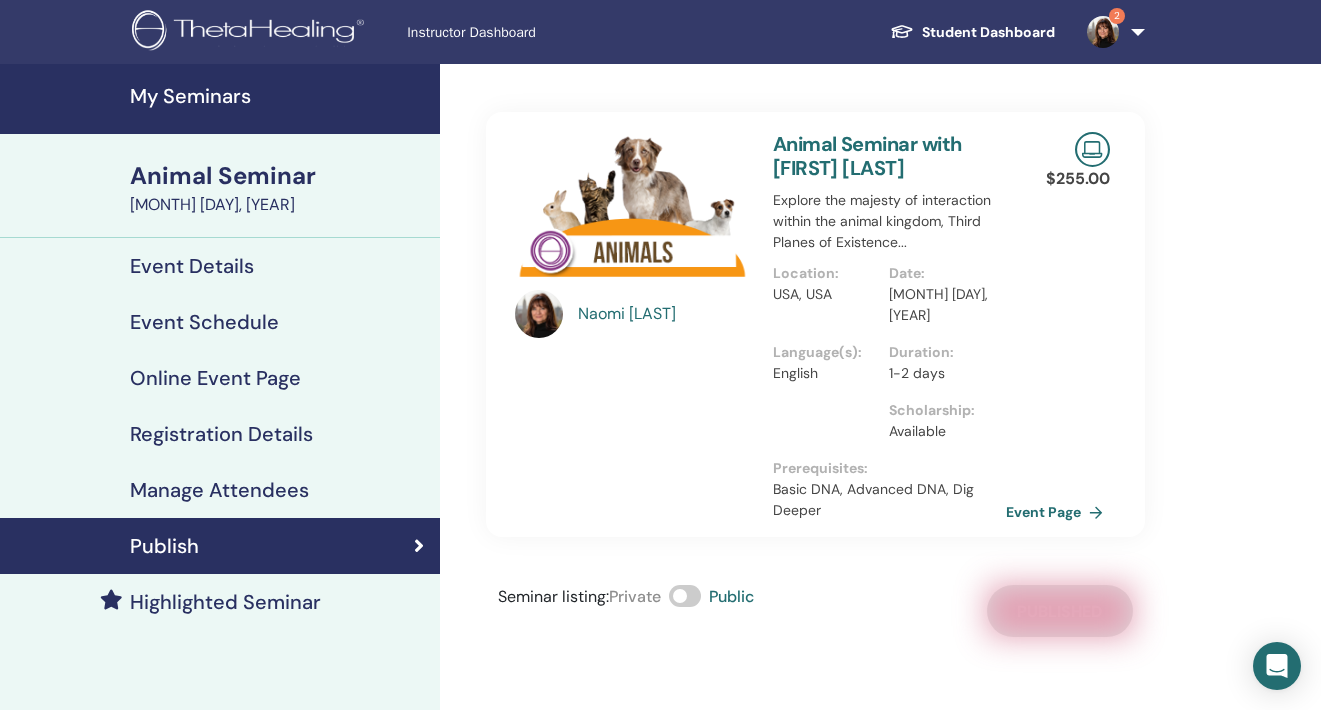 scroll, scrollTop: 0, scrollLeft: 0, axis: both 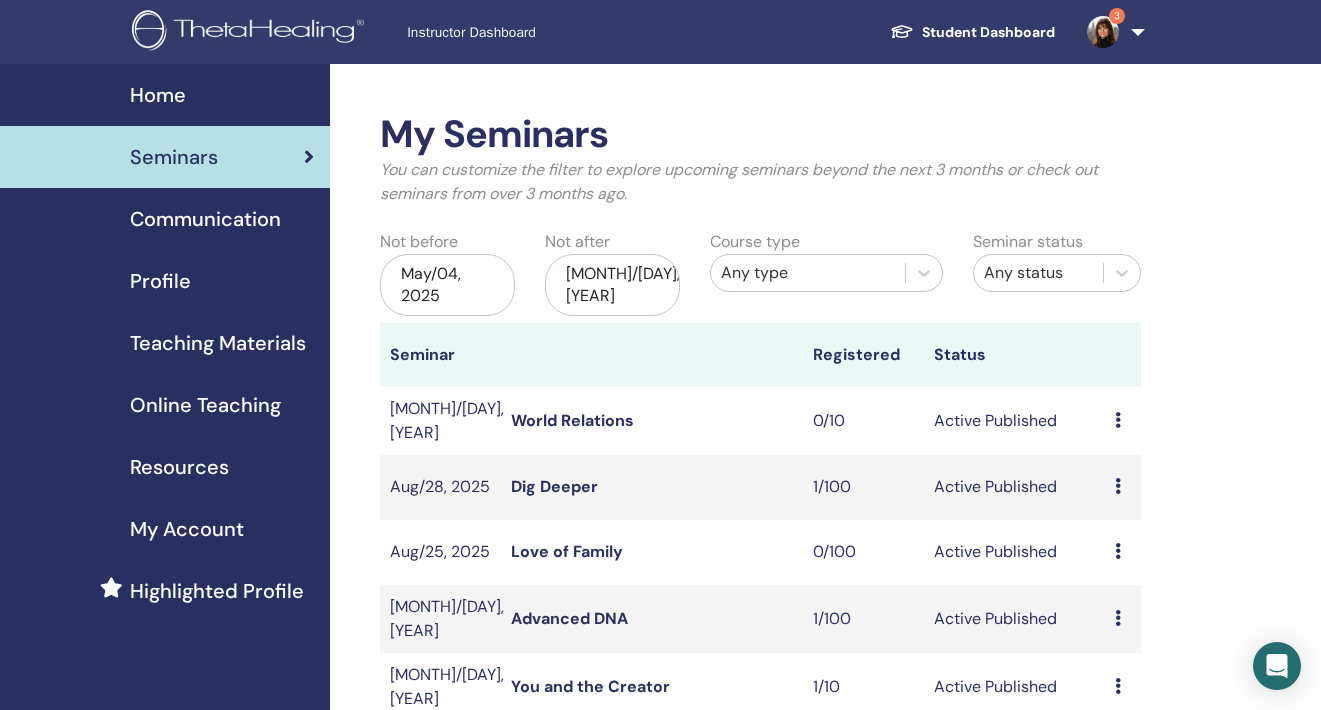 click on "[MONTH]/[DAY], [YEAR]" at bounding box center [612, 285] 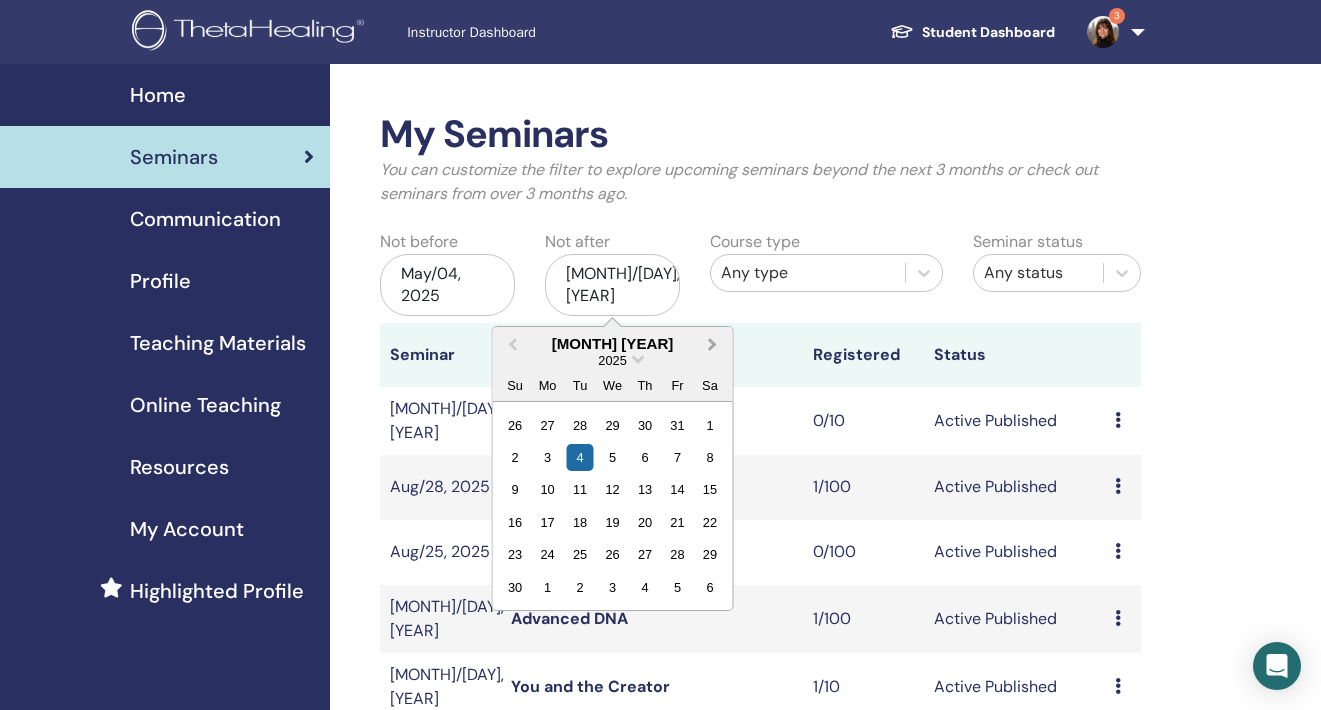 click on "Next Month" at bounding box center (713, 343) 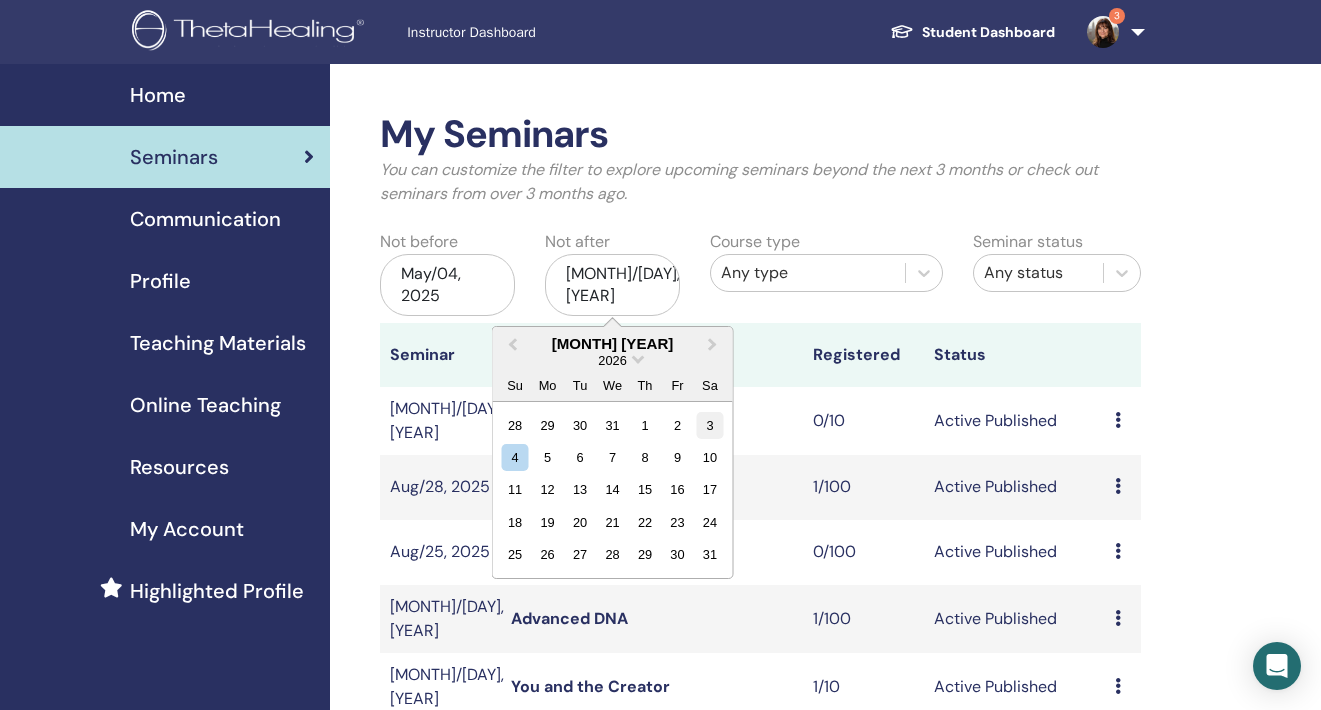 click on "3" at bounding box center (709, 424) 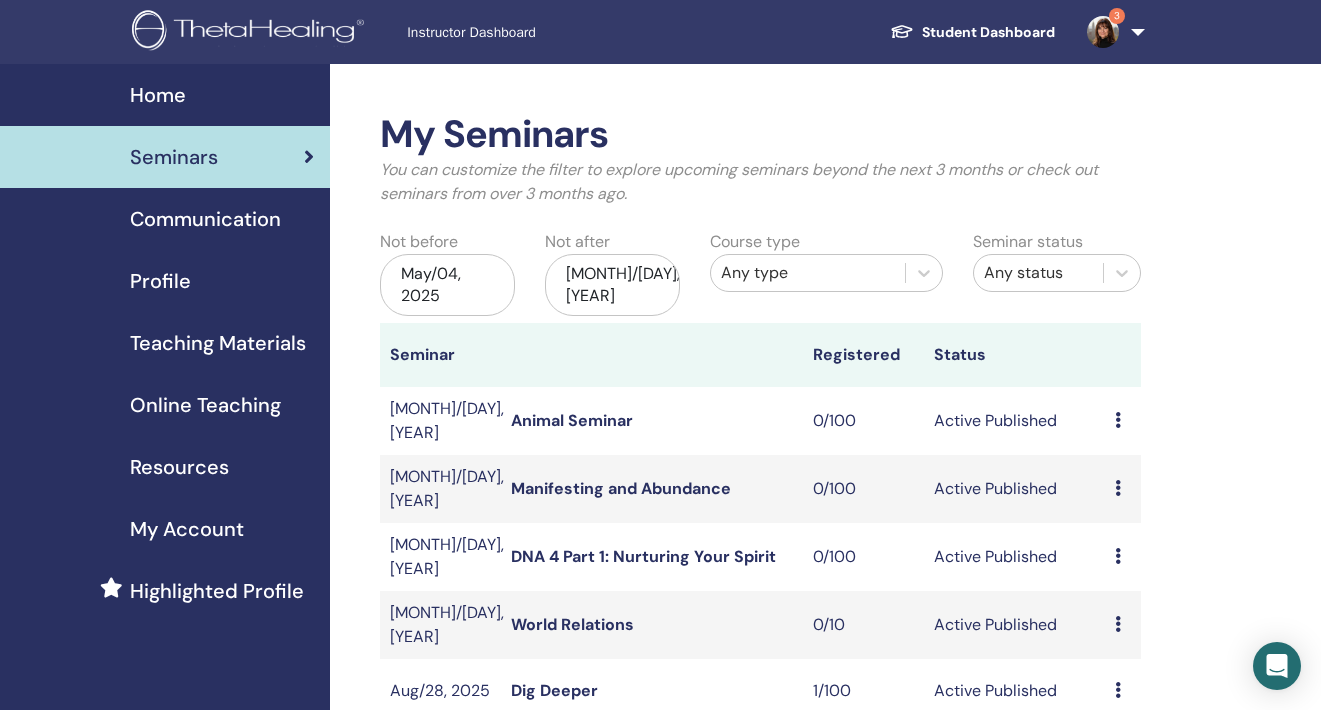 click on "Manifesting and Abundance" at bounding box center [621, 488] 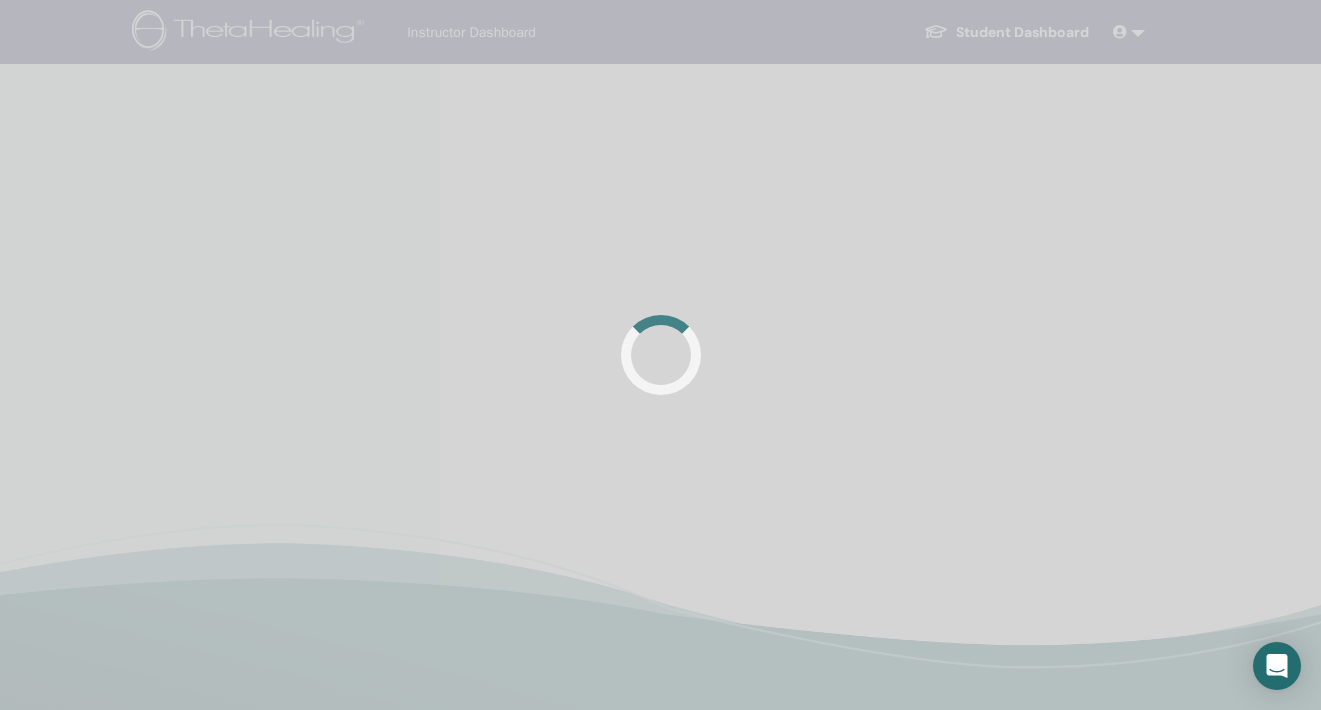 scroll, scrollTop: 0, scrollLeft: 0, axis: both 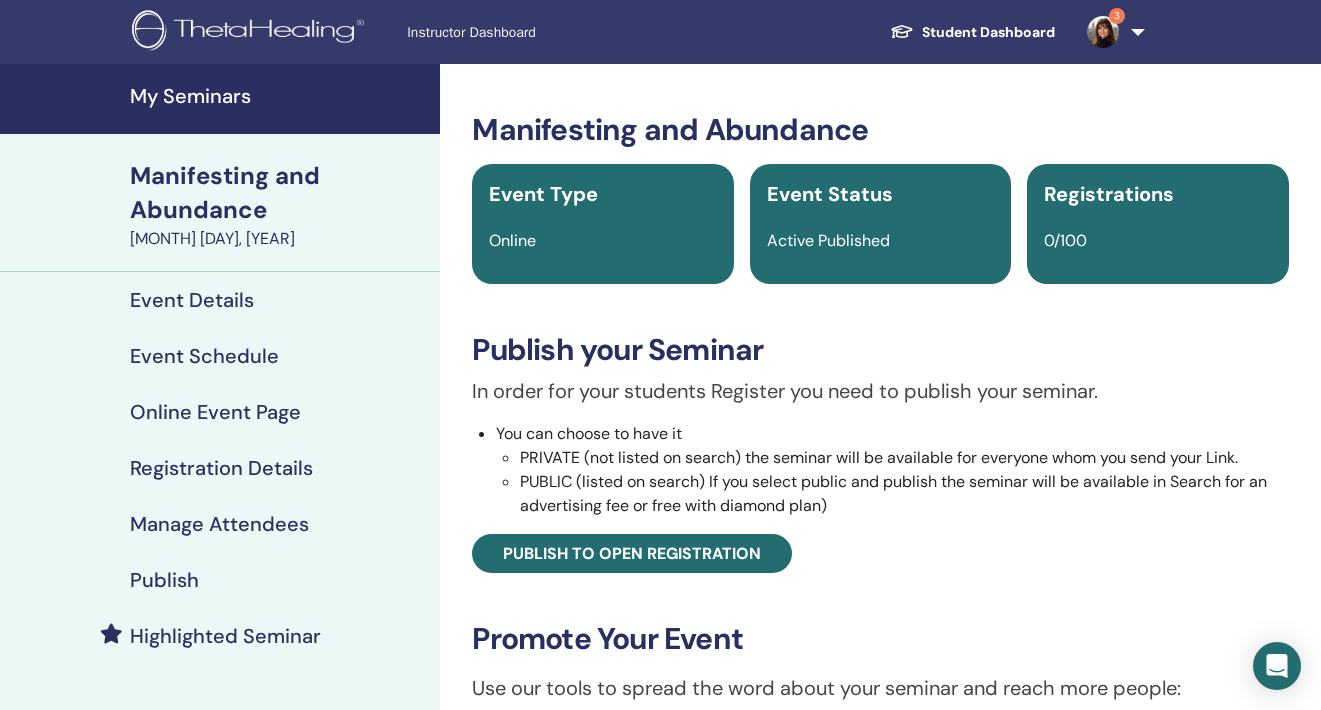 click on "Event Schedule" at bounding box center (204, 356) 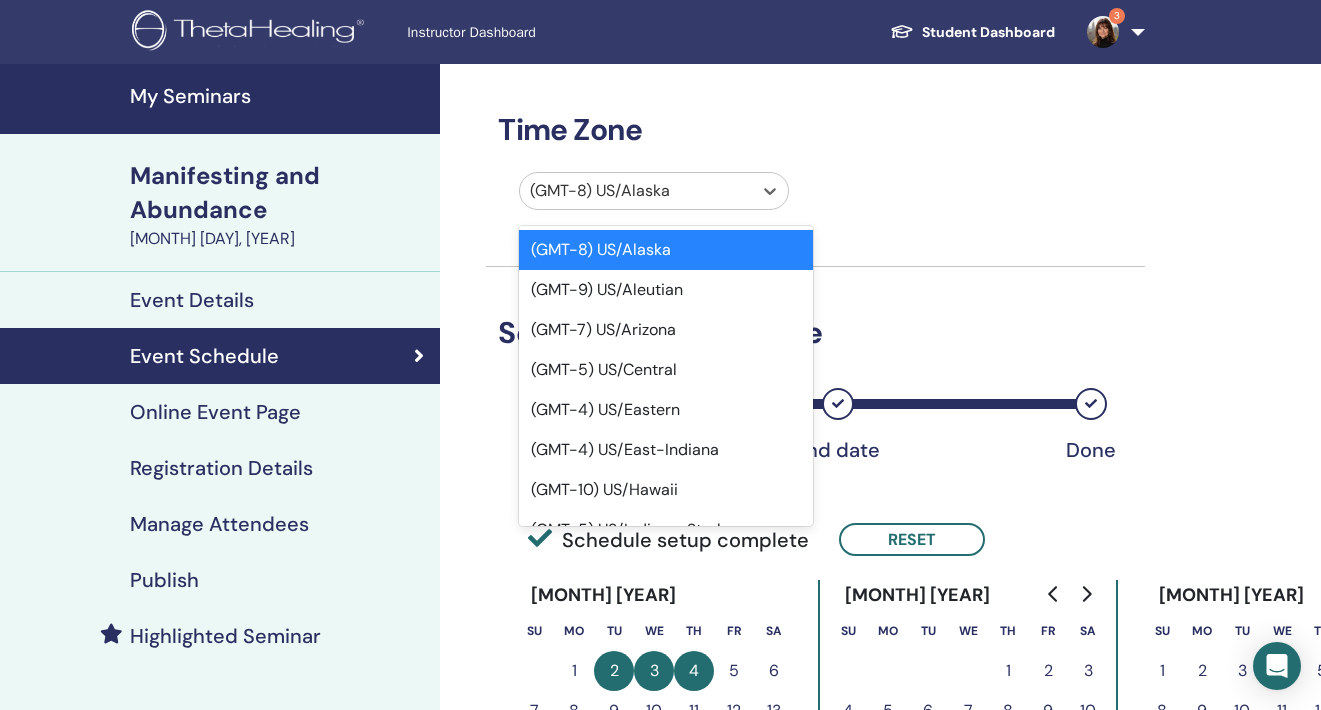 click on "(GMT-8) US/Alaska" at bounding box center [635, 191] 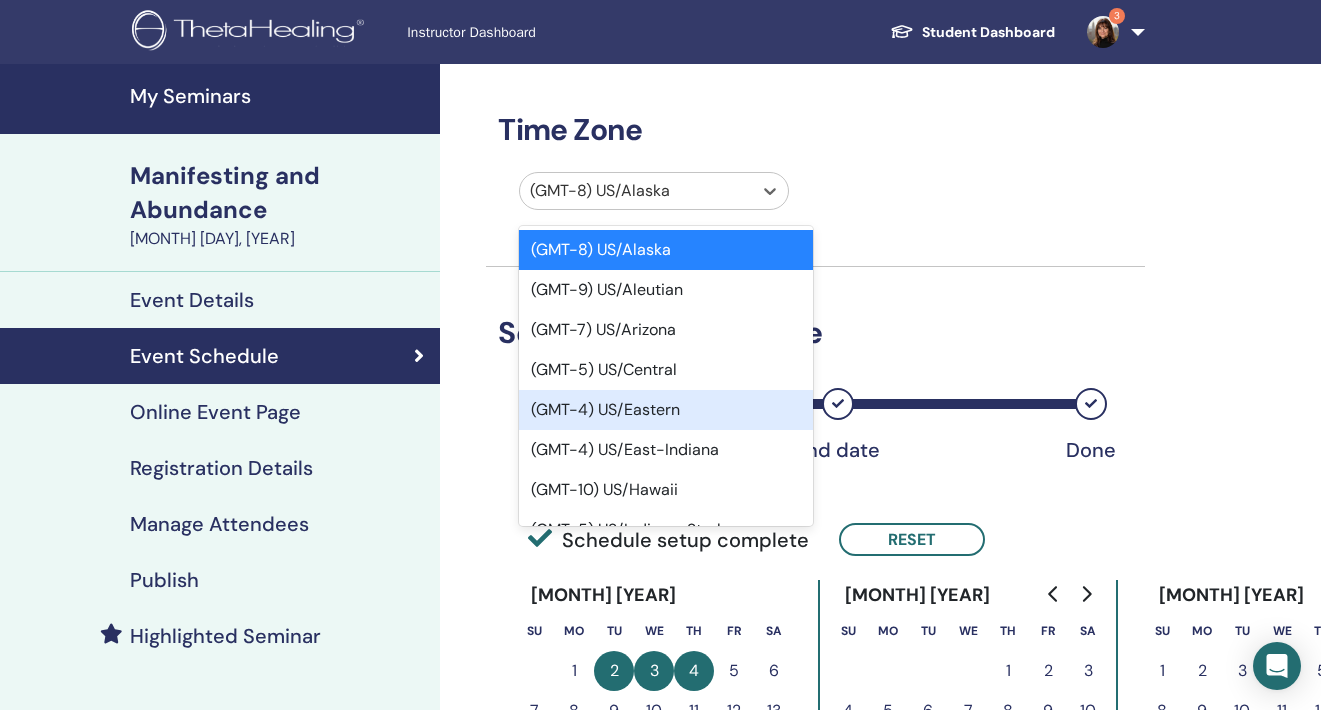 click on "(GMT-4) US/Eastern" at bounding box center (665, 410) 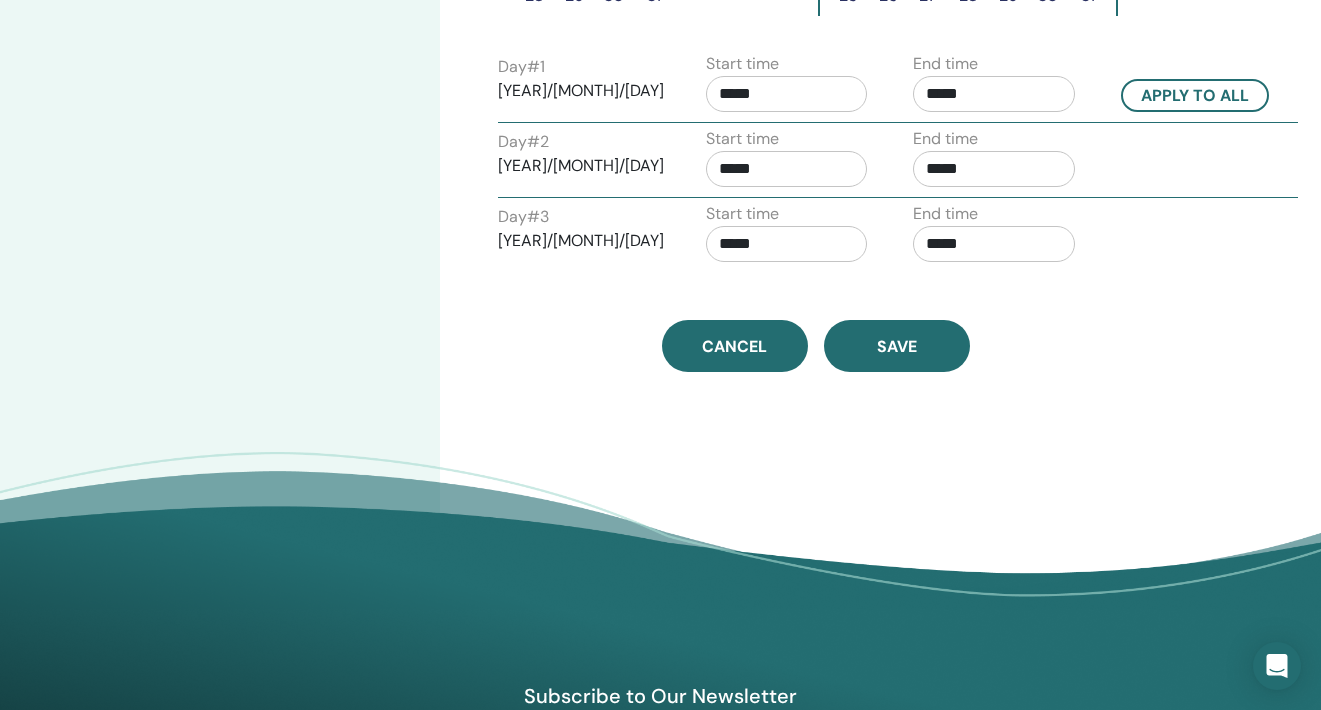 scroll, scrollTop: 910, scrollLeft: 0, axis: vertical 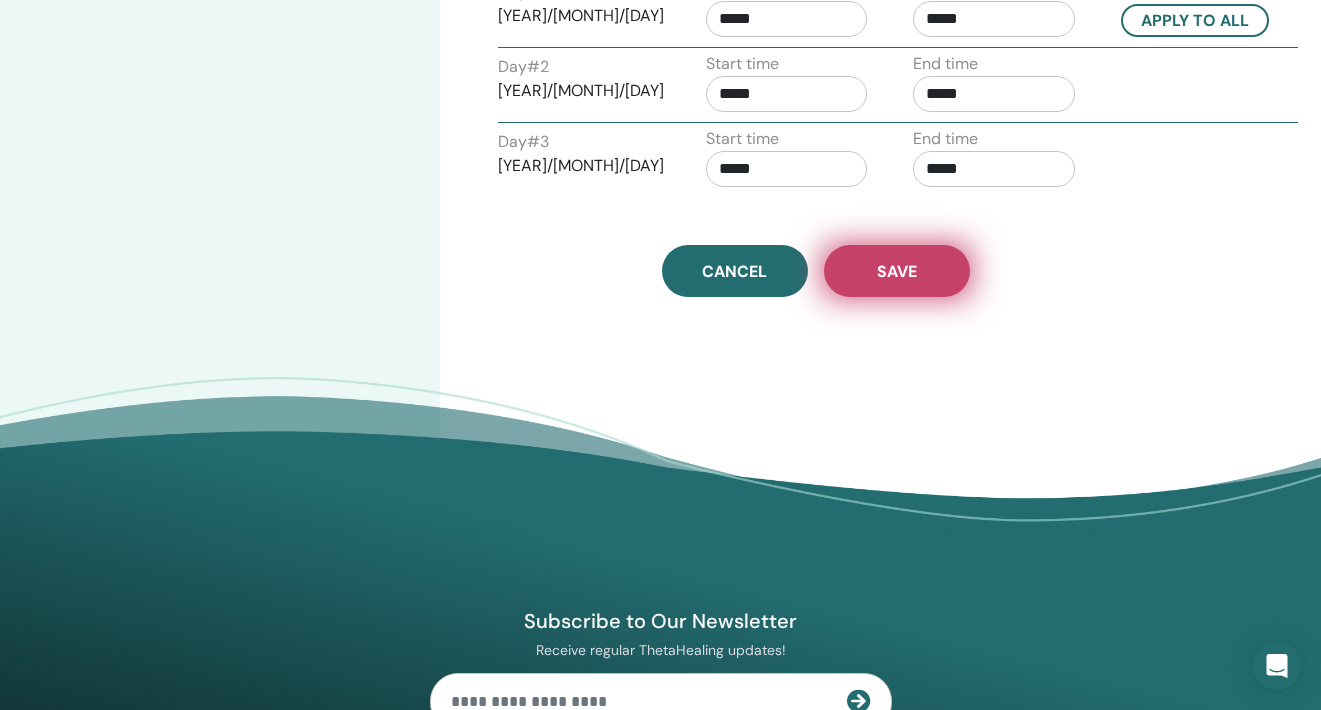 click on "Save" at bounding box center (897, 271) 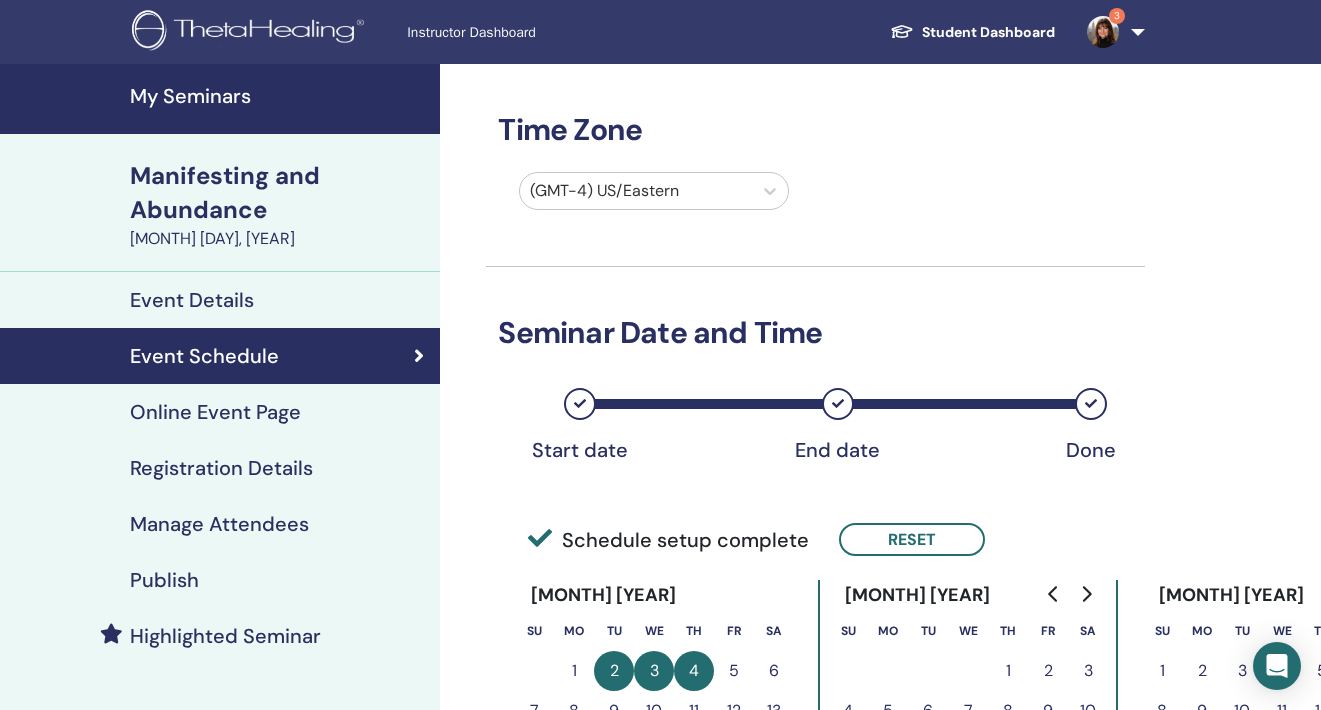 scroll, scrollTop: 0, scrollLeft: 0, axis: both 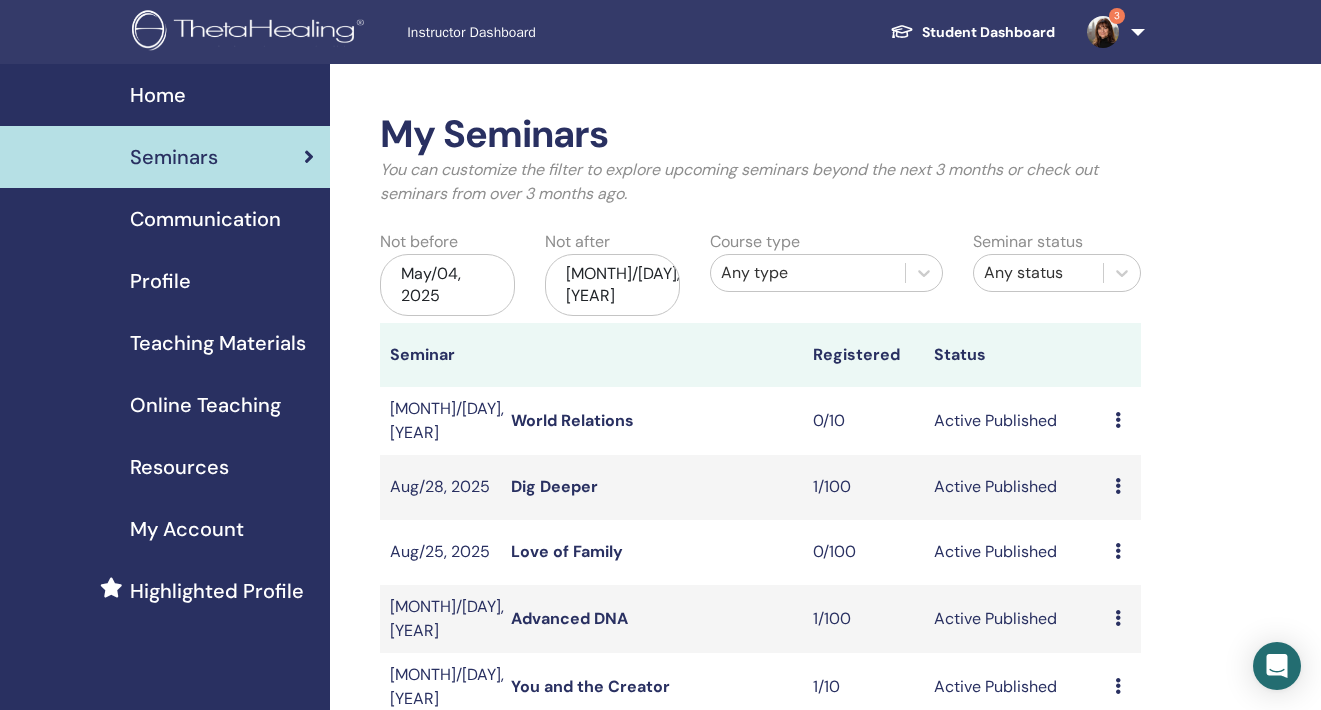 click at bounding box center [1103, 32] 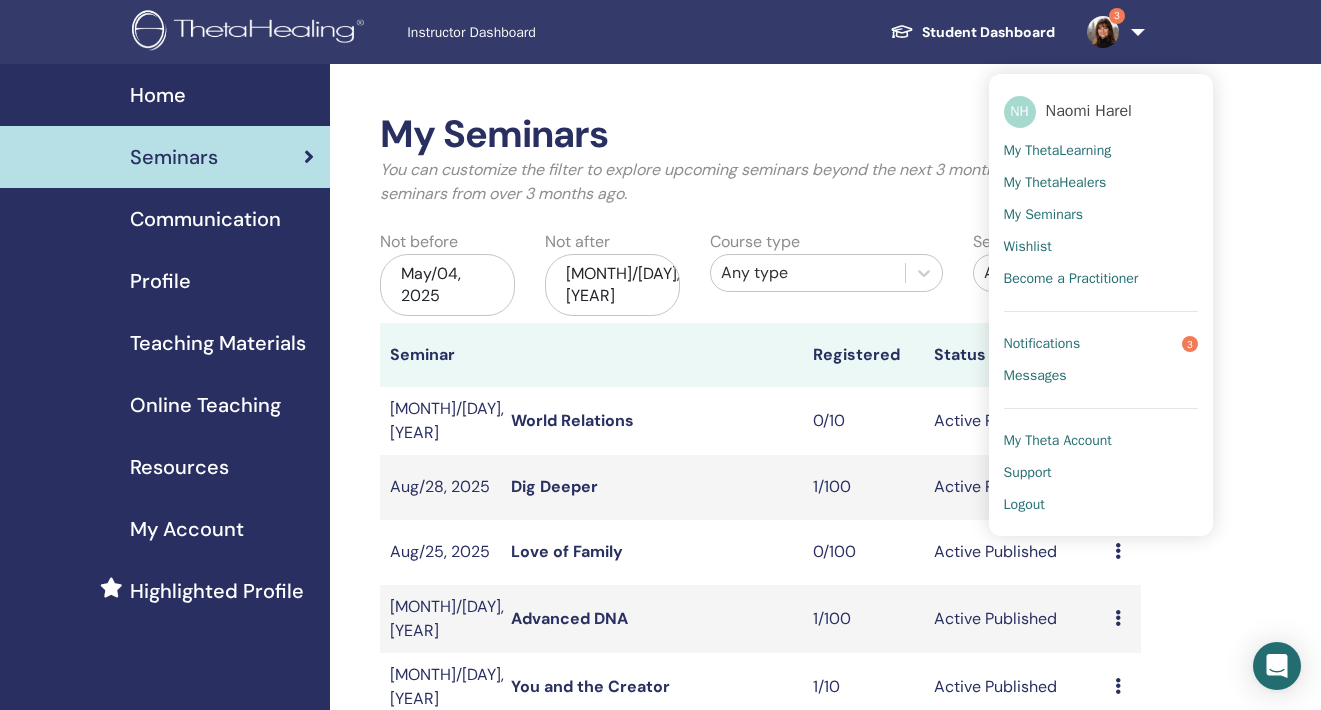click on "Notifications 3" at bounding box center [1101, 344] 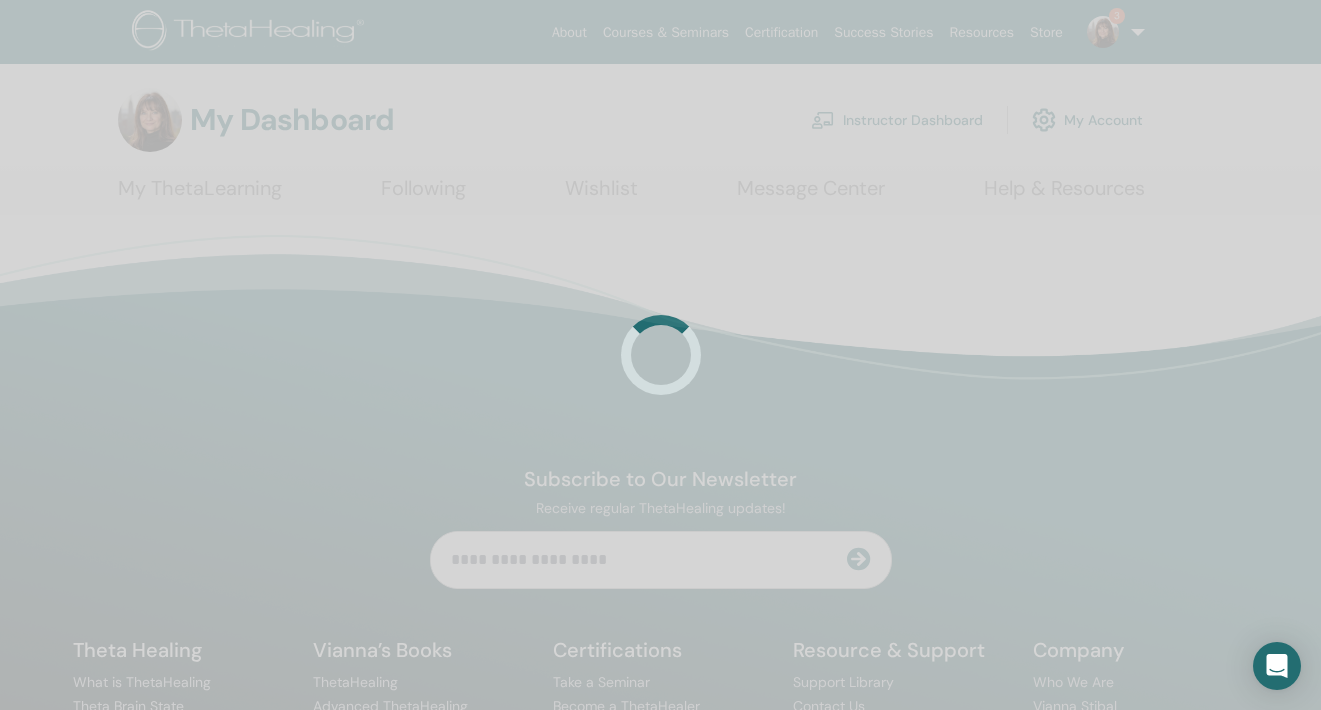scroll, scrollTop: 0, scrollLeft: 0, axis: both 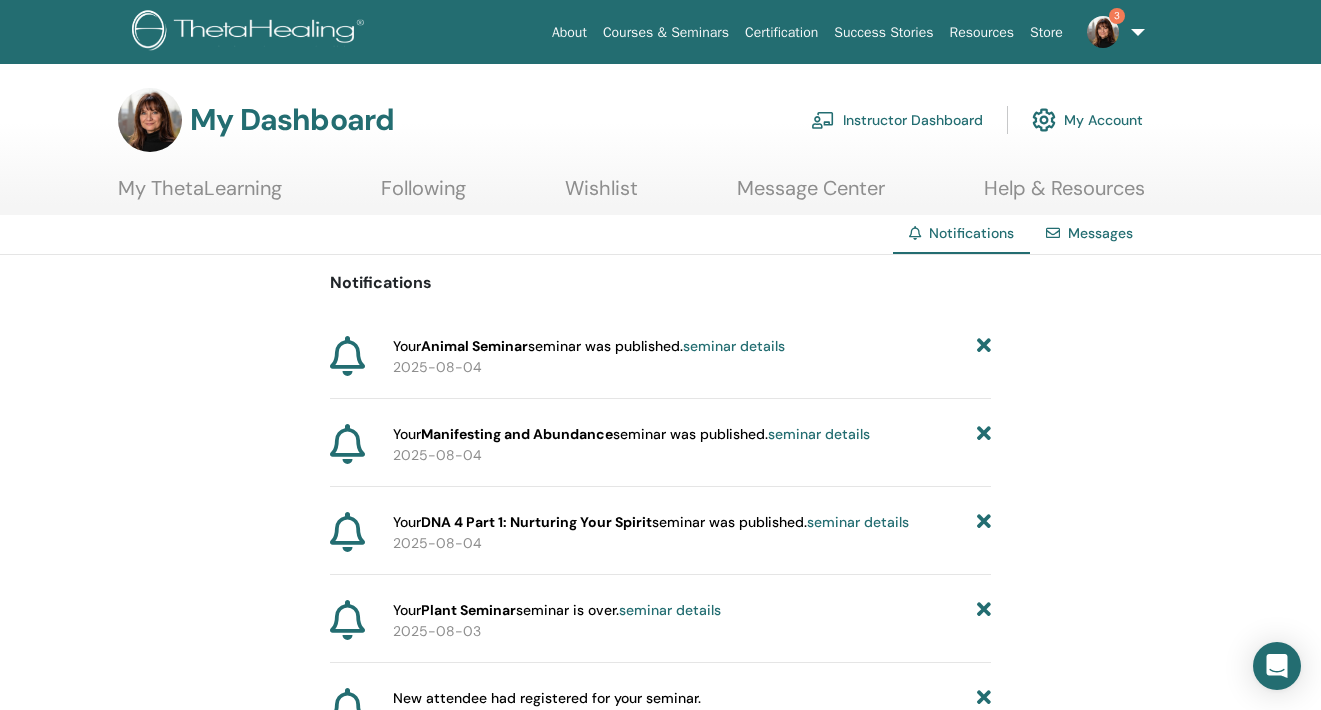 click on "Instructor Dashboard" at bounding box center (897, 120) 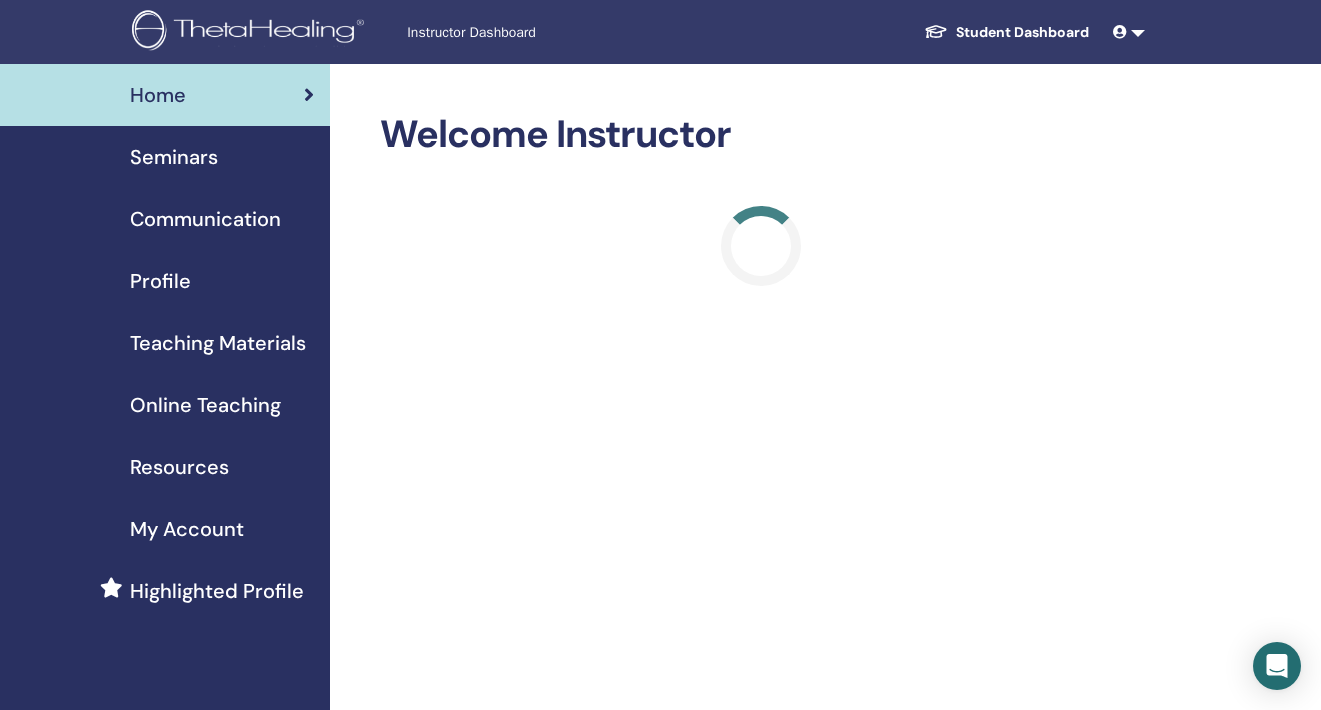 scroll, scrollTop: 0, scrollLeft: 0, axis: both 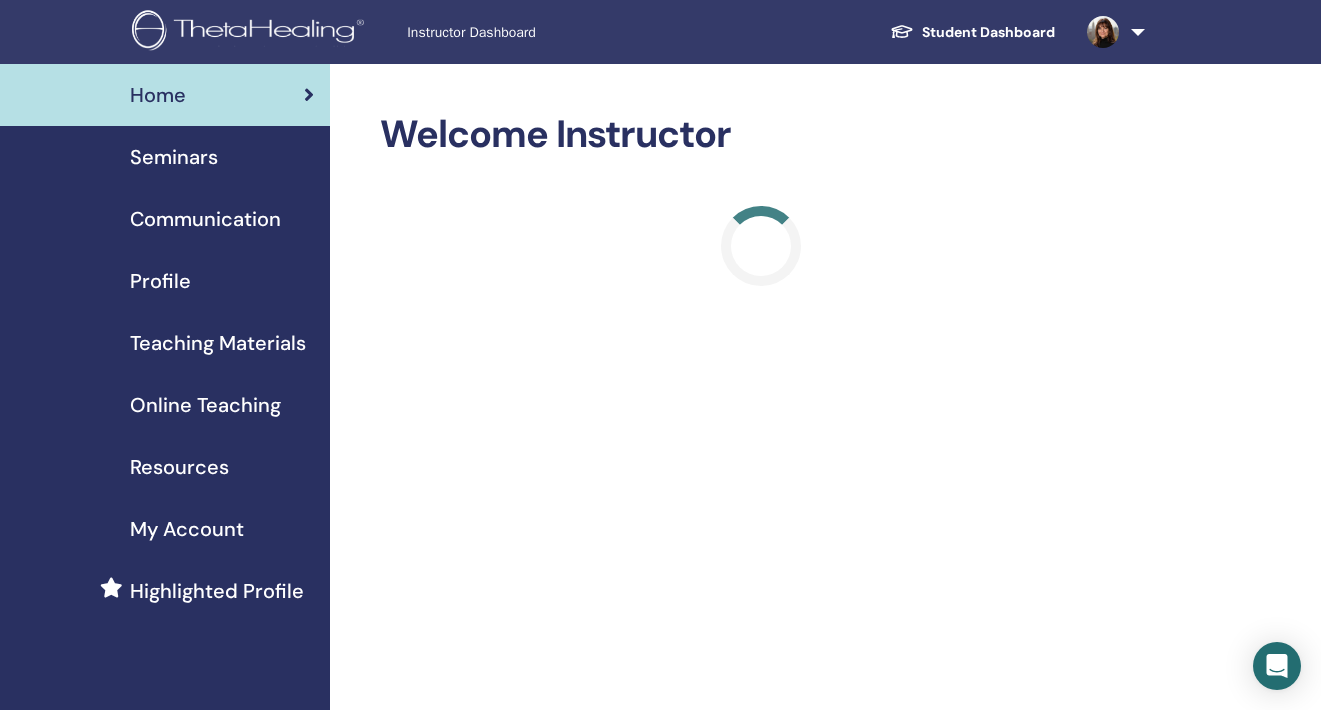 click on "Seminars" at bounding box center [174, 157] 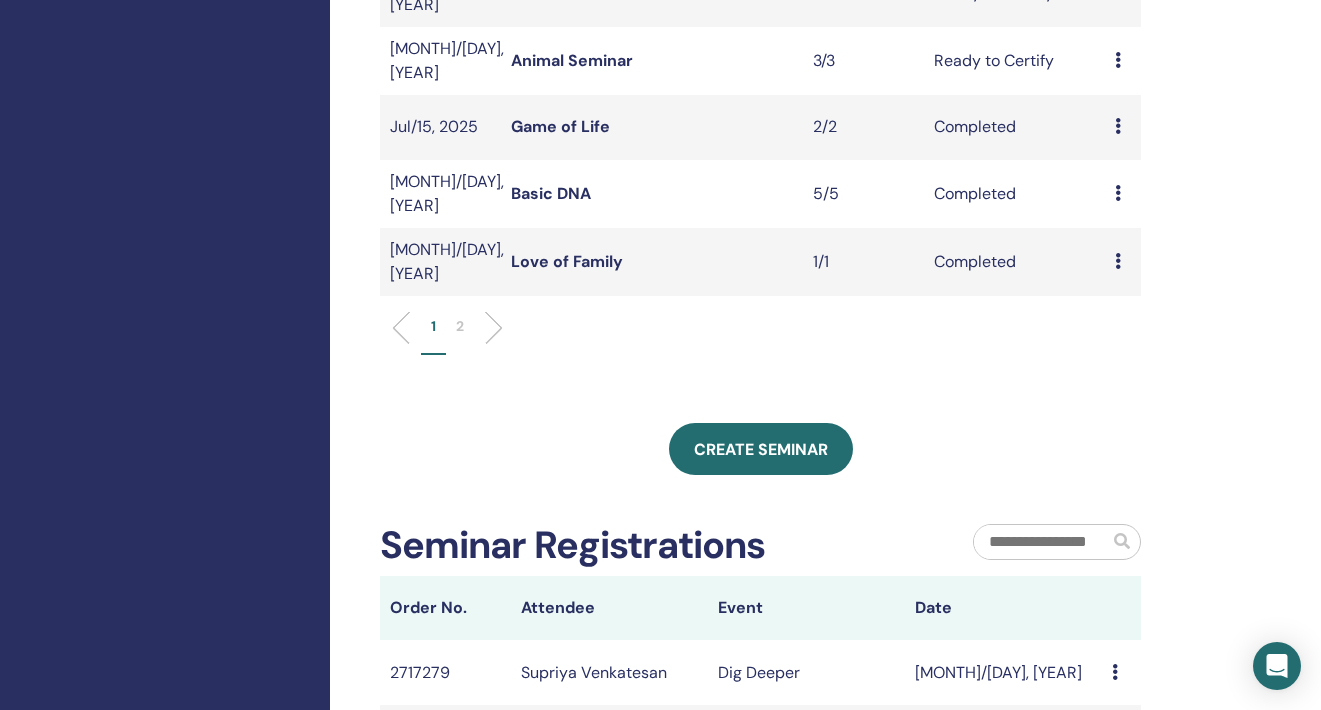 scroll, scrollTop: 817, scrollLeft: 0, axis: vertical 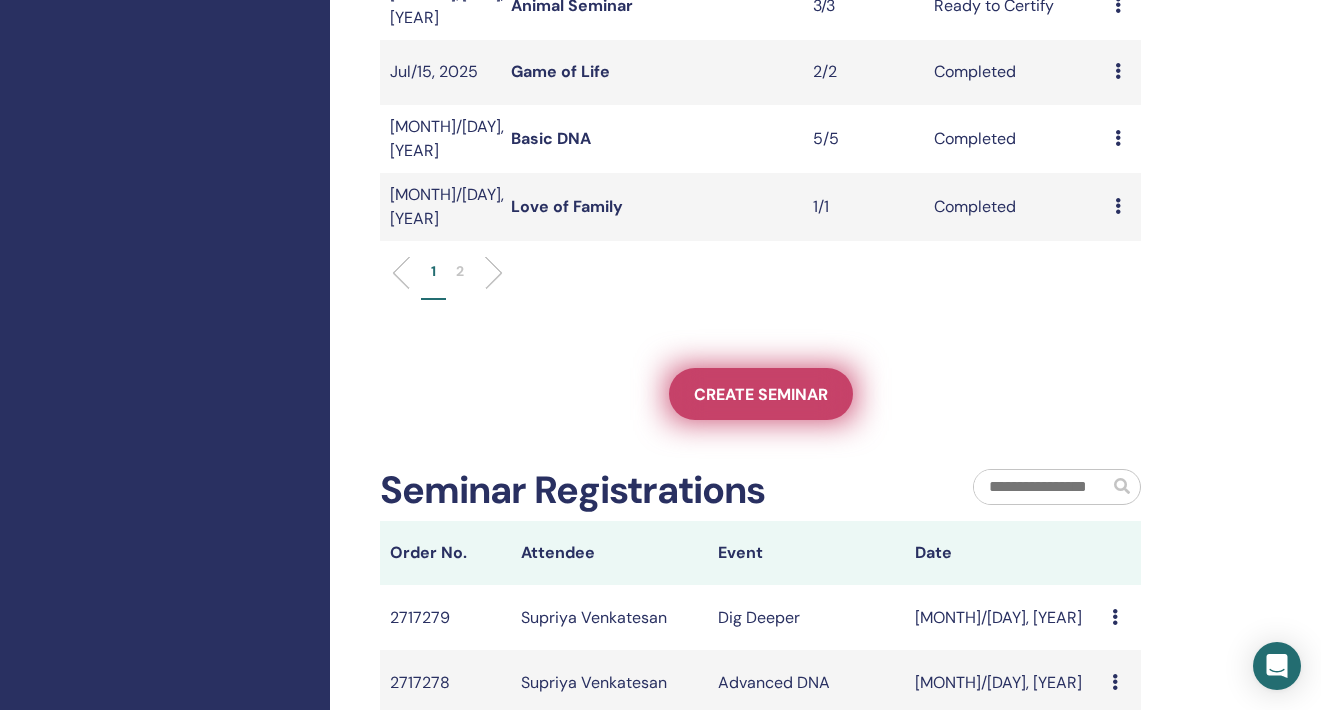 click on "Create seminar" at bounding box center (761, 394) 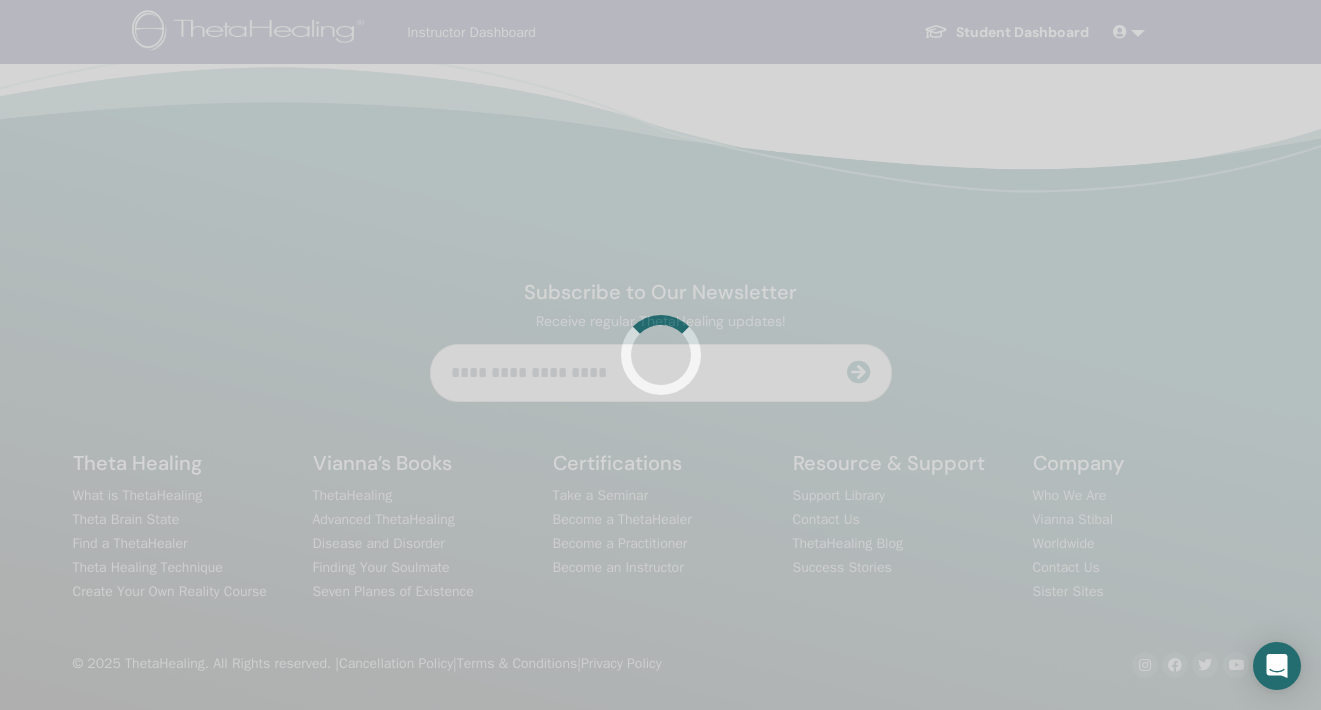 scroll, scrollTop: 0, scrollLeft: 0, axis: both 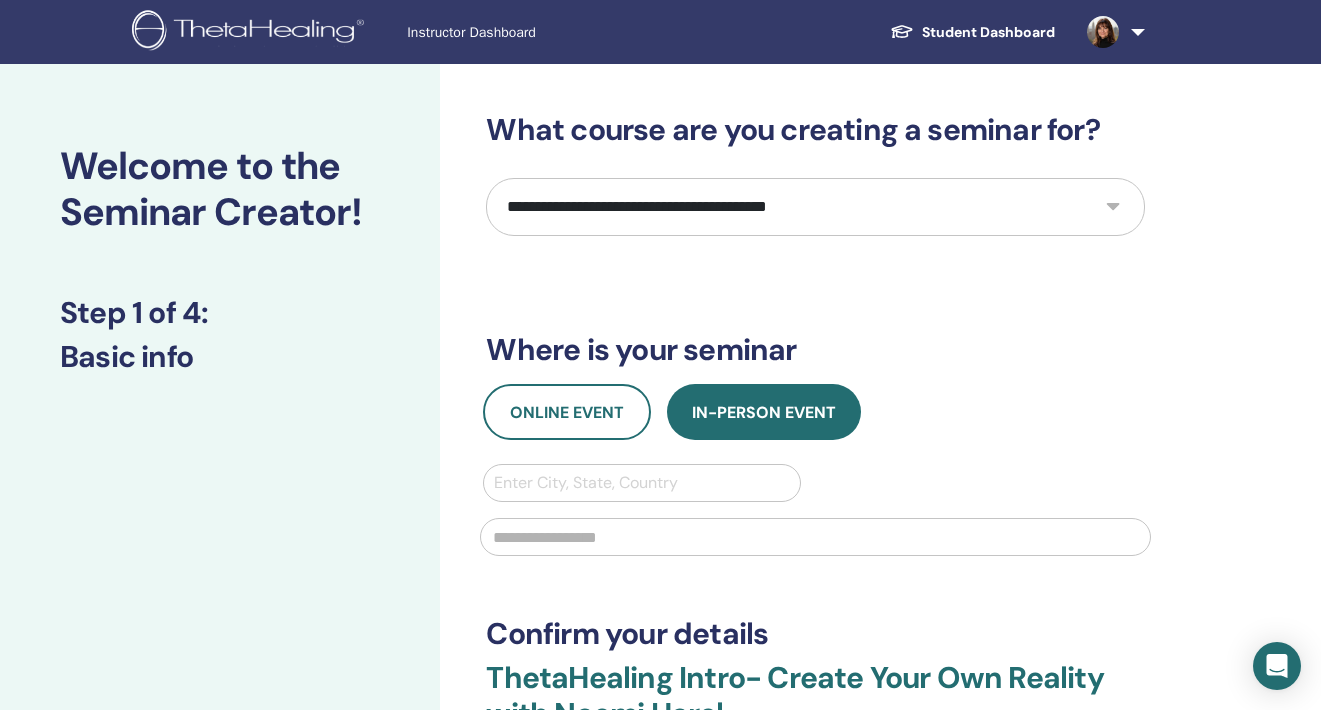 select on "**" 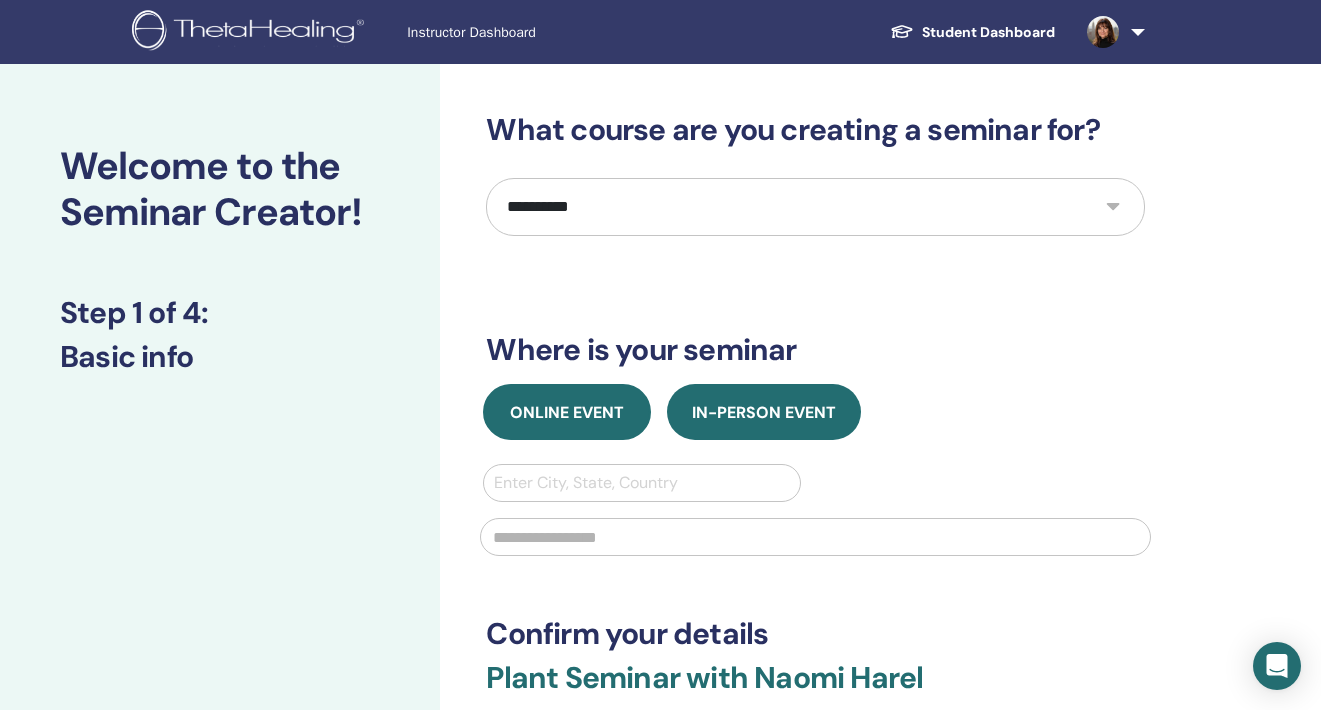 click on "Online Event" at bounding box center (567, 412) 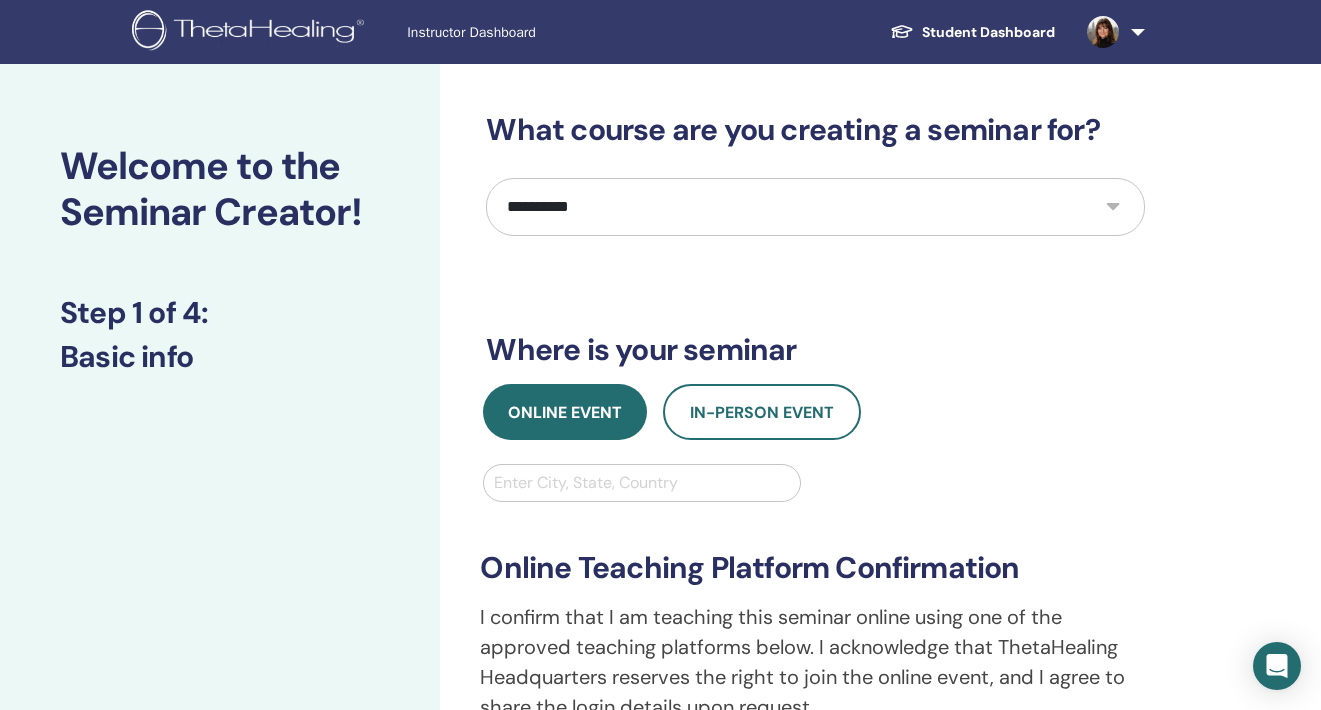 click on "Enter City, State, Country" at bounding box center (641, 483) 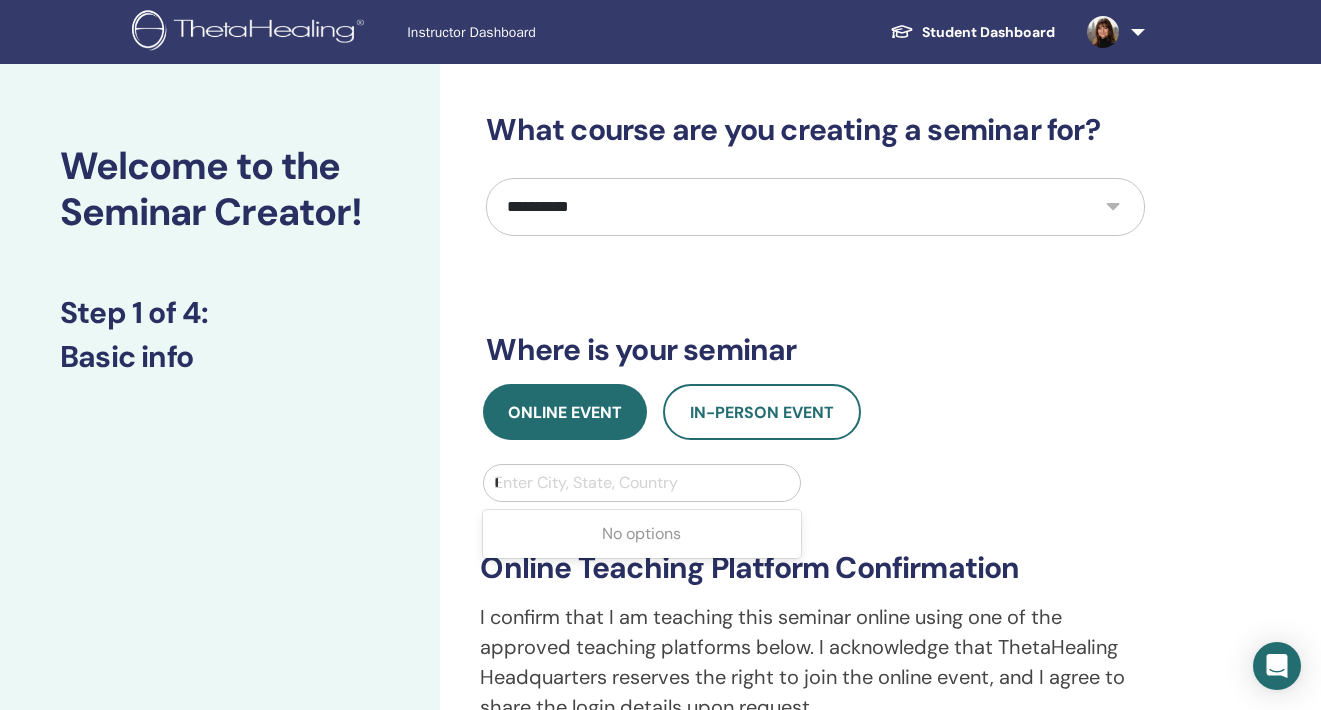 type on "***" 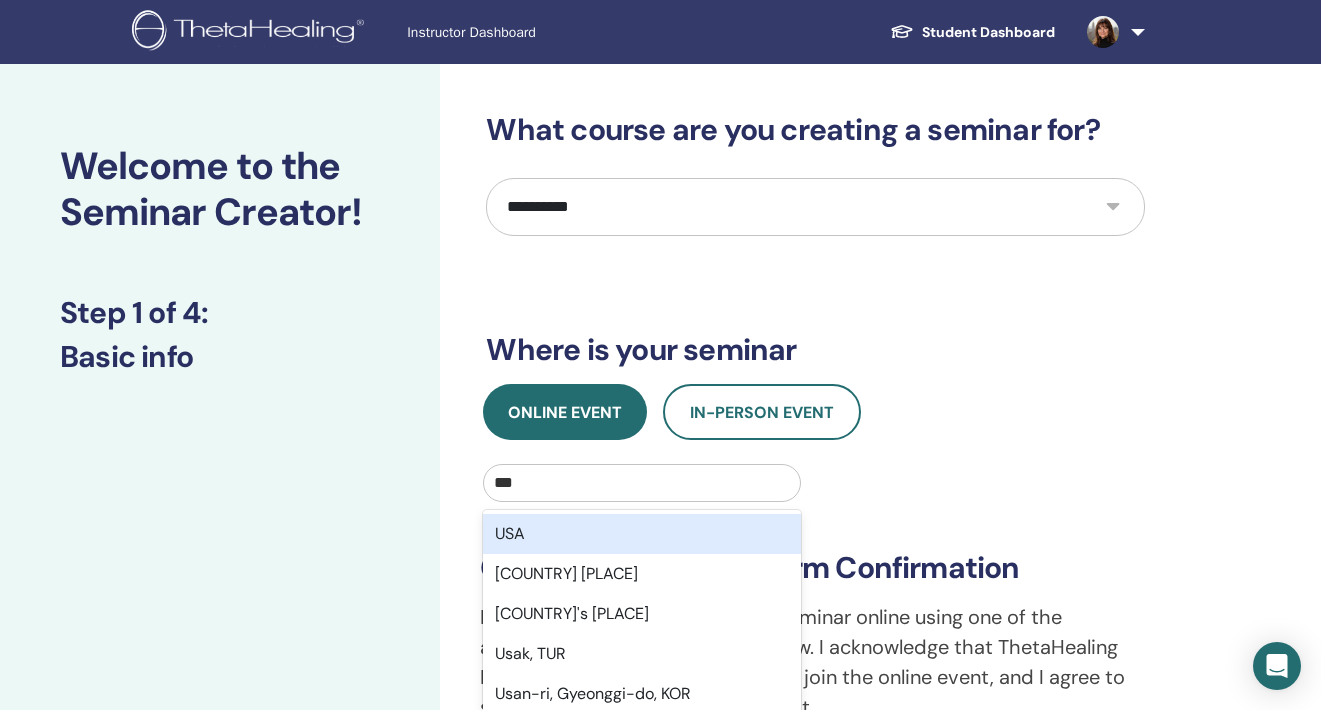 click on "USA" at bounding box center (641, 534) 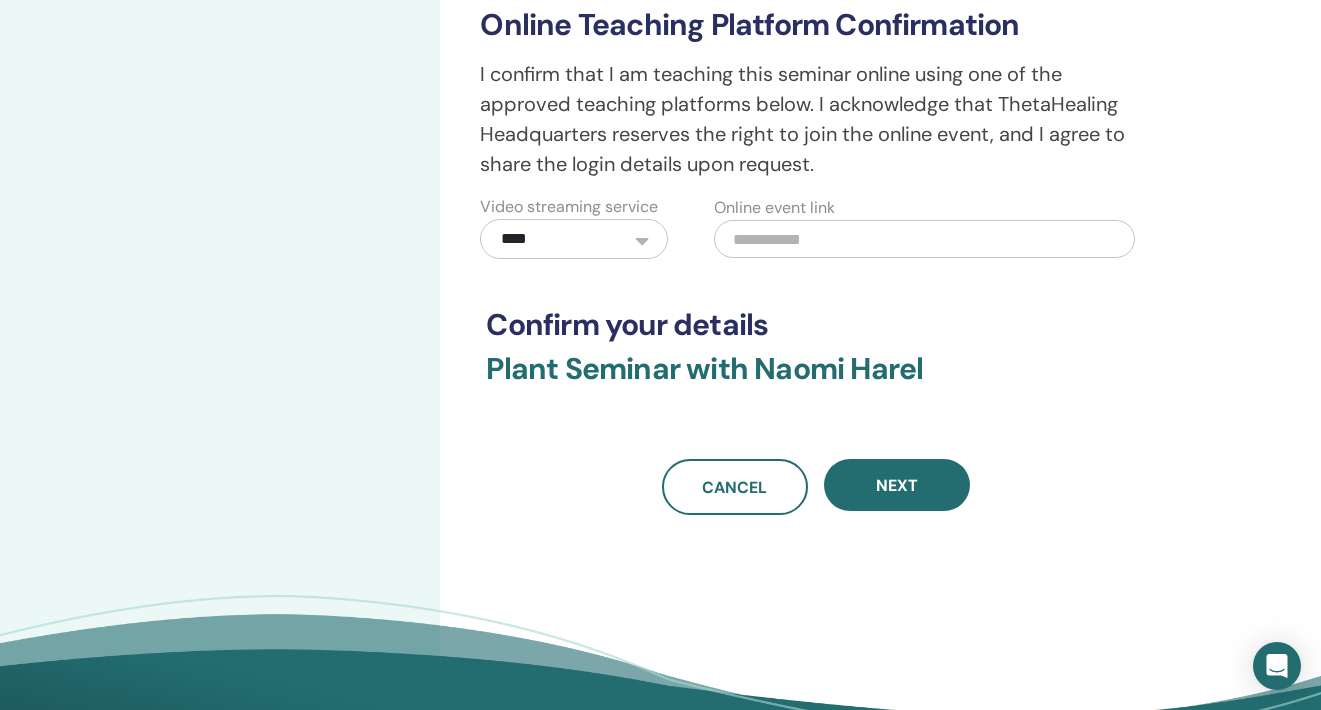 scroll, scrollTop: 531, scrollLeft: 0, axis: vertical 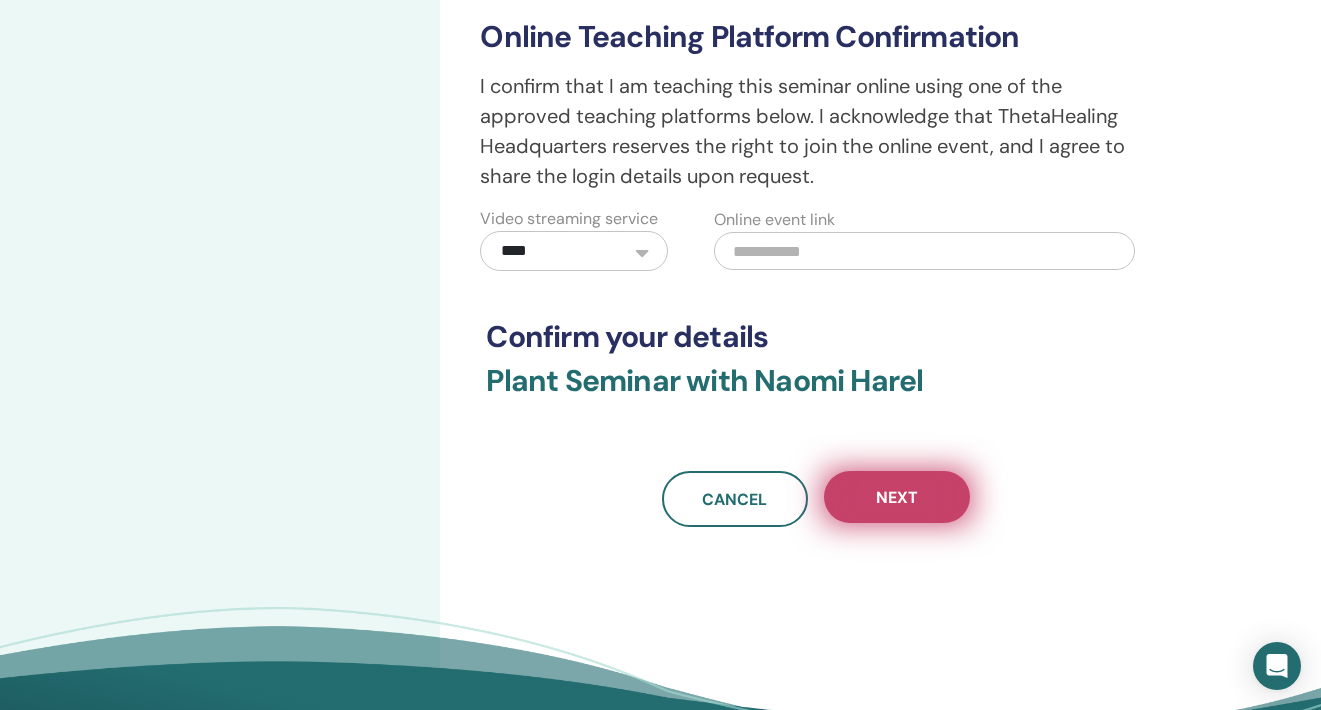 click on "Next" at bounding box center (897, 497) 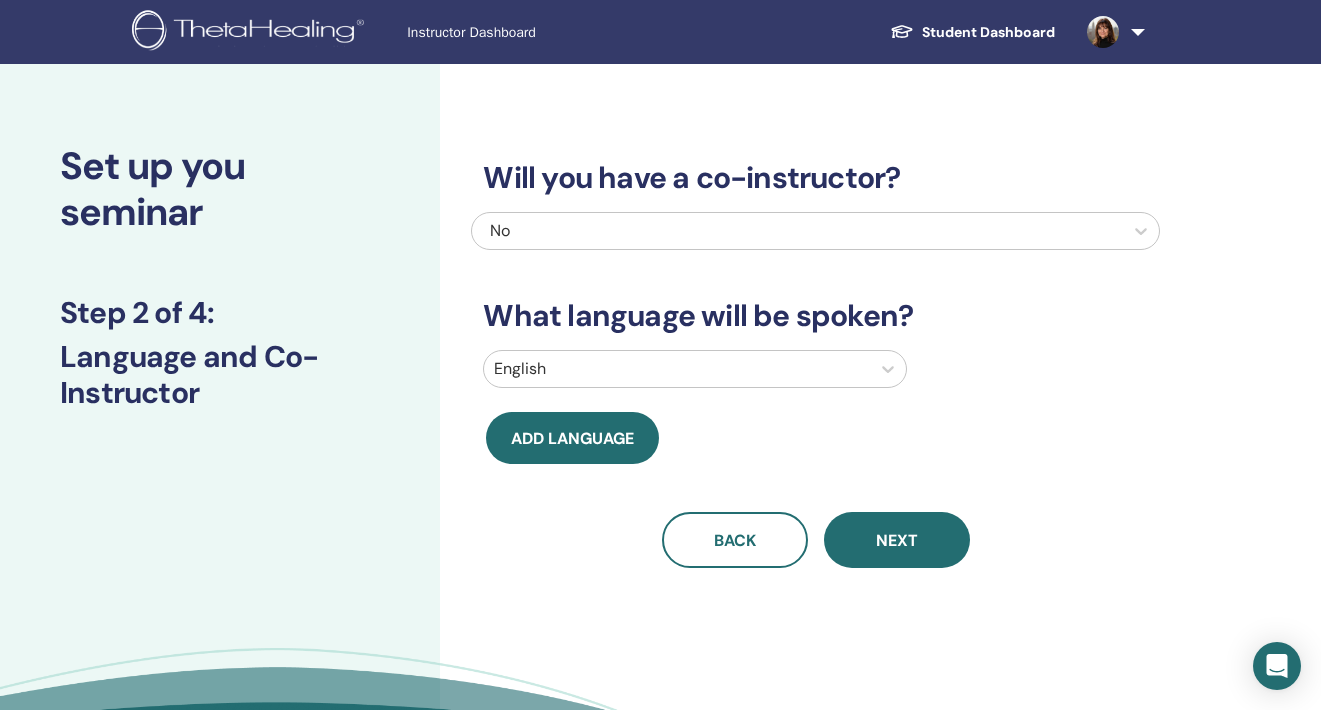 scroll, scrollTop: 0, scrollLeft: 0, axis: both 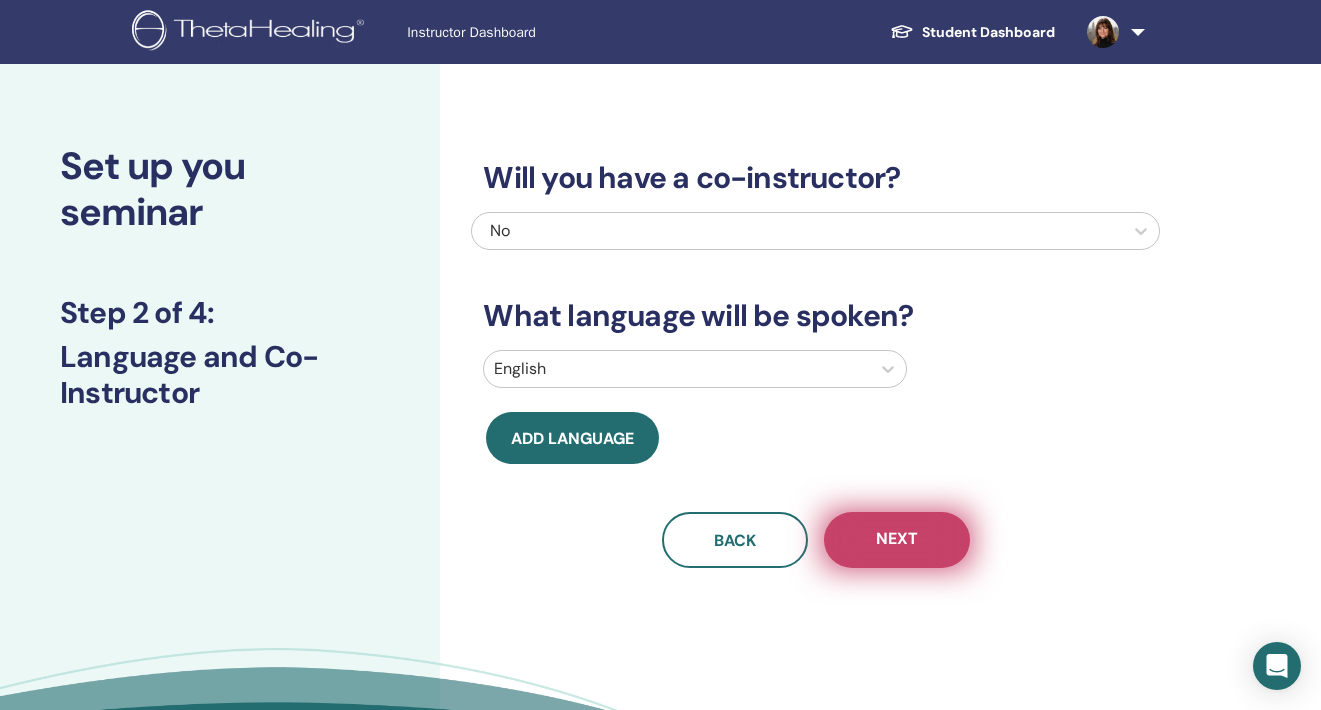 click on "Next" at bounding box center (897, 540) 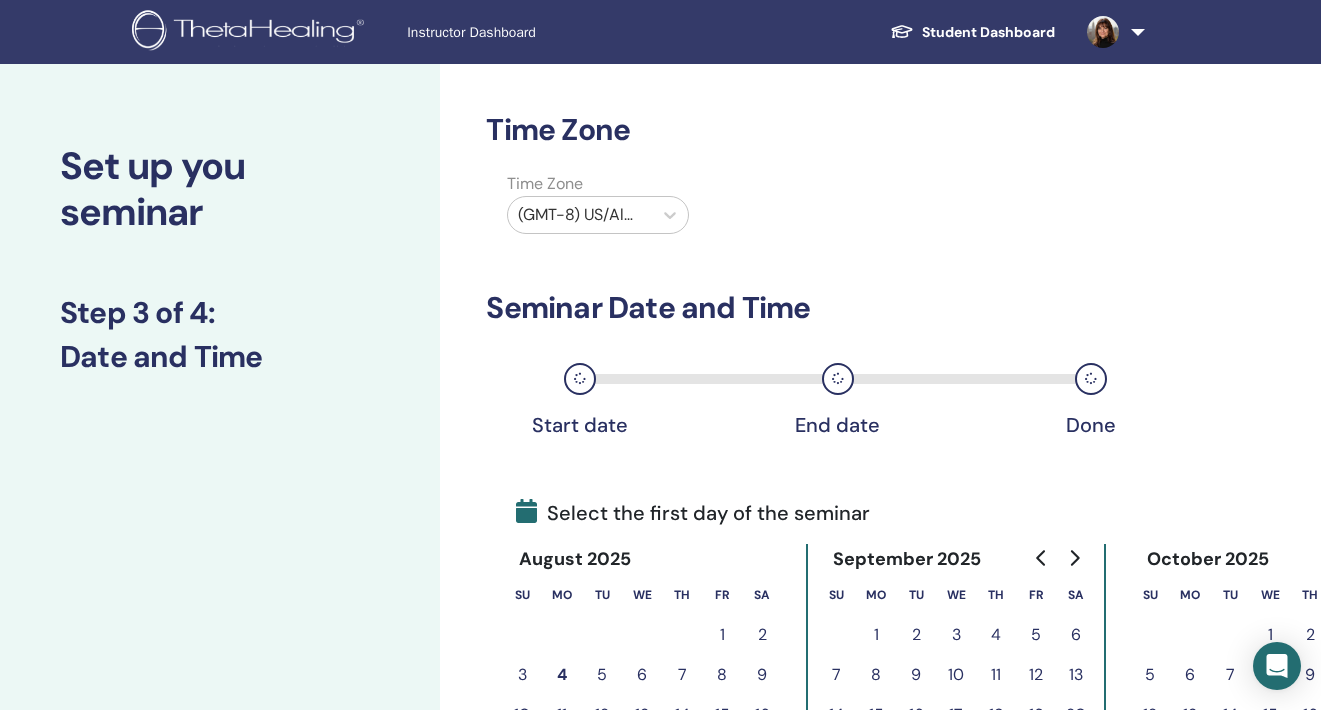 click on "(GMT-8) US/Alaska" at bounding box center (580, 215) 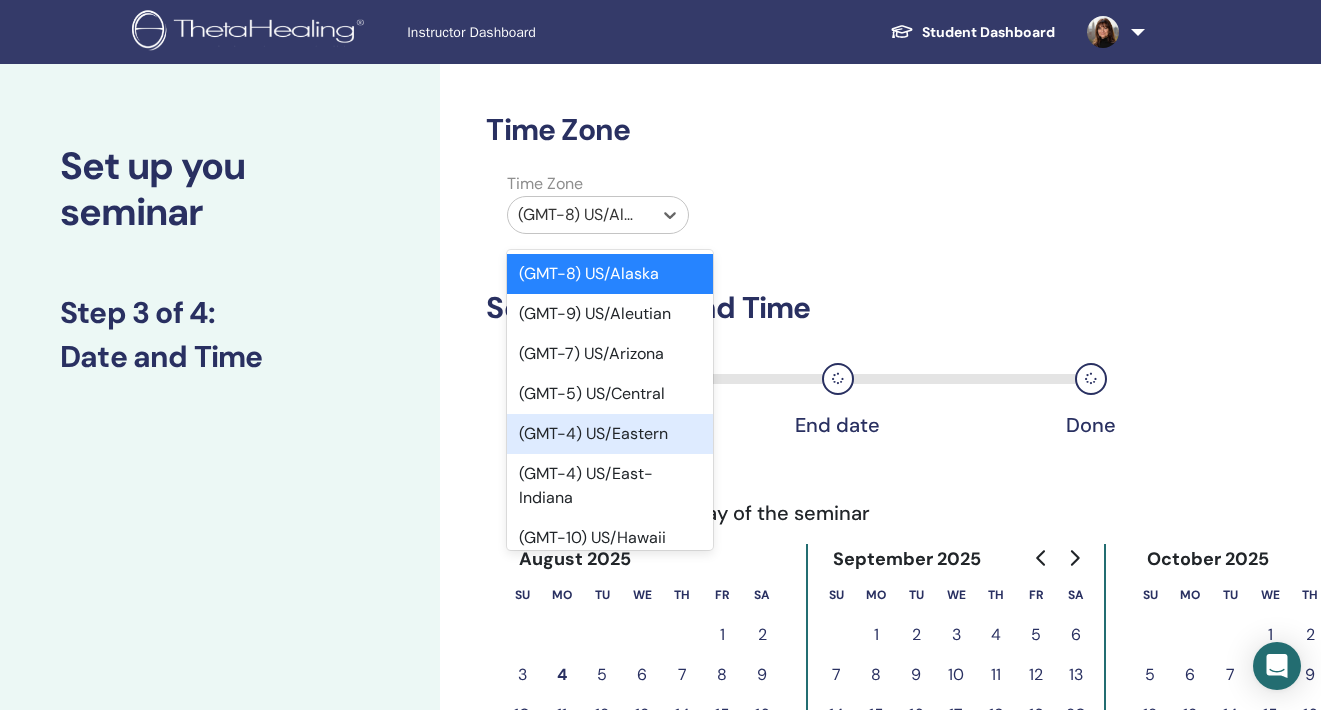 click on "(GMT-4) US/Eastern" at bounding box center (610, 434) 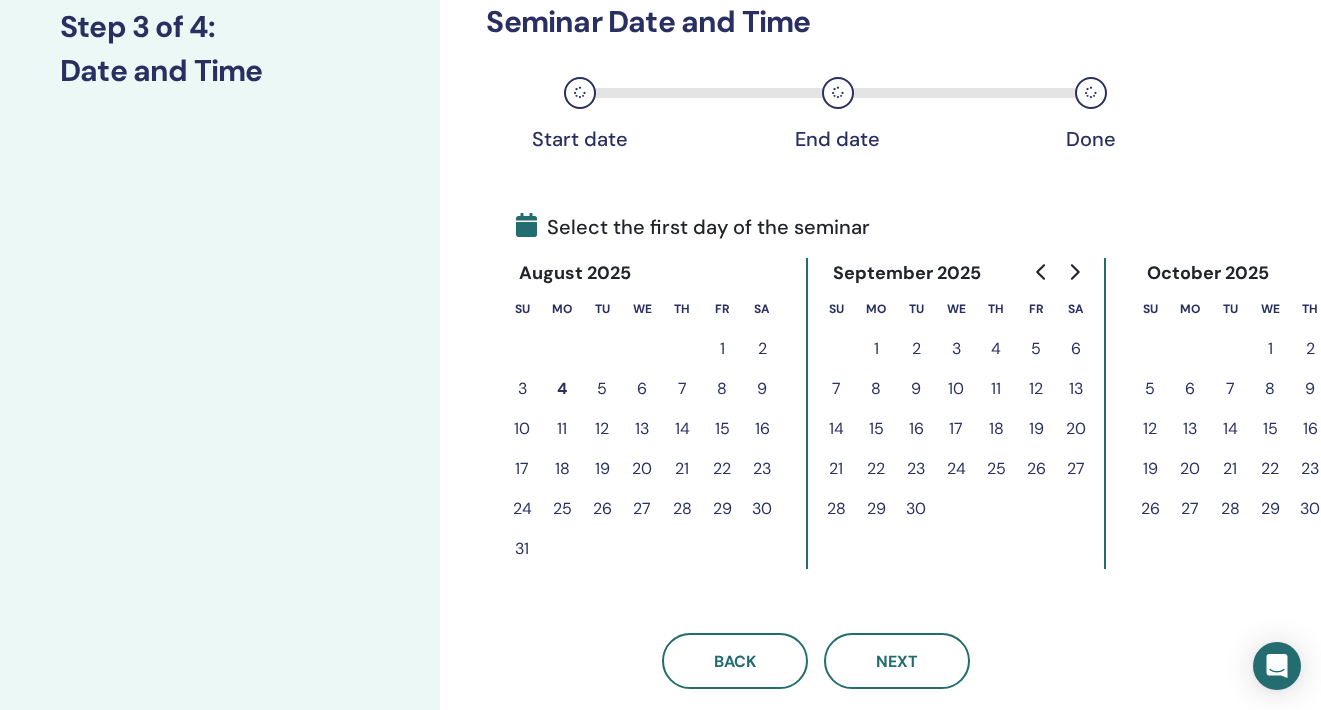 scroll, scrollTop: 289, scrollLeft: 0, axis: vertical 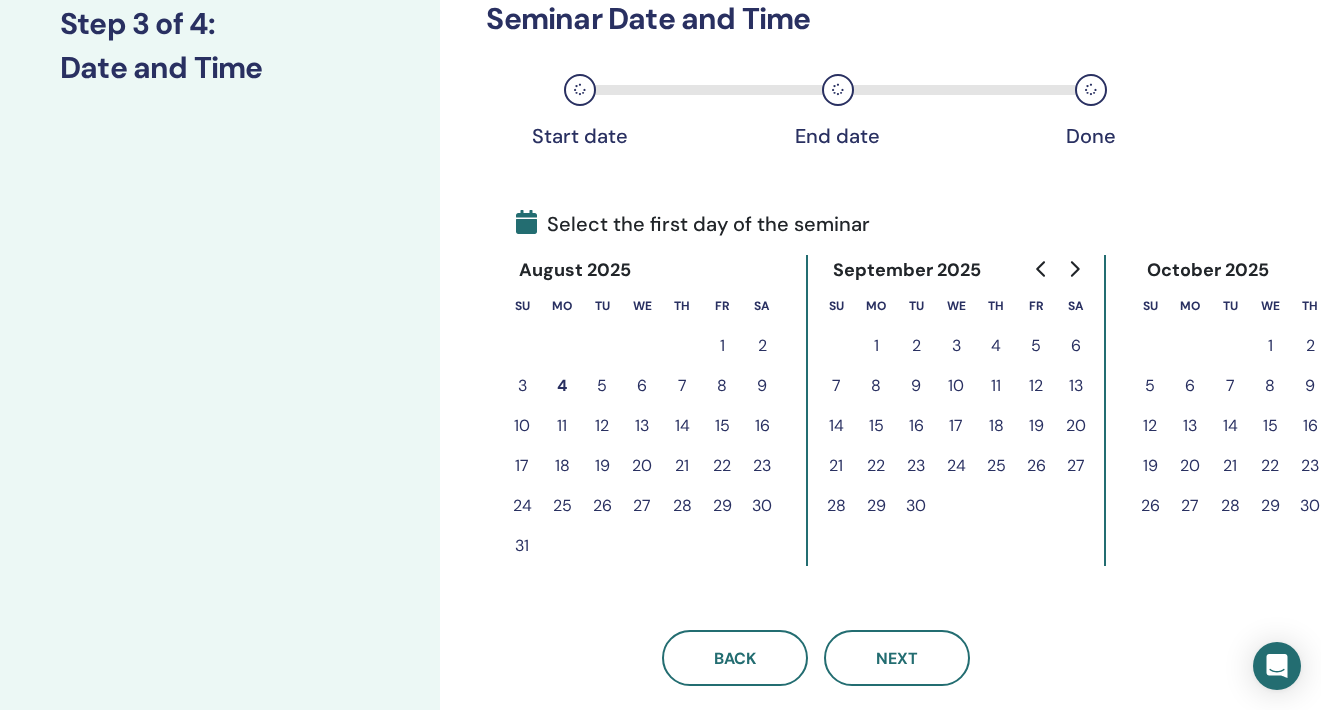 click 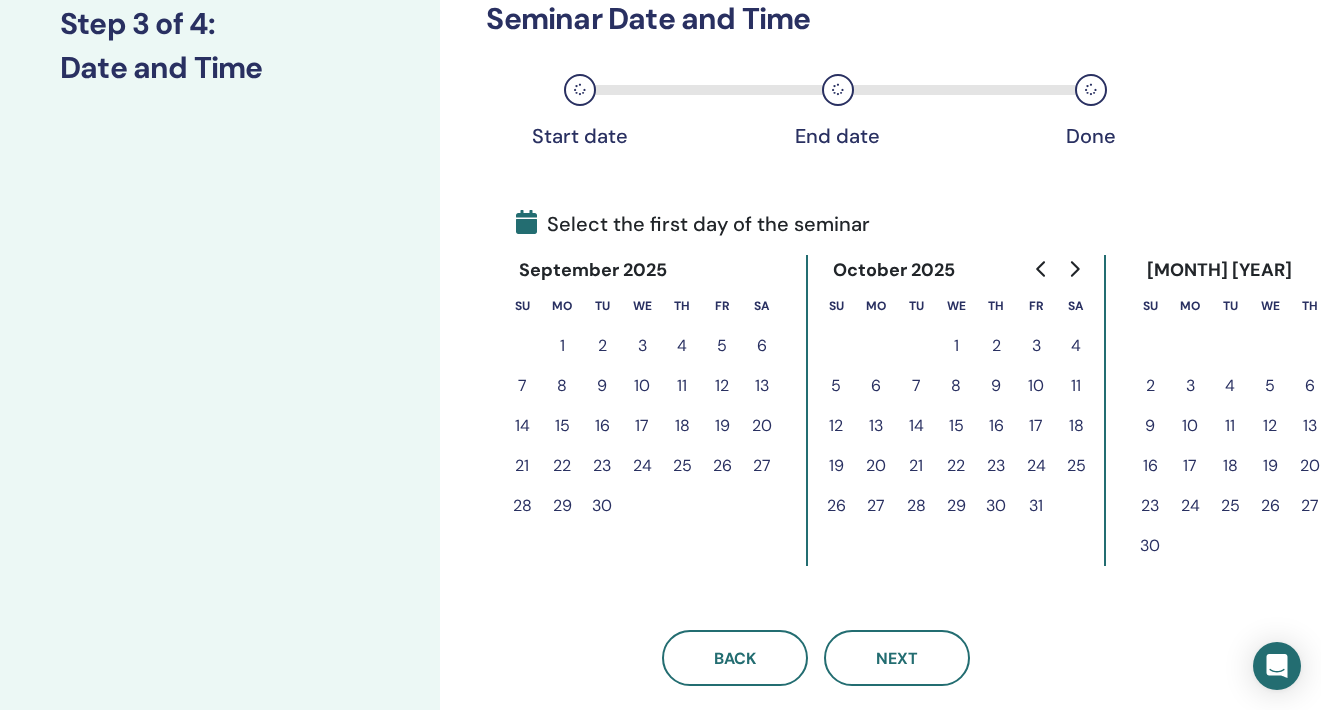 click 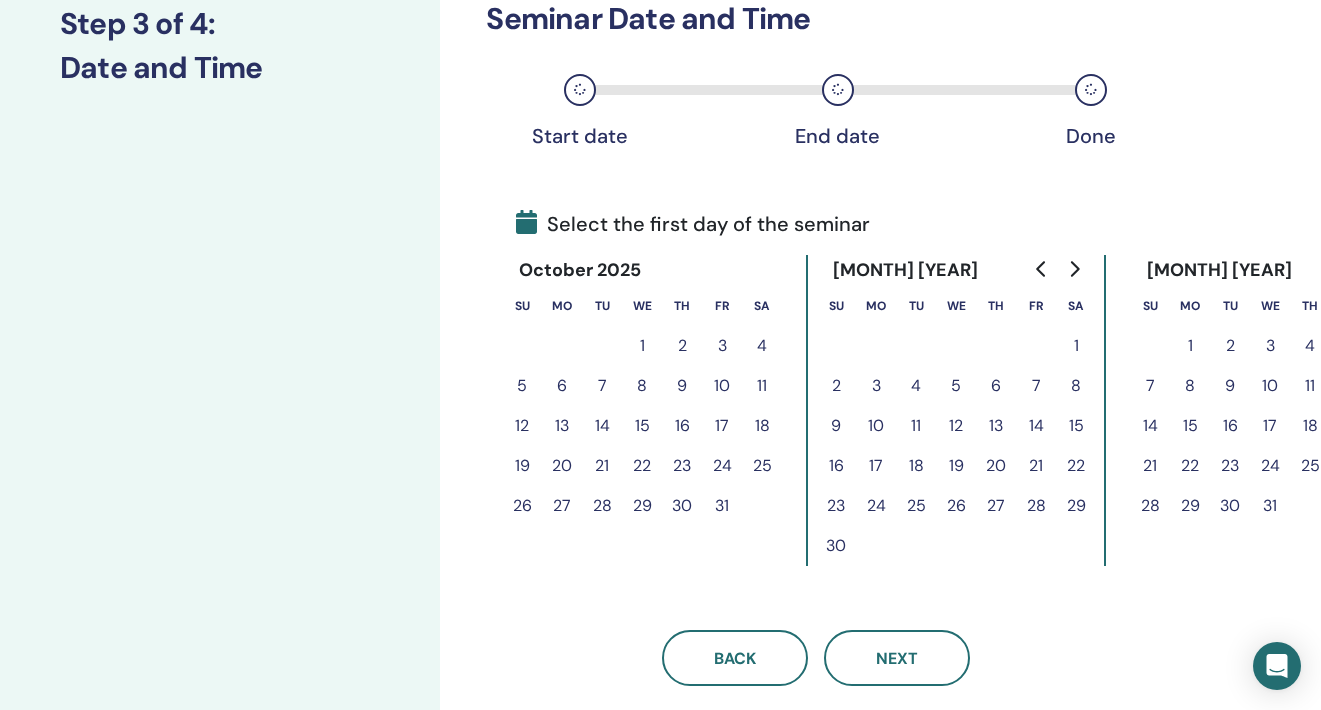 click 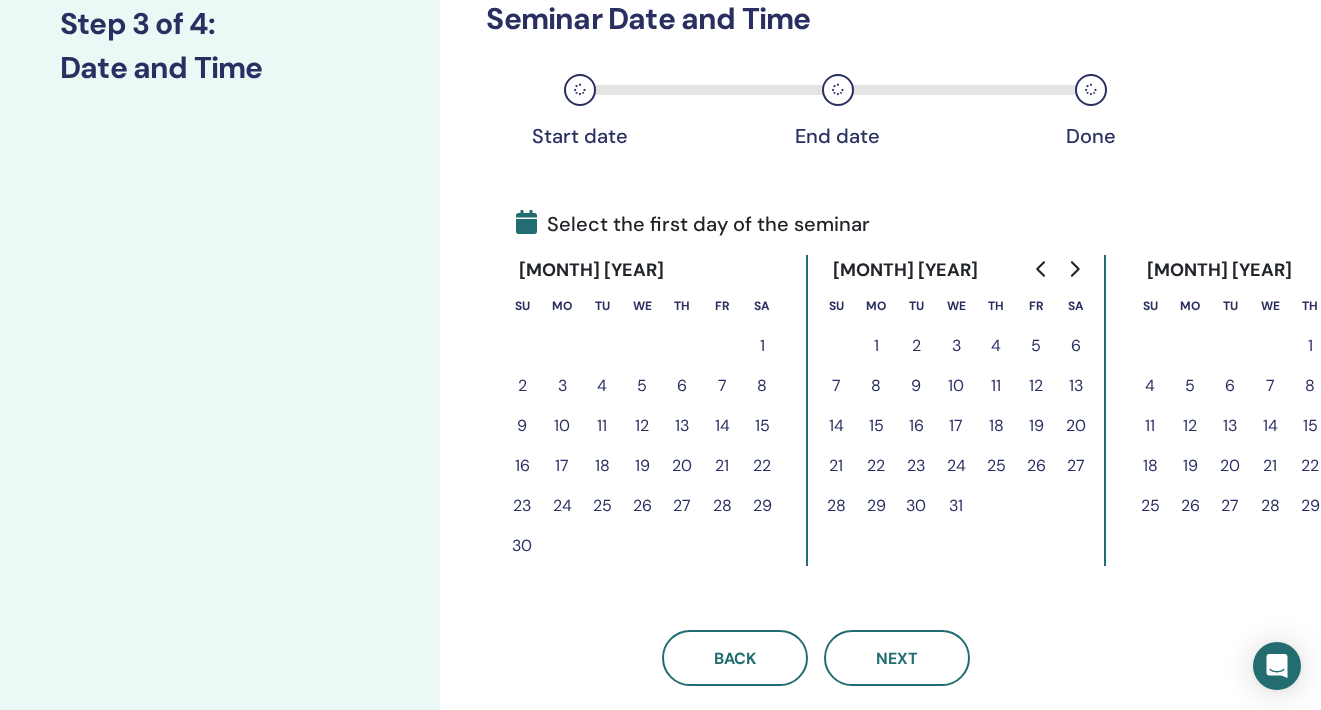 click on "11" at bounding box center [996, 386] 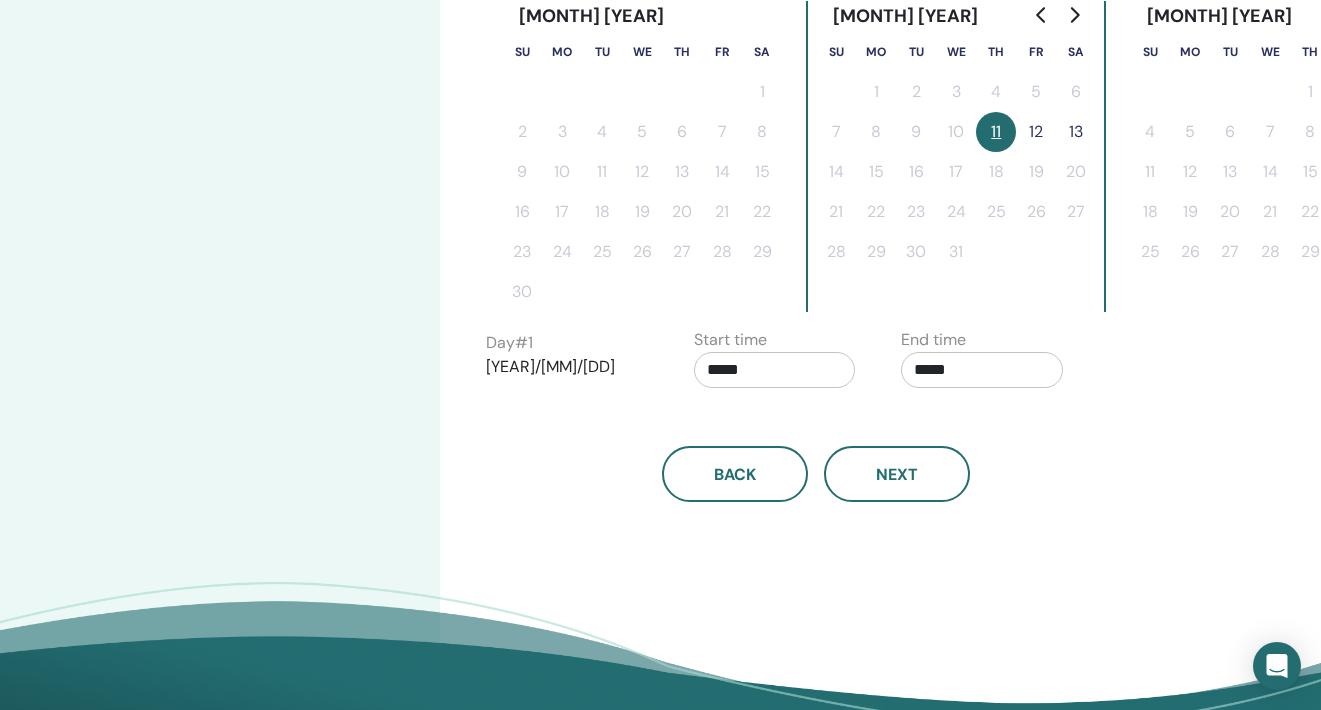 scroll, scrollTop: 551, scrollLeft: 0, axis: vertical 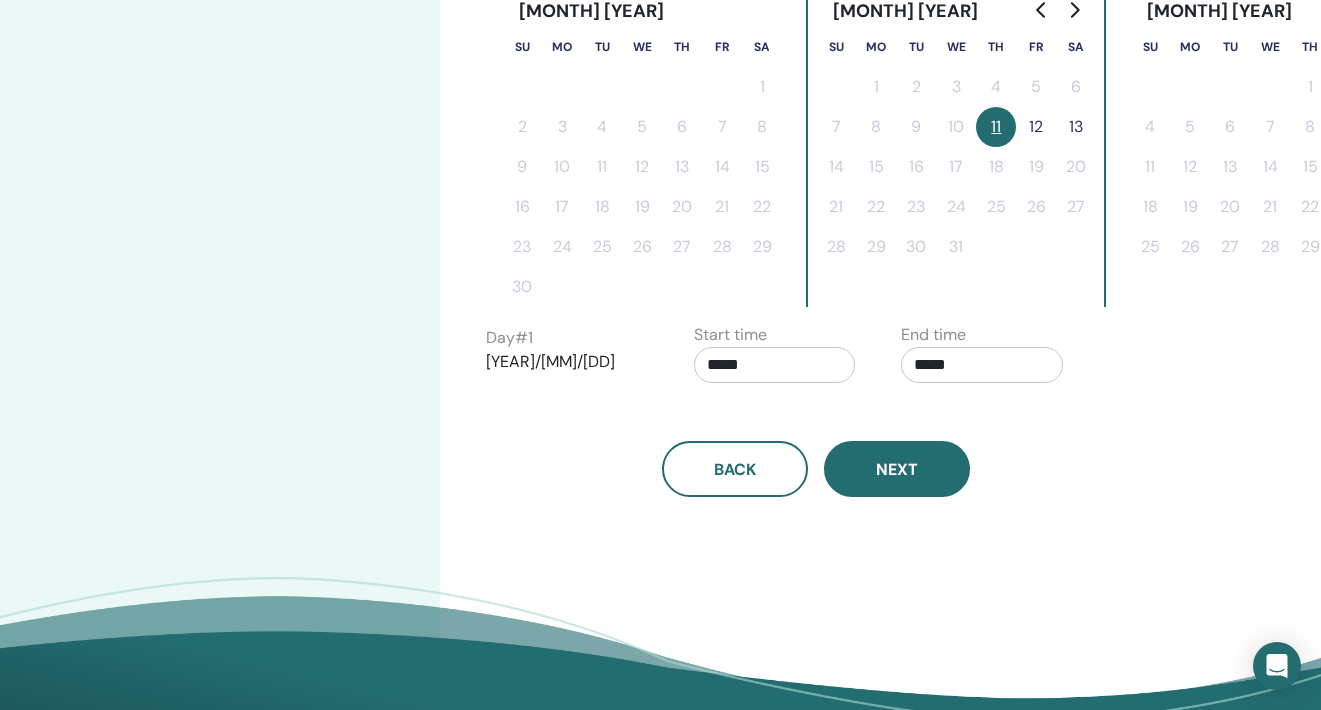 click on "Next" at bounding box center (897, 469) 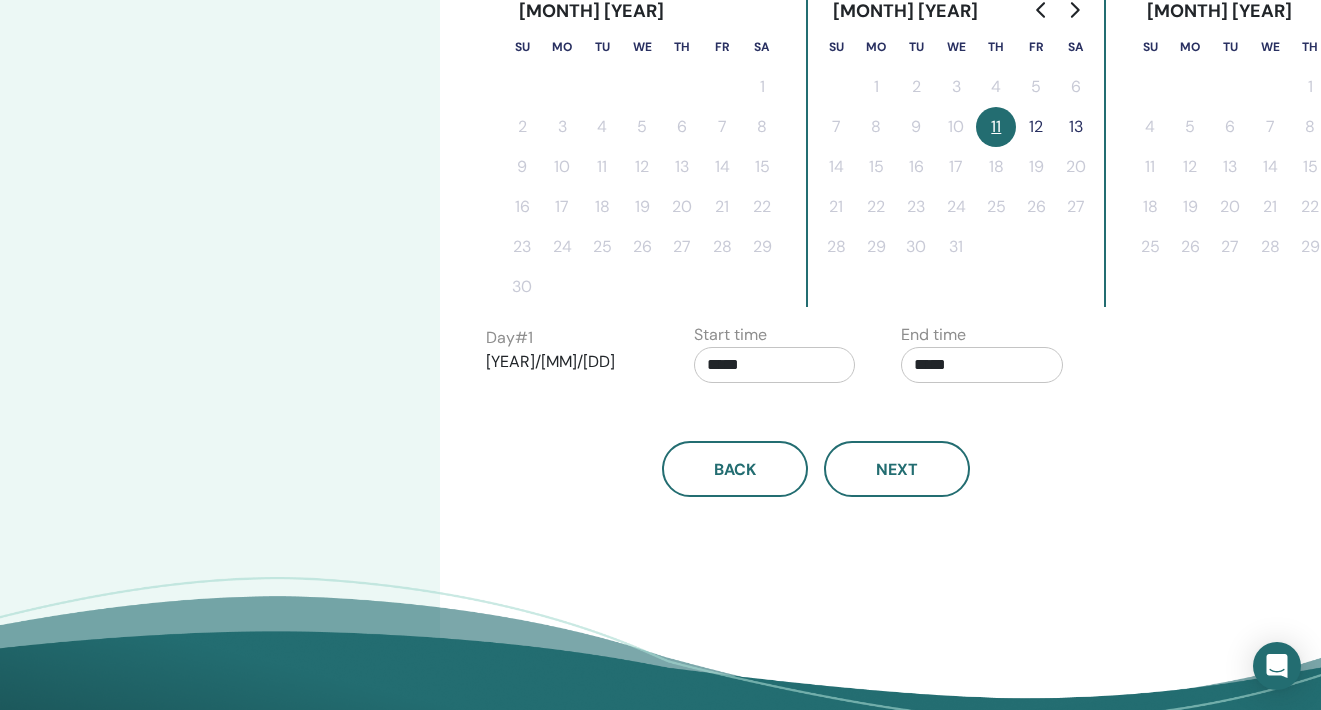 click on "11" at bounding box center [996, 127] 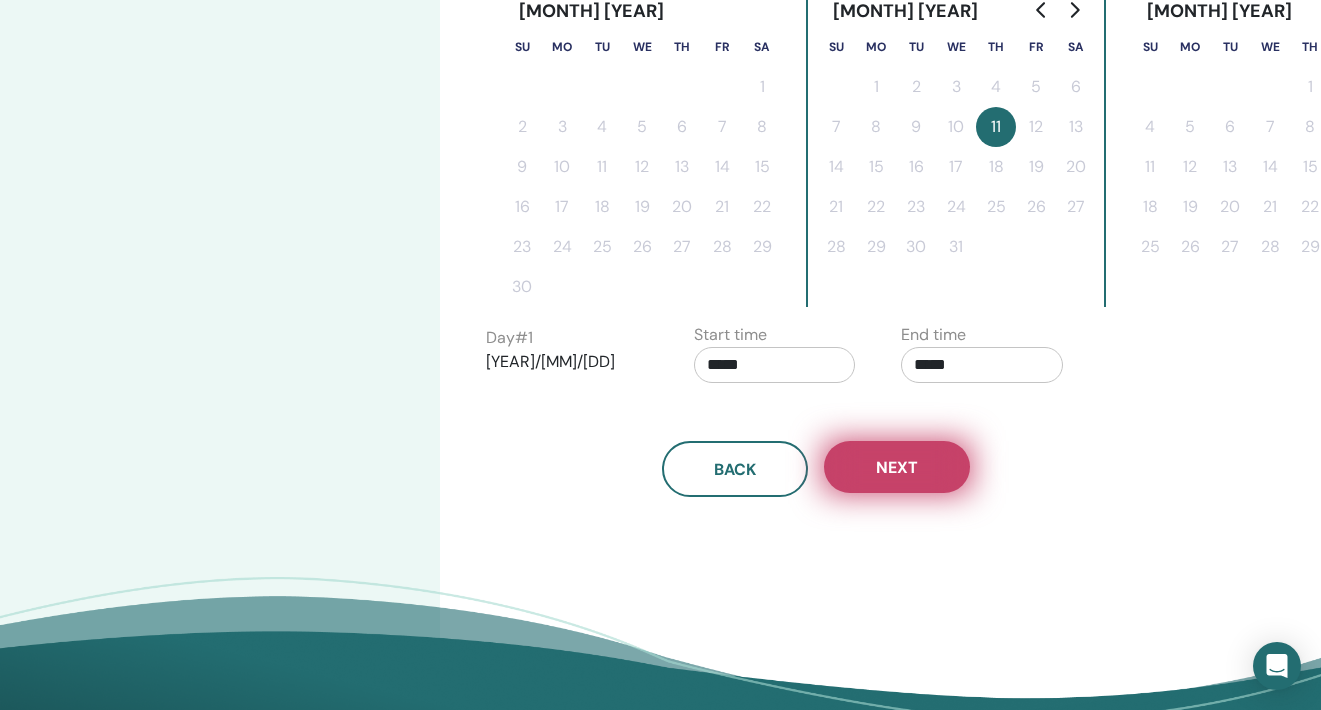 click on "Next" at bounding box center [897, 467] 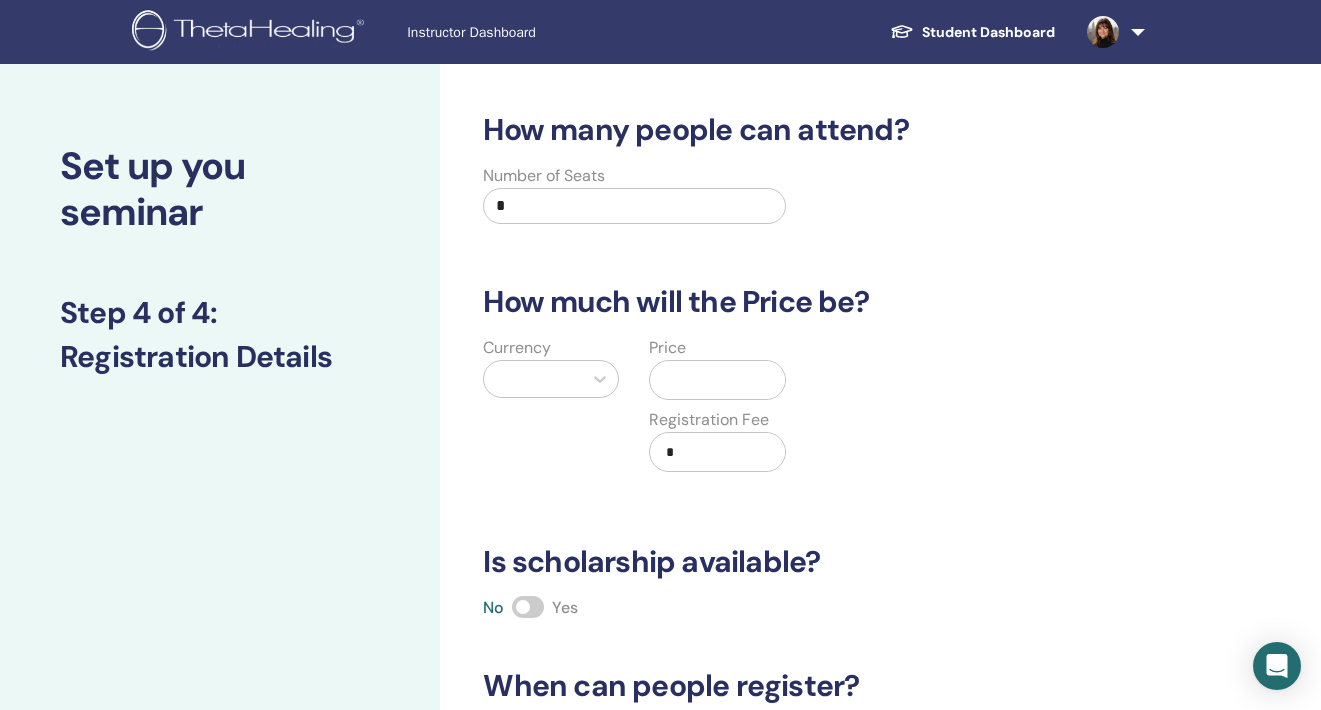 scroll, scrollTop: 0, scrollLeft: 0, axis: both 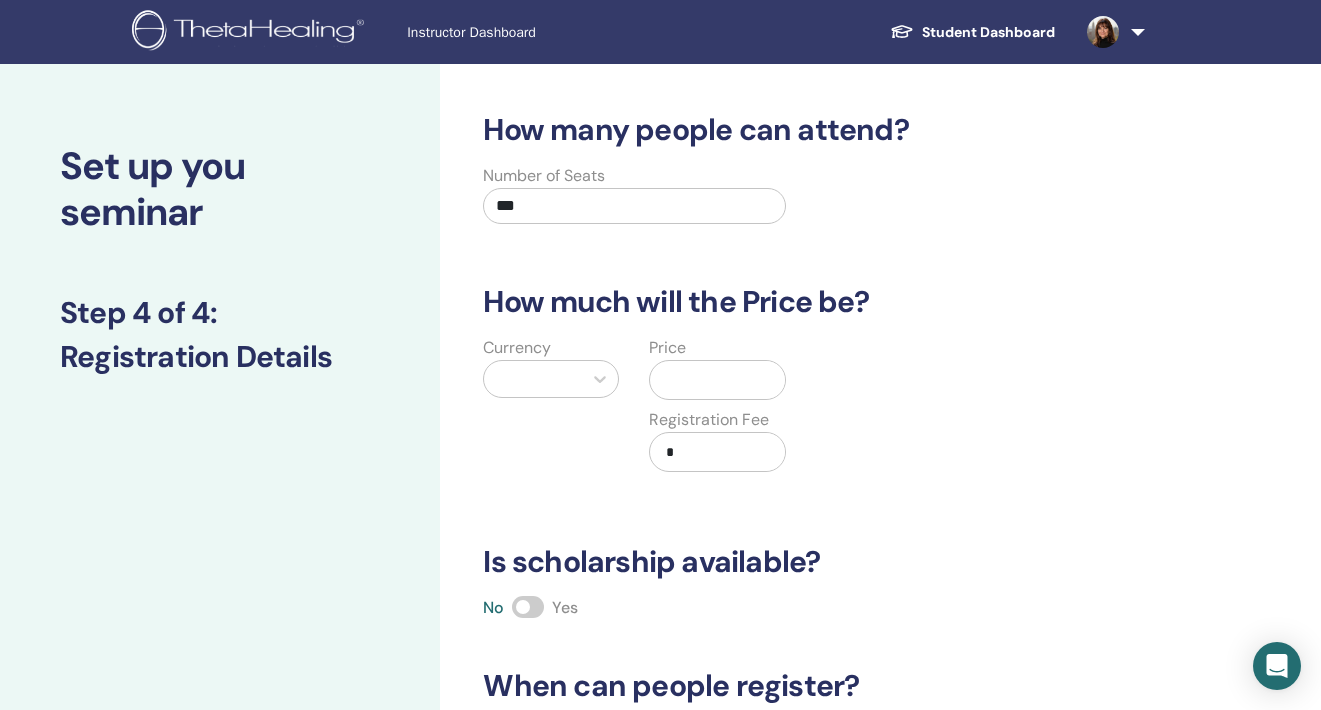 type on "***" 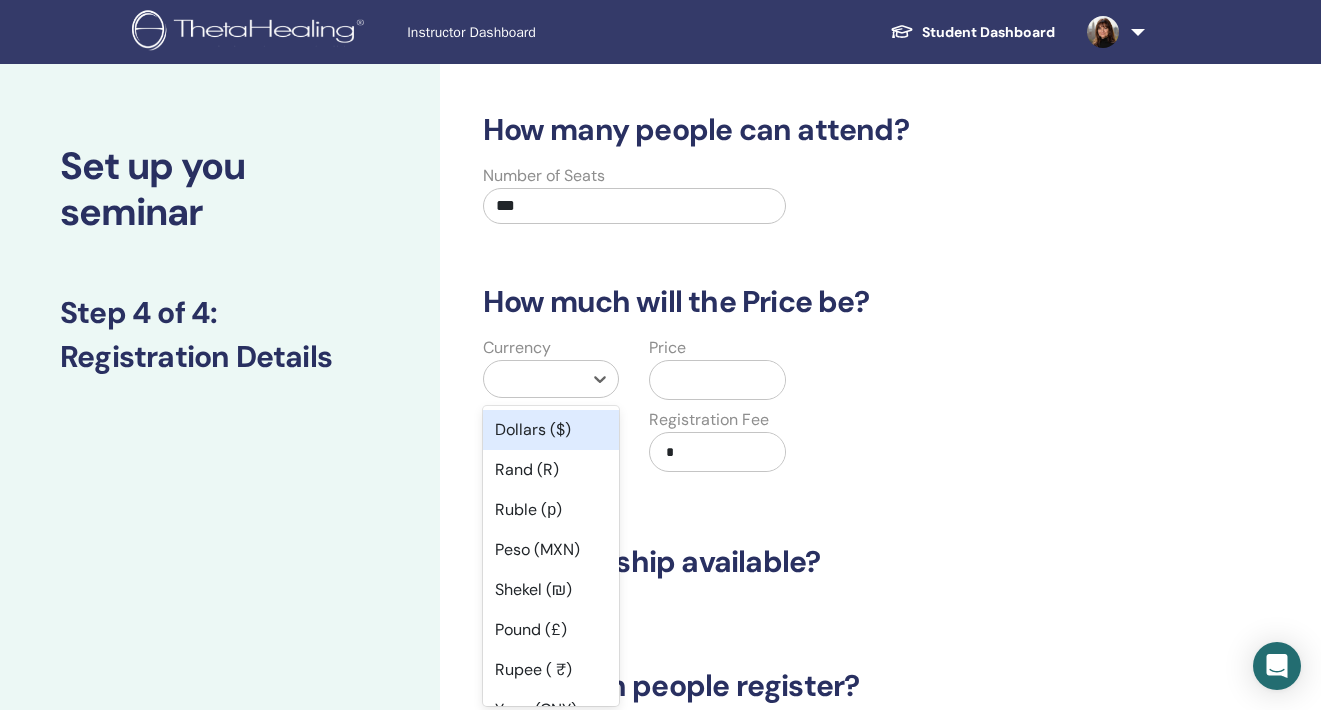 click on "Dollars ($)" at bounding box center [551, 430] 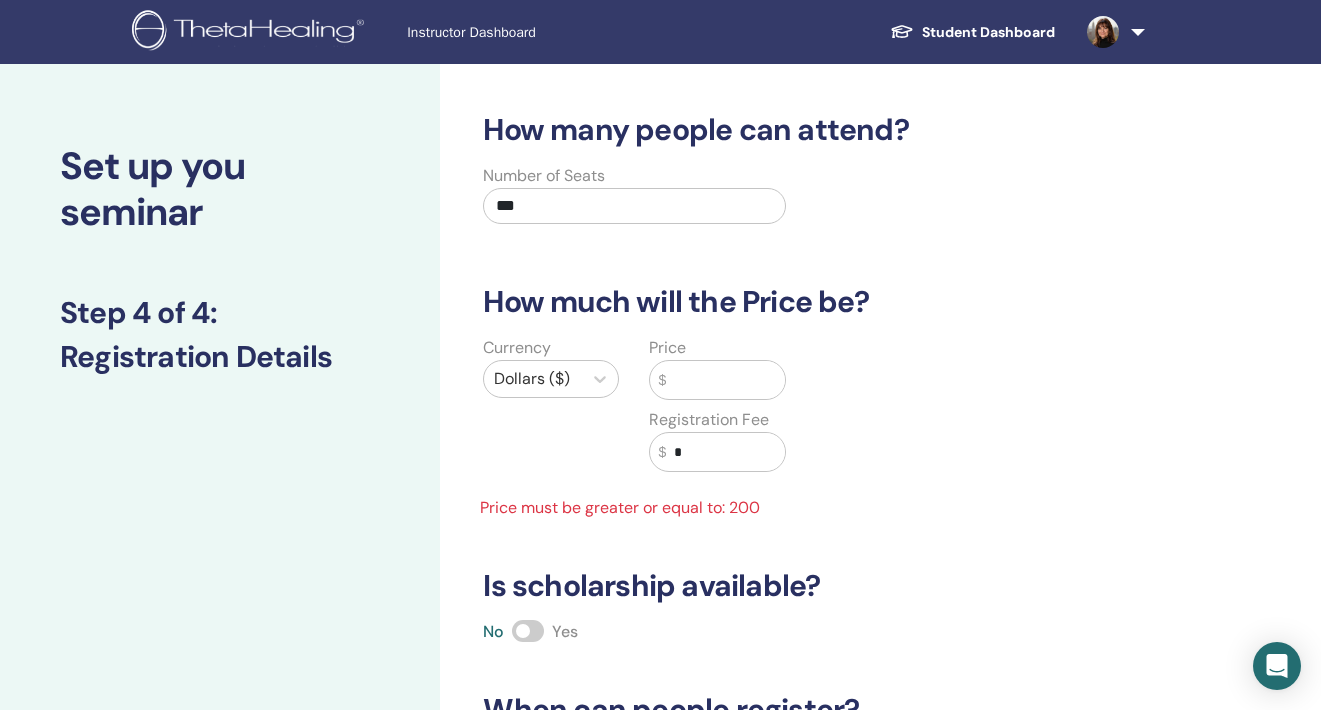 click at bounding box center (725, 380) 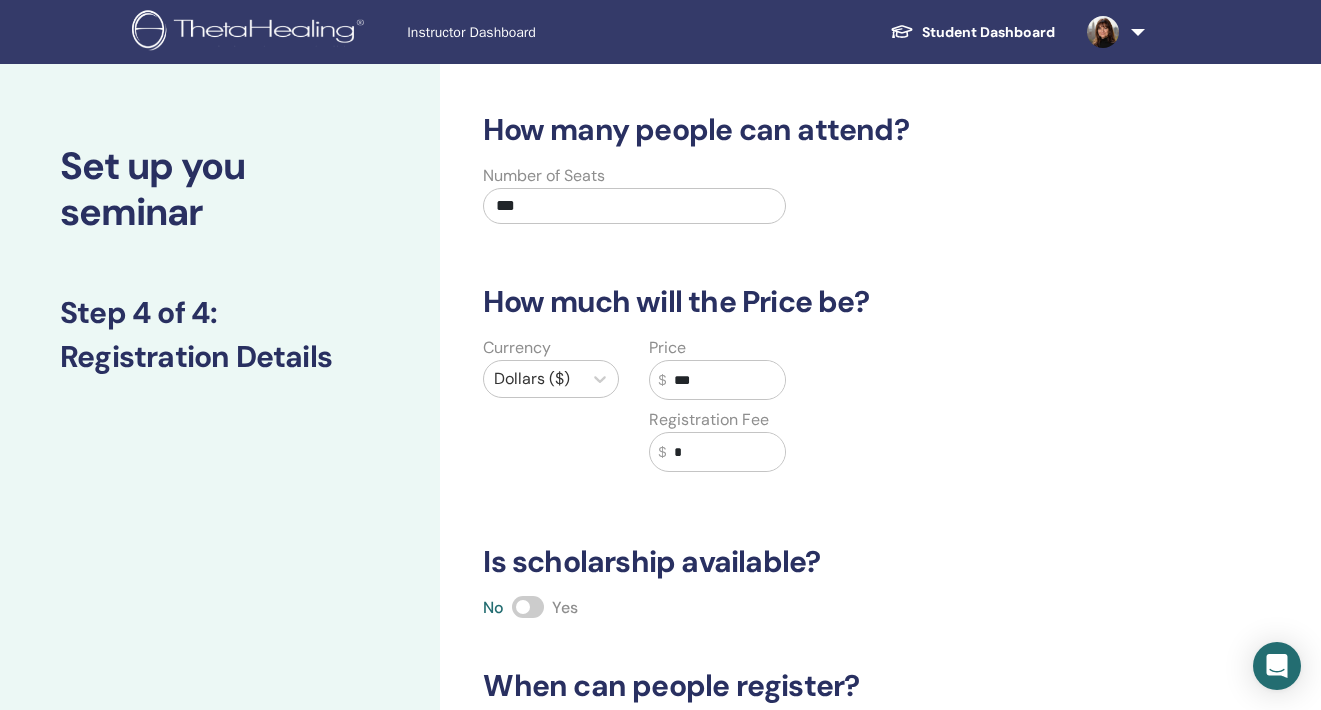 type on "***" 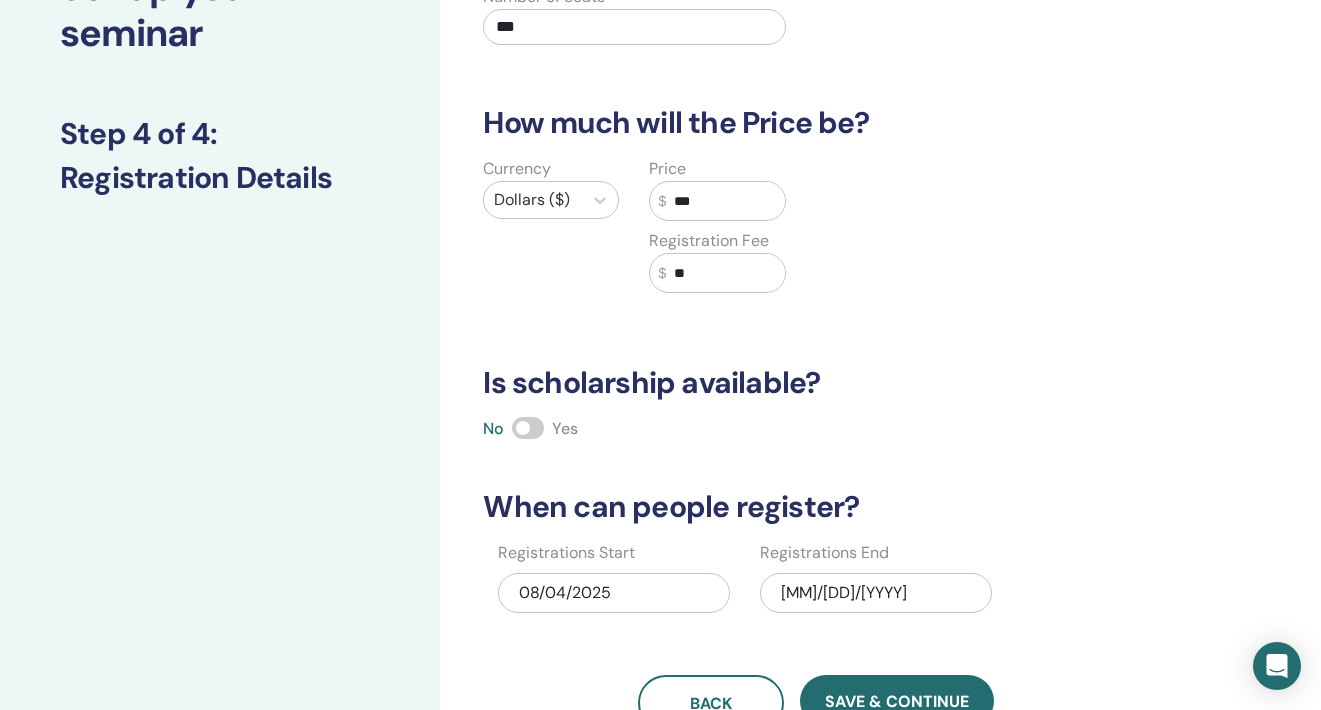 scroll, scrollTop: 251, scrollLeft: 0, axis: vertical 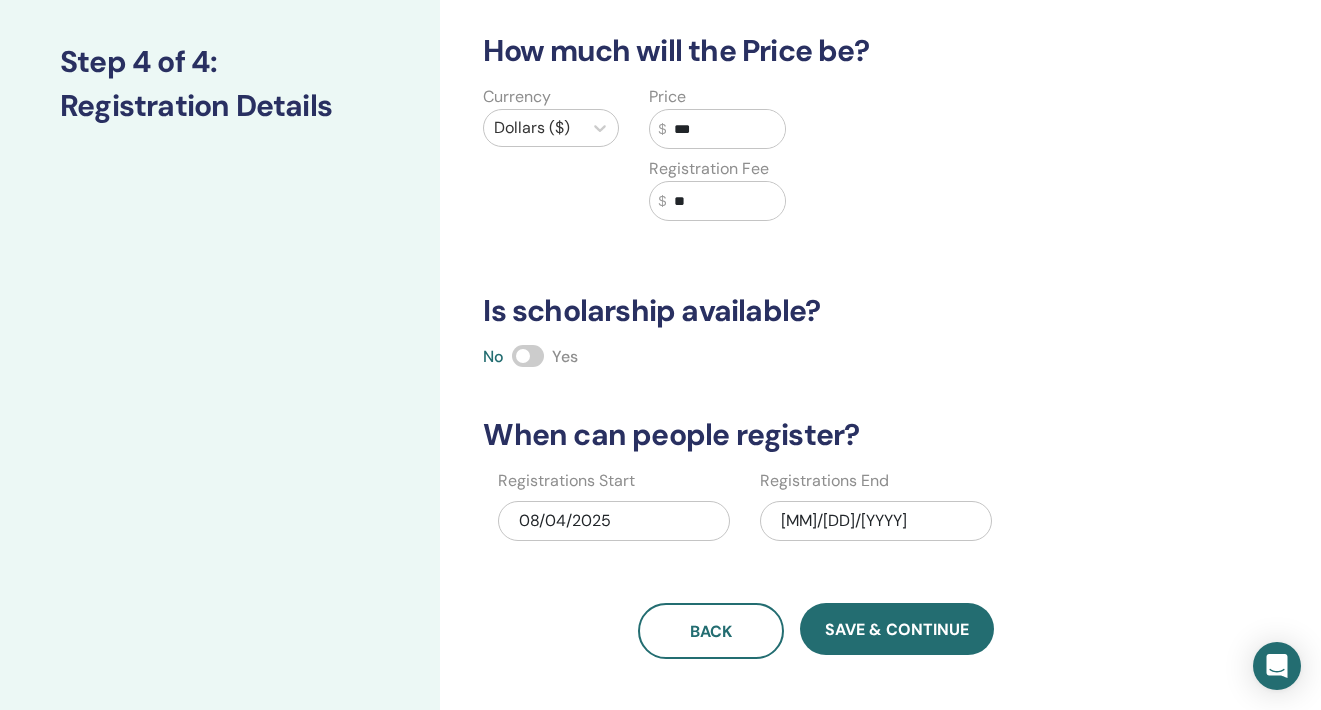 type on "**" 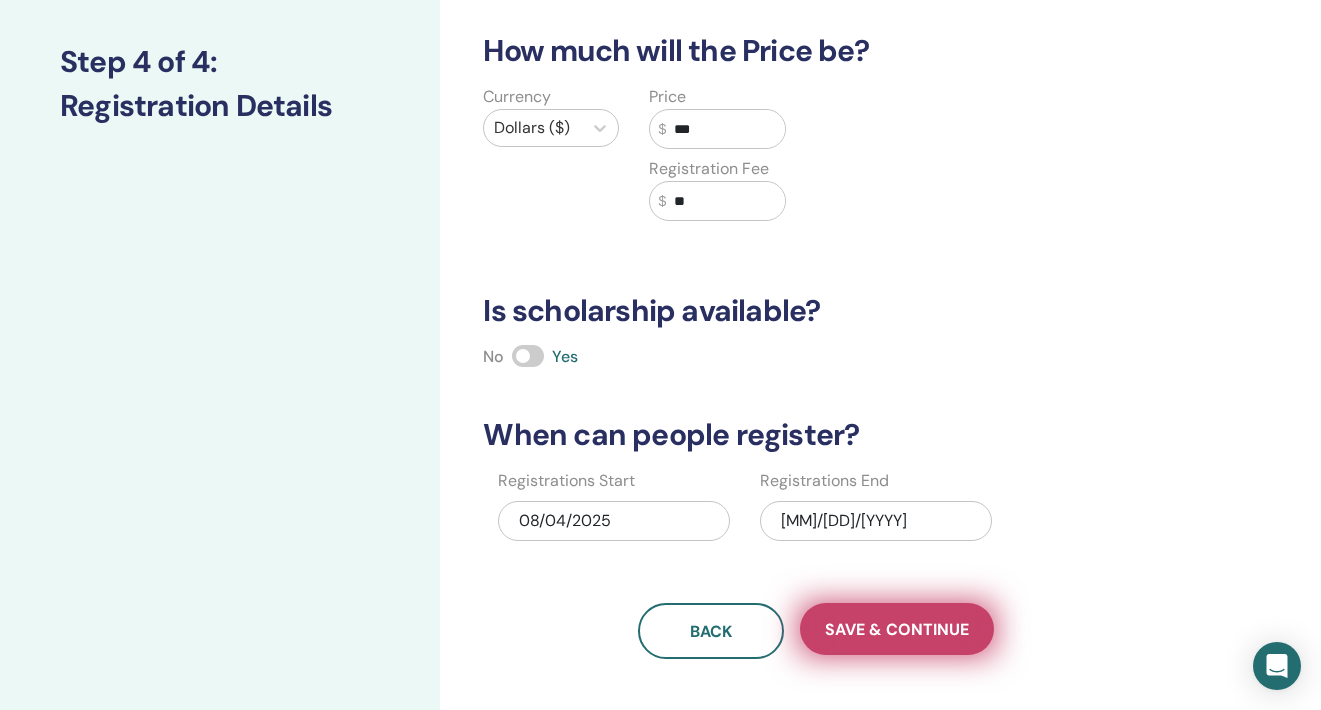 click on "Save & Continue" at bounding box center [897, 629] 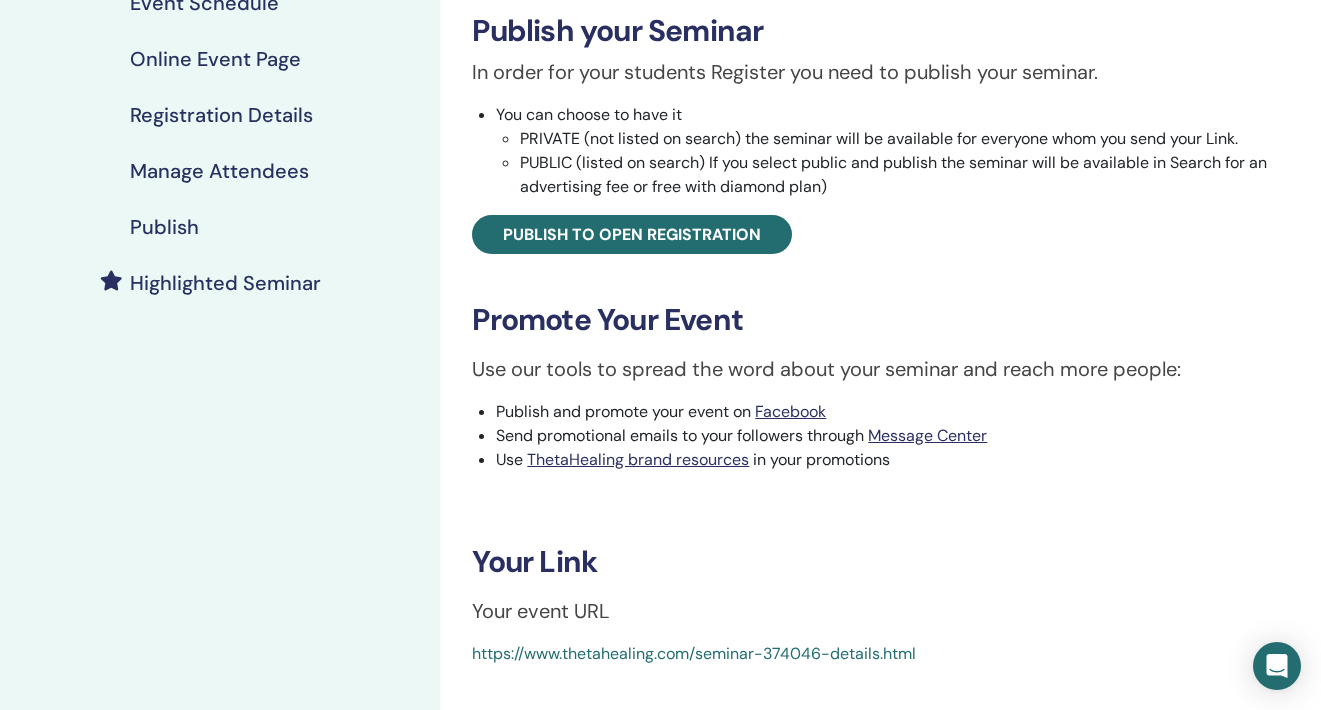 scroll, scrollTop: 476, scrollLeft: 0, axis: vertical 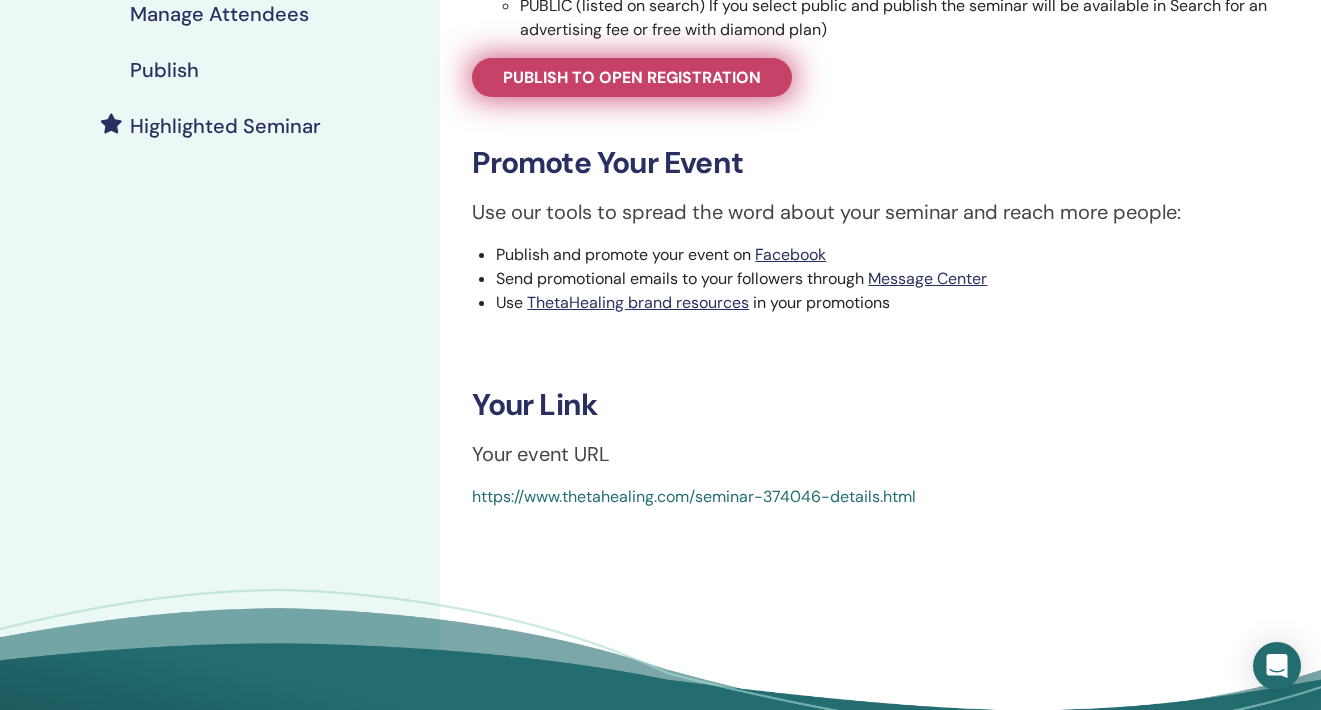 click on "Publish to open registration" at bounding box center (632, 77) 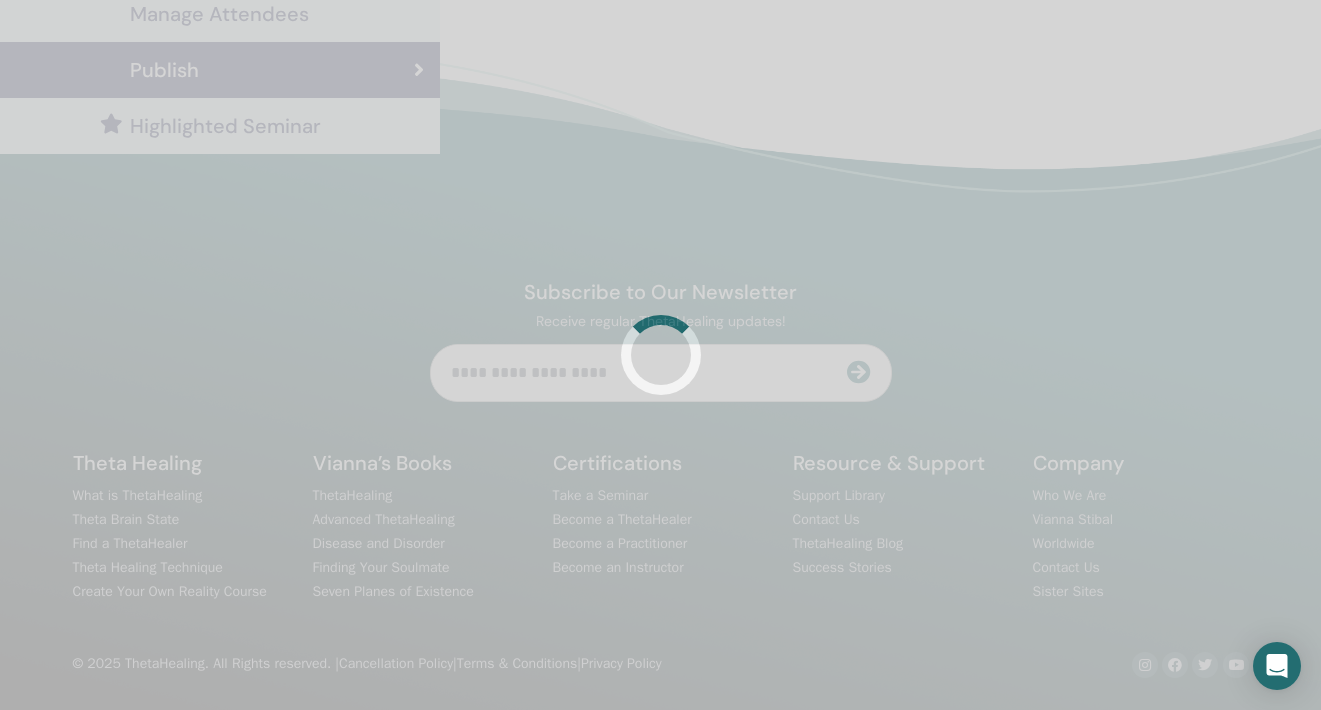 scroll, scrollTop: 471, scrollLeft: 0, axis: vertical 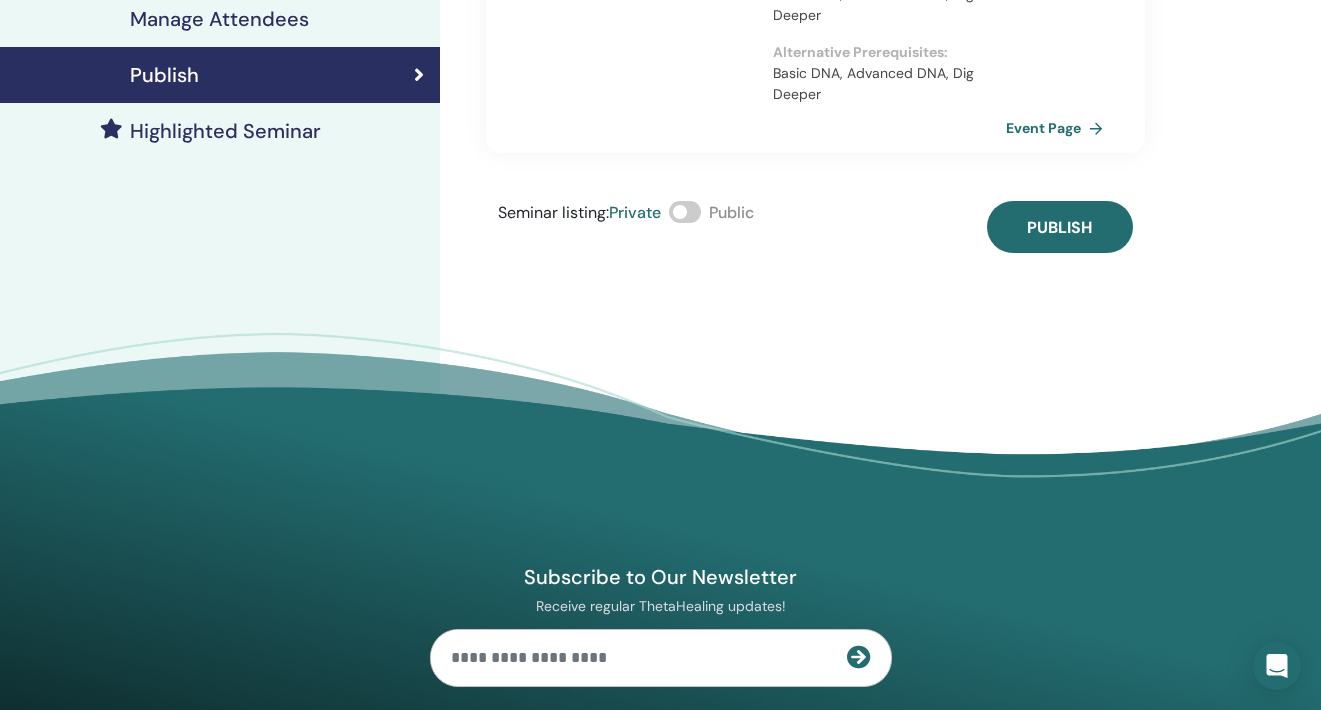click at bounding box center (685, 212) 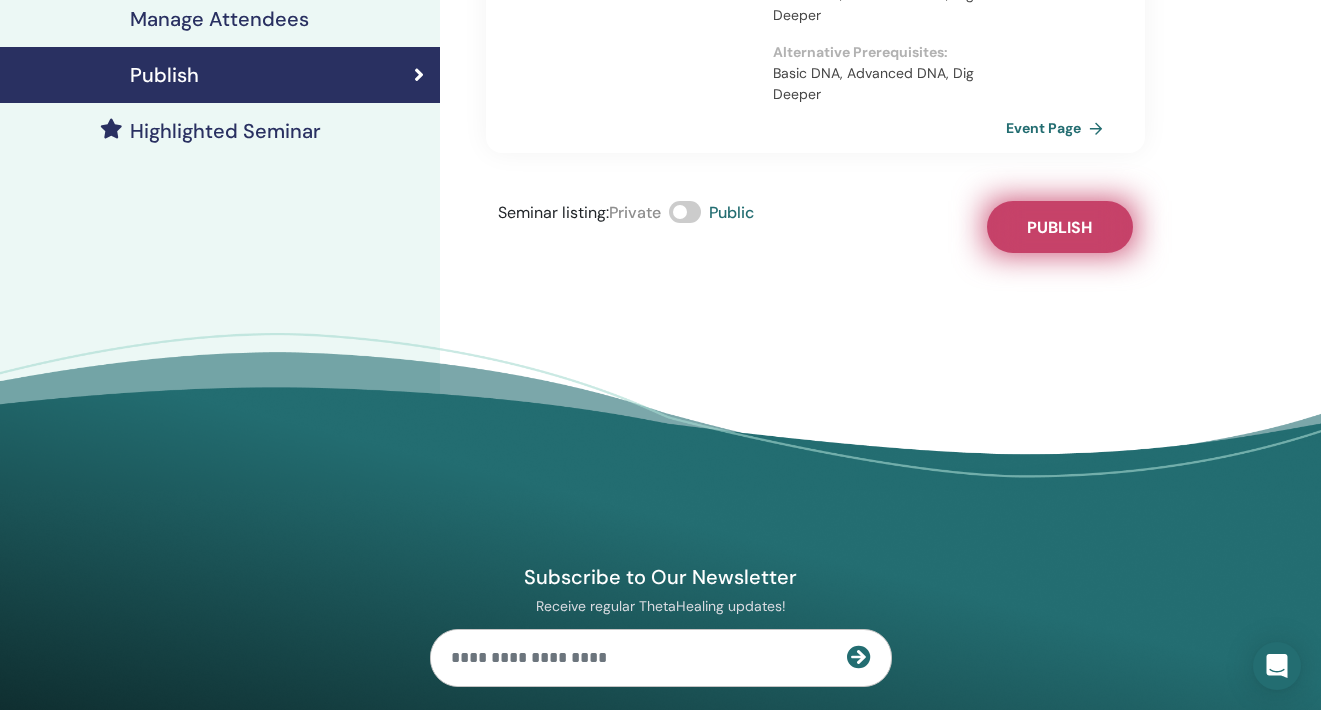 click on "Publish" at bounding box center [1059, 227] 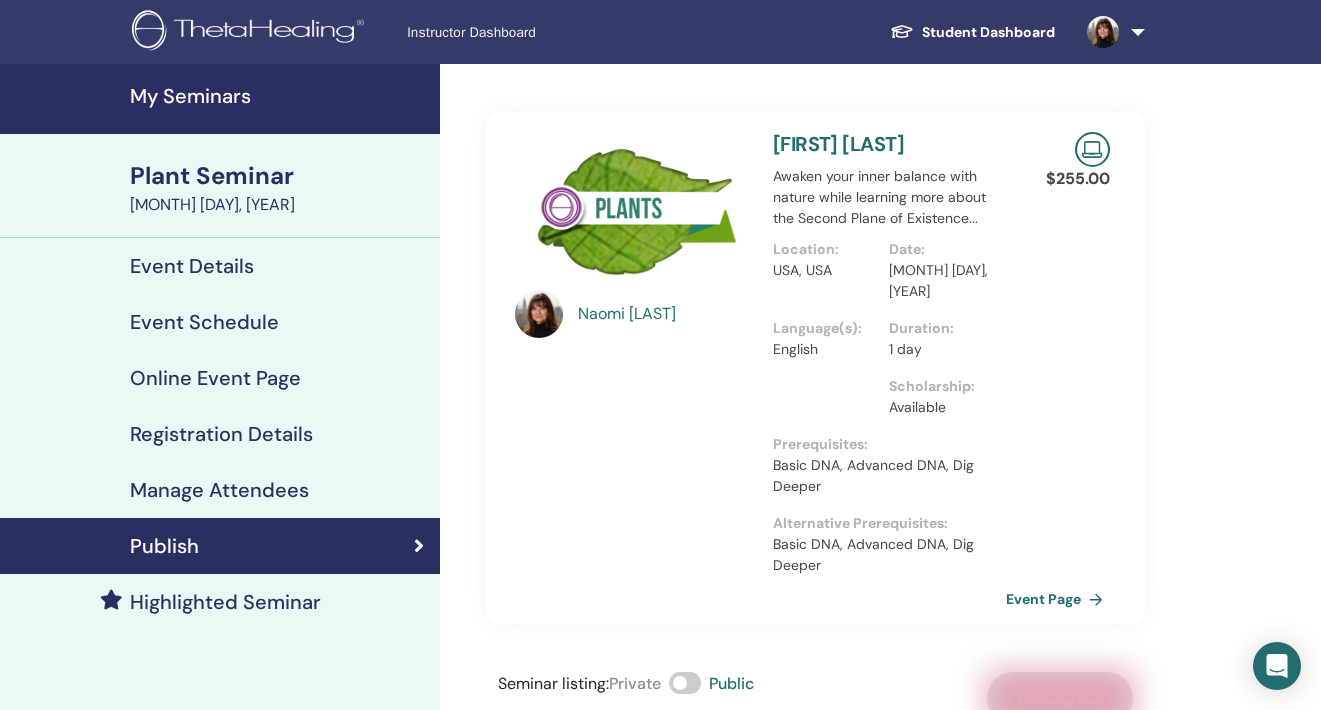 scroll, scrollTop: 0, scrollLeft: 0, axis: both 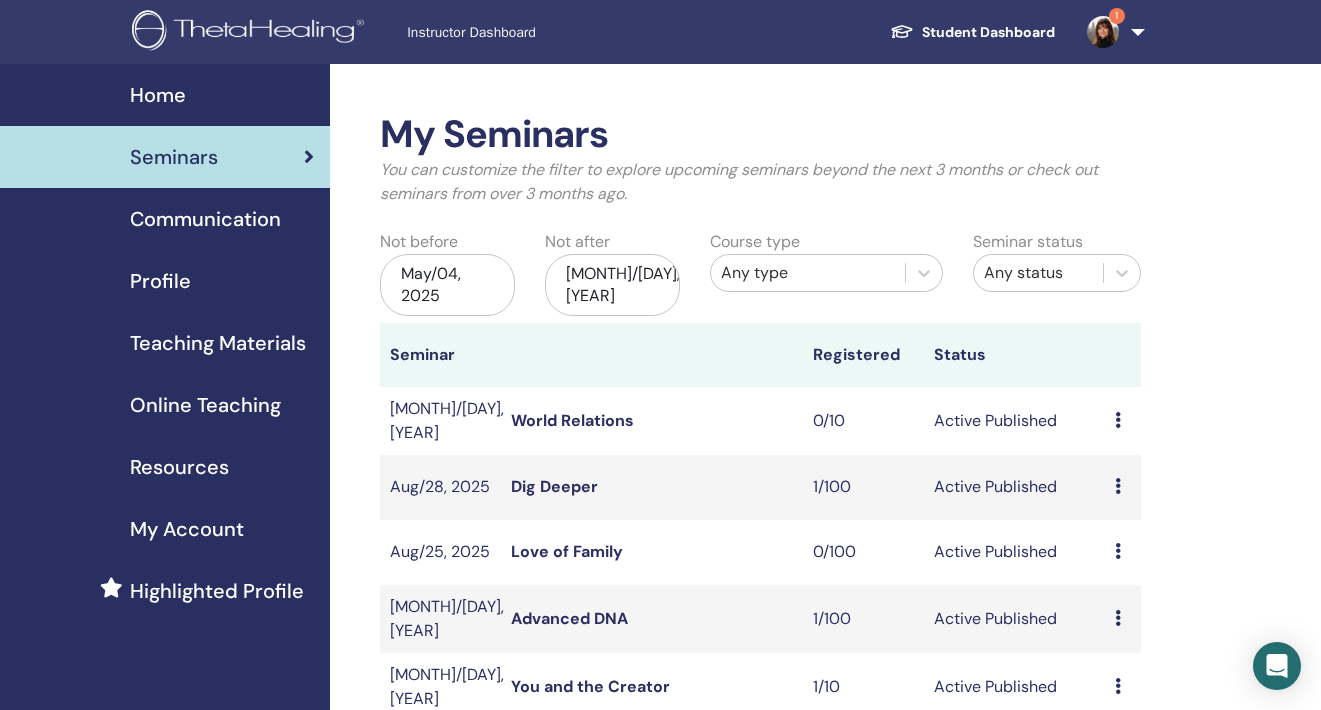 click at bounding box center [1103, 32] 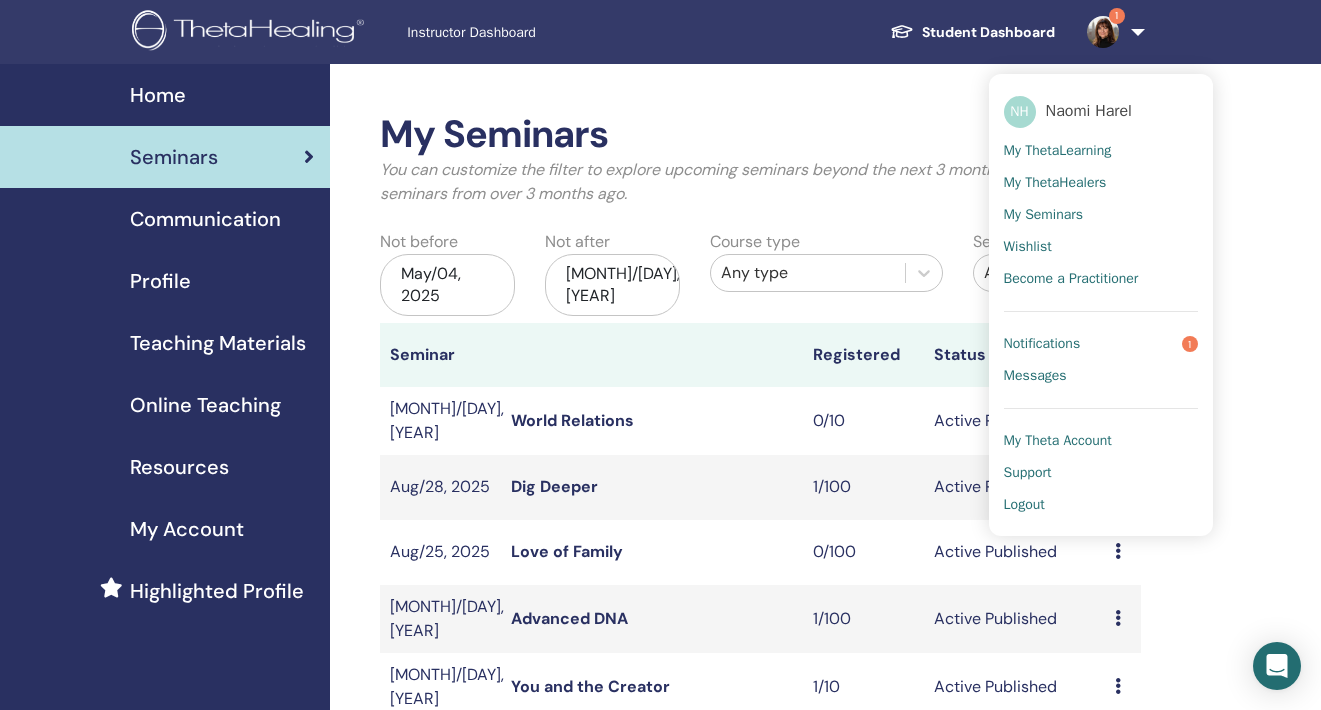 click on "My Seminars" at bounding box center [760, 135] 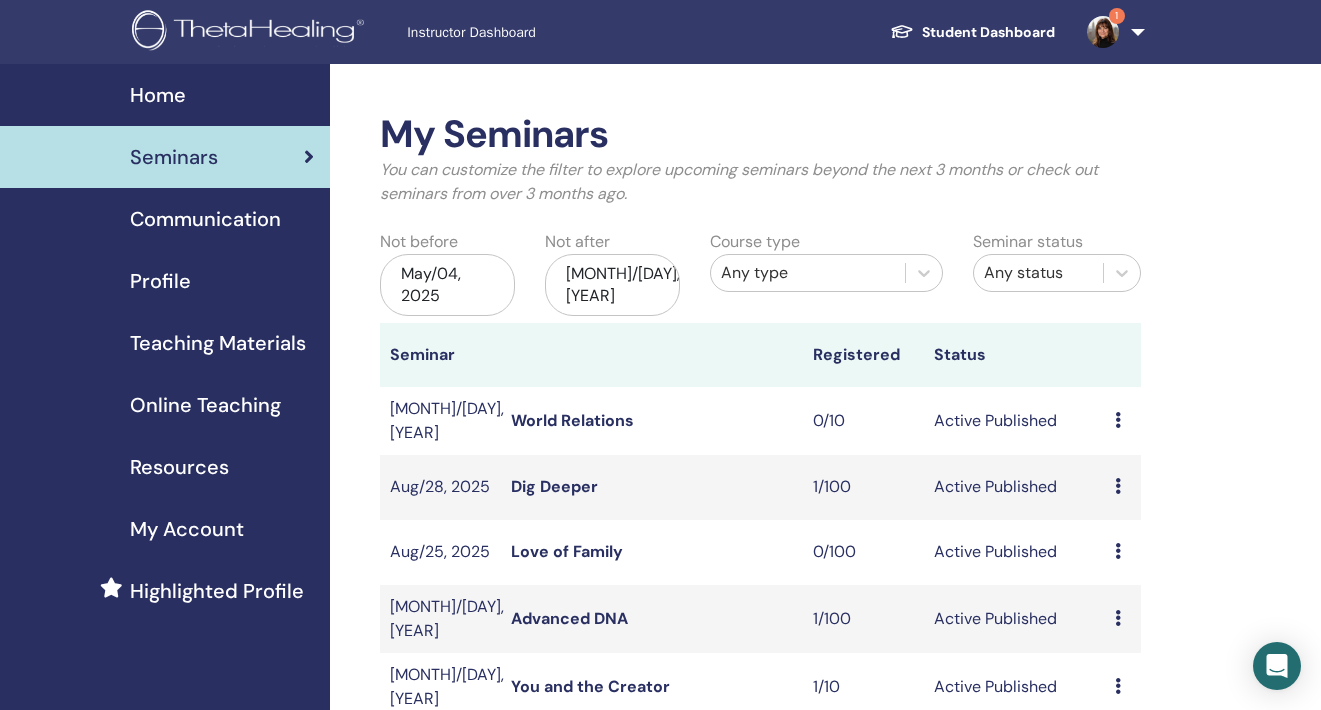 click at bounding box center [1103, 32] 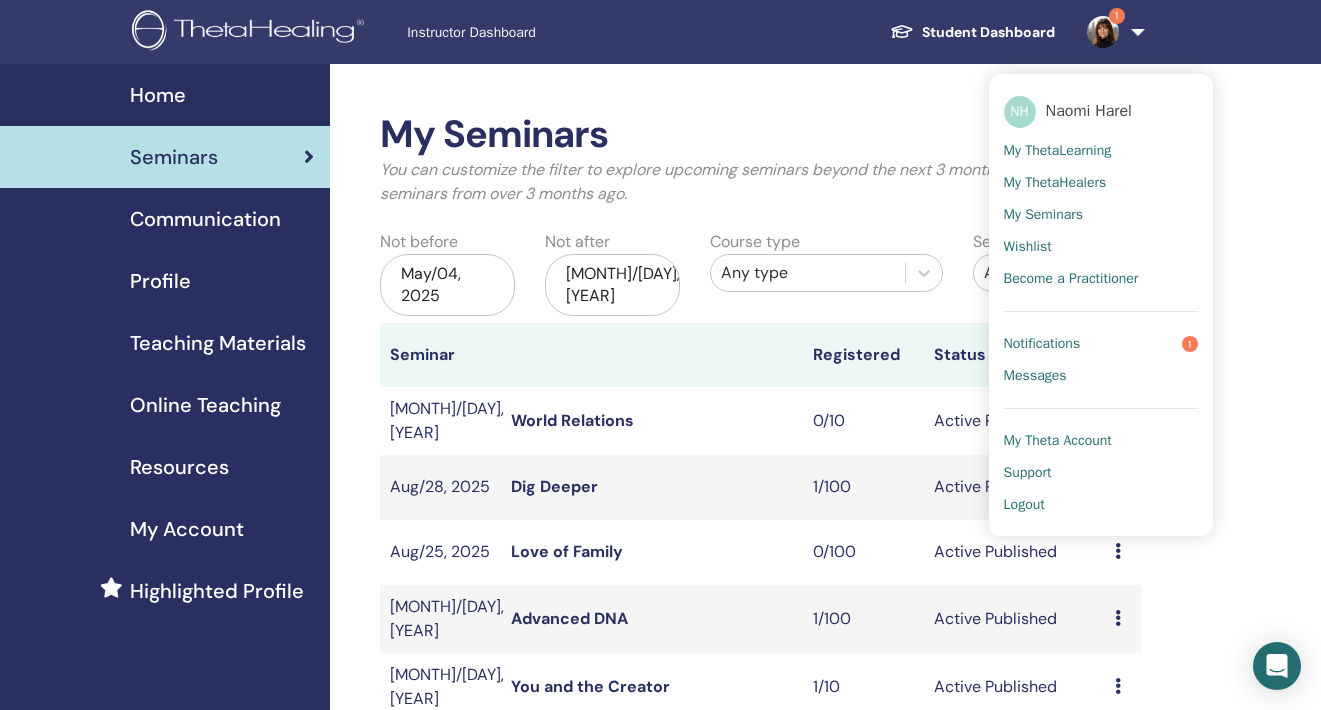 click on "Notifications" at bounding box center (1042, 344) 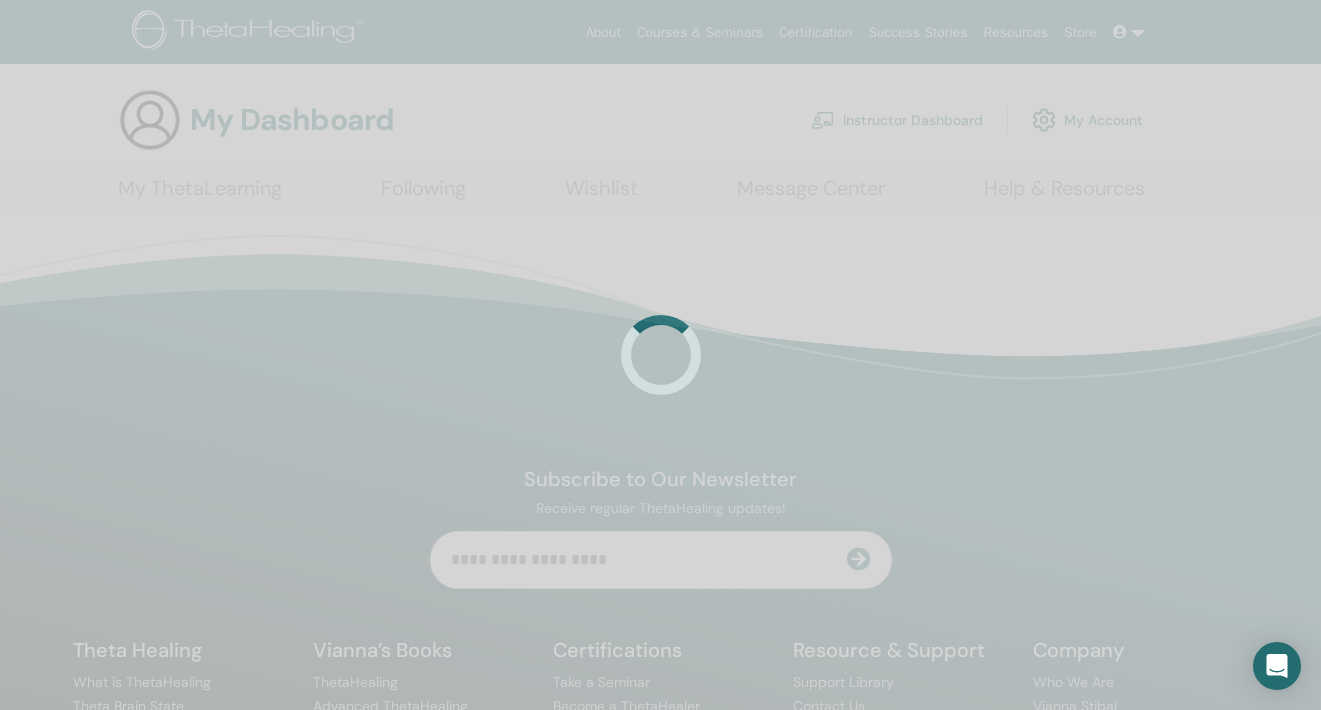 scroll, scrollTop: 0, scrollLeft: 0, axis: both 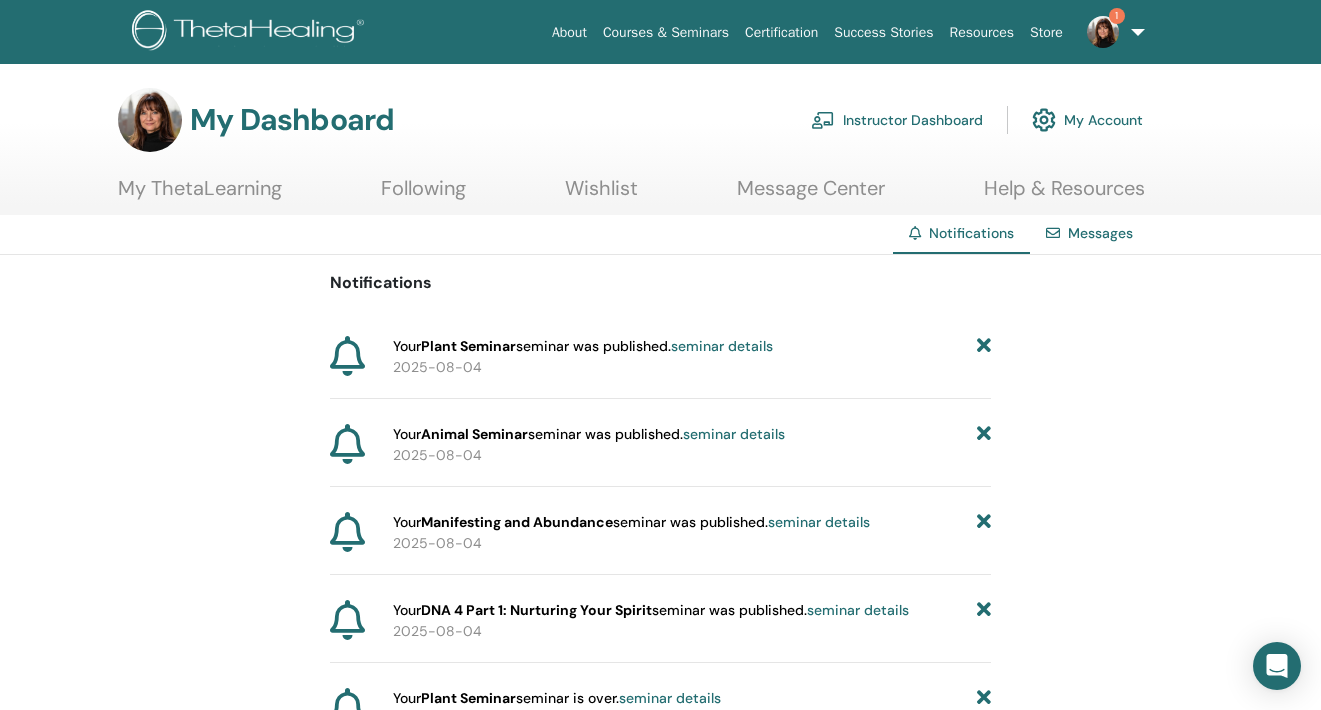 click on "Instructor Dashboard" at bounding box center [897, 120] 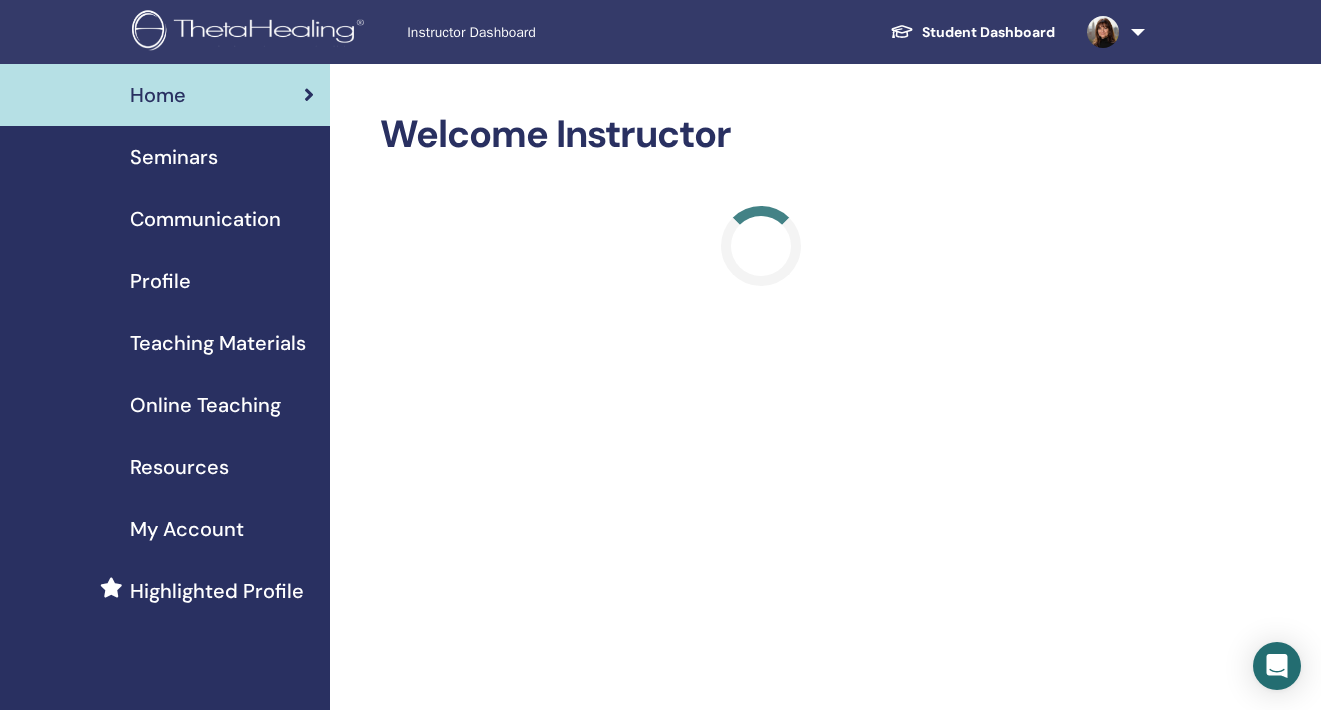 scroll, scrollTop: 0, scrollLeft: 0, axis: both 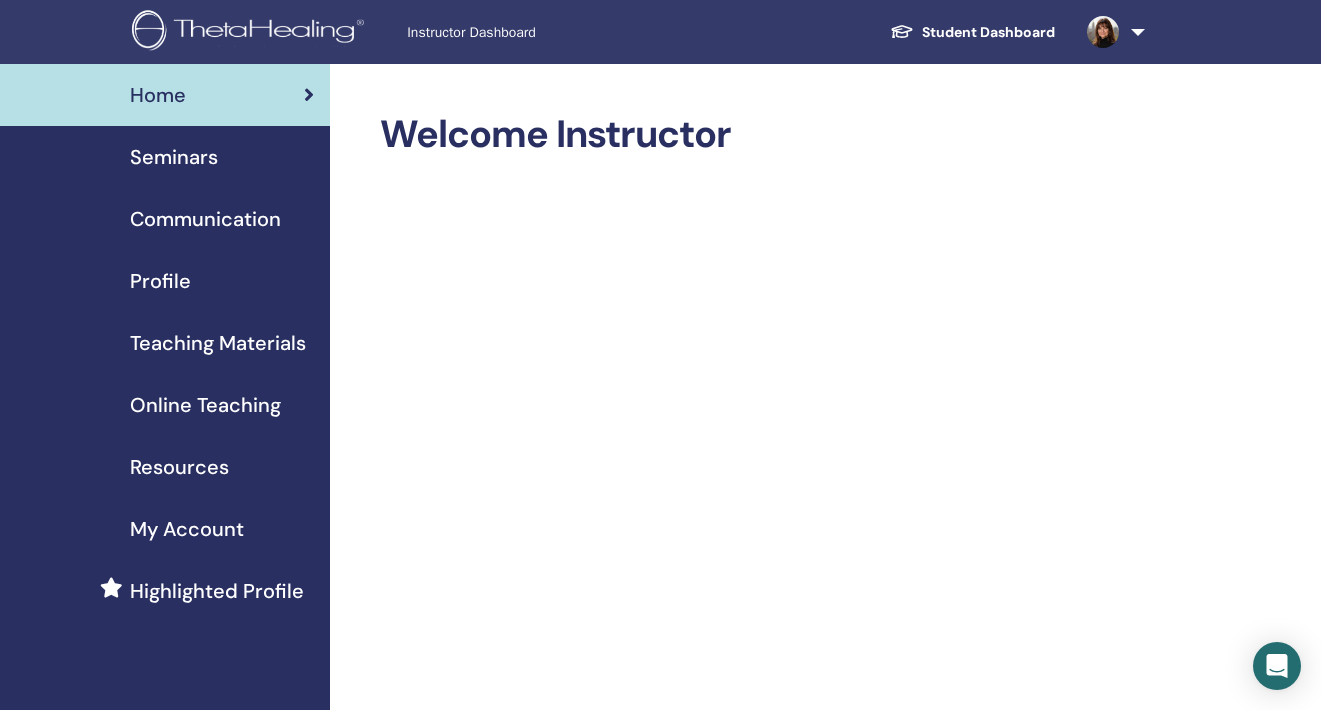 click on "Seminars" at bounding box center [174, 157] 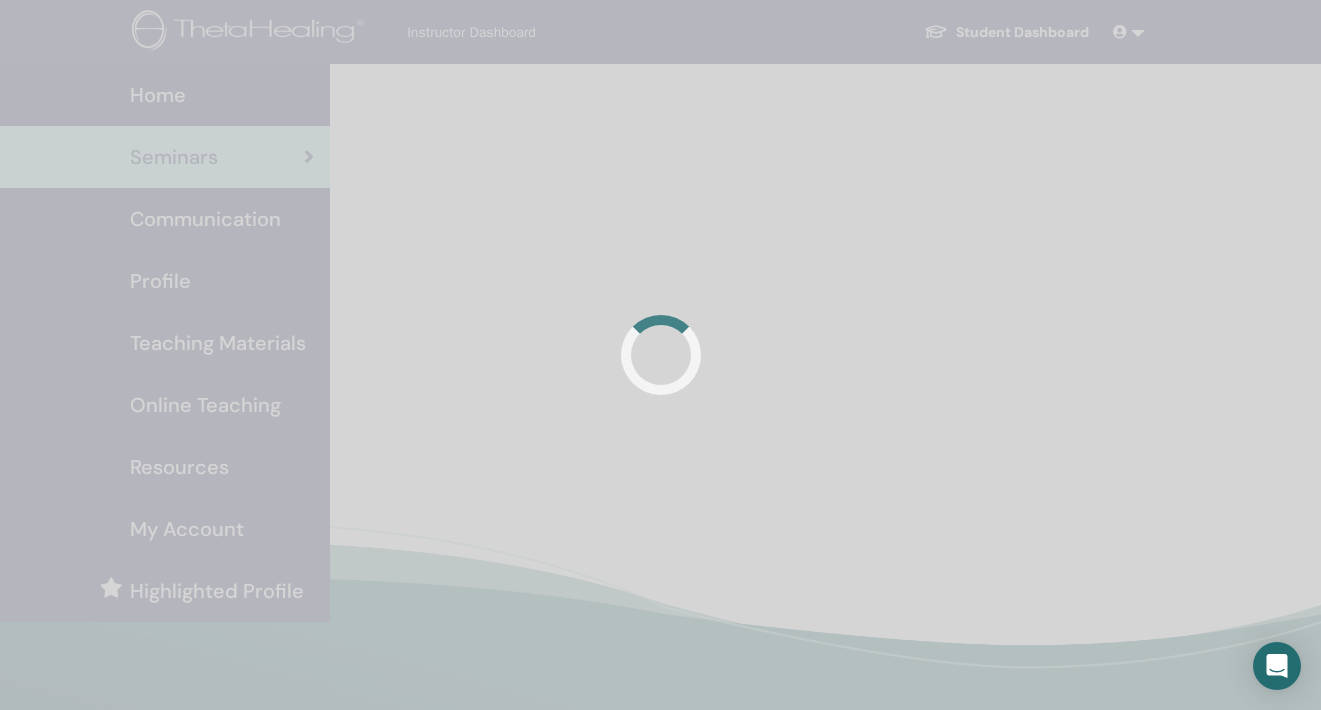 scroll, scrollTop: 0, scrollLeft: 0, axis: both 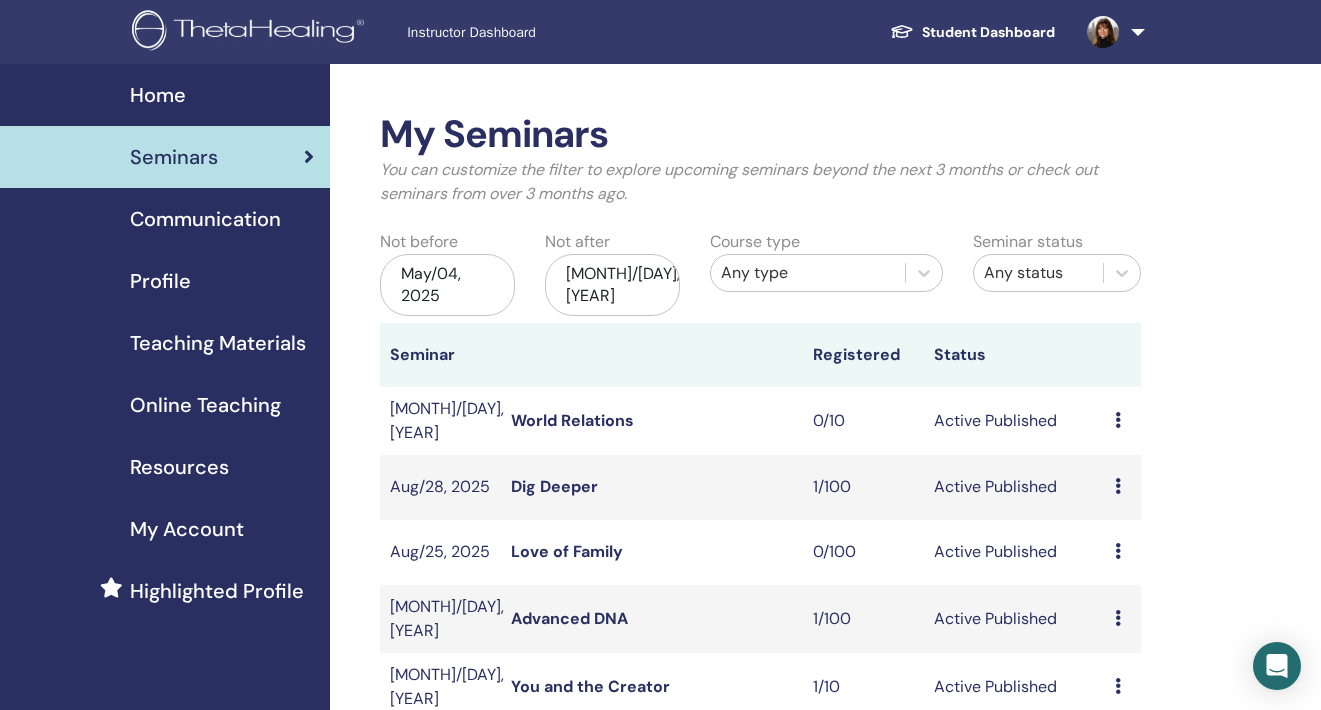 click on "[MONTH]/[YEAR]" at bounding box center [612, 285] 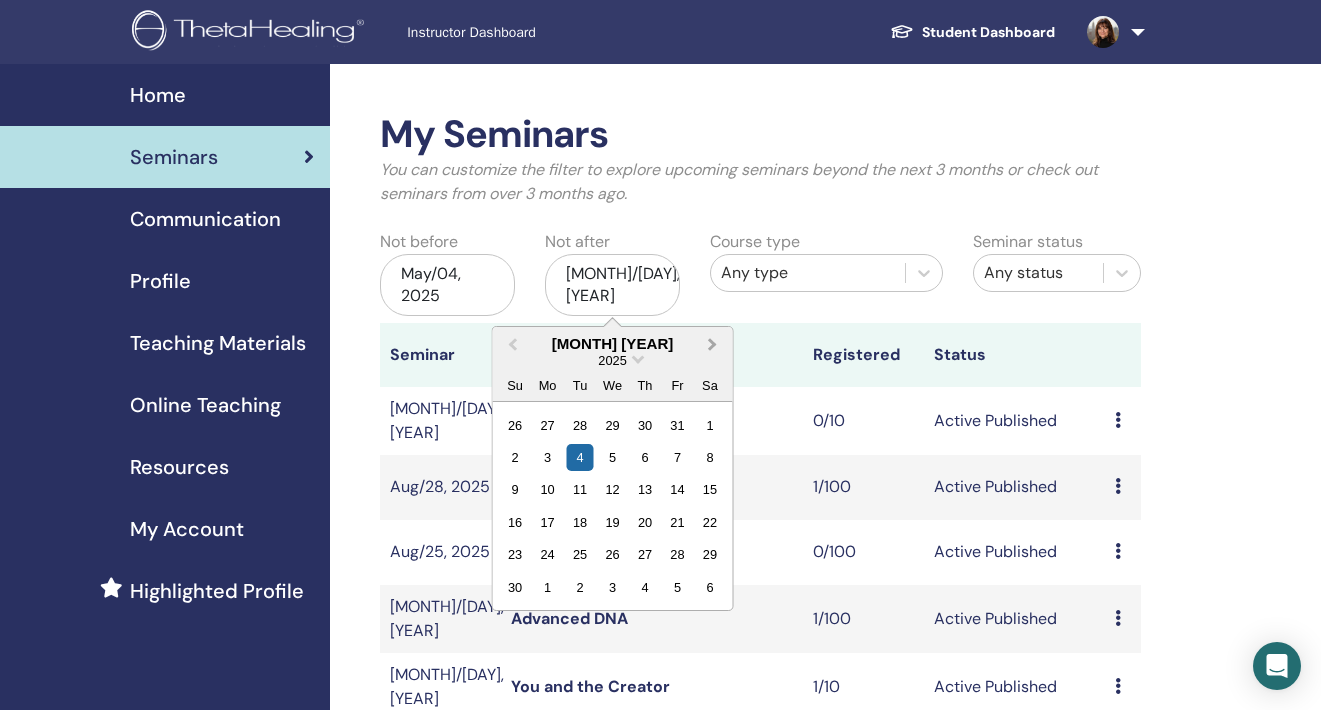 click on "Next Month" at bounding box center (715, 345) 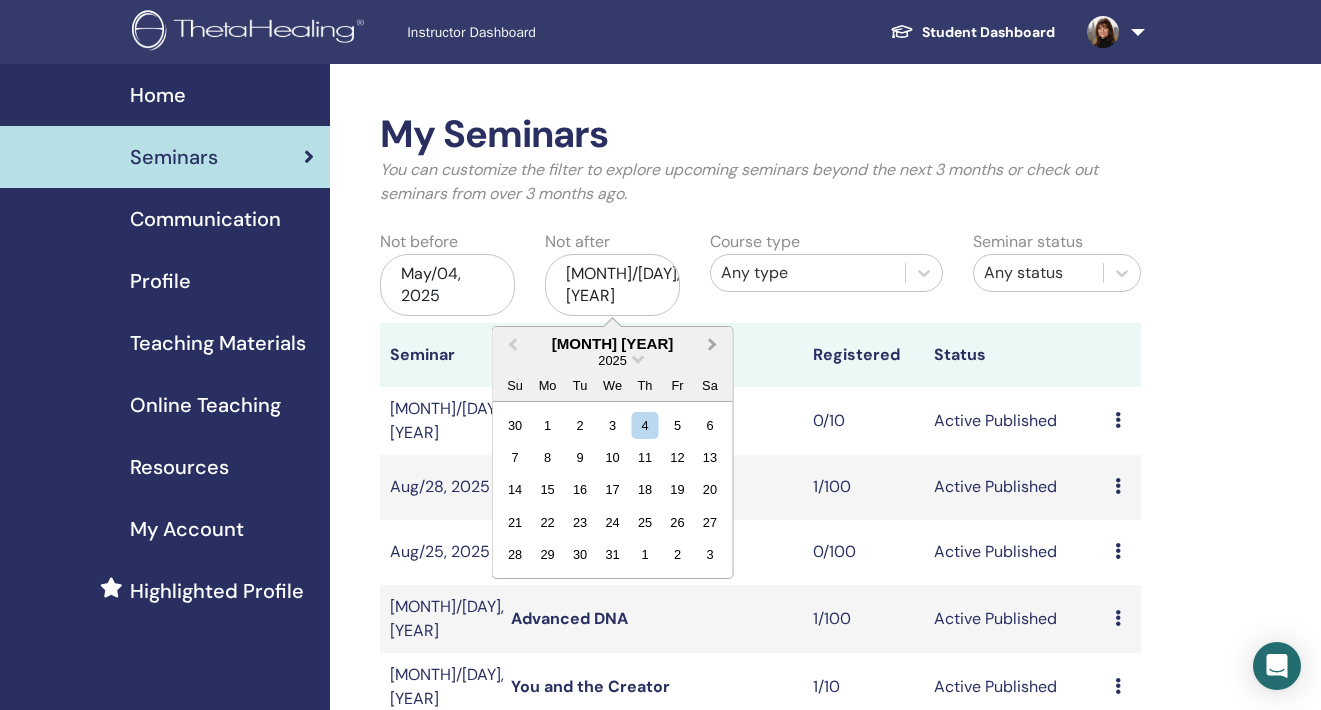 click on "Next Month" at bounding box center (715, 345) 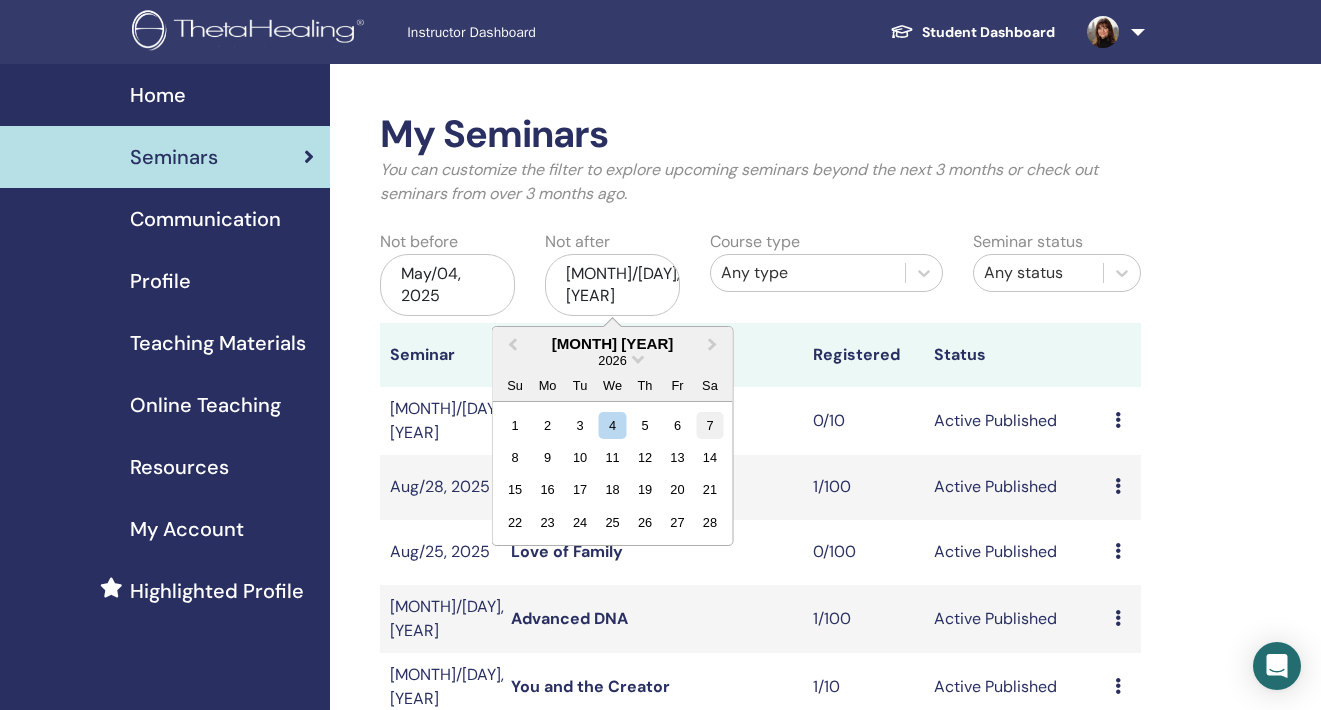 click on "7" at bounding box center (709, 424) 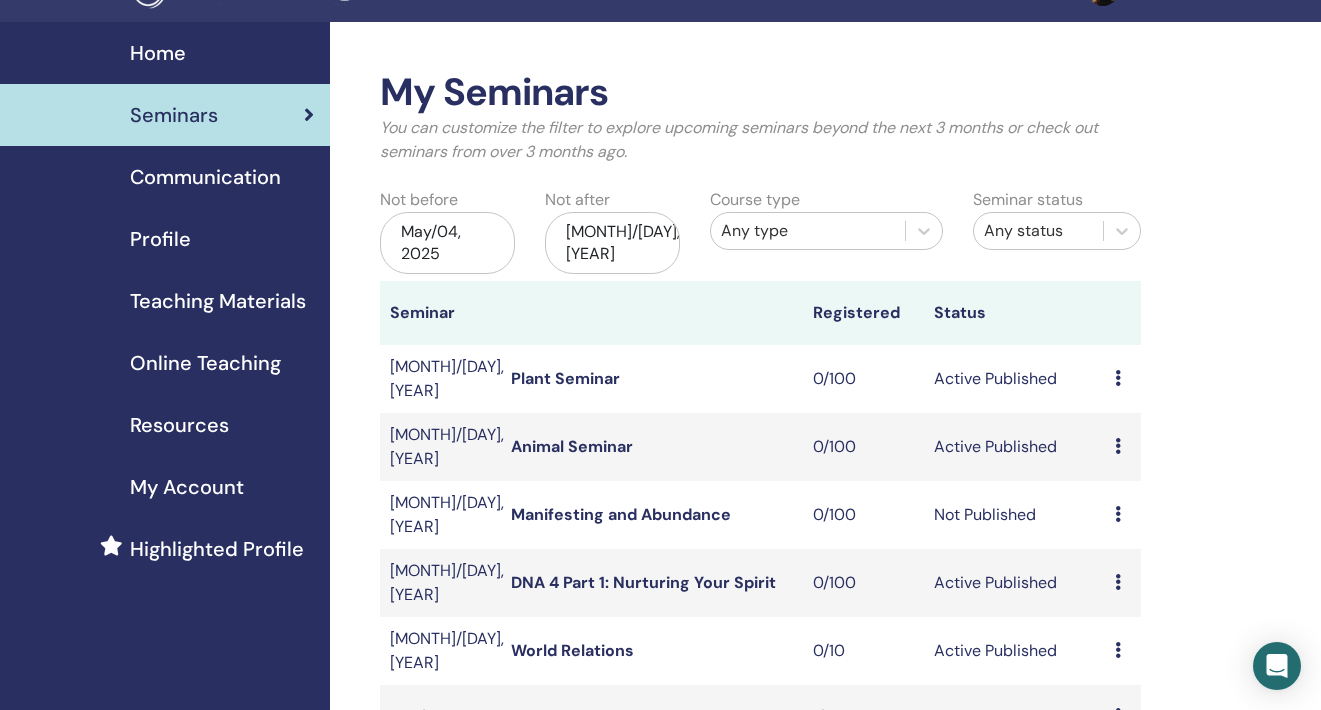 scroll, scrollTop: 141, scrollLeft: 0, axis: vertical 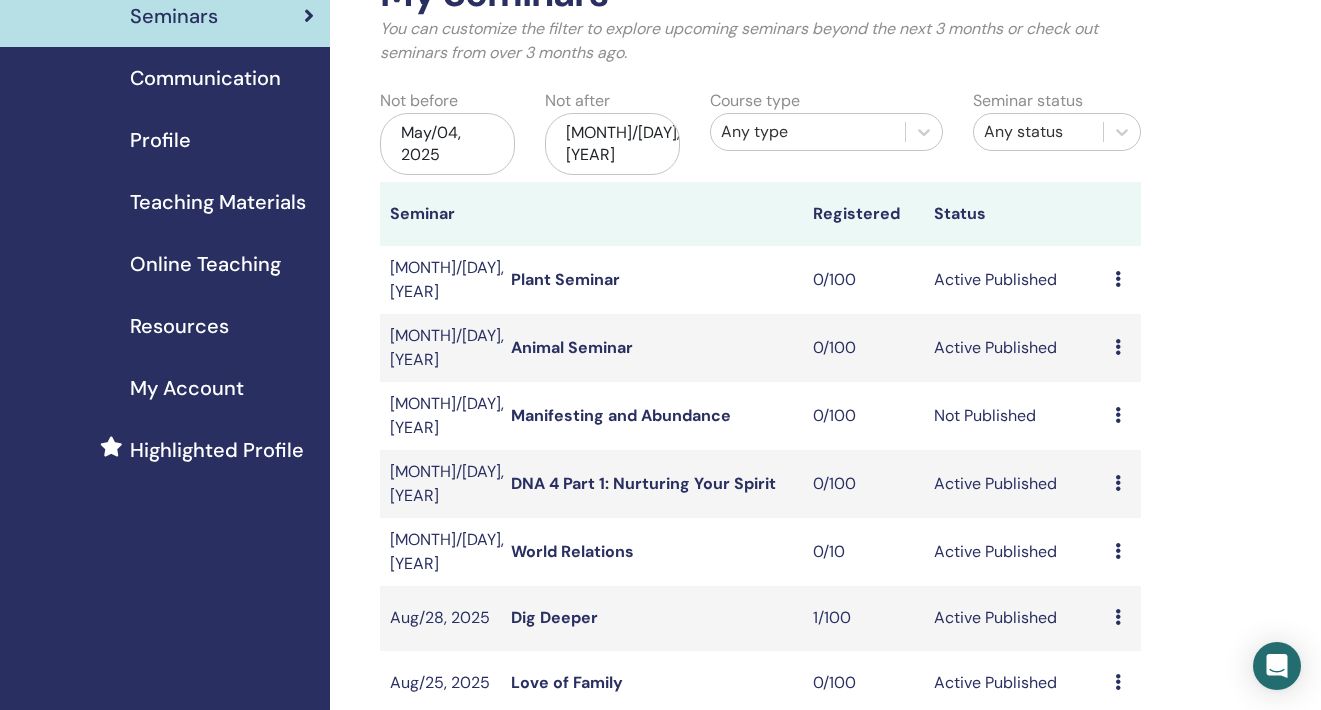 click on "DNA 4 Part 1:  Nurturing Your Spirit" at bounding box center (643, 483) 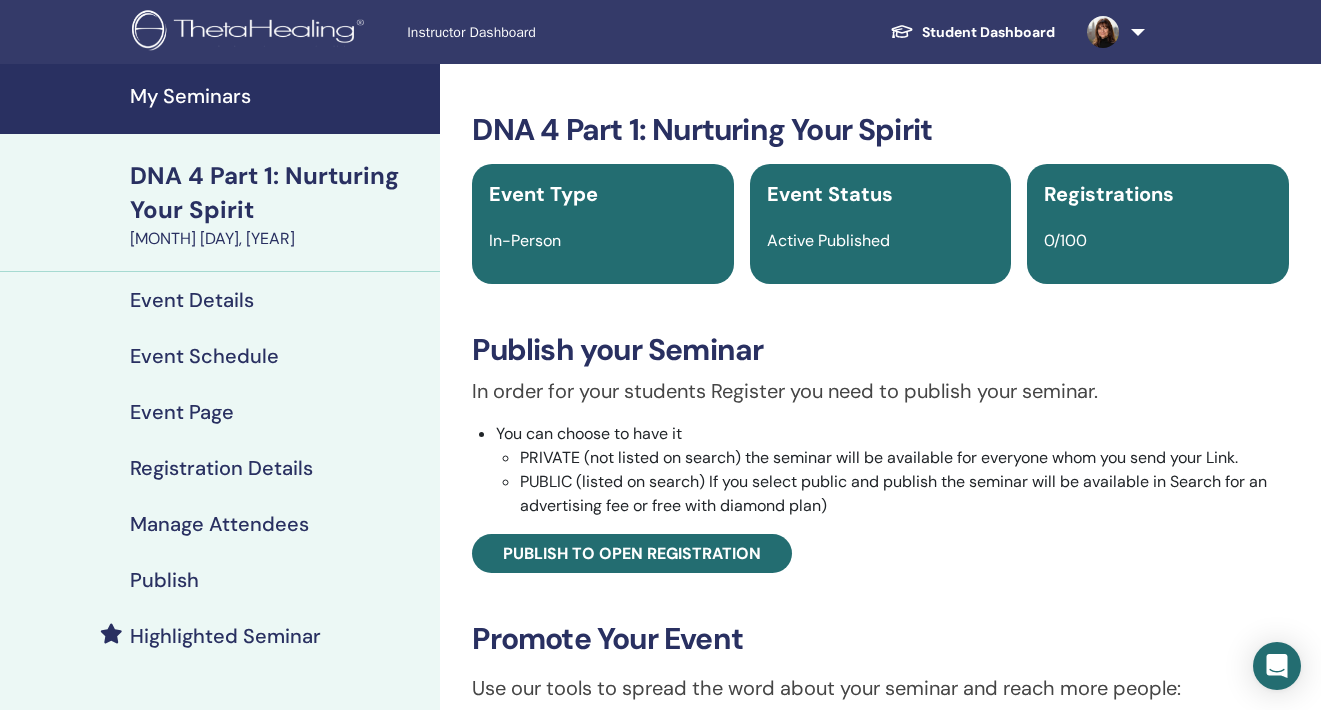 scroll, scrollTop: 0, scrollLeft: 0, axis: both 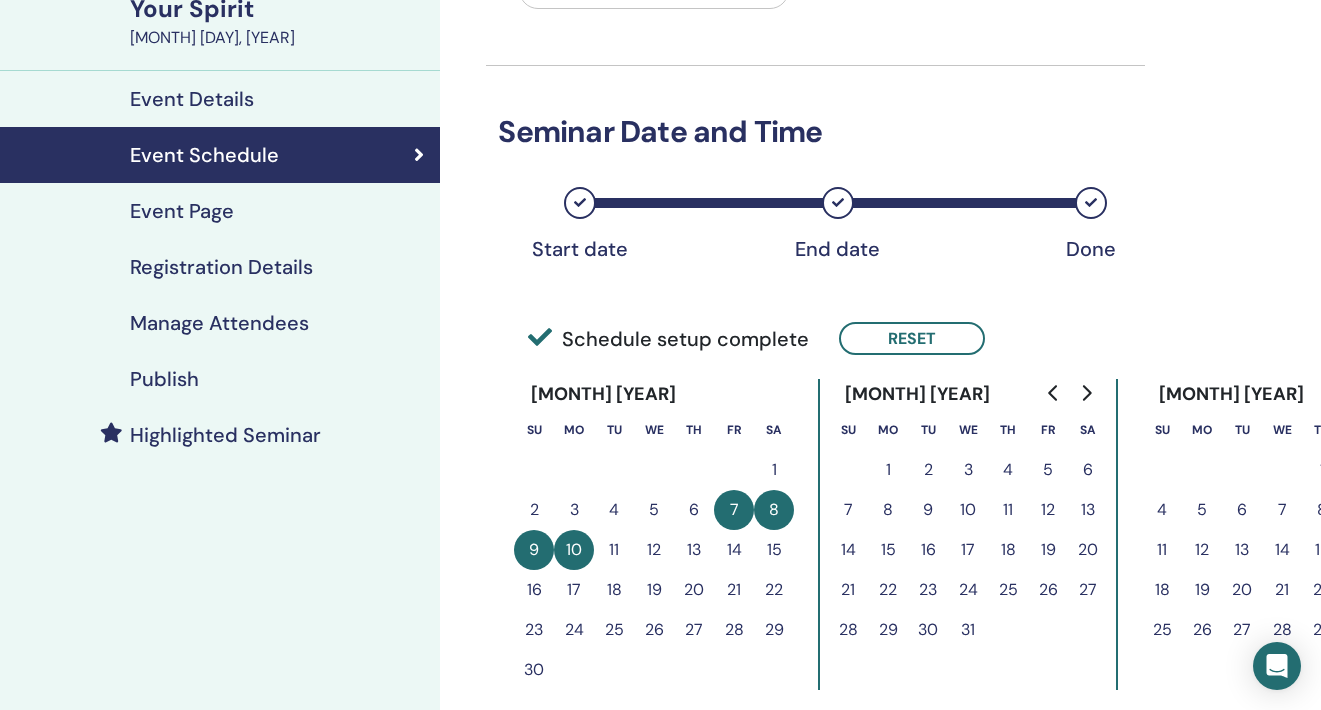 click on "5" at bounding box center [654, 510] 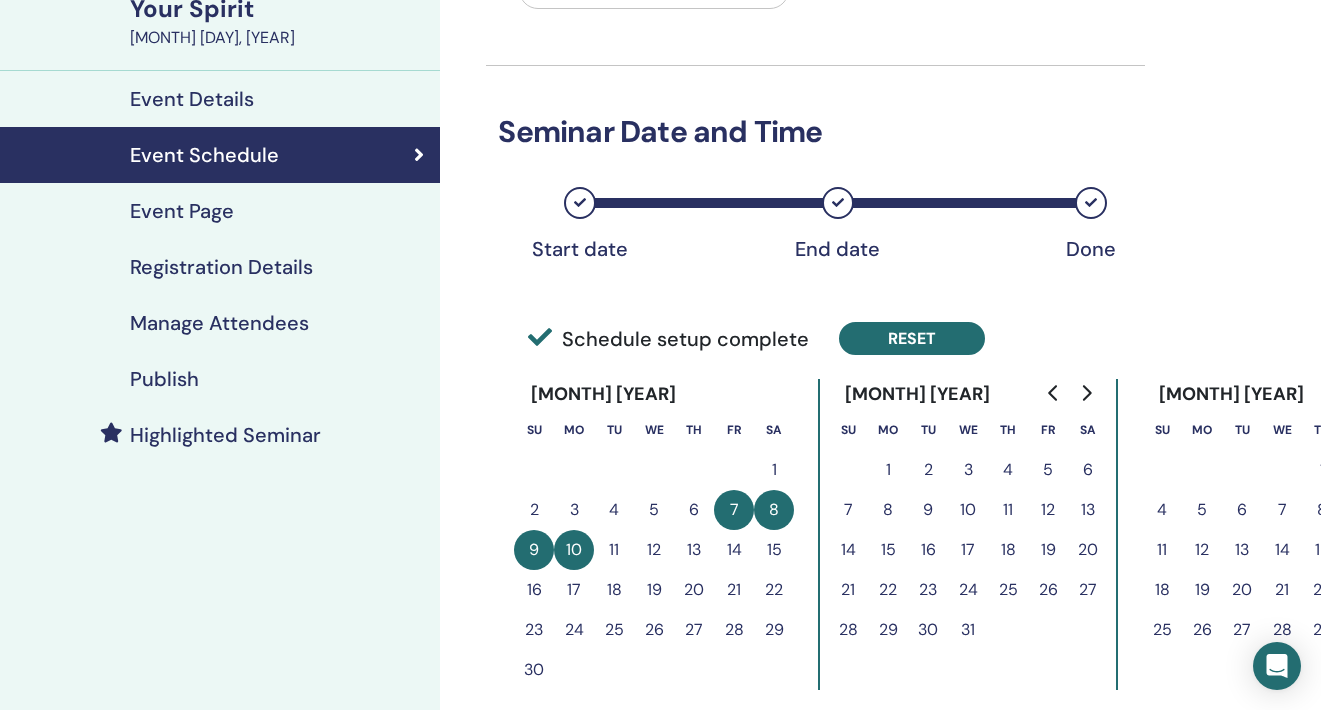 click on "Reset" at bounding box center (912, 338) 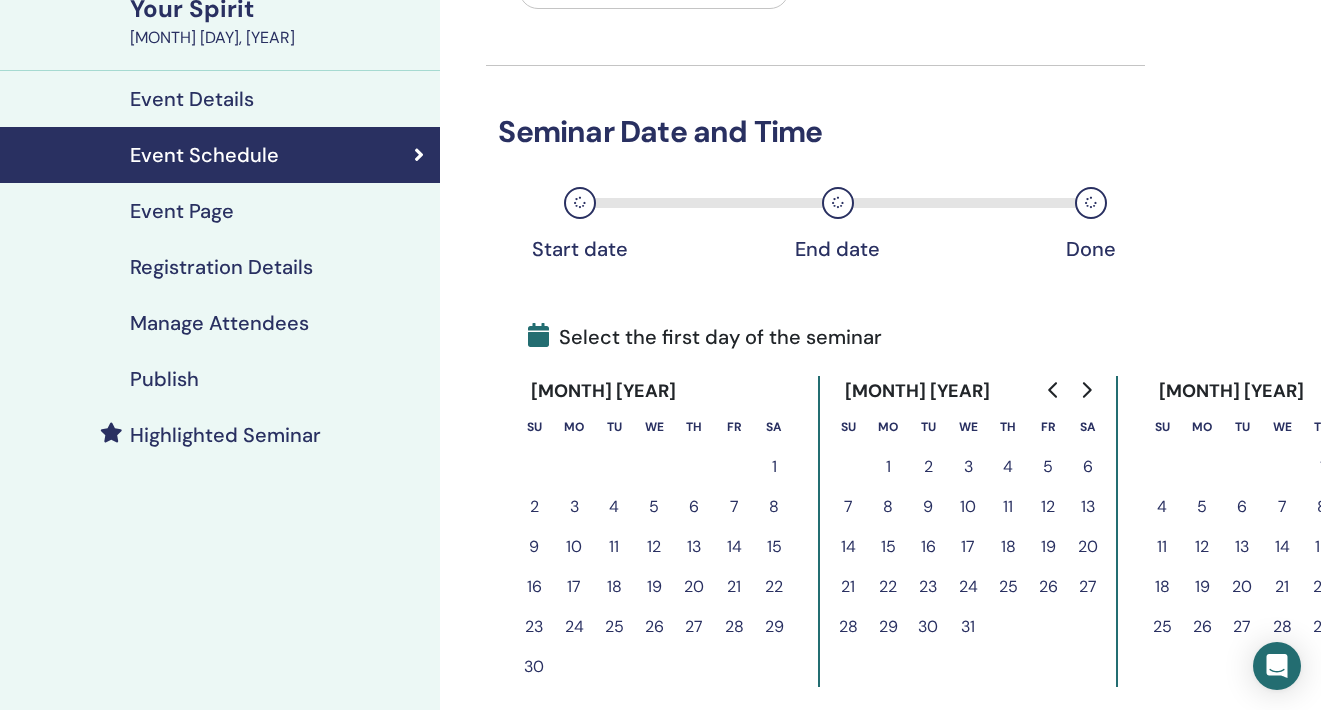 click on "5" at bounding box center [654, 507] 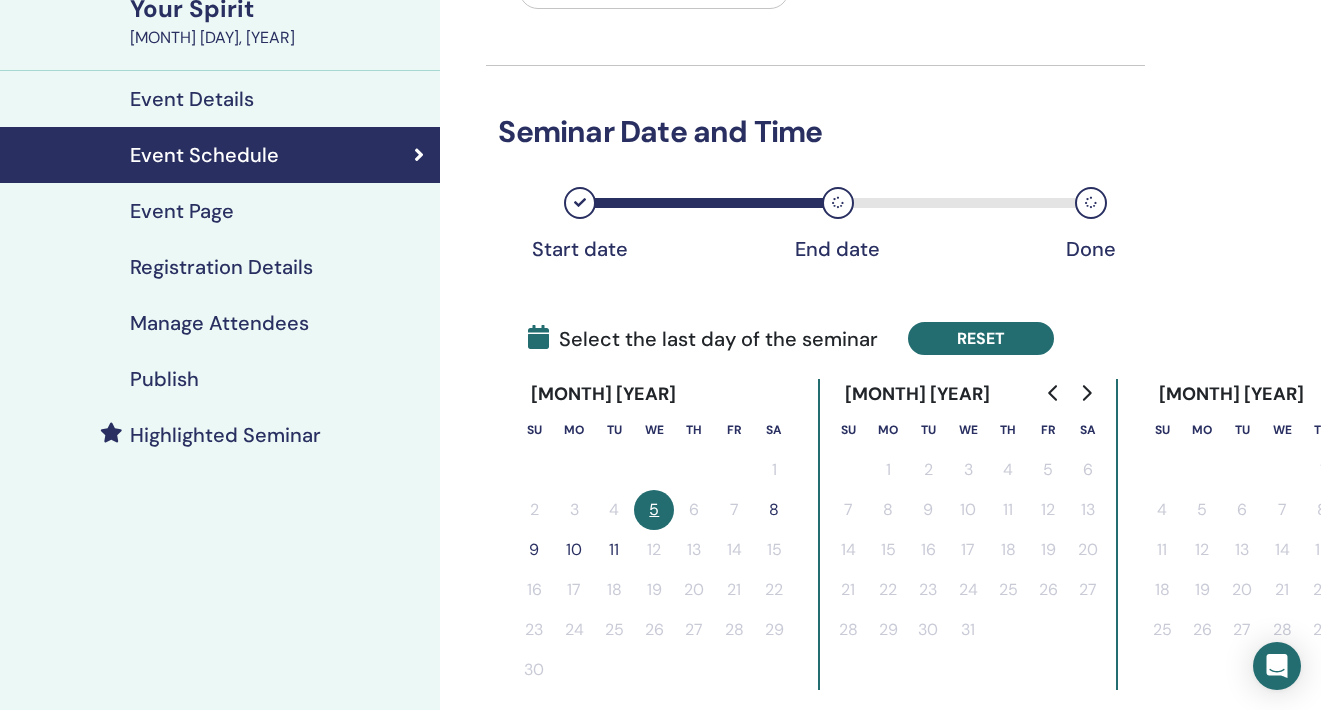 click on "Reset" at bounding box center [981, 338] 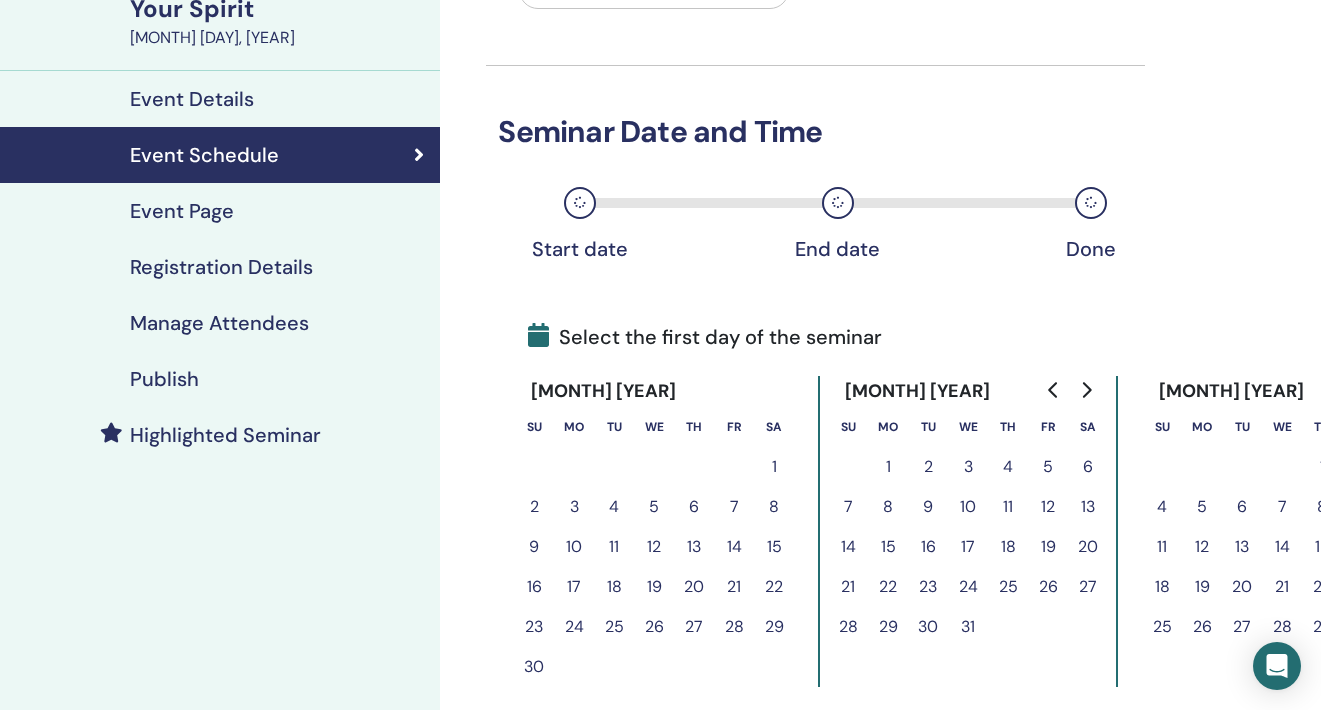 click on "6" at bounding box center (694, 507) 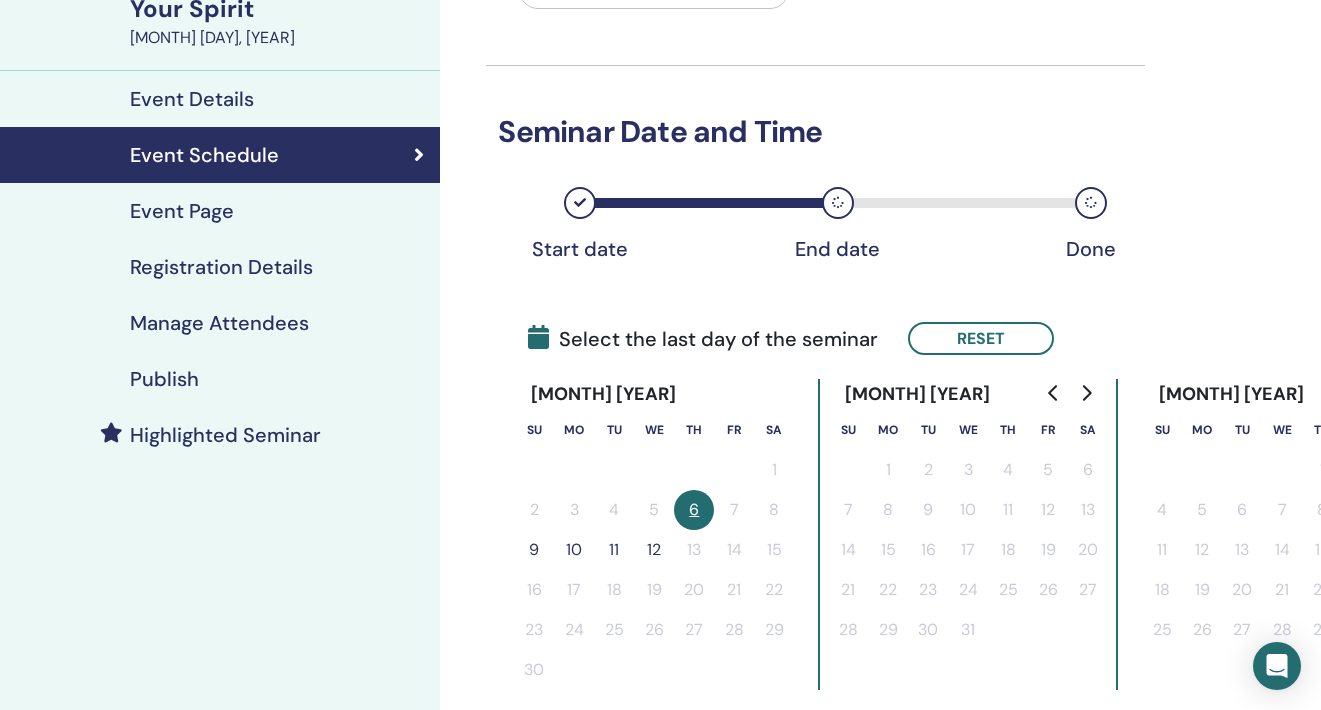 click on "9" at bounding box center (534, 550) 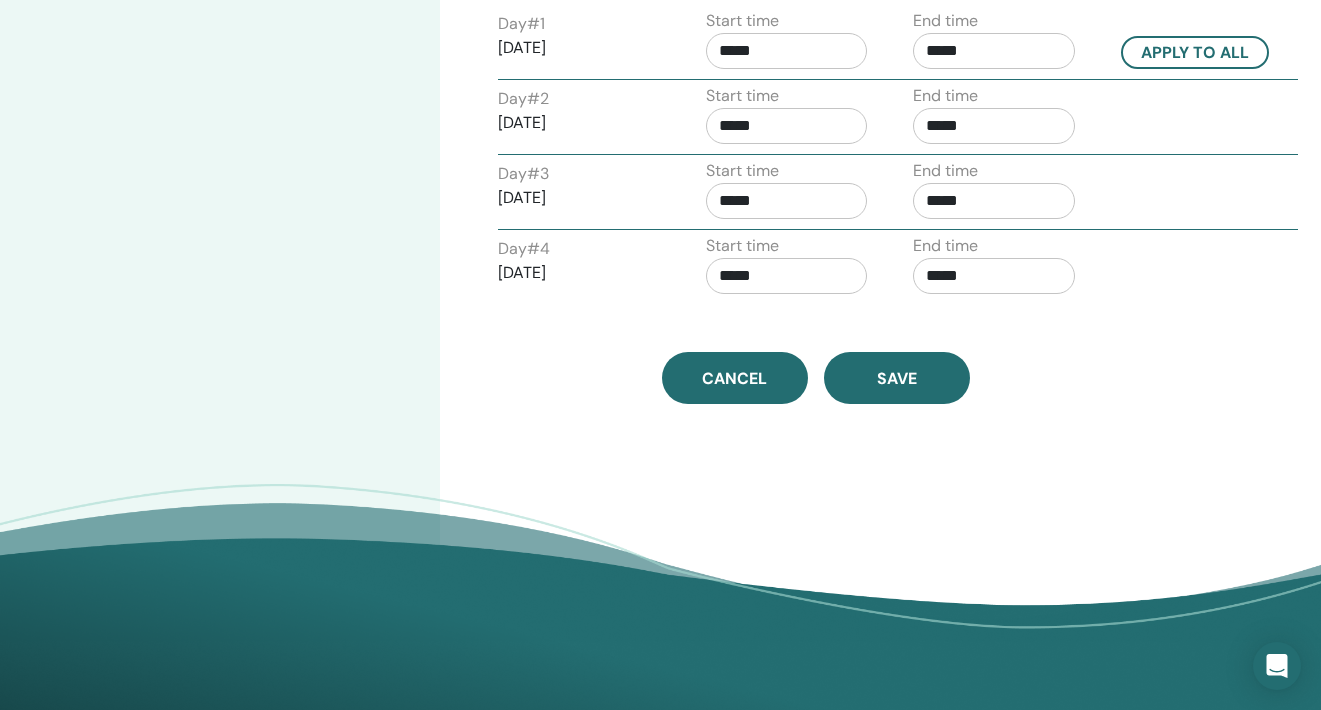 scroll, scrollTop: 913, scrollLeft: 0, axis: vertical 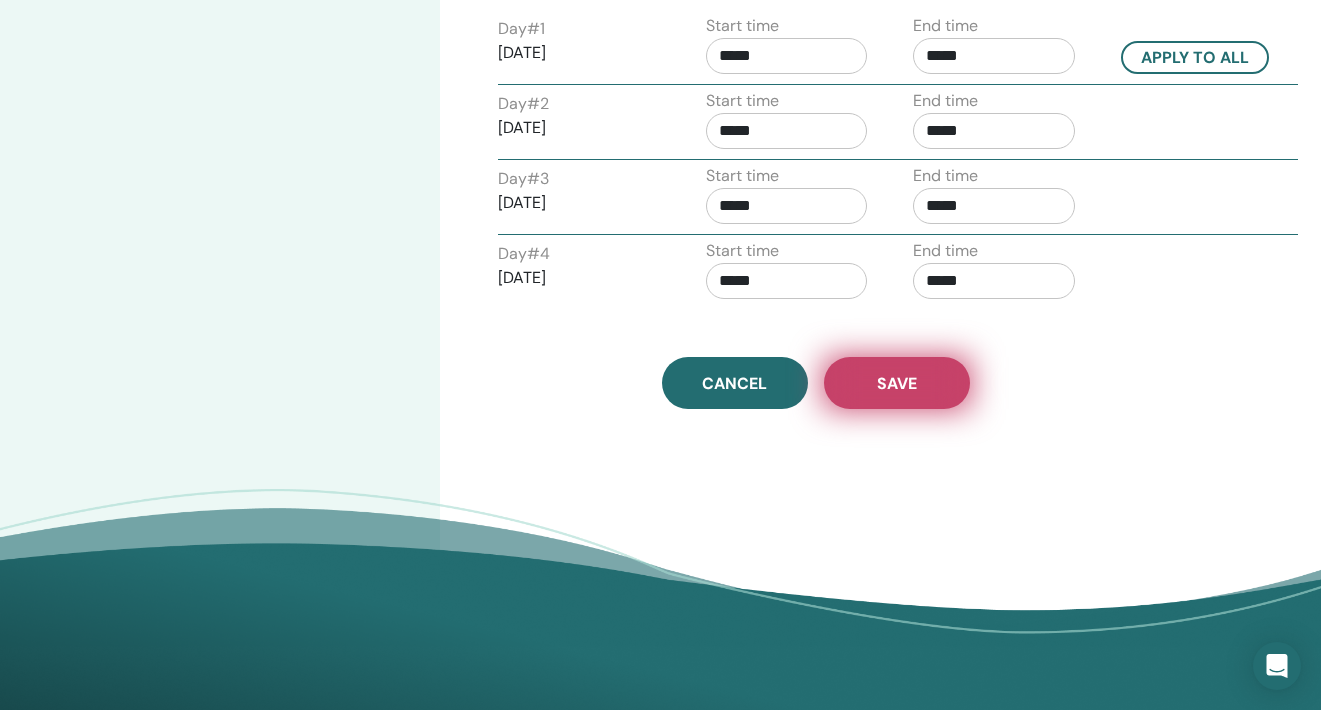 click on "Save" at bounding box center [897, 383] 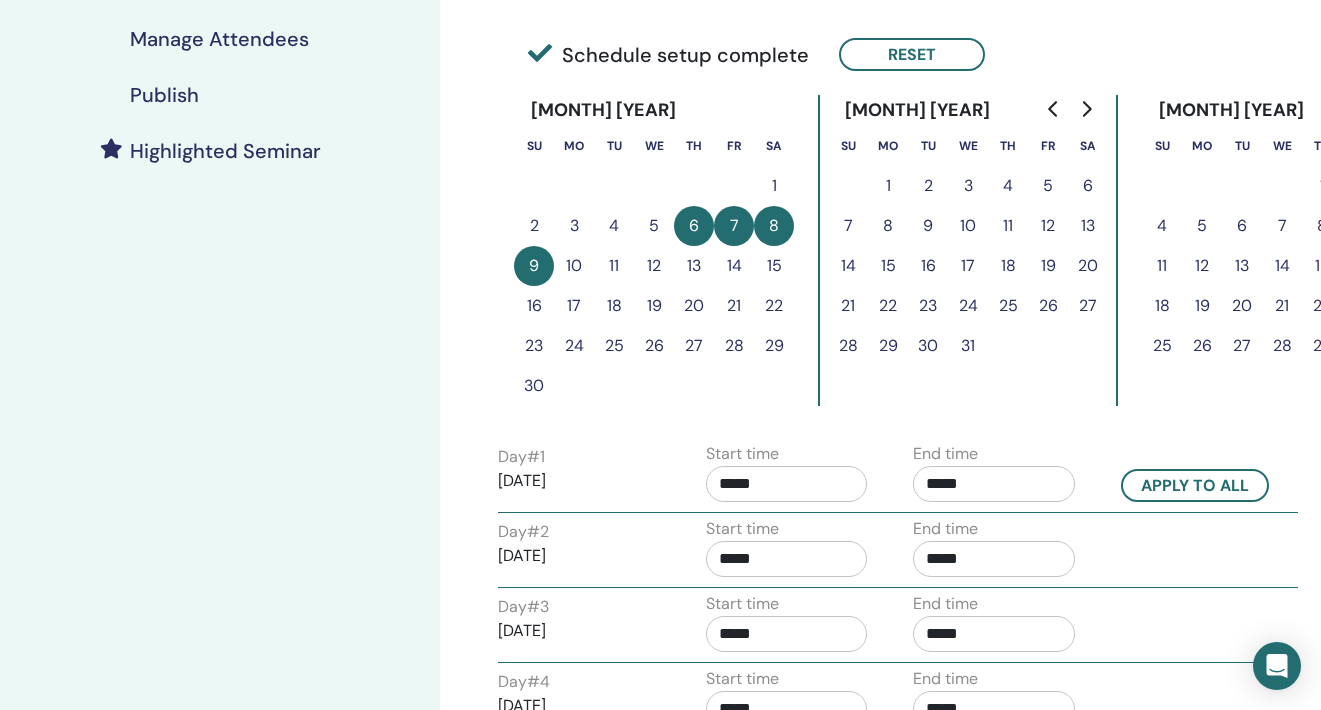 scroll, scrollTop: 490, scrollLeft: 0, axis: vertical 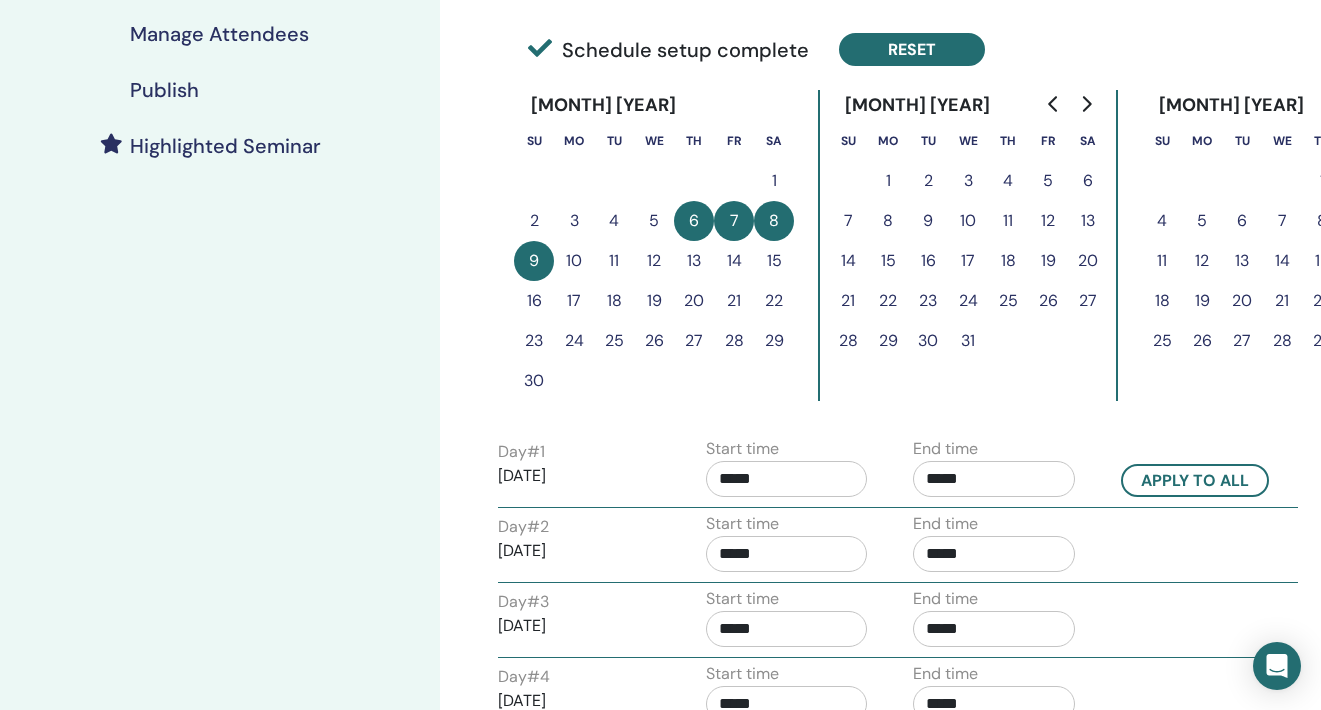 click on "Reset" at bounding box center (912, 49) 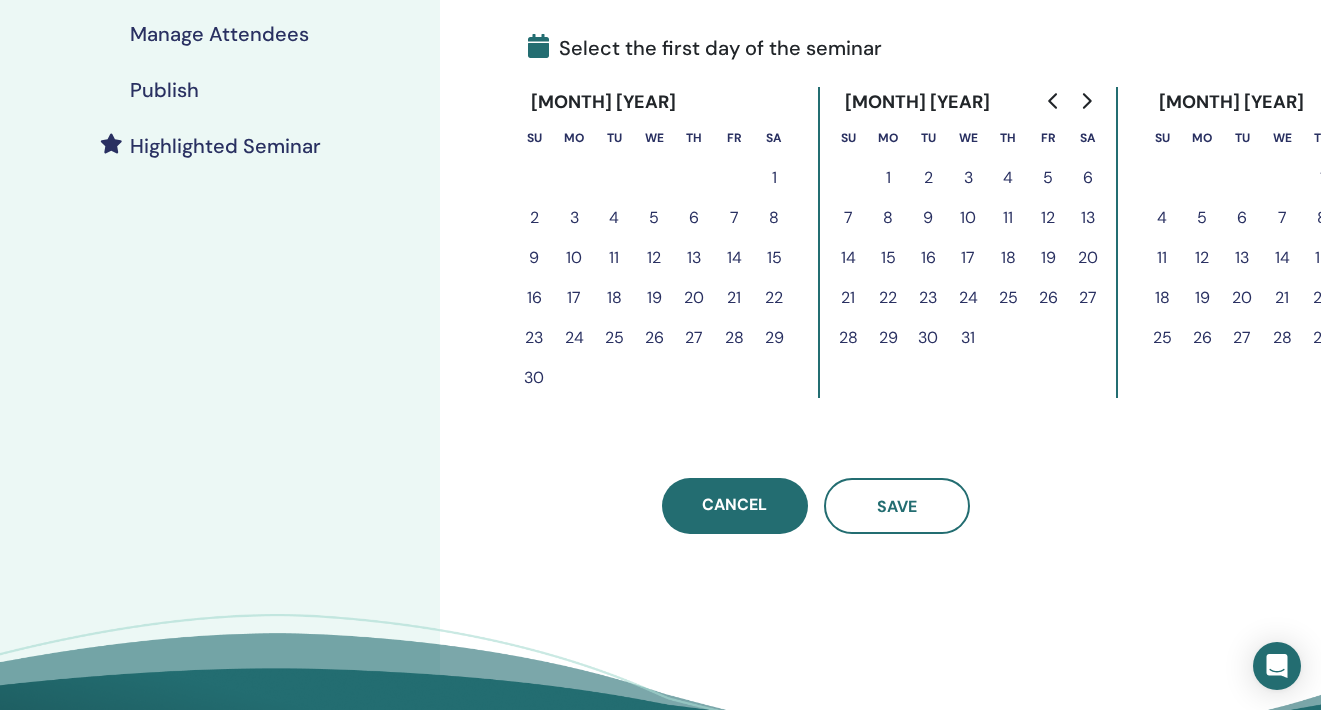 click on "7" at bounding box center [734, 218] 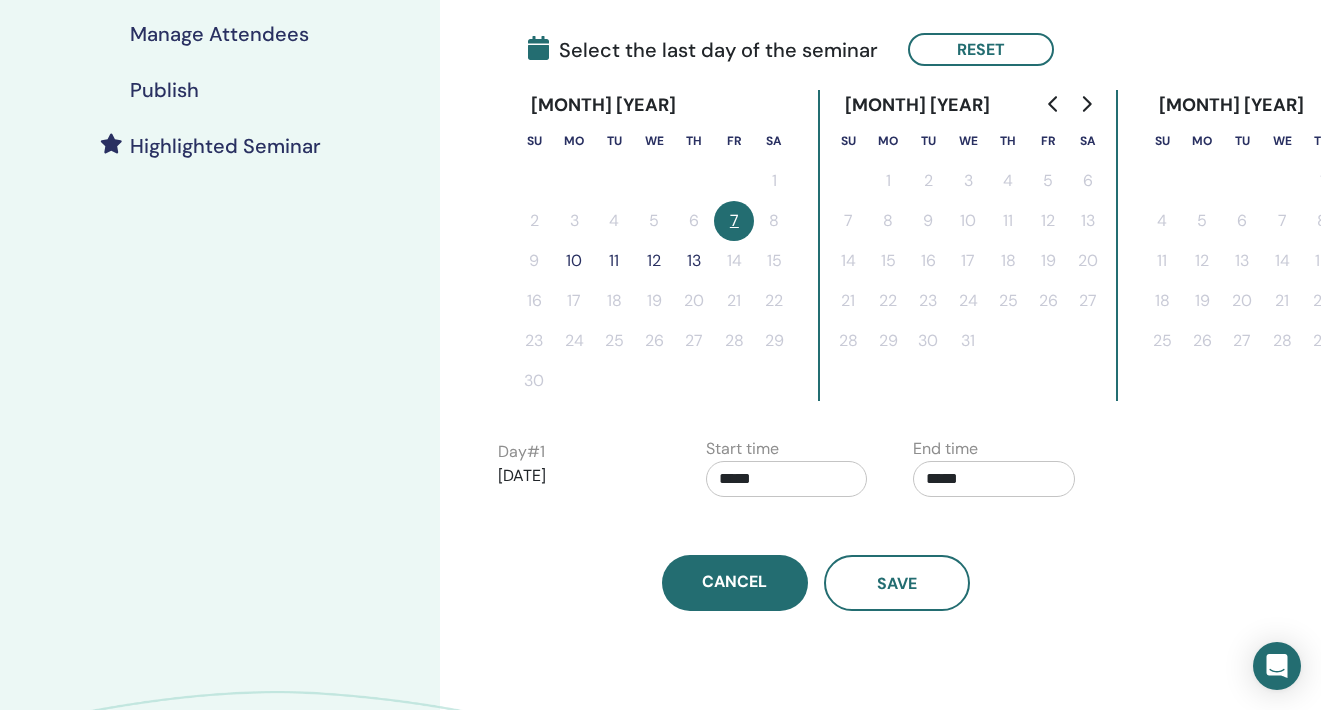click on "10" at bounding box center [574, 261] 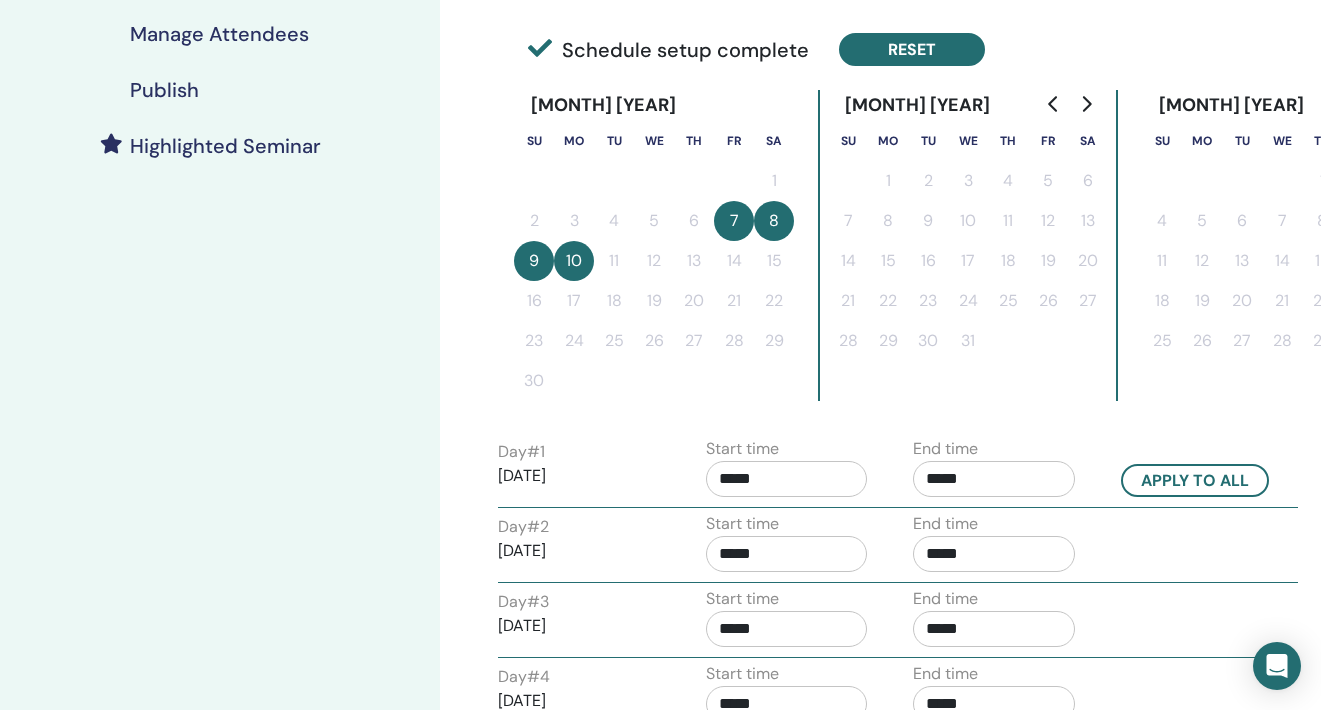 click on "Reset" at bounding box center (912, 49) 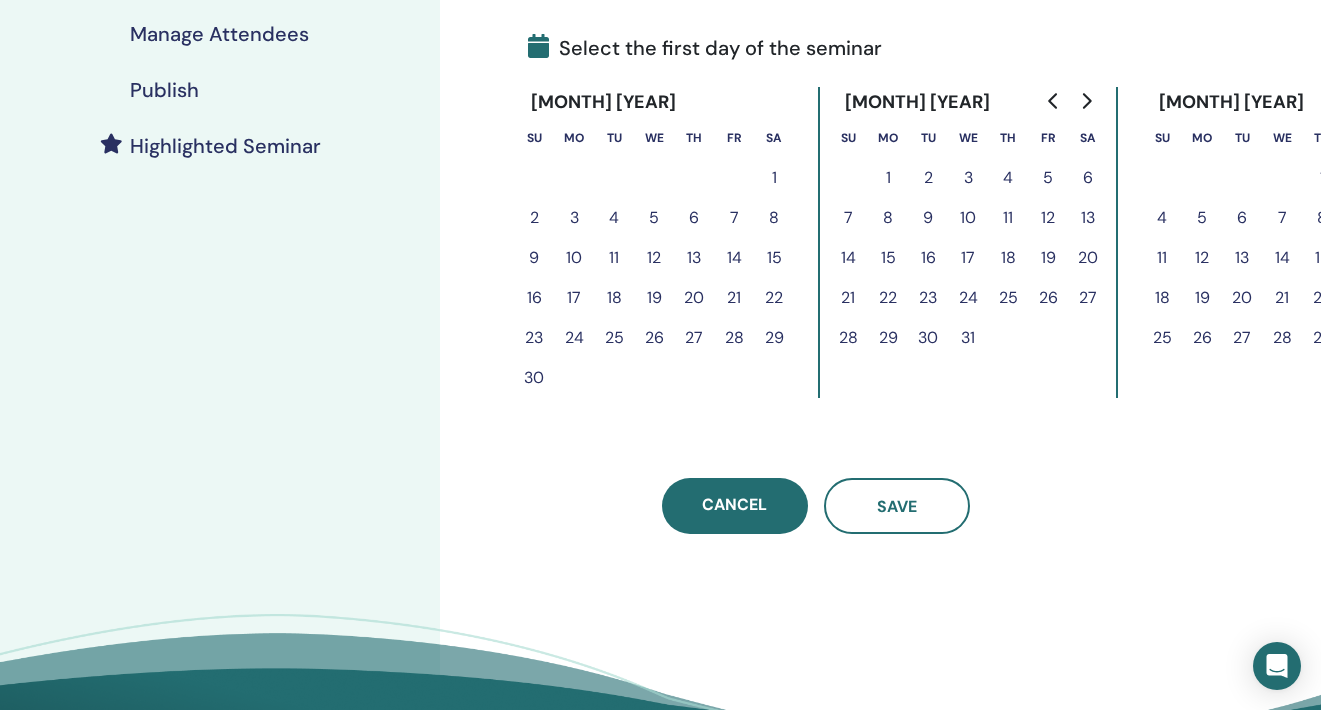 click on "4" at bounding box center (614, 218) 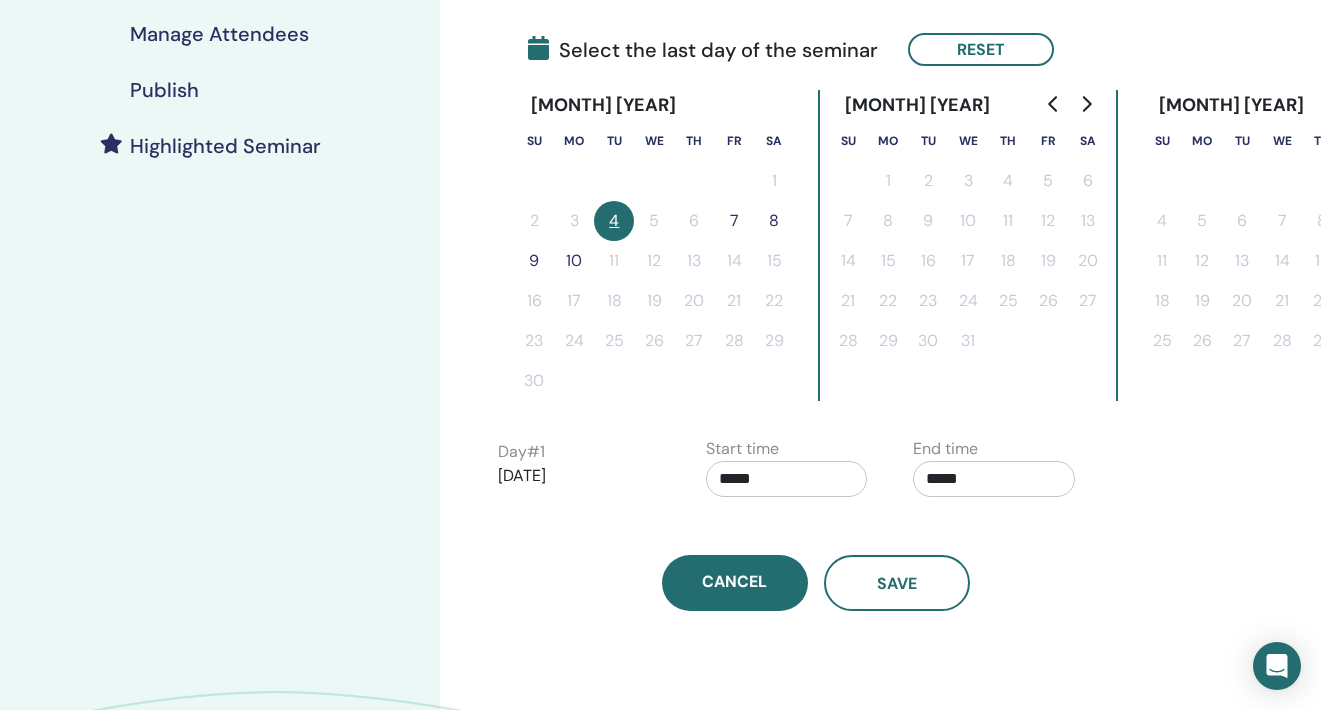 click on "7" at bounding box center (734, 221) 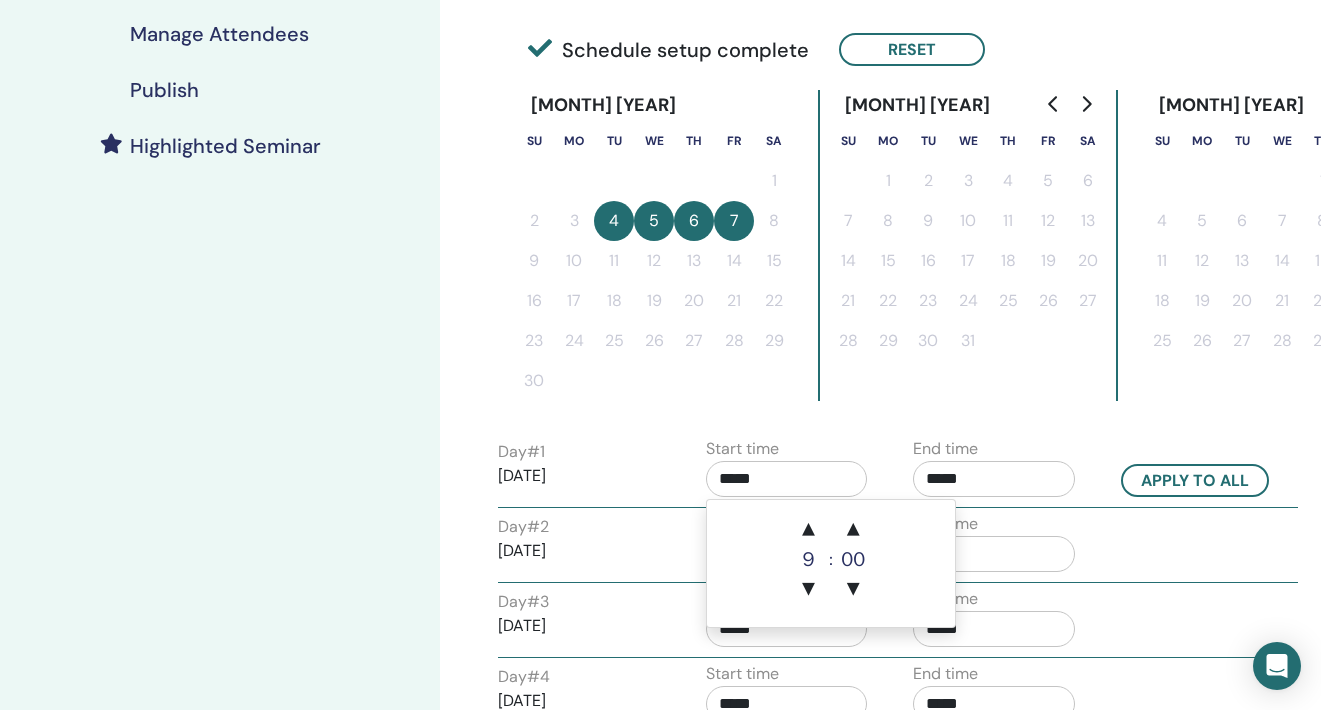 click on "*****" at bounding box center (787, 479) 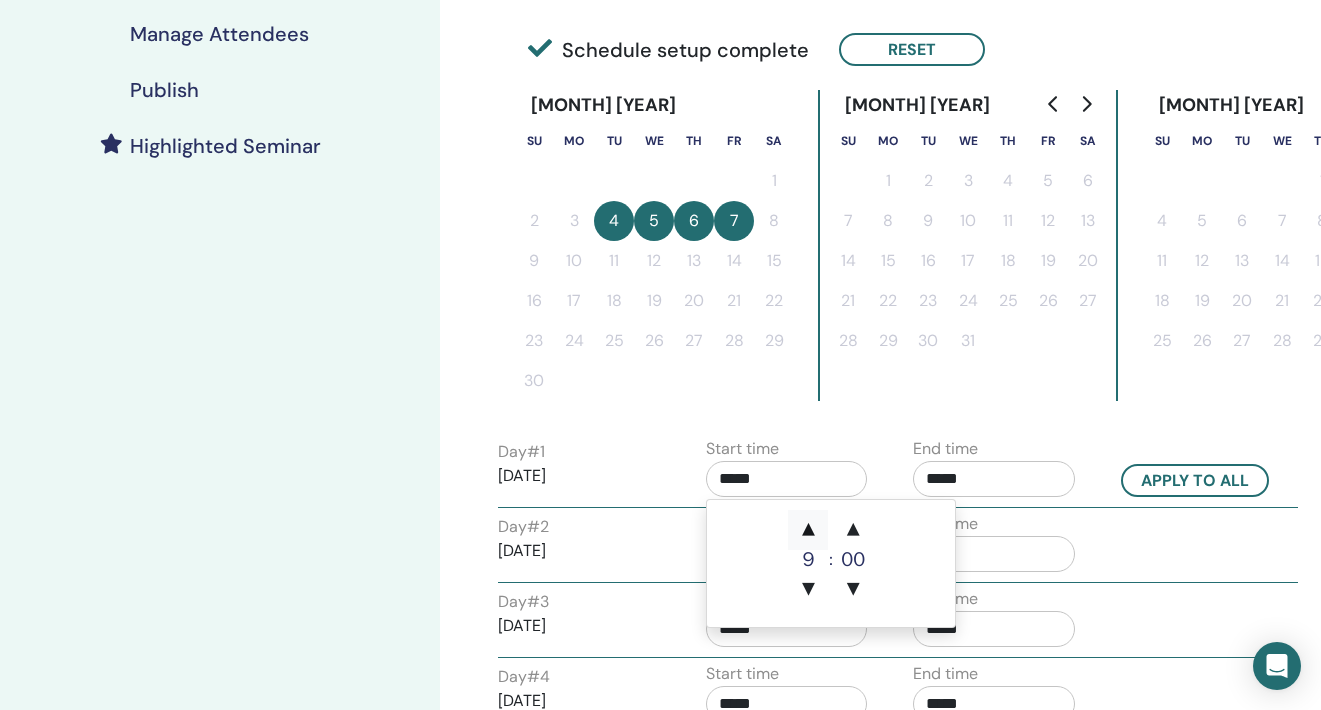 click on "▲" at bounding box center [808, 530] 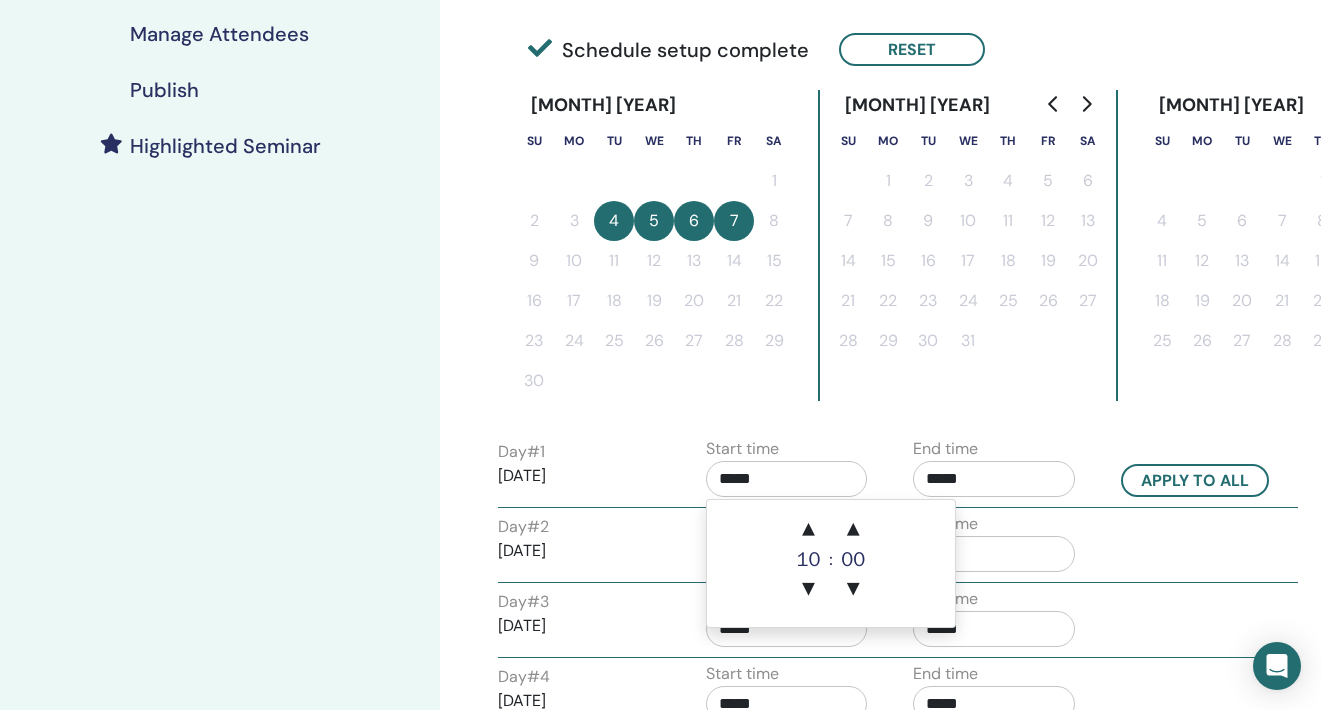click on "*****" at bounding box center (994, 479) 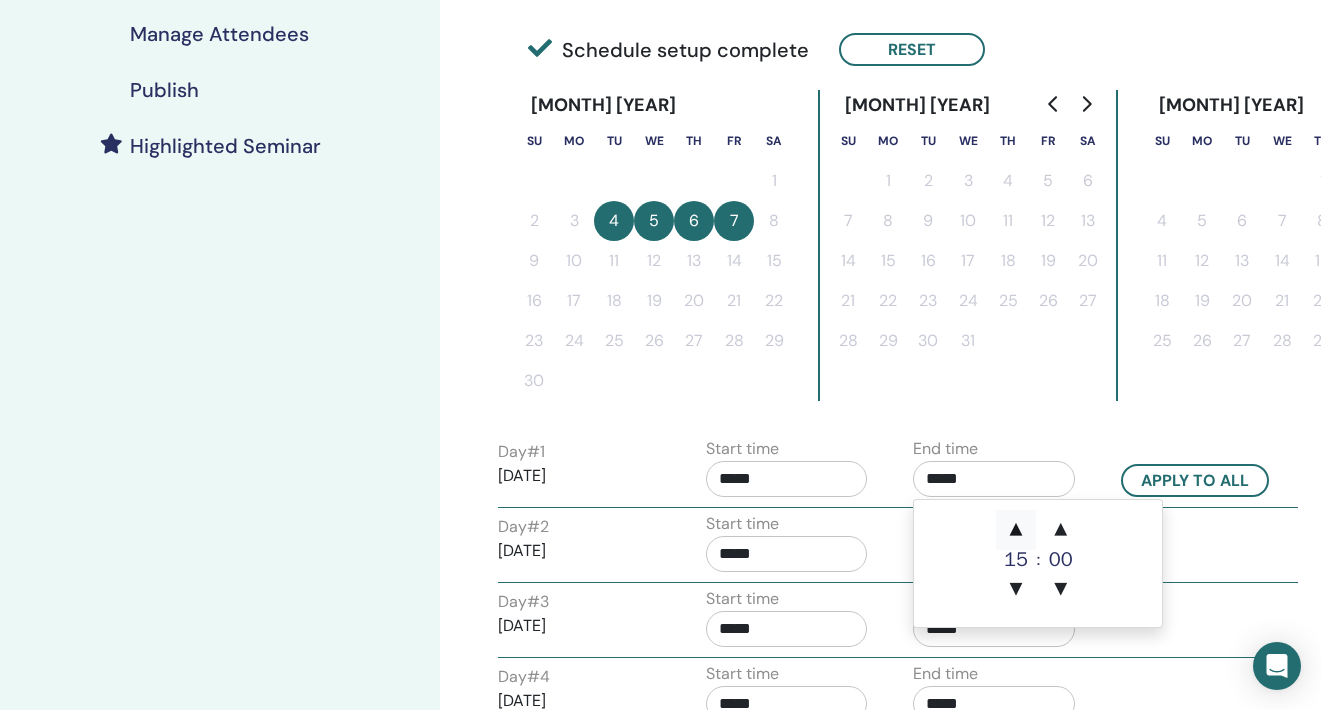 click on "▲" at bounding box center (1016, 530) 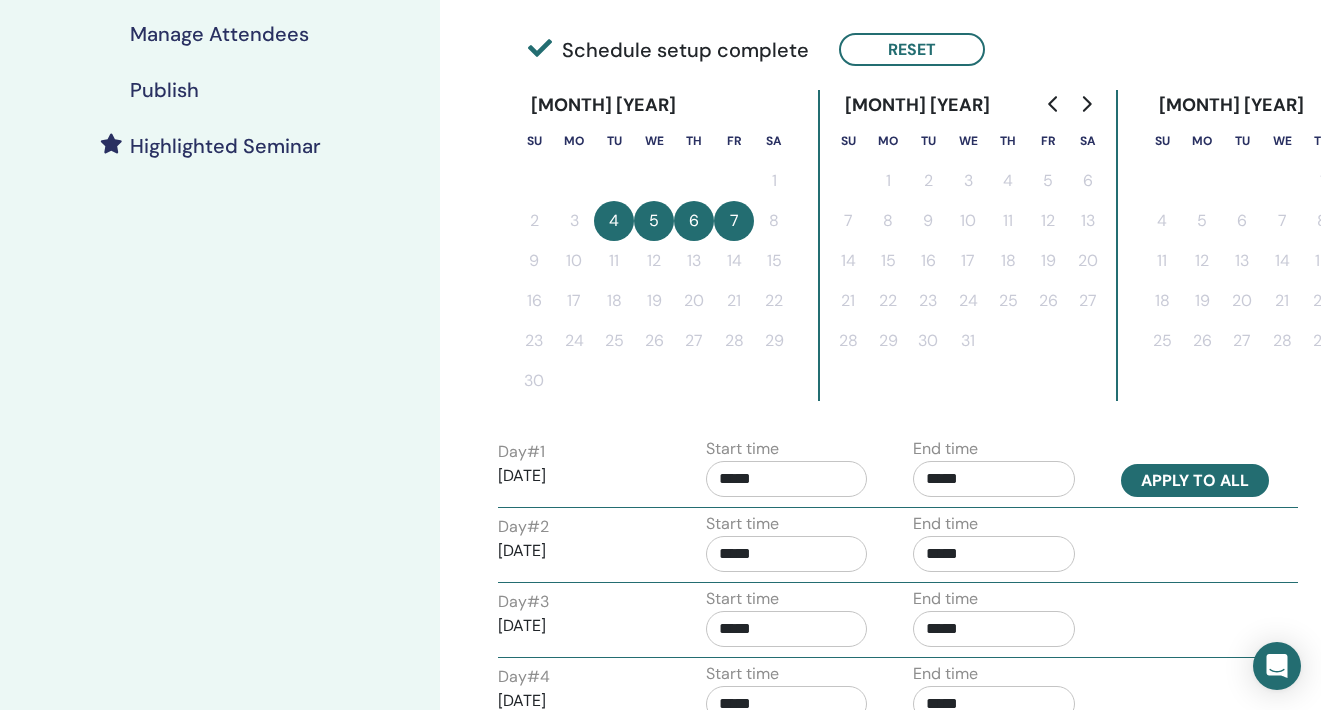 click on "Apply to all" at bounding box center [1195, 480] 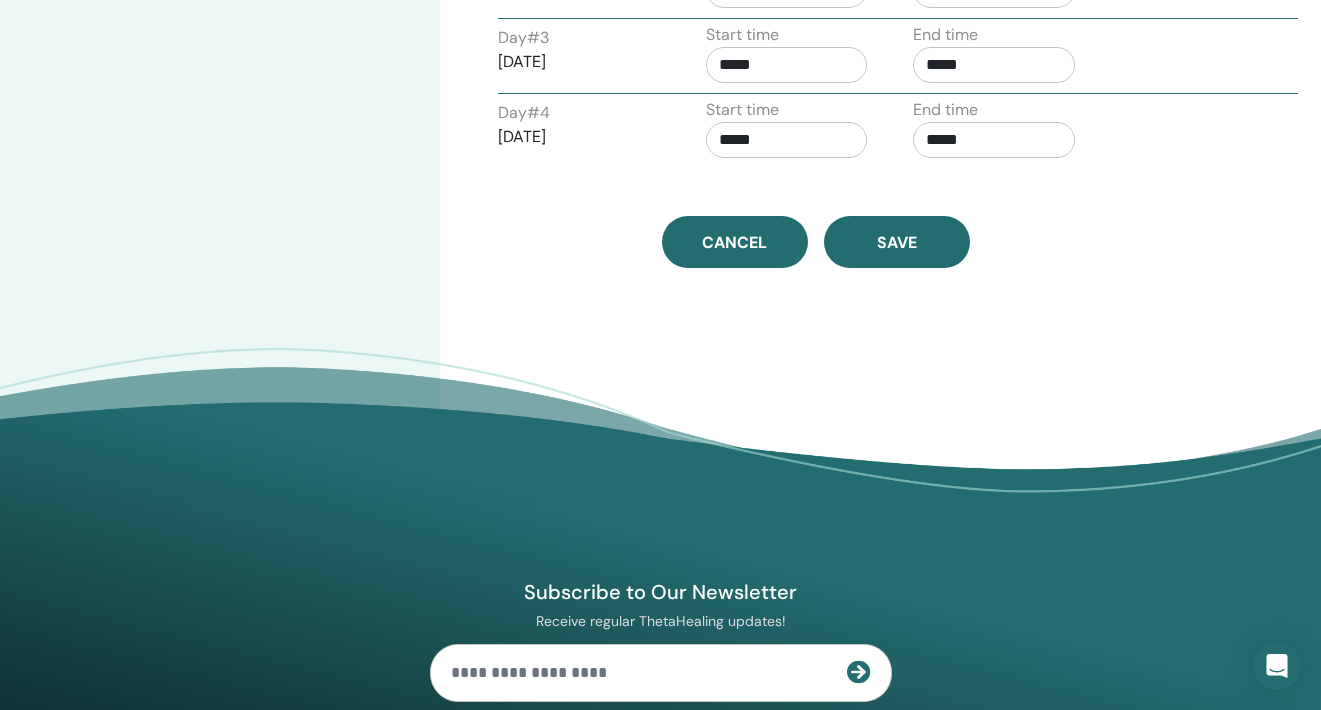 scroll, scrollTop: 1019, scrollLeft: 0, axis: vertical 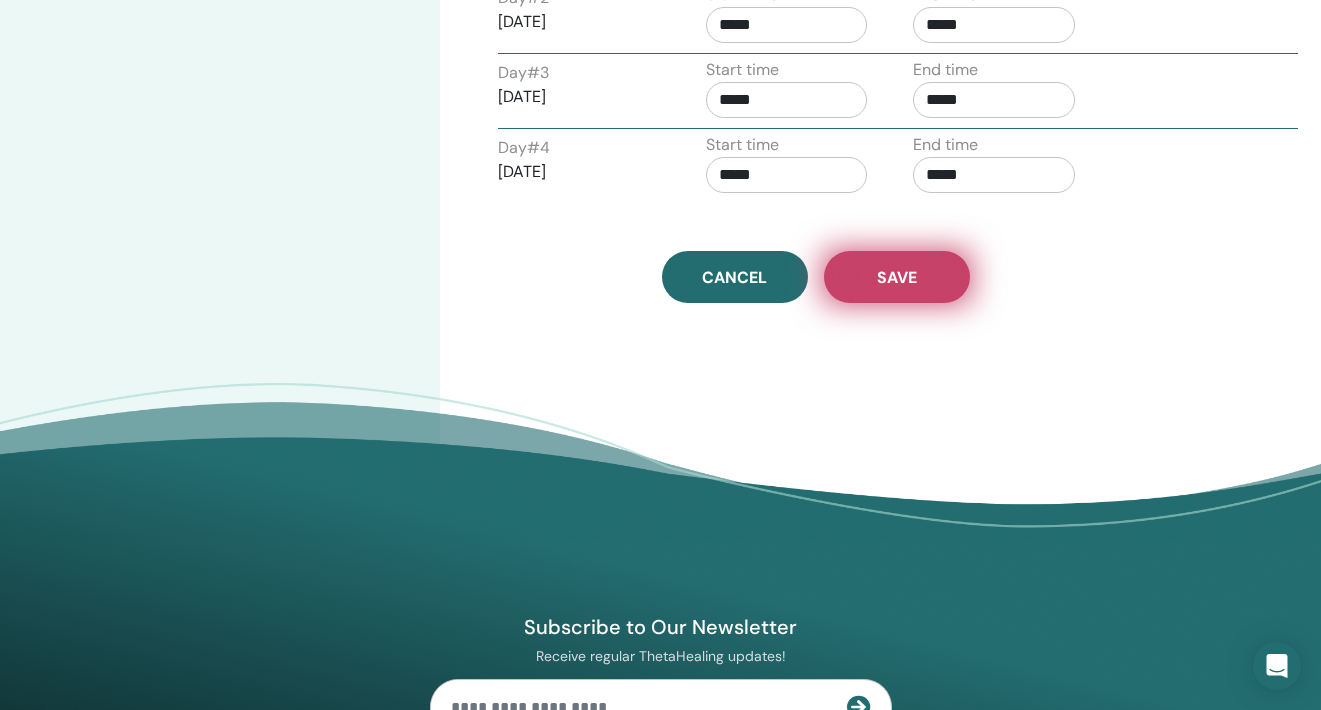 click on "Save" at bounding box center [897, 277] 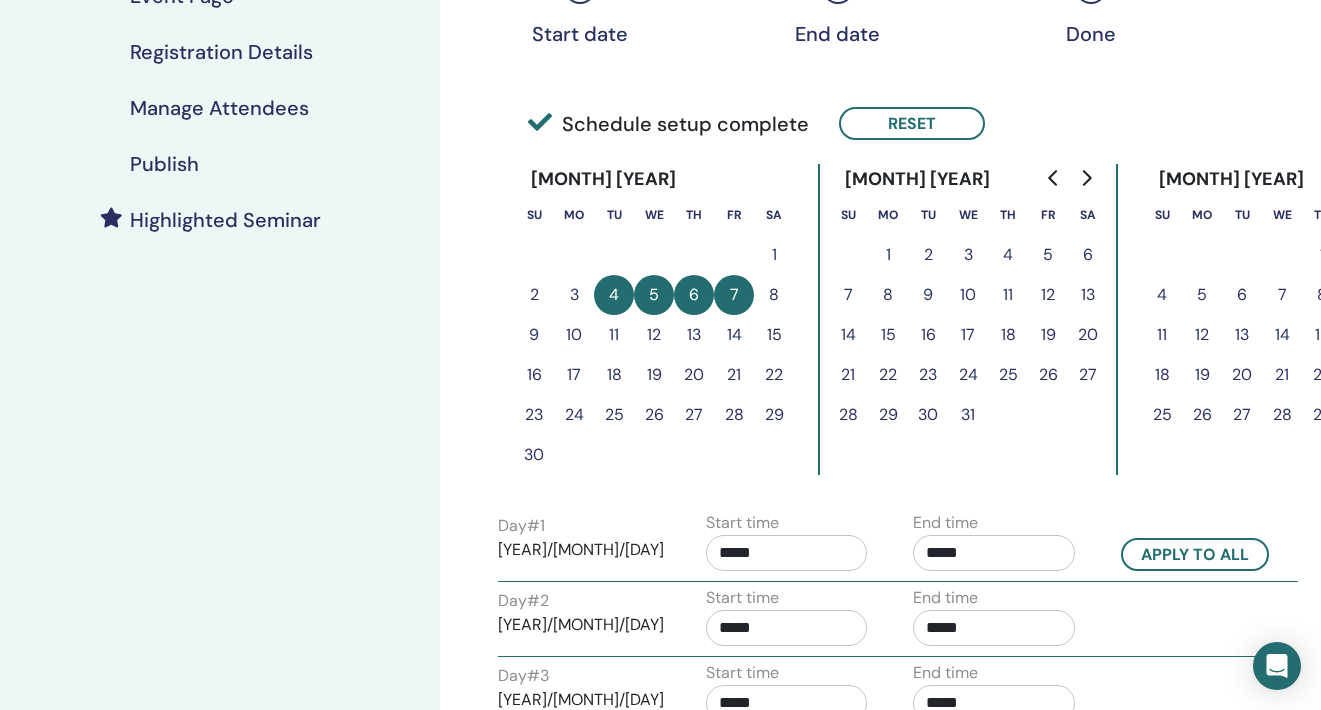 scroll, scrollTop: 418, scrollLeft: 0, axis: vertical 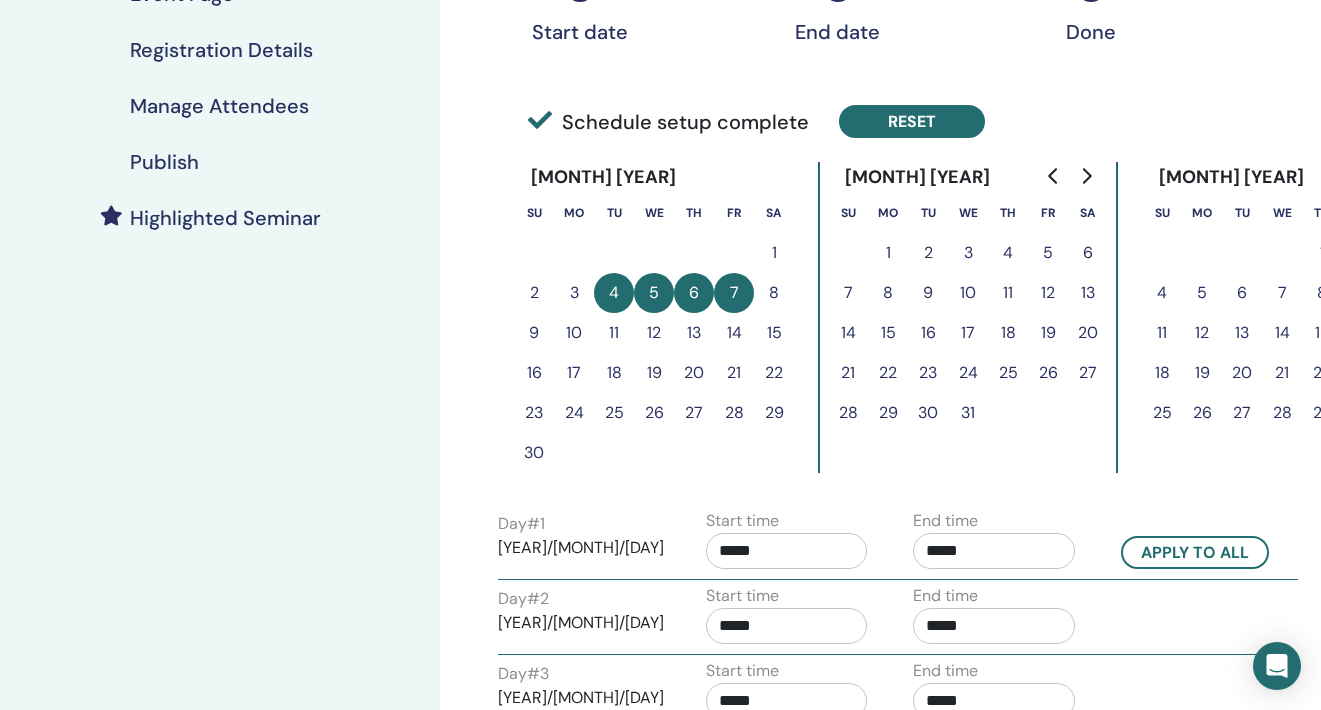 click on "Reset" at bounding box center (912, 121) 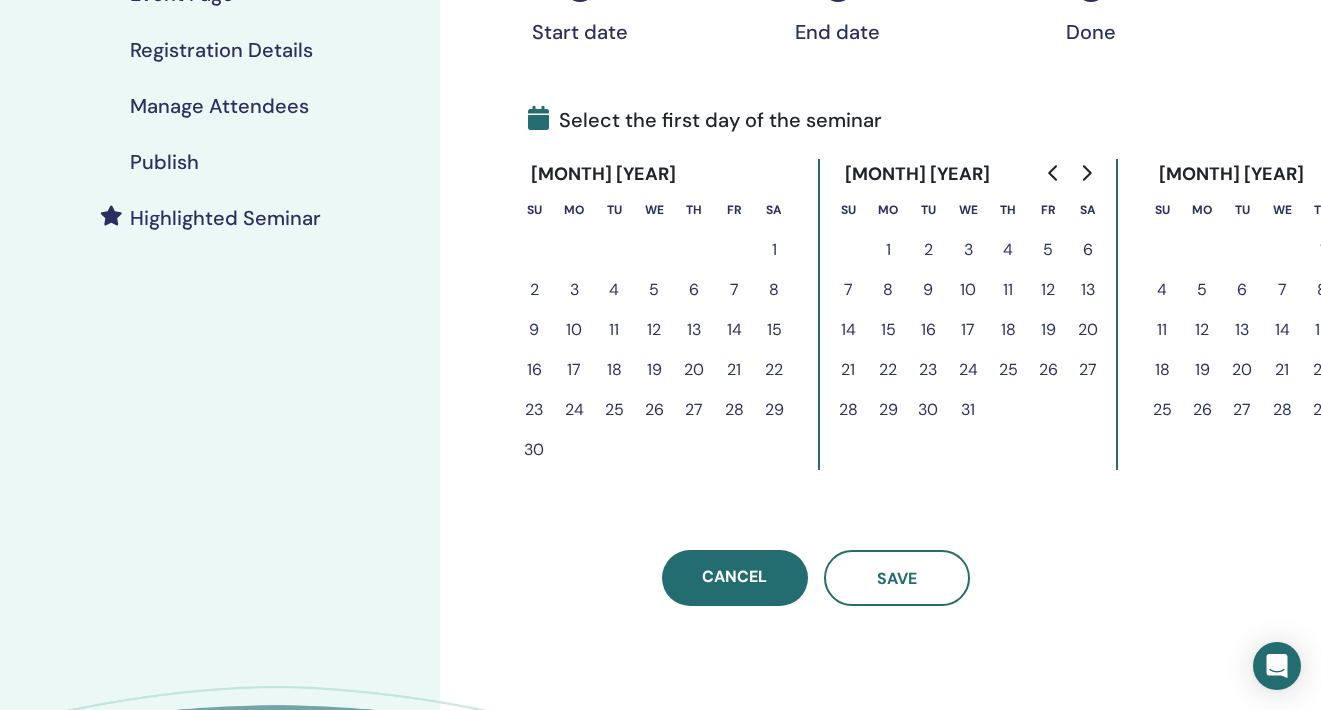click 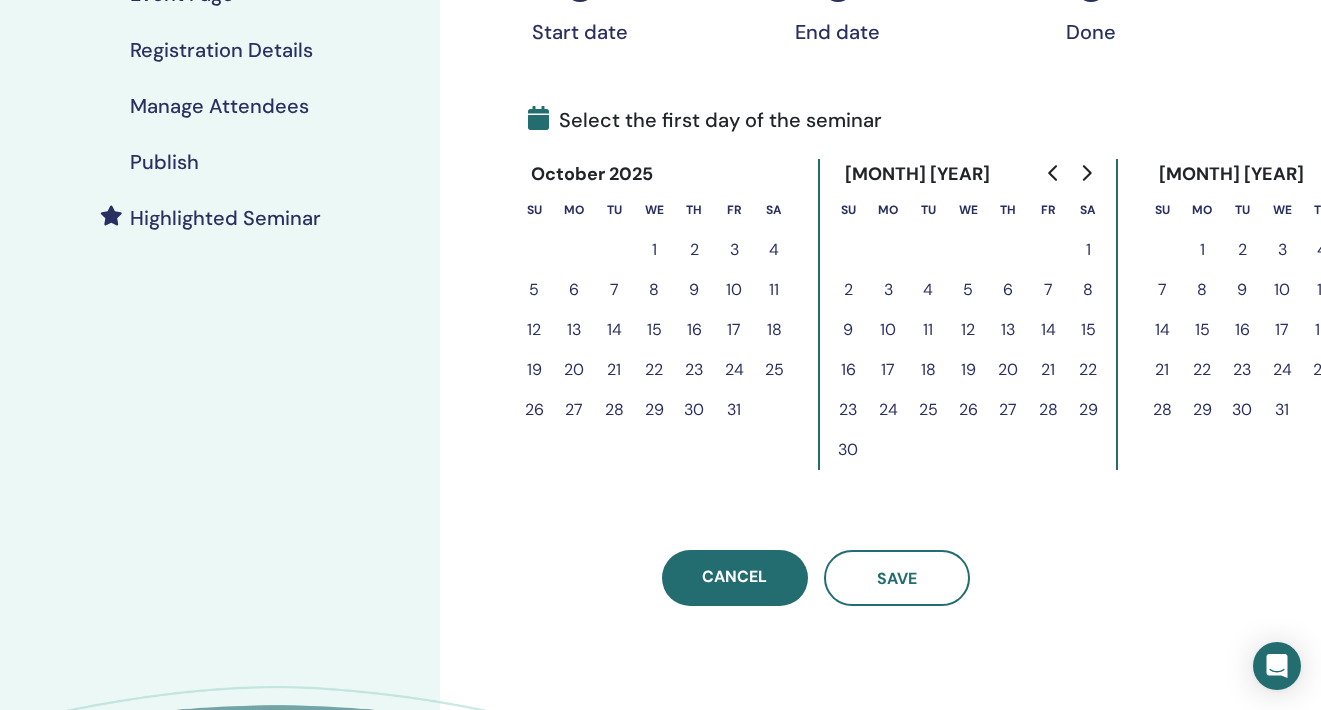 click on "1" at bounding box center (1088, 250) 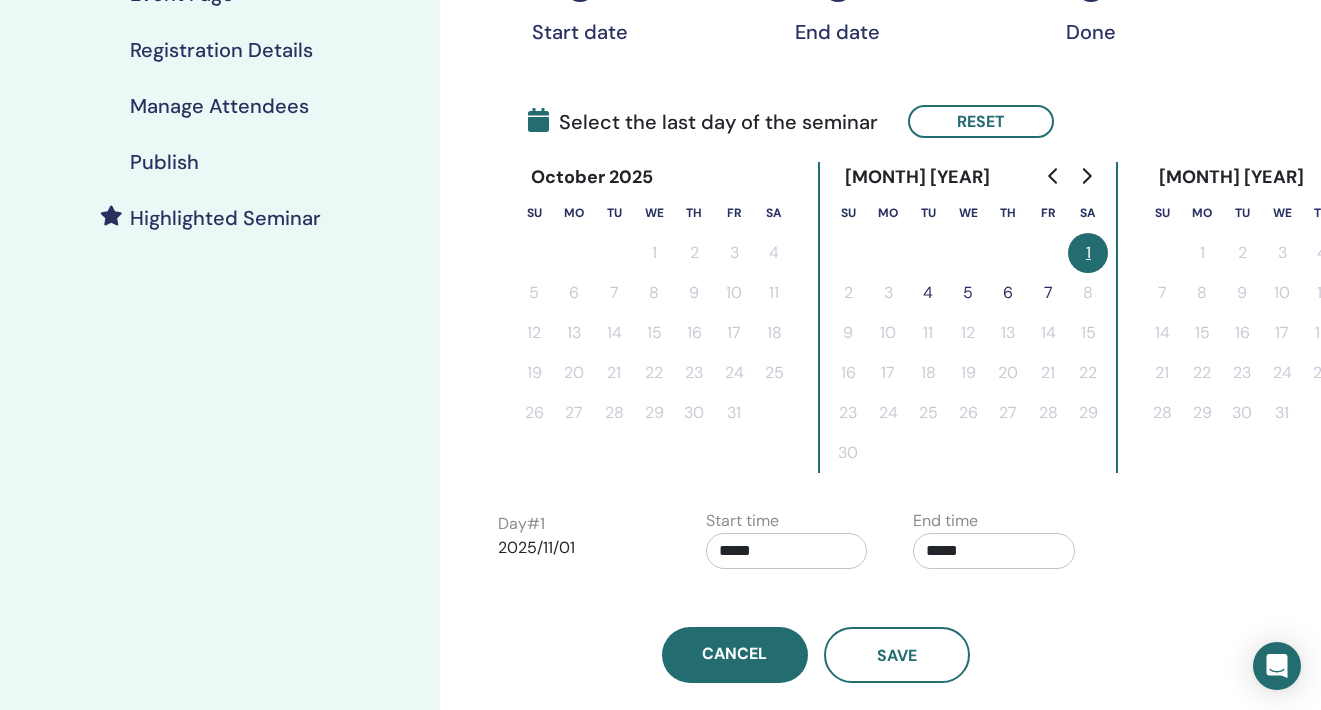 click on "4" at bounding box center (928, 293) 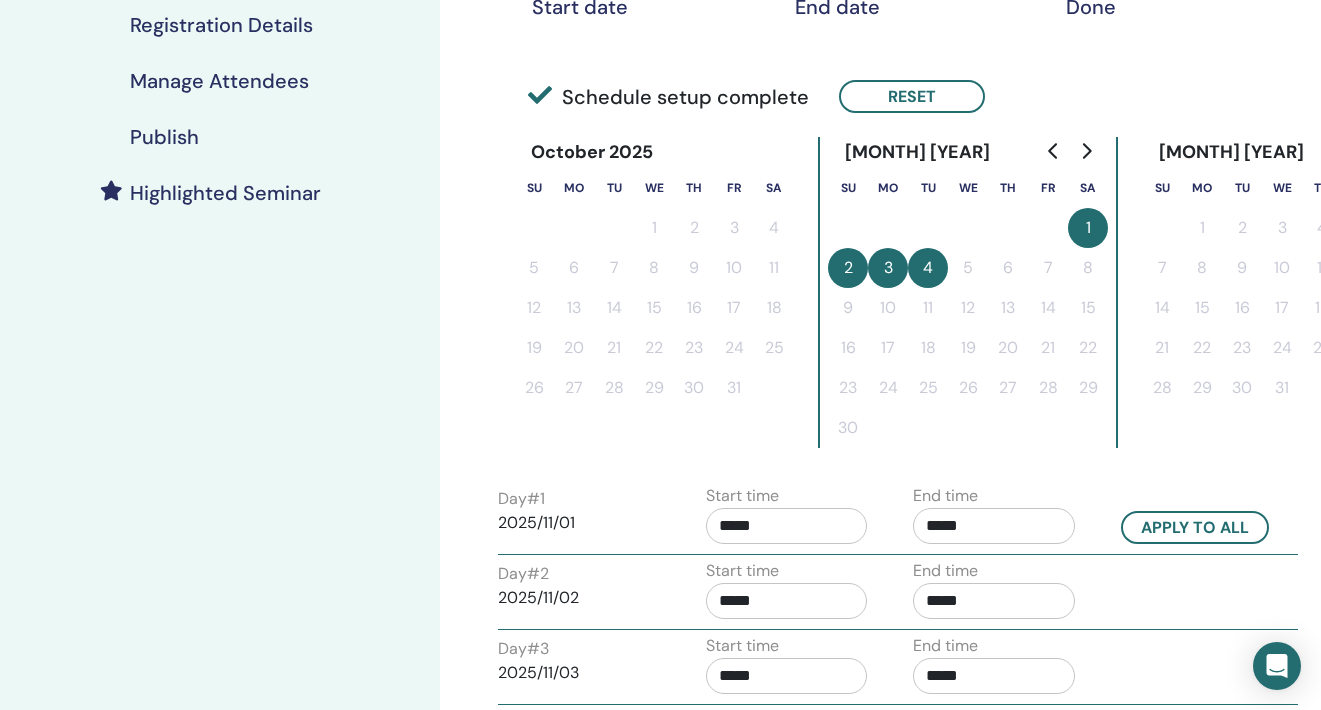 scroll, scrollTop: 456, scrollLeft: 0, axis: vertical 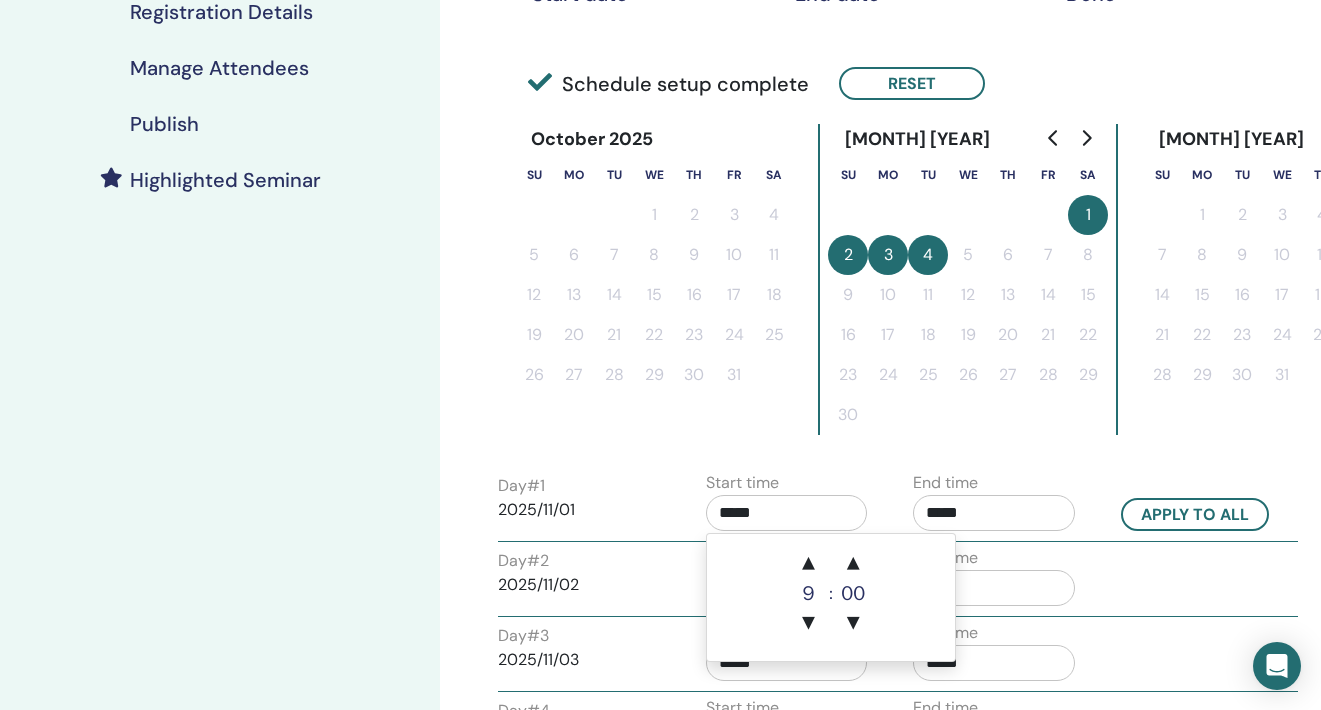 click on "*****" at bounding box center [787, 513] 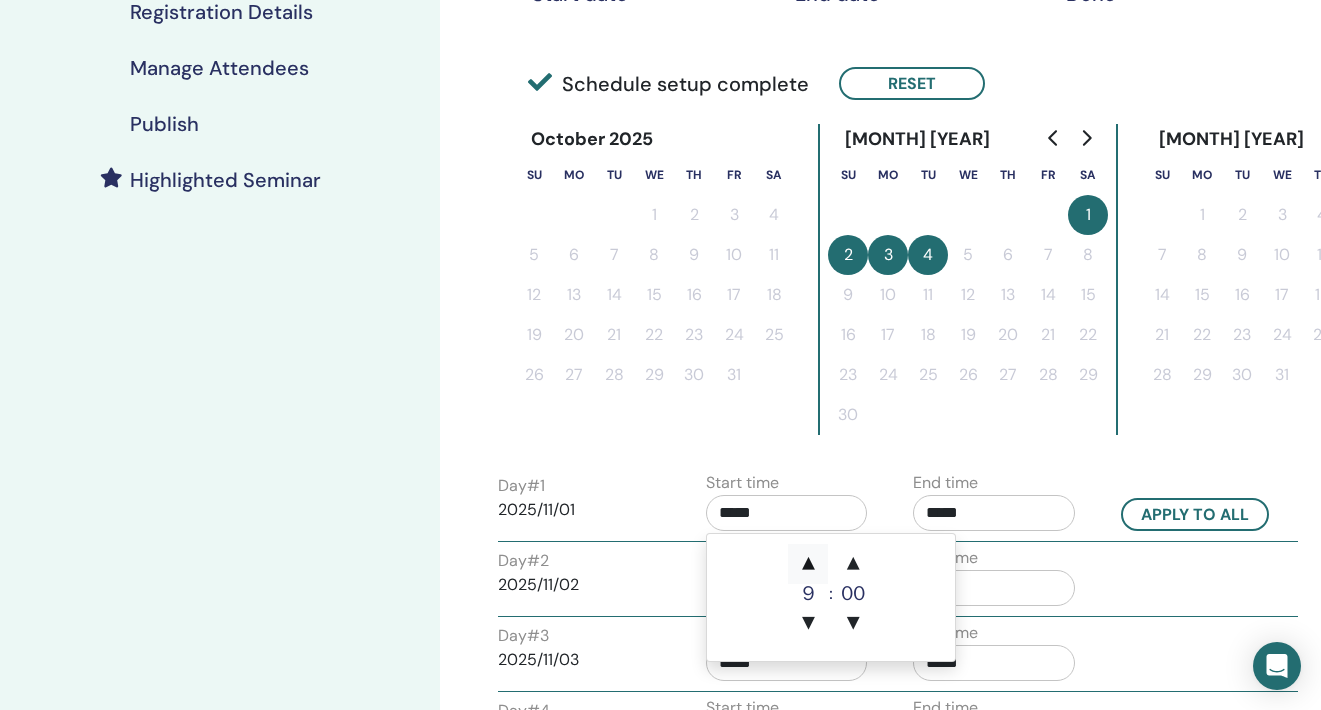 click on "▲" at bounding box center (808, 564) 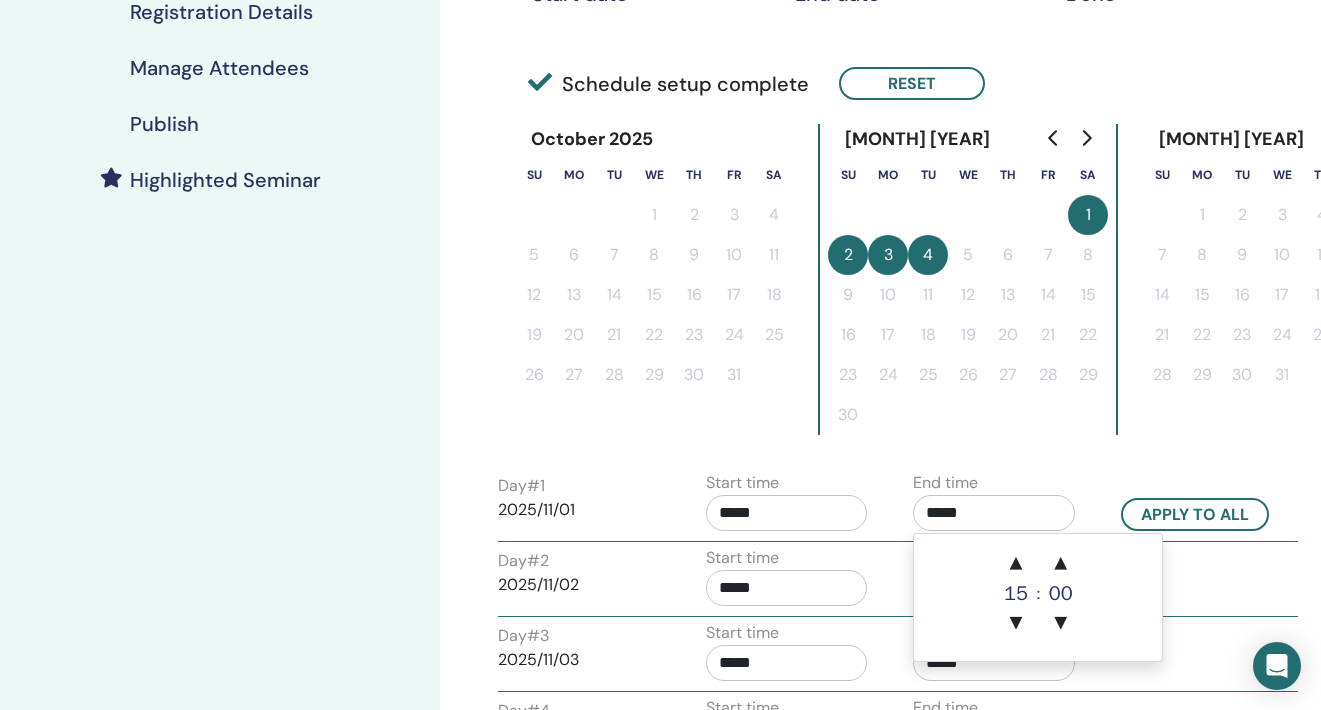 click on "*****" at bounding box center [994, 513] 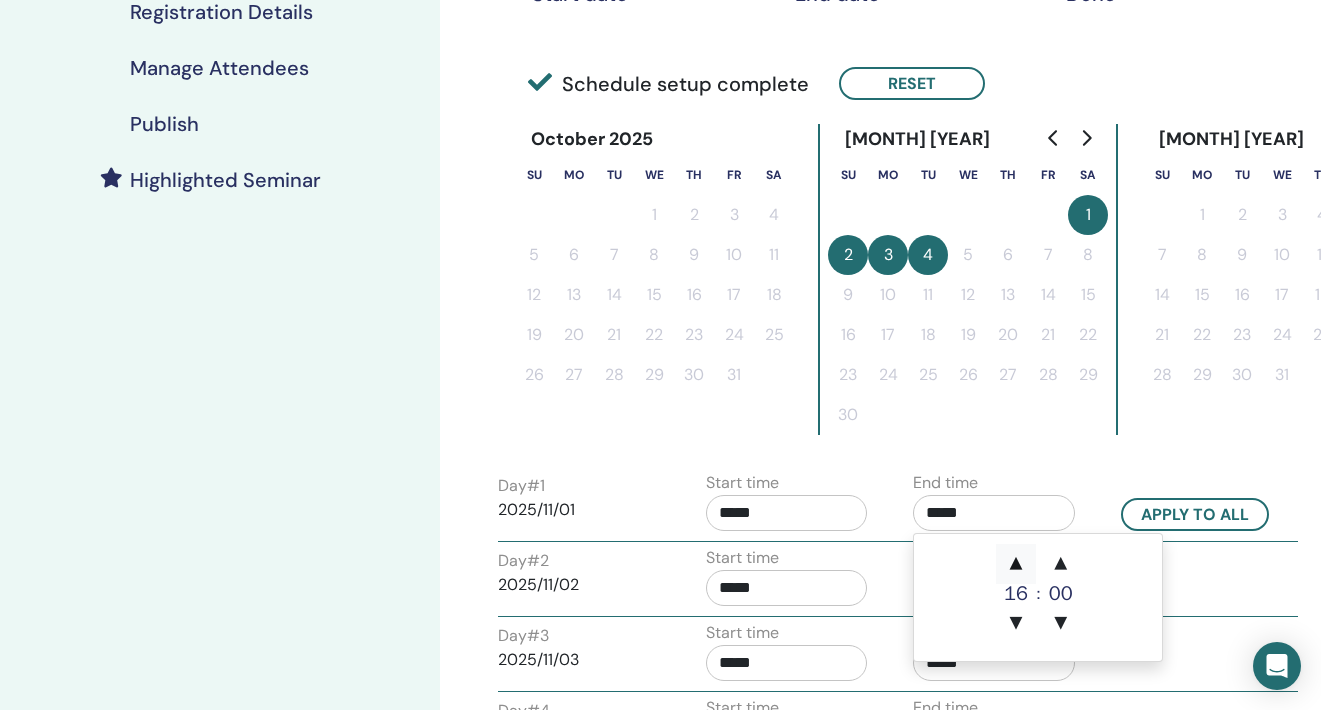 click on "▲" at bounding box center (1016, 564) 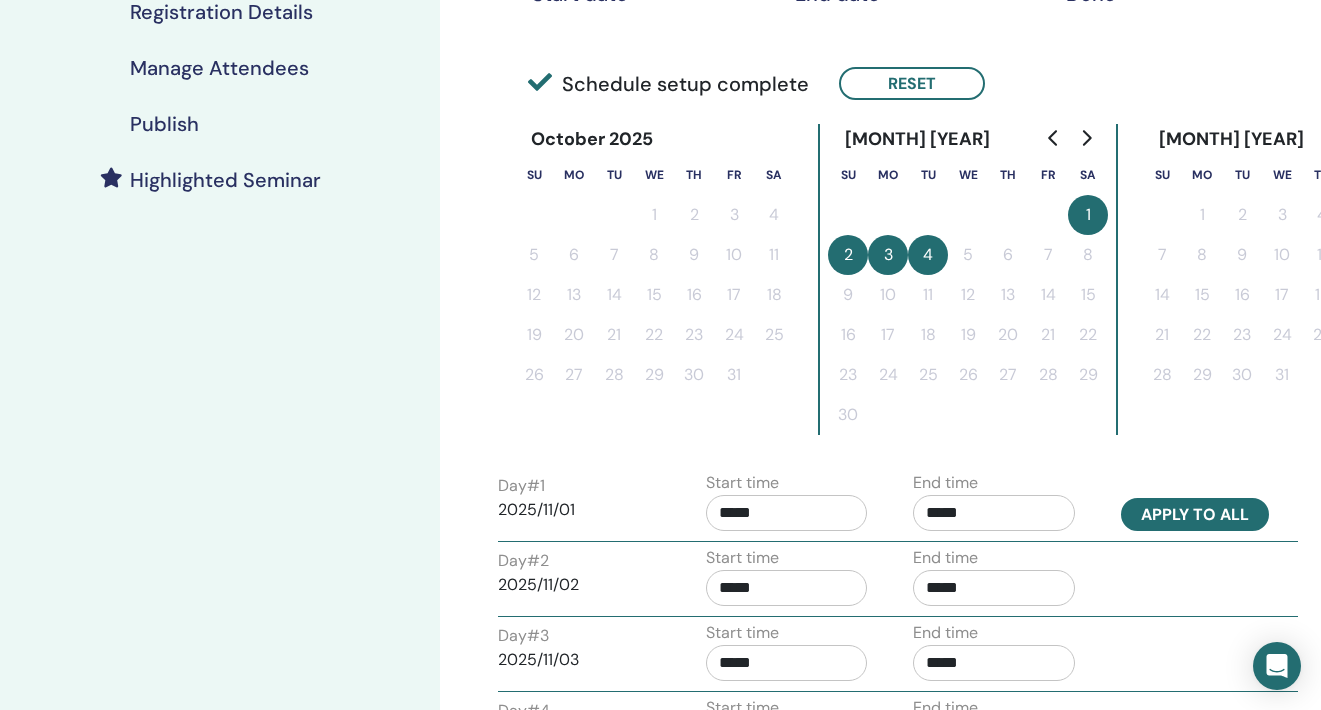 click on "Apply to all" at bounding box center [1195, 514] 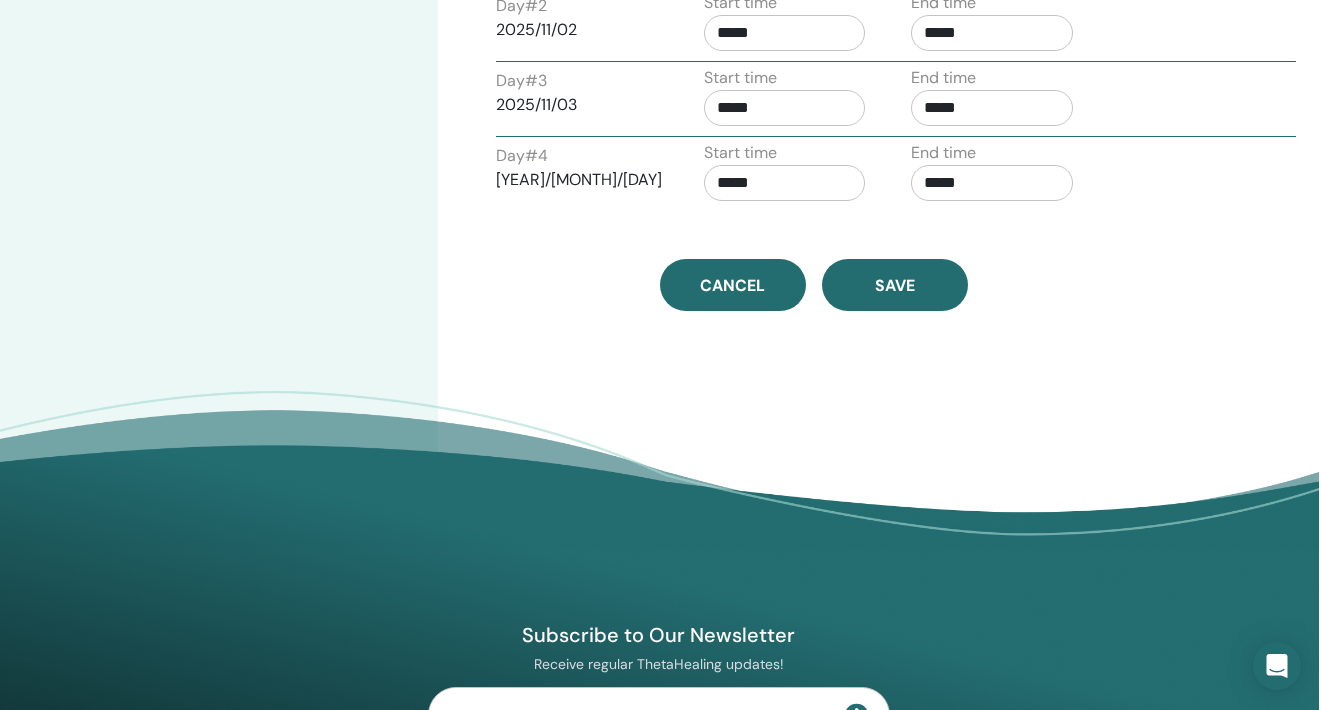 scroll, scrollTop: 988, scrollLeft: 2, axis: both 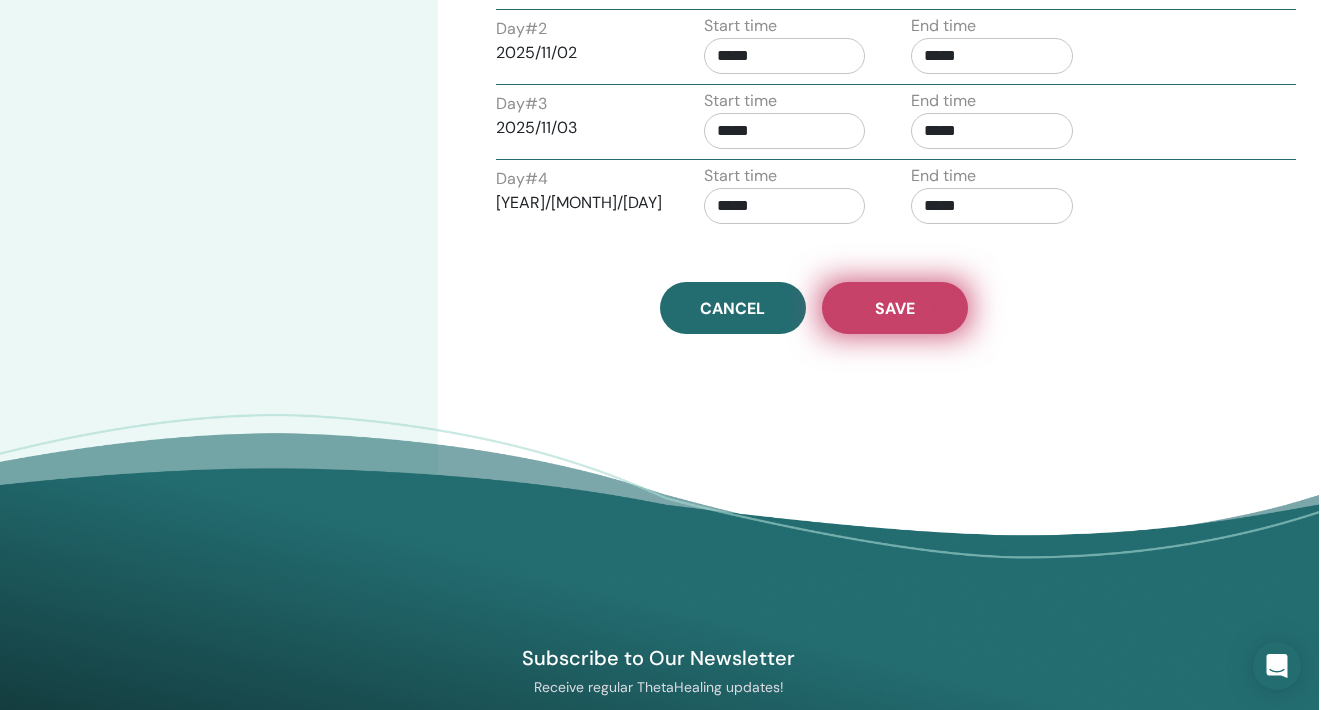 click on "Save" at bounding box center (895, 308) 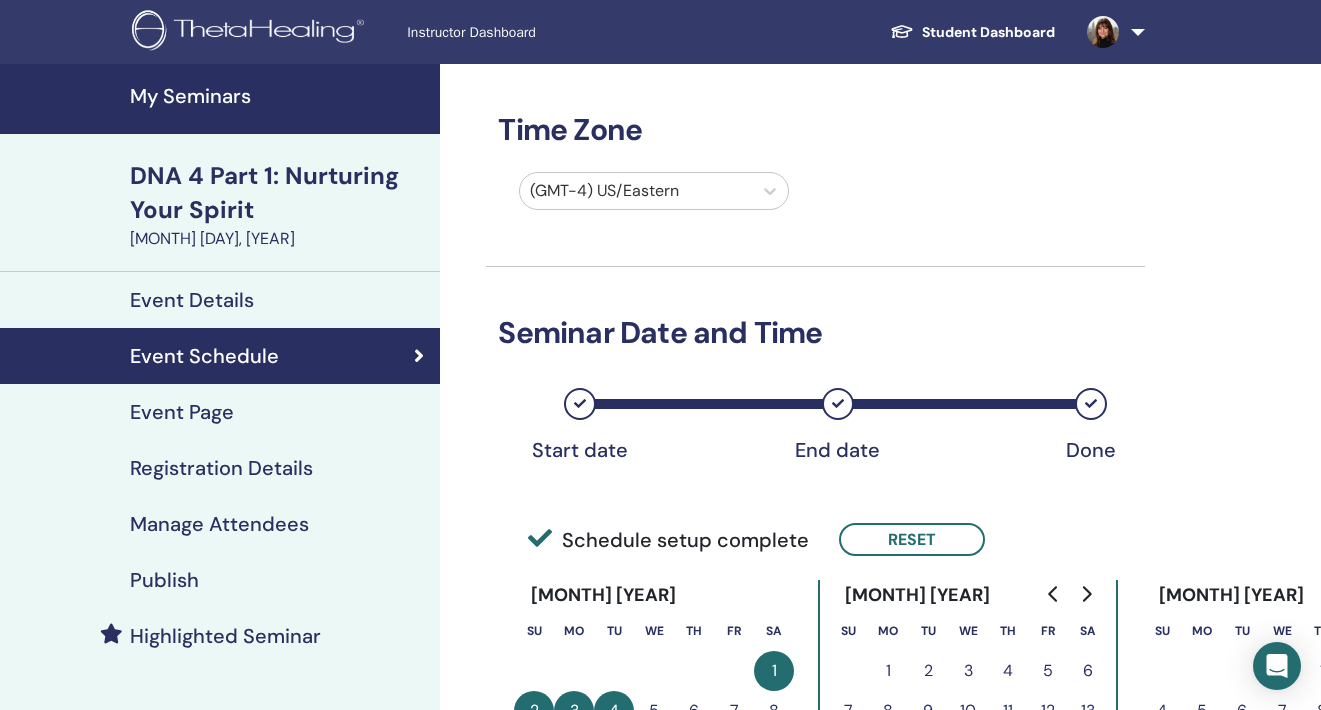 scroll, scrollTop: 0, scrollLeft: 0, axis: both 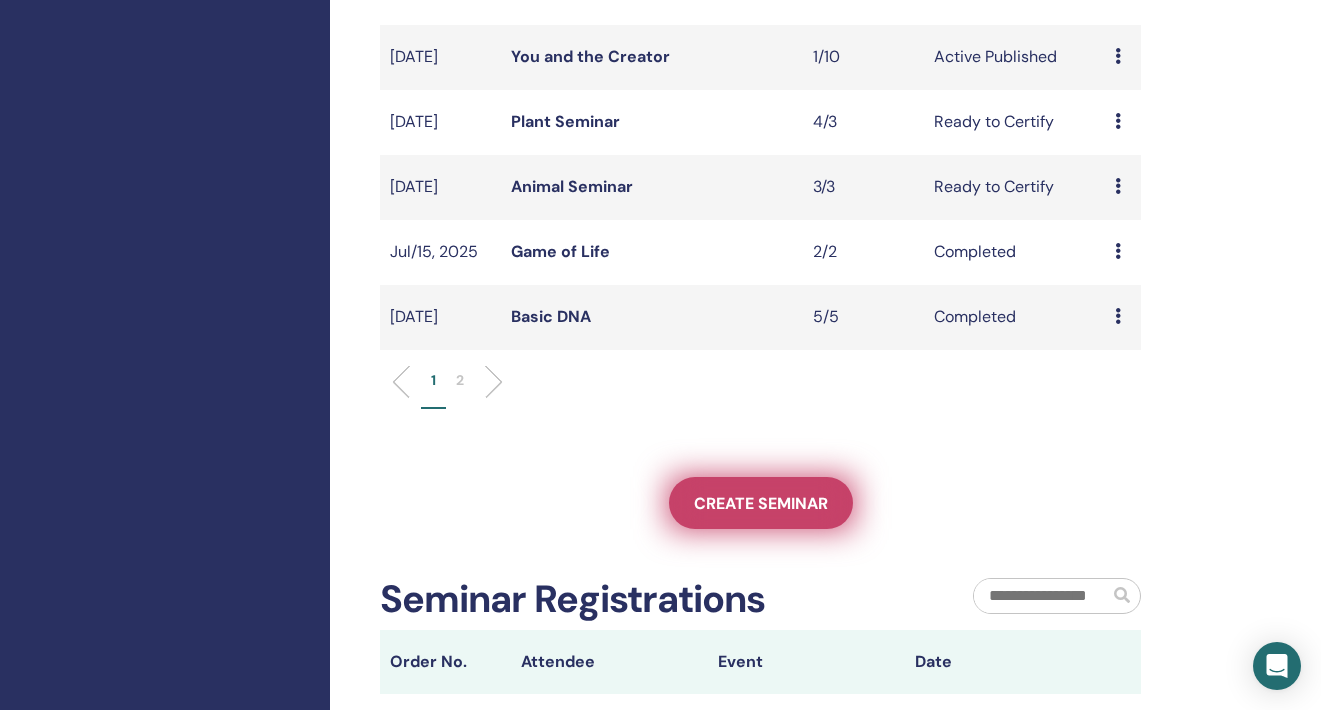 click on "Create seminar" at bounding box center [761, 503] 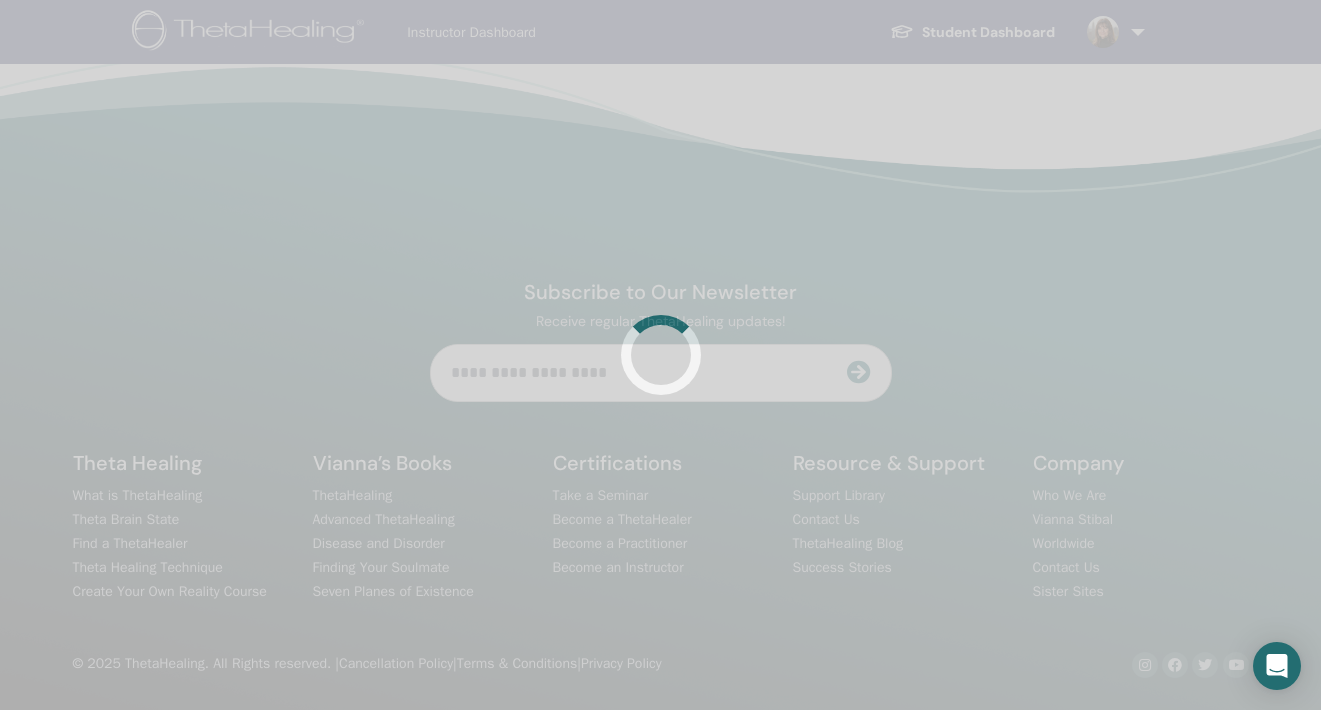 scroll, scrollTop: 0, scrollLeft: 0, axis: both 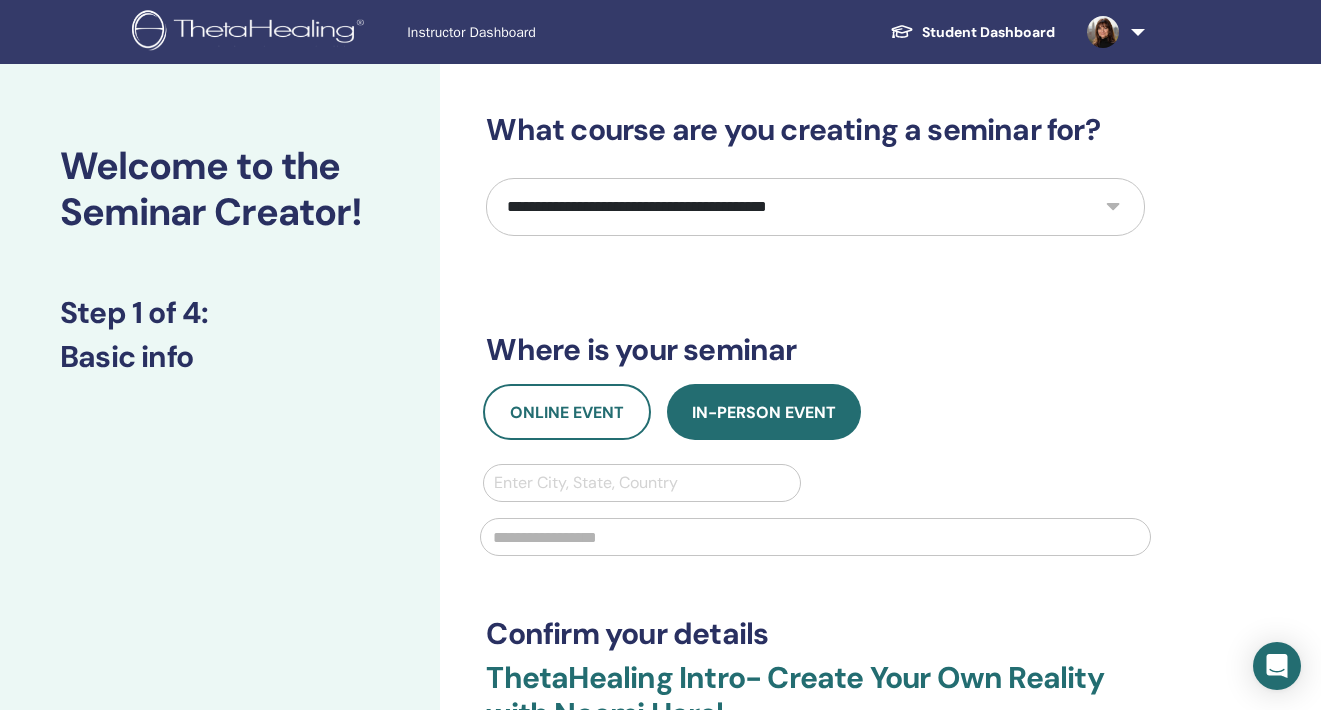select on "****" 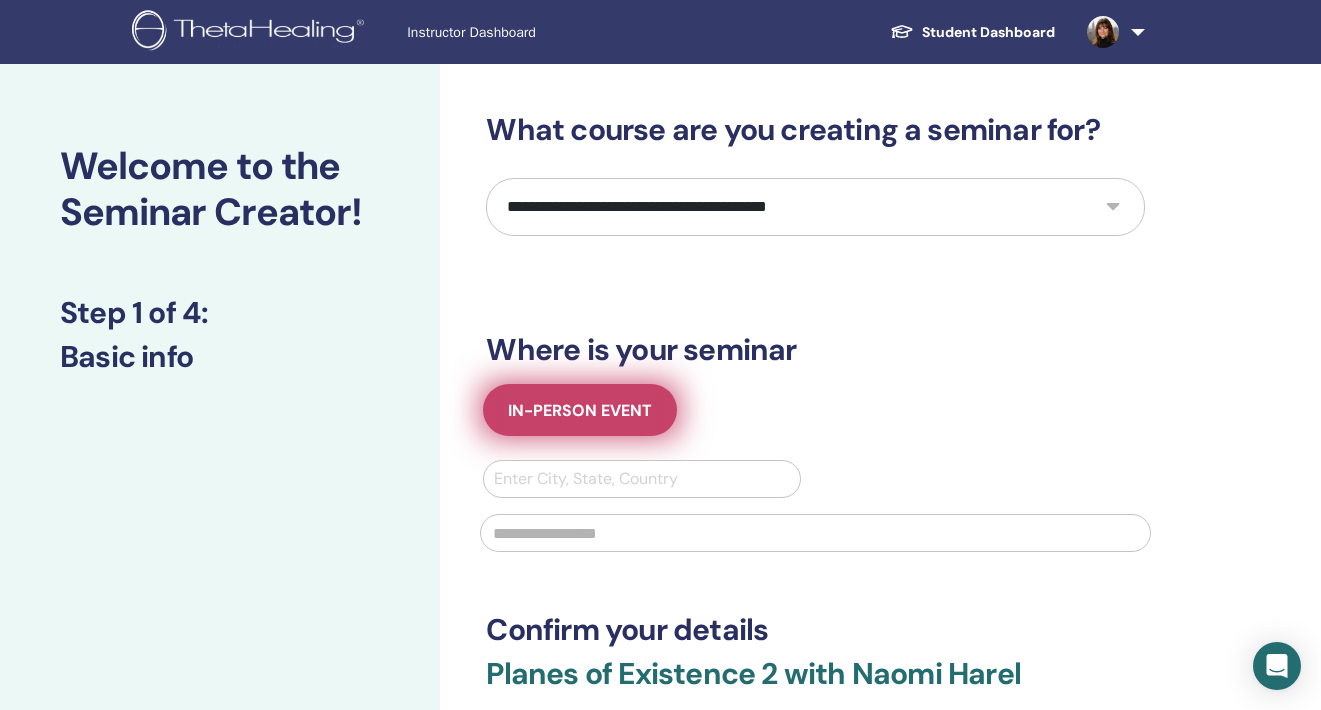 click on "In-Person Event" at bounding box center (580, 410) 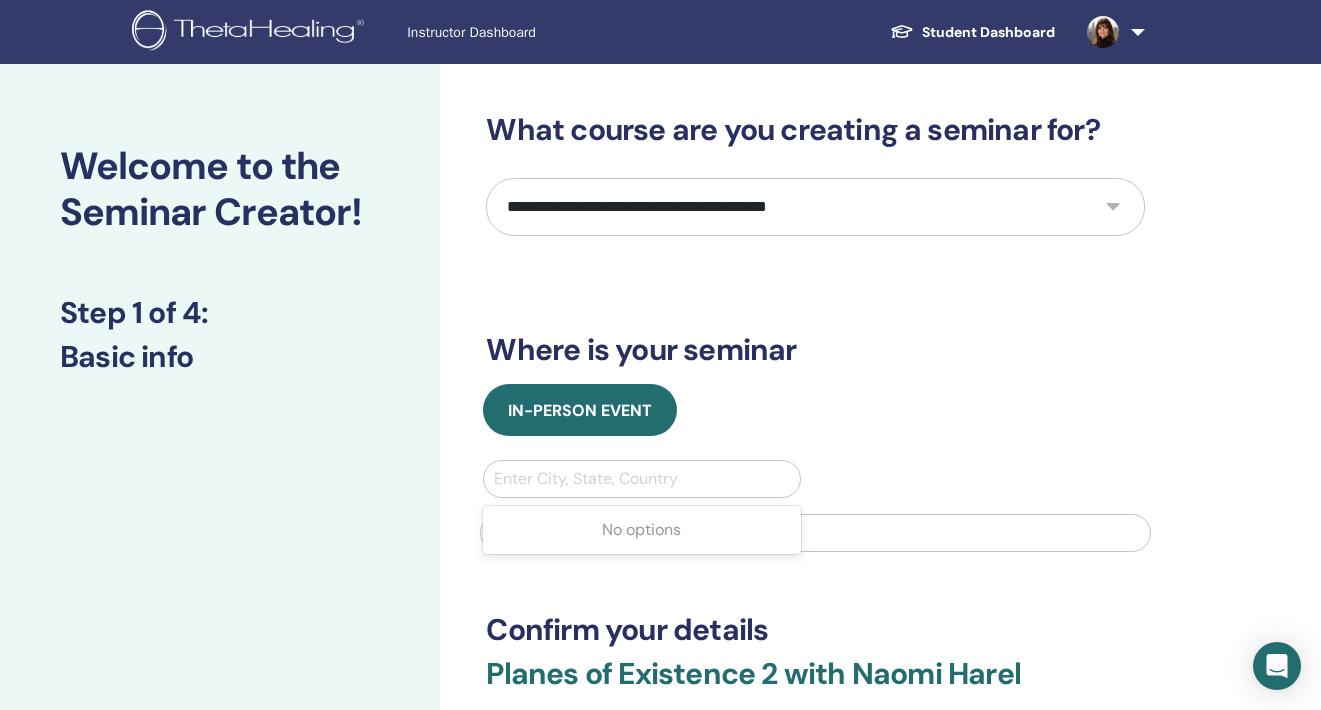 click on "Enter City, State, Country" at bounding box center [641, 479] 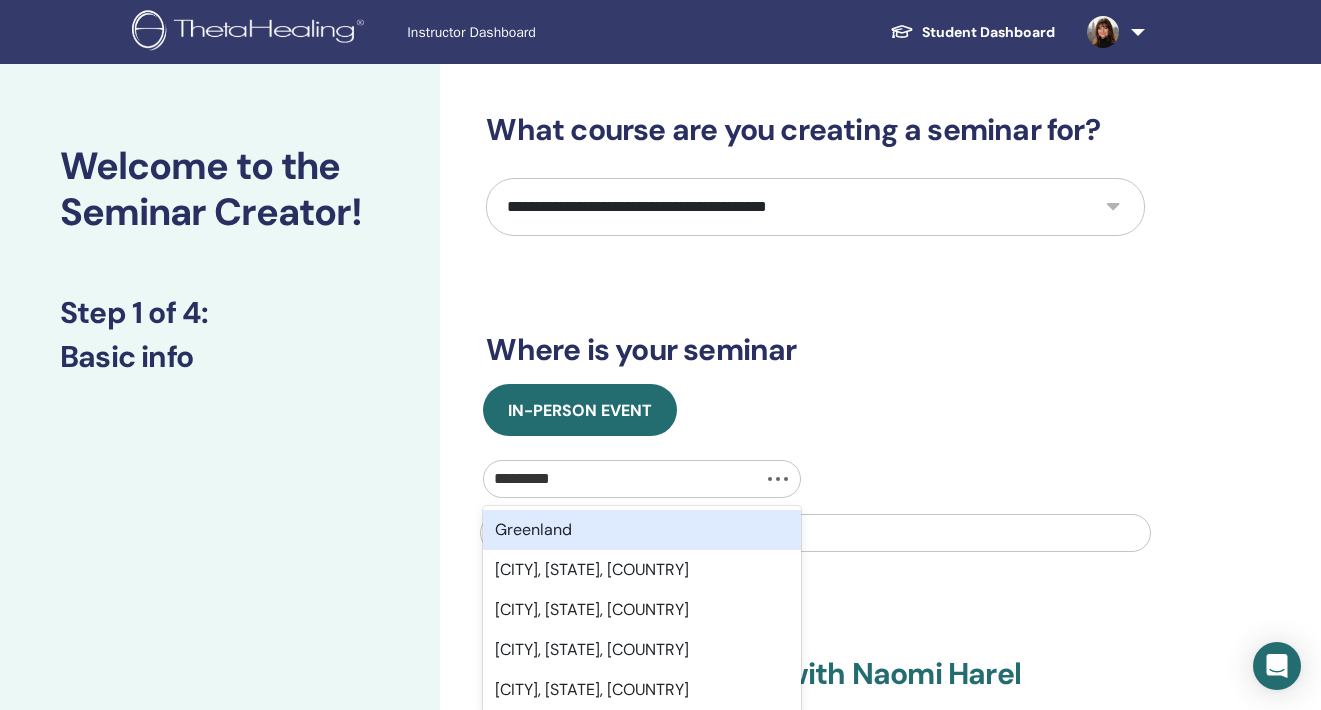 type on "**********" 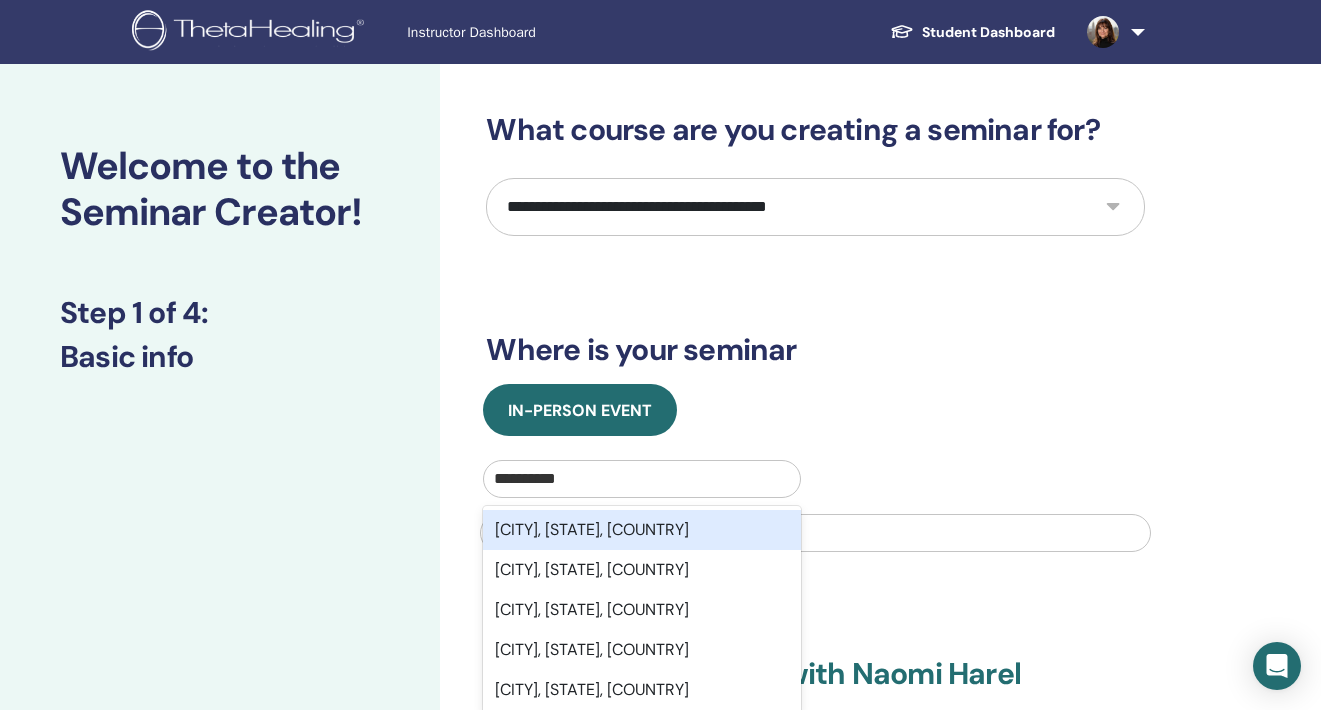 click on "[CITY], [STATE], [COUNTRY]" at bounding box center (641, 530) 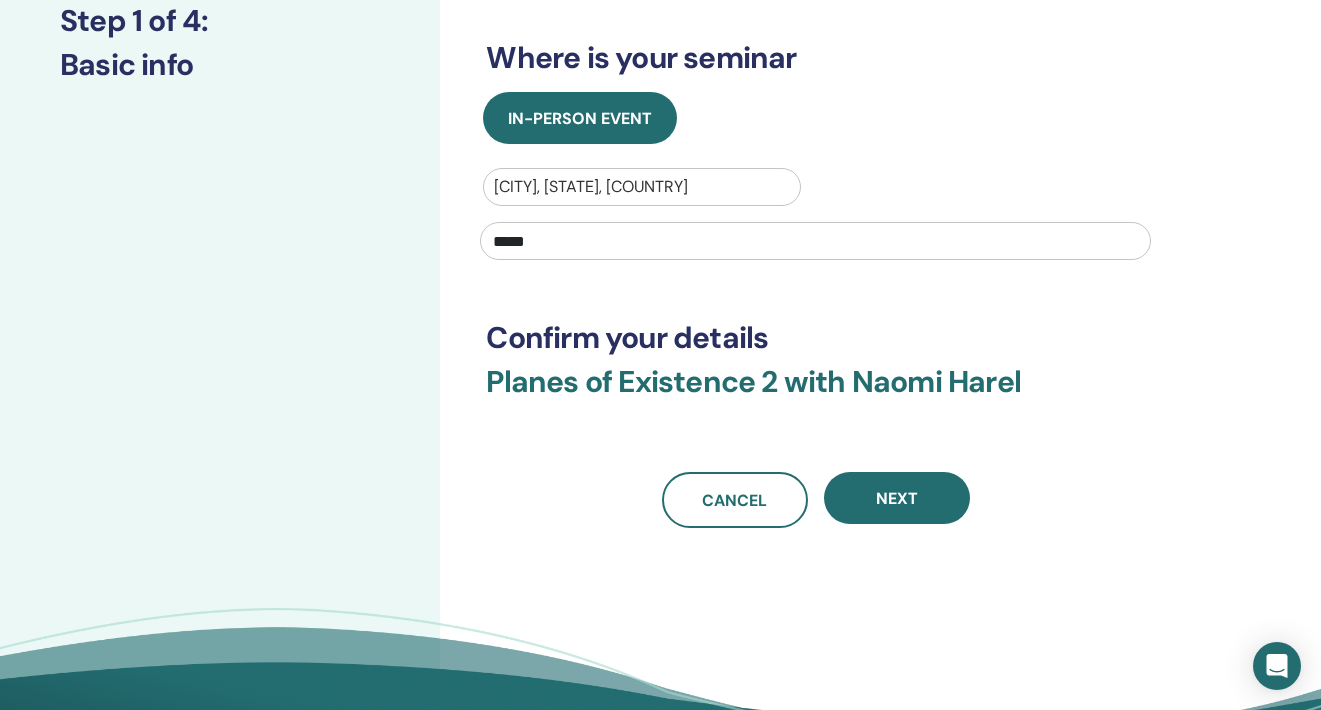 scroll, scrollTop: 306, scrollLeft: 0, axis: vertical 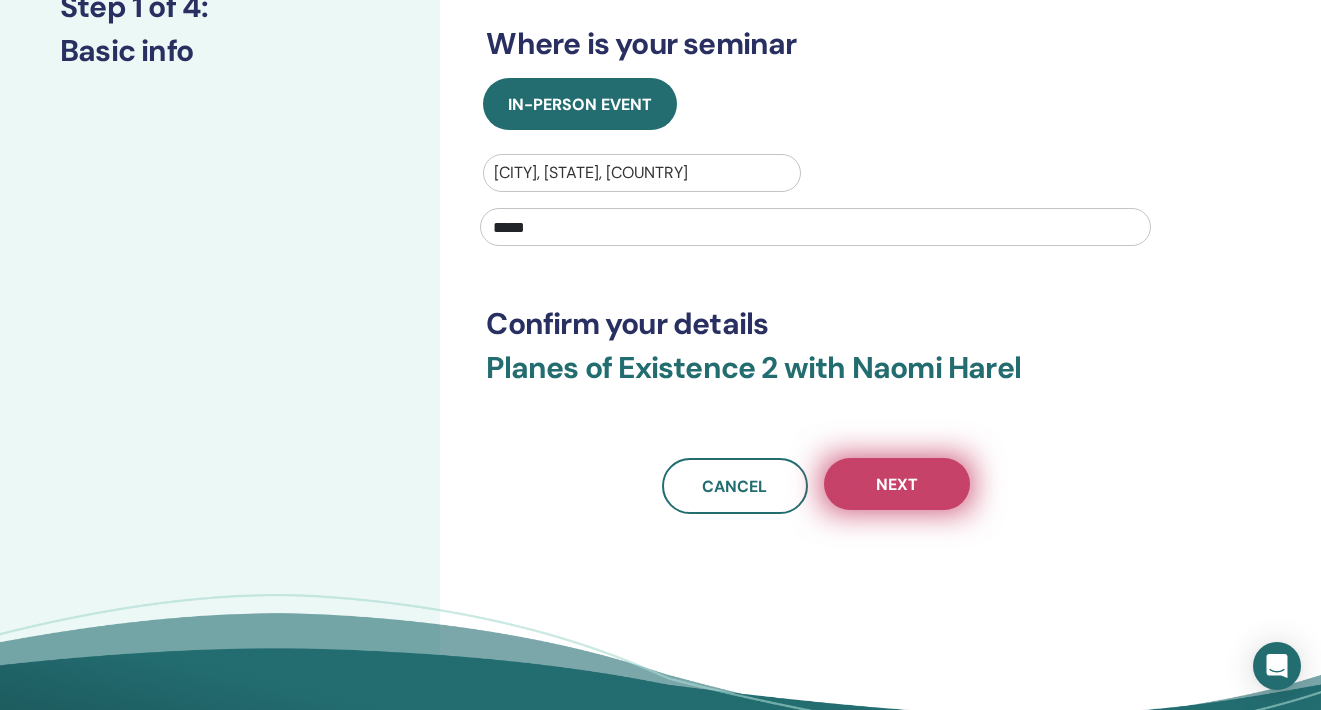 type on "*****" 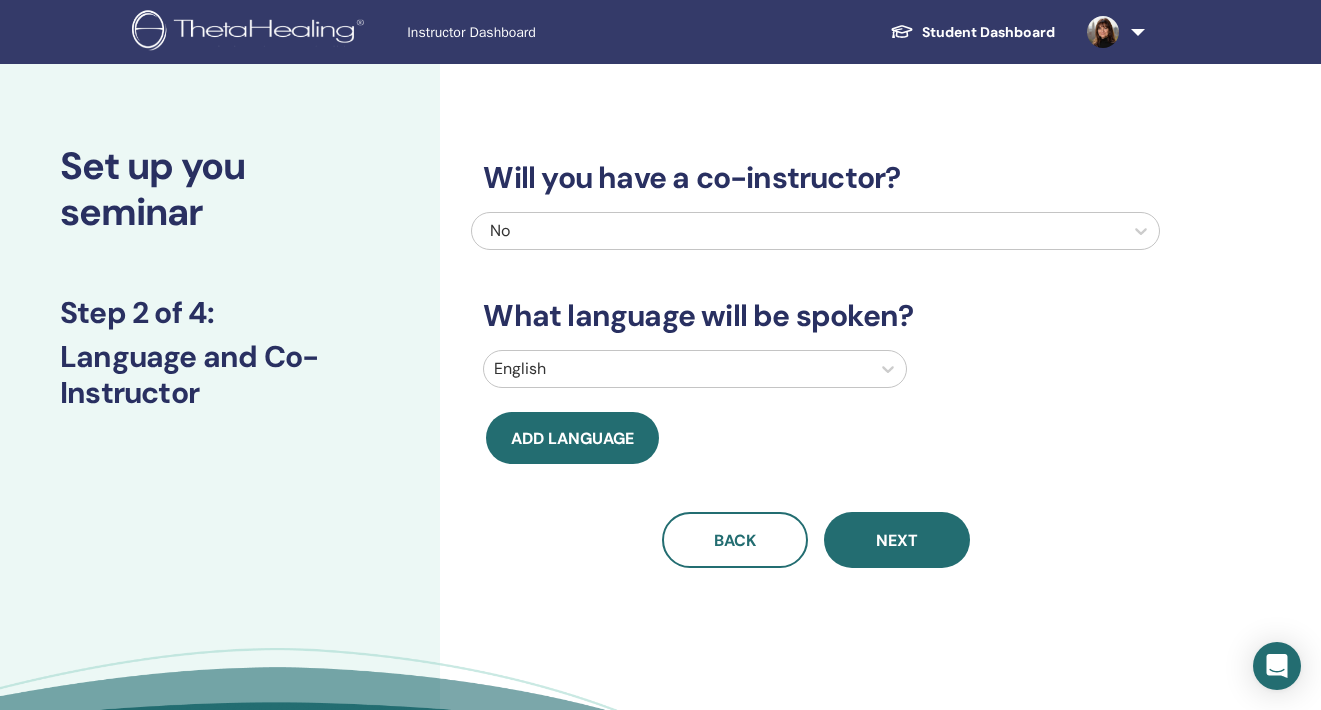 scroll, scrollTop: 0, scrollLeft: 0, axis: both 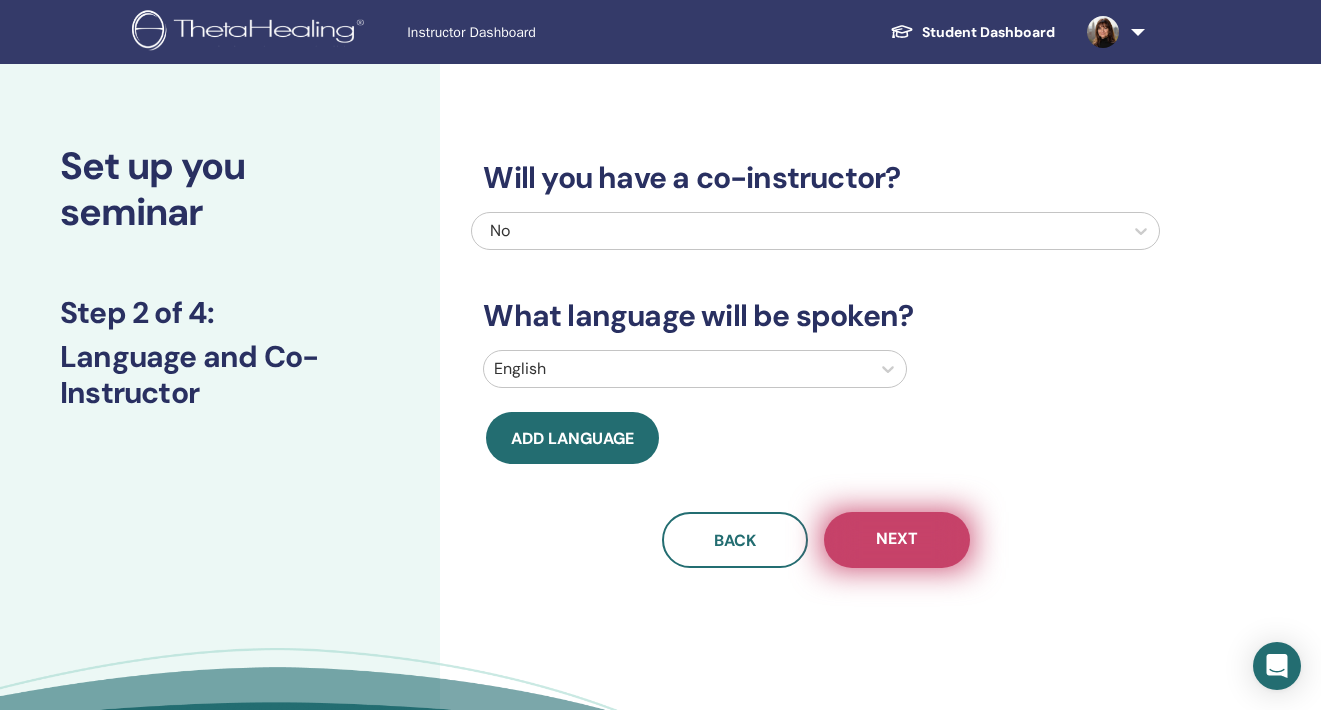 click on "Next" at bounding box center (897, 540) 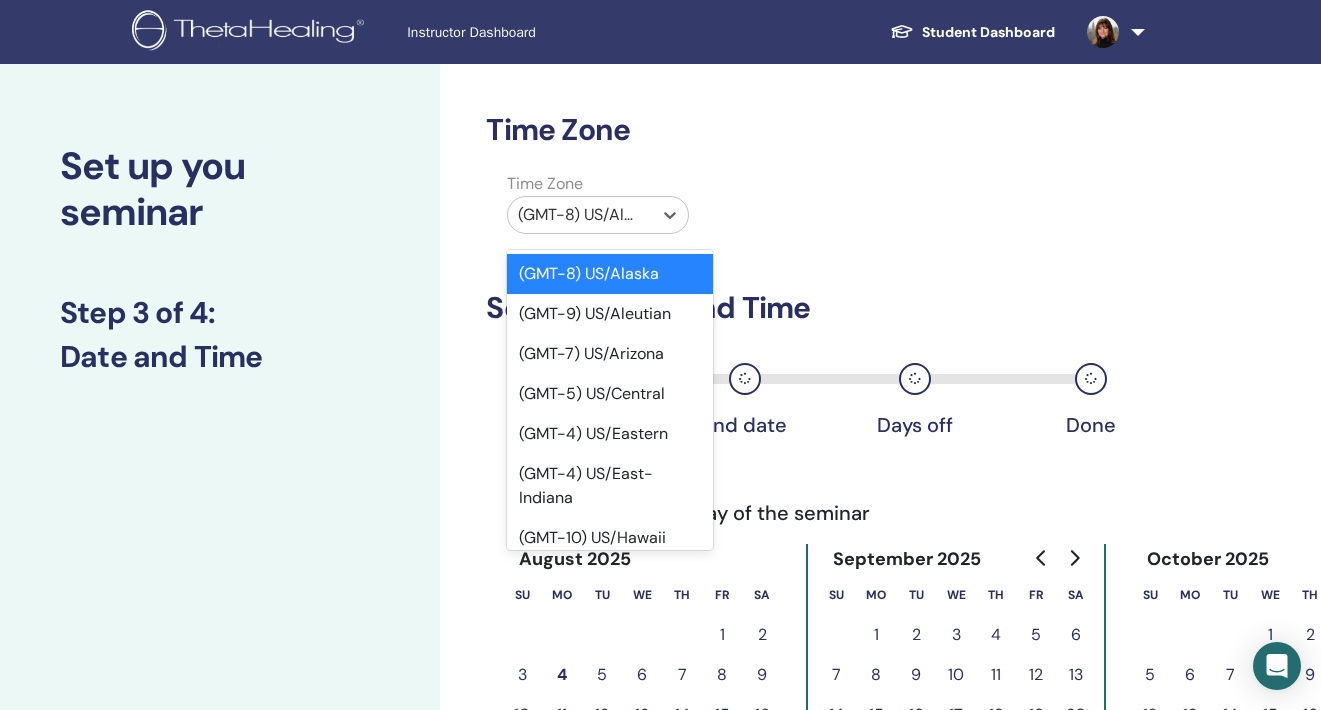 click on "(GMT-8) US/Alaska" at bounding box center [580, 215] 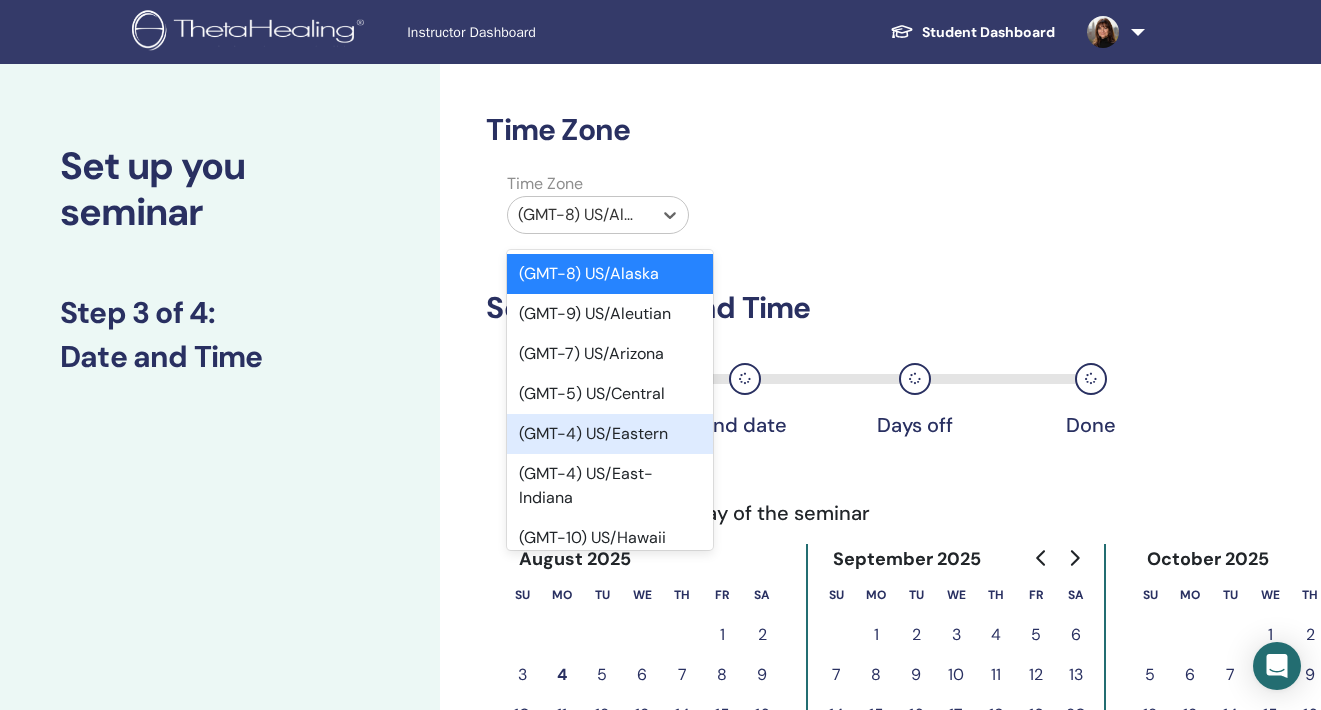 click on "(GMT-4) US/Eastern" at bounding box center (610, 434) 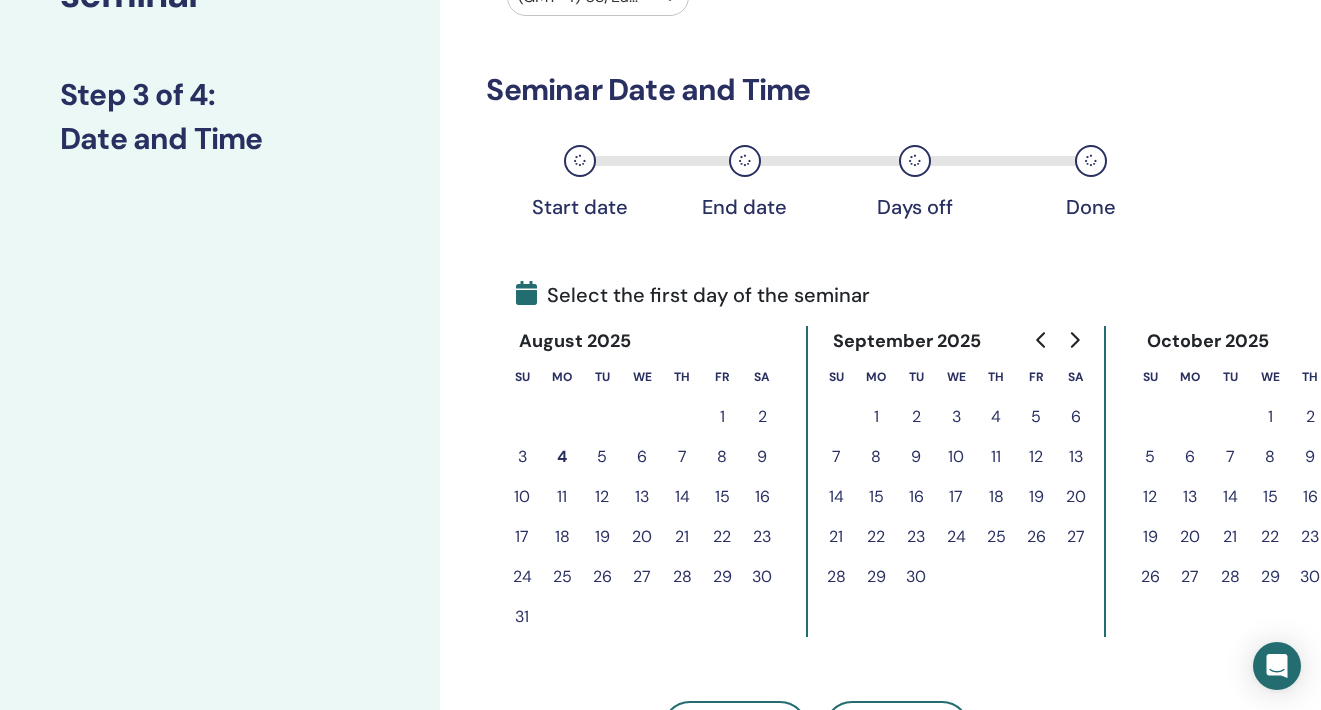 scroll, scrollTop: 221, scrollLeft: 0, axis: vertical 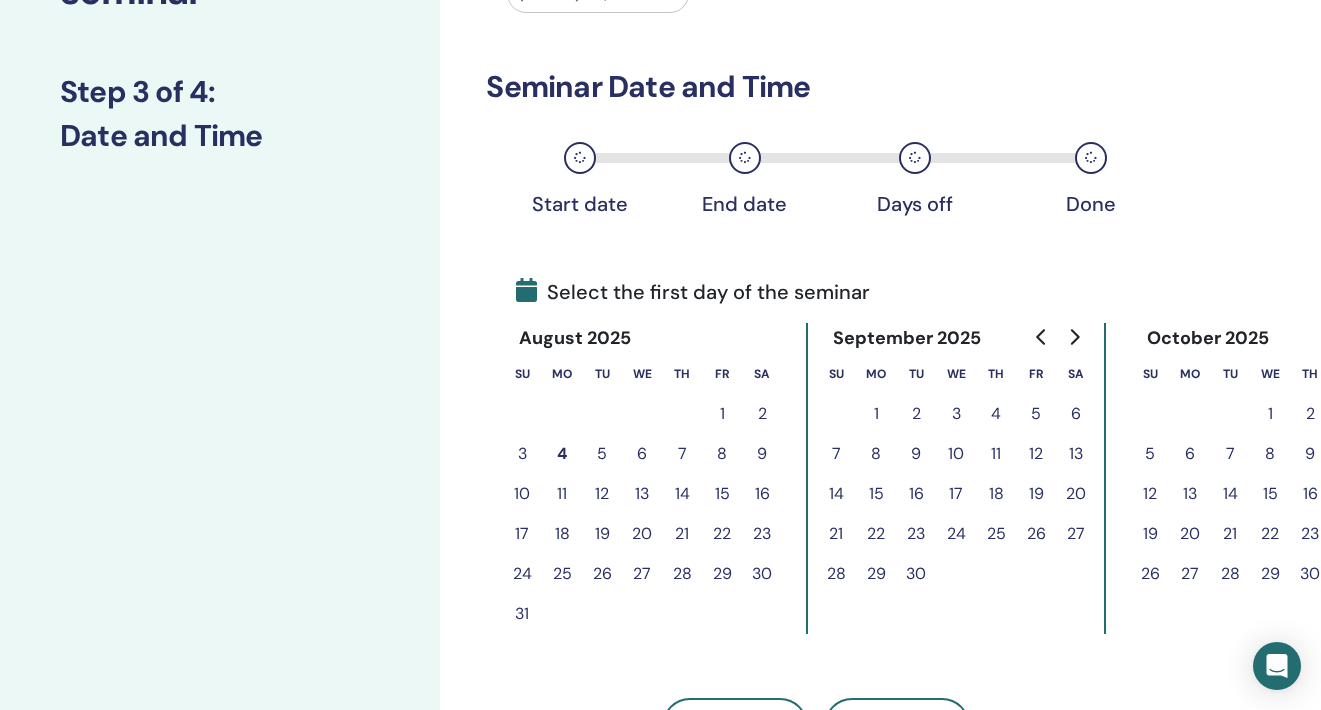click 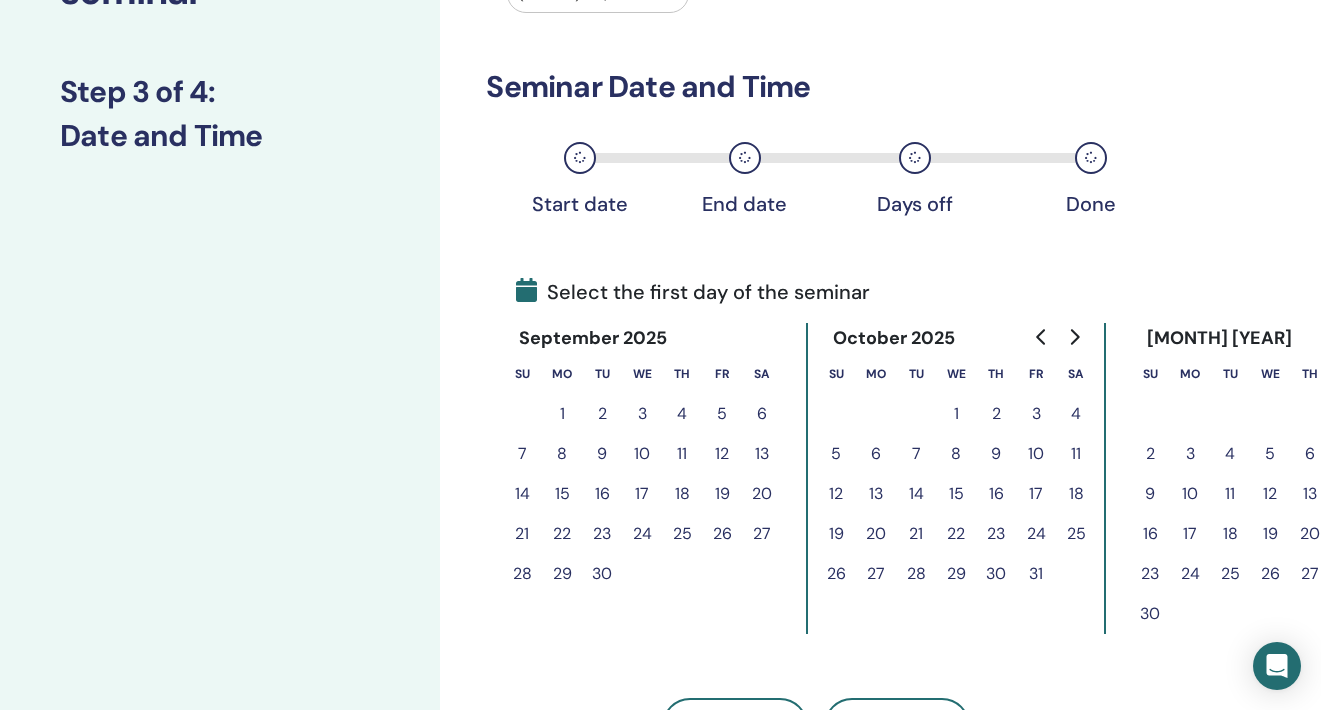 click 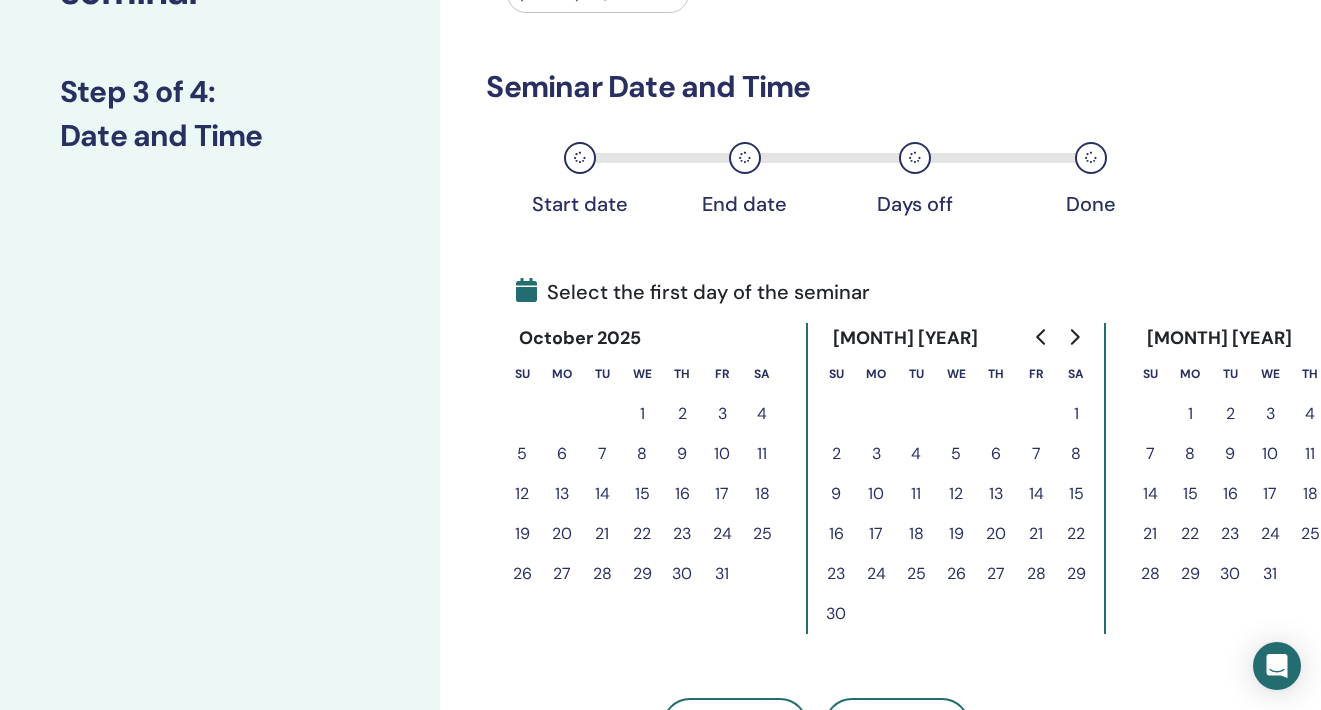 click on "24" at bounding box center [722, 534] 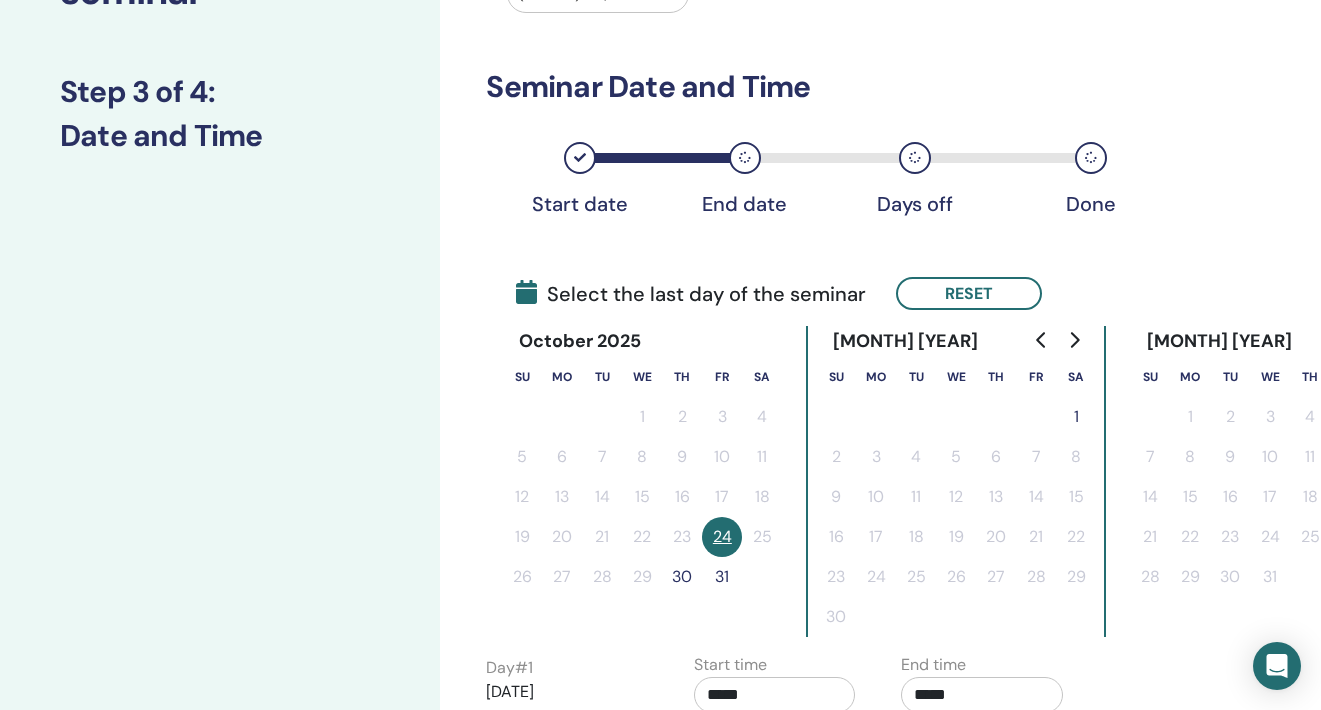 click on "30" at bounding box center (682, 577) 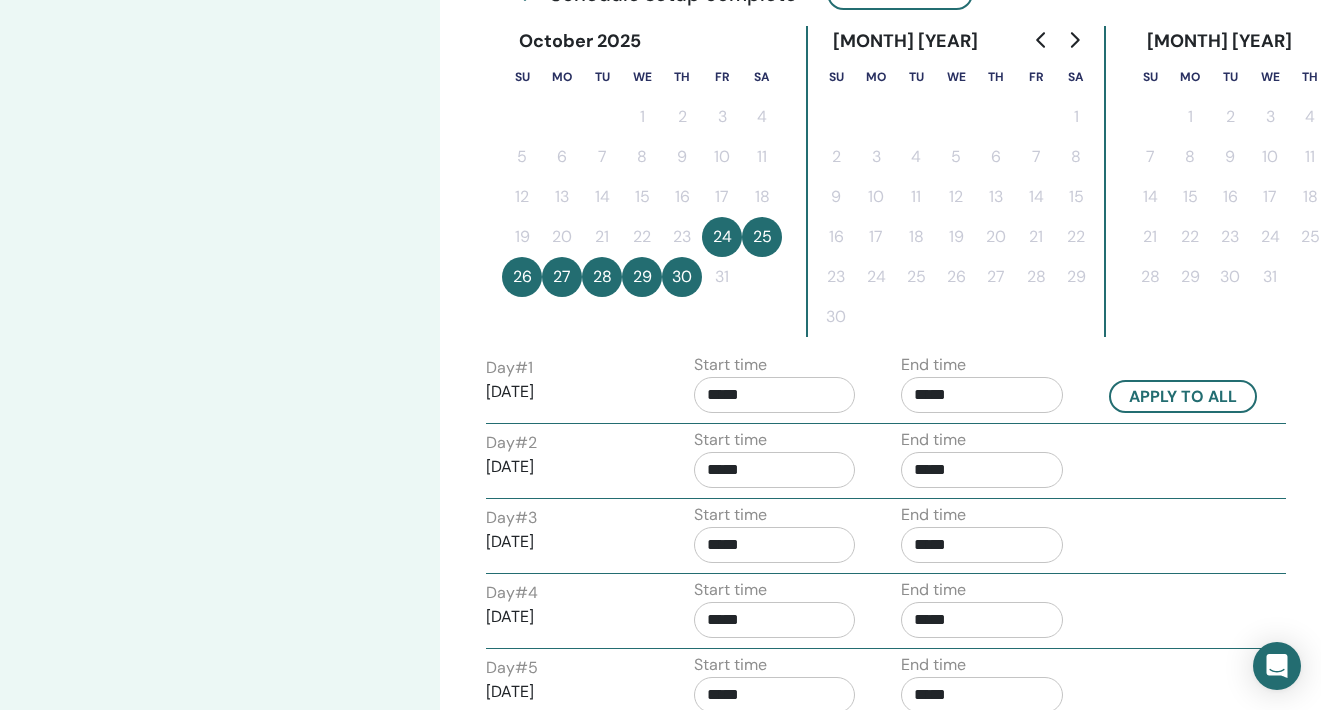 scroll, scrollTop: 535, scrollLeft: 0, axis: vertical 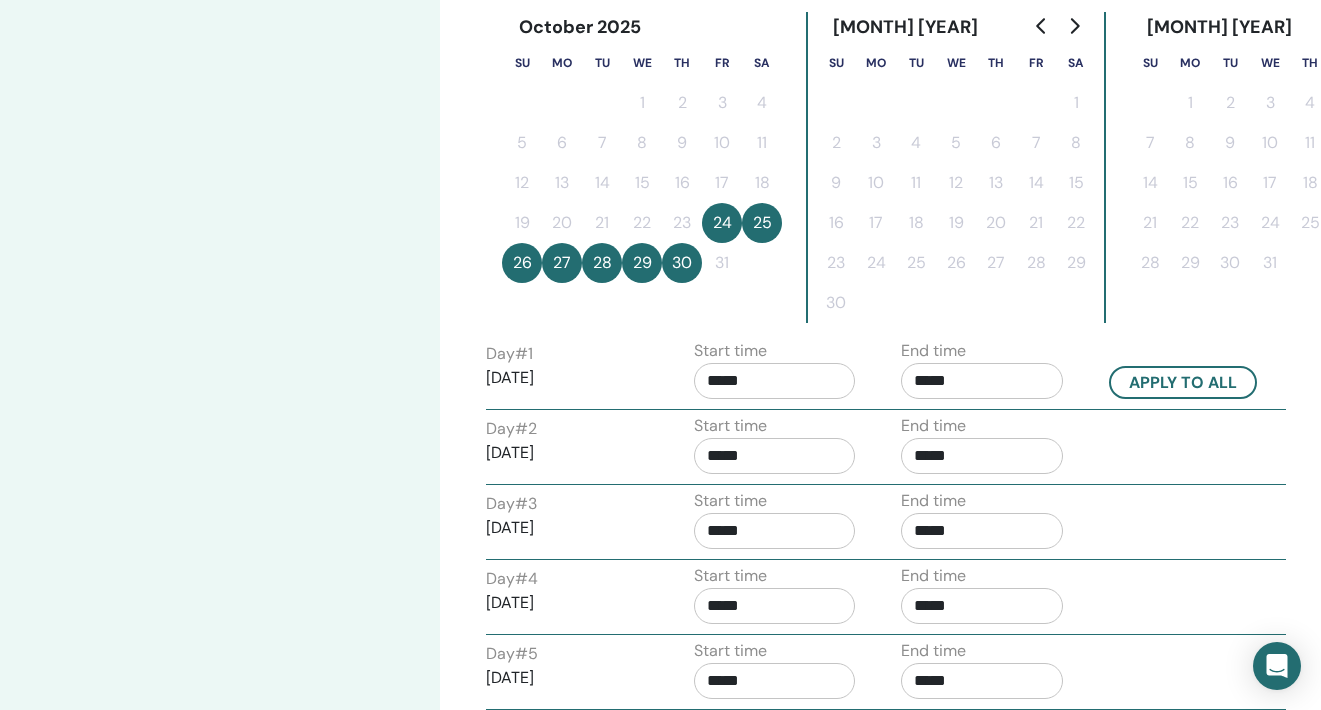 click on "*****" at bounding box center (775, 381) 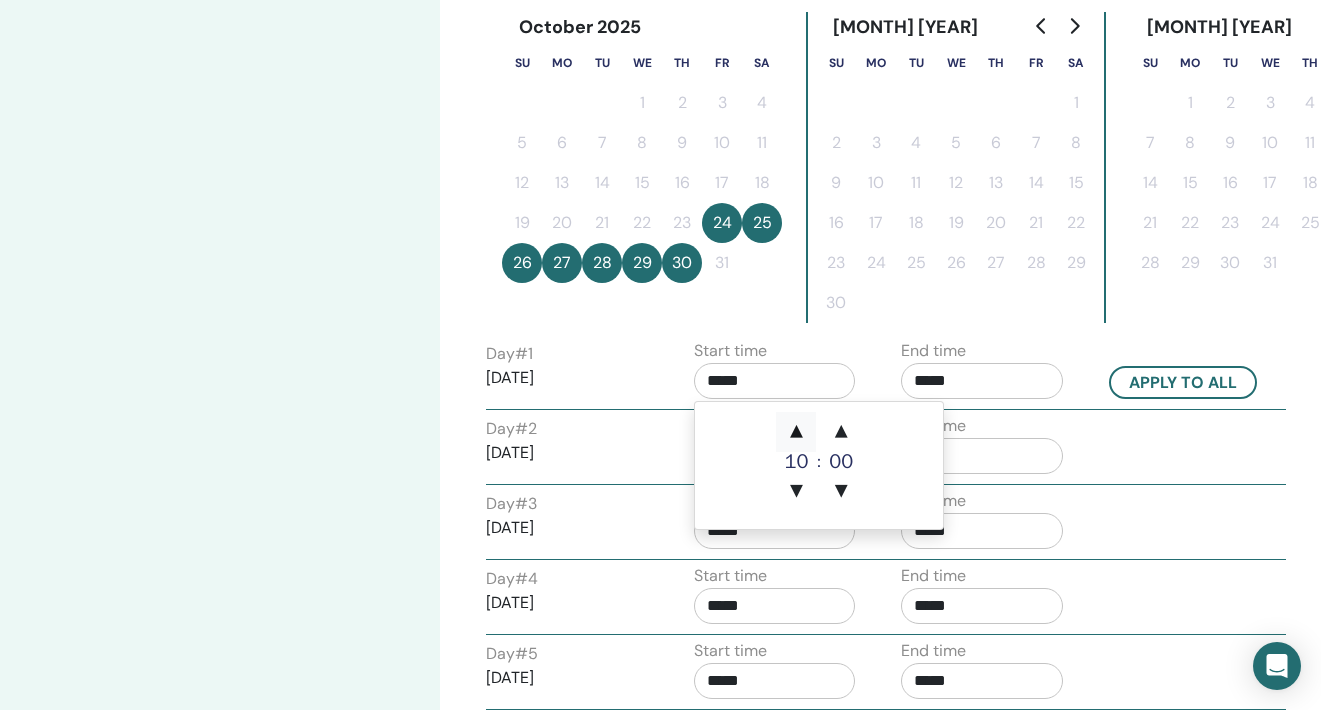 click on "▲" at bounding box center (796, 432) 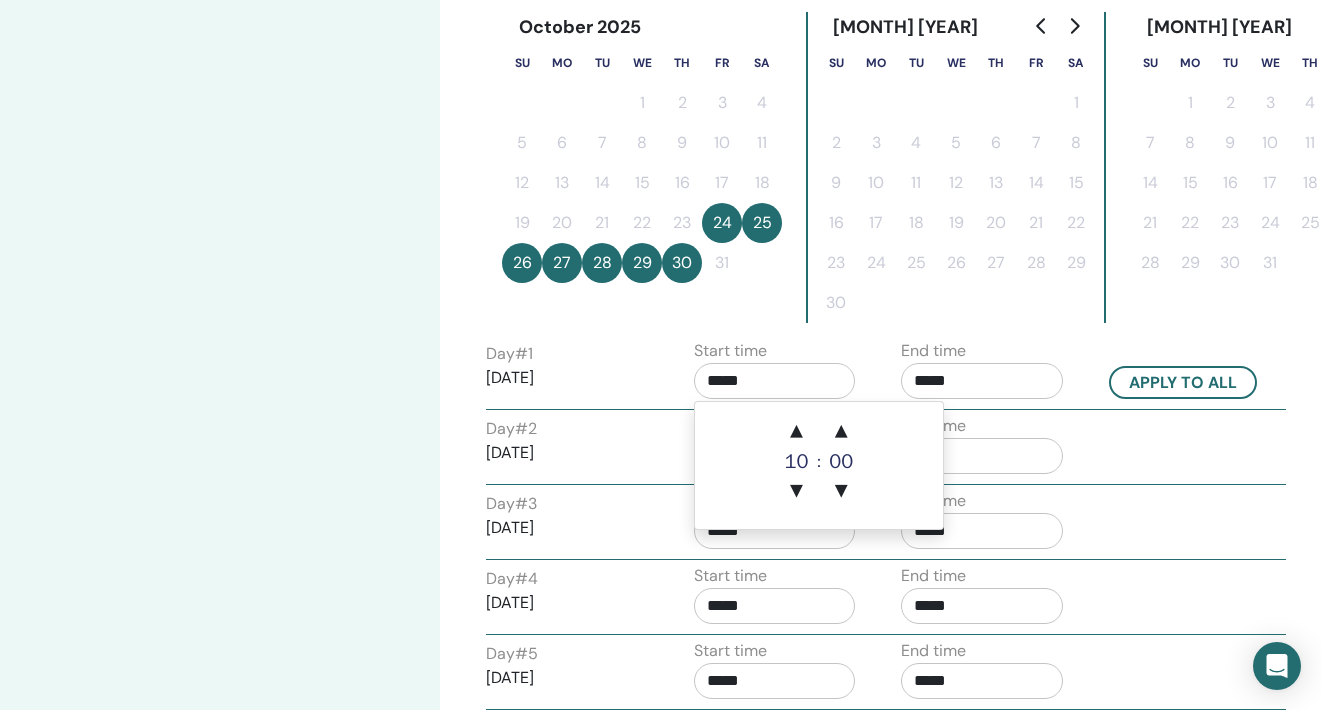 click on "*****" at bounding box center [982, 381] 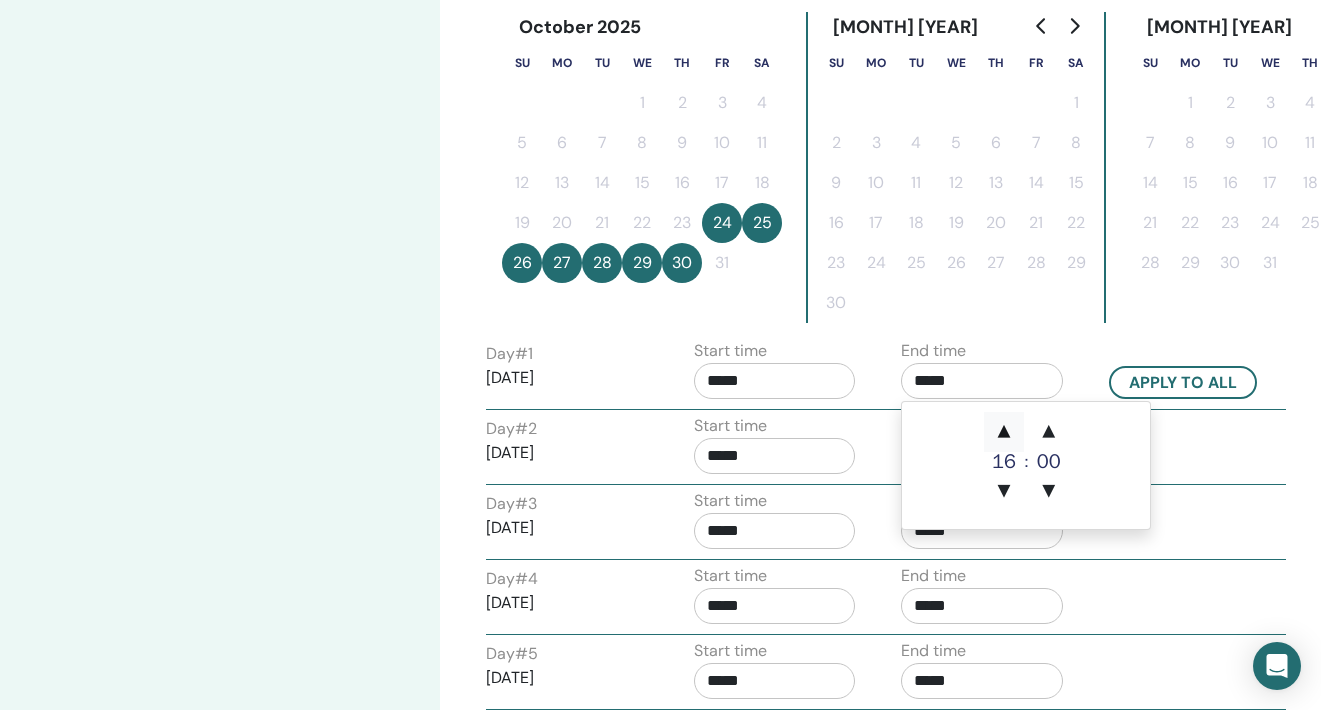 click on "▲" at bounding box center [1004, 432] 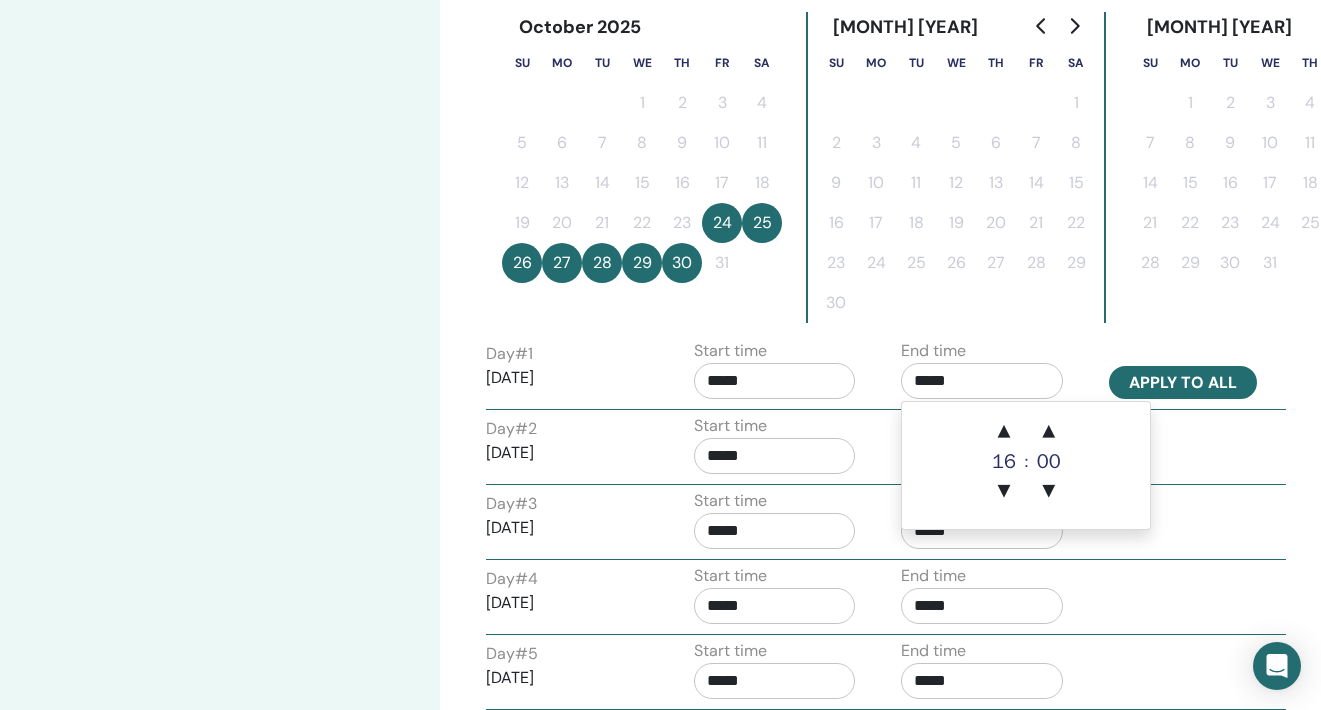 click on "Apply to all" at bounding box center (1183, 382) 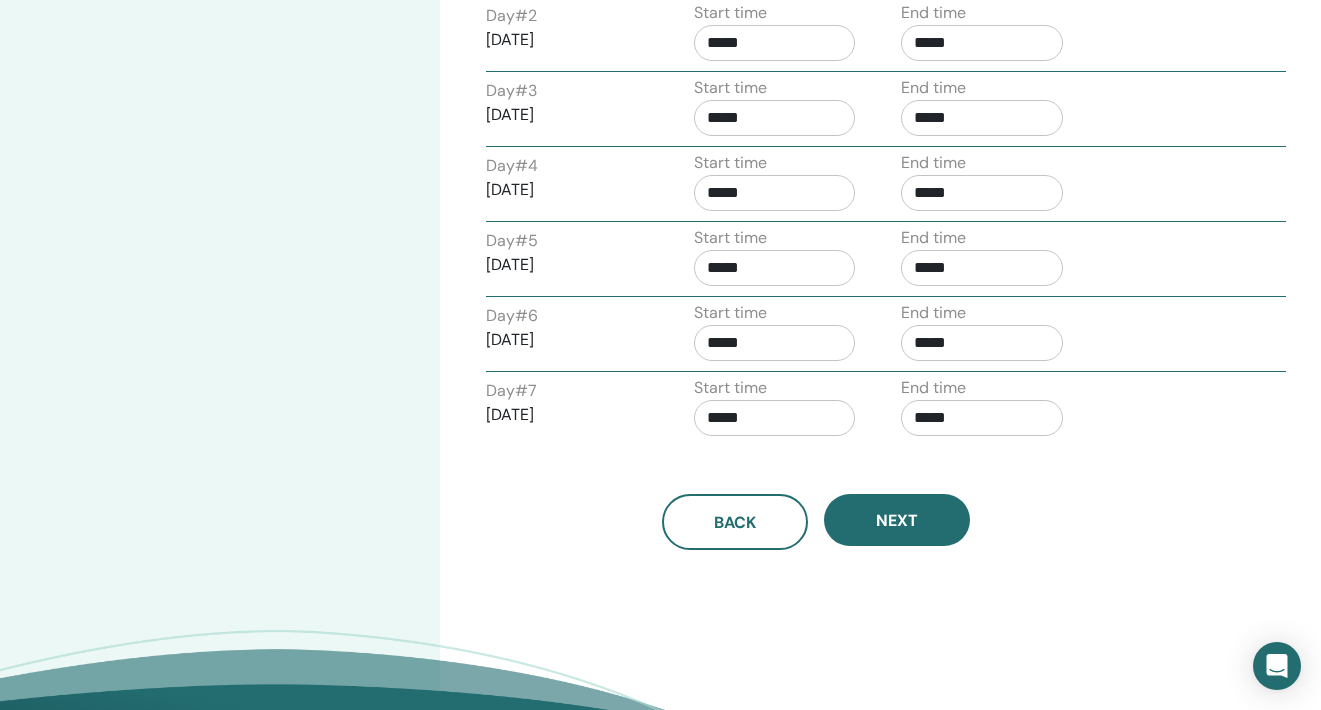 scroll, scrollTop: 981, scrollLeft: 0, axis: vertical 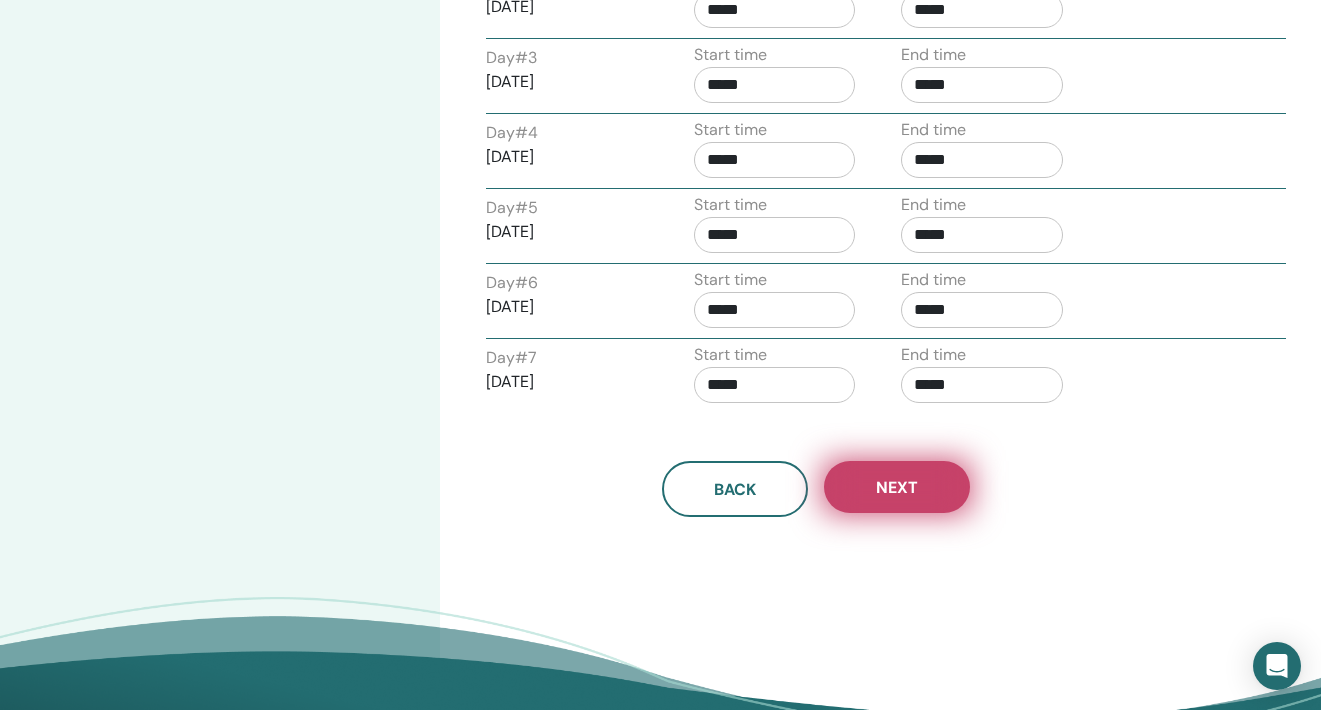click on "Next" at bounding box center [897, 487] 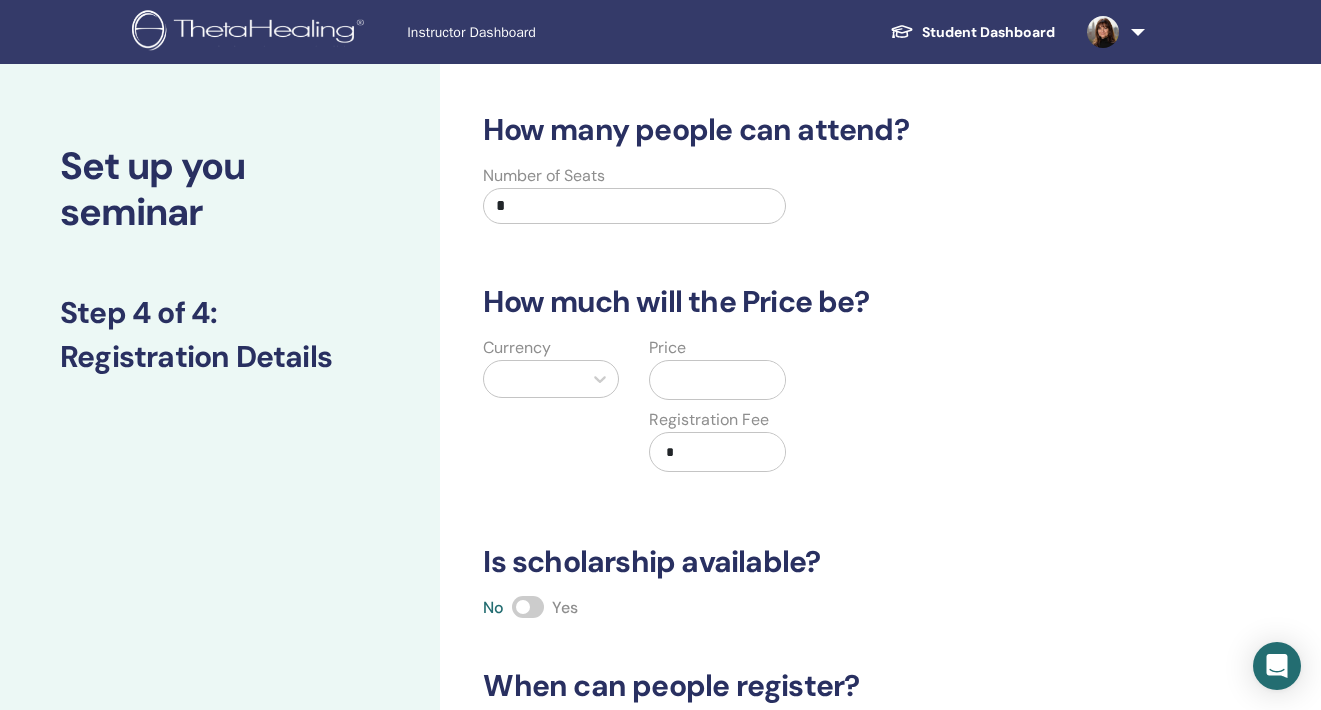 scroll, scrollTop: 0, scrollLeft: 0, axis: both 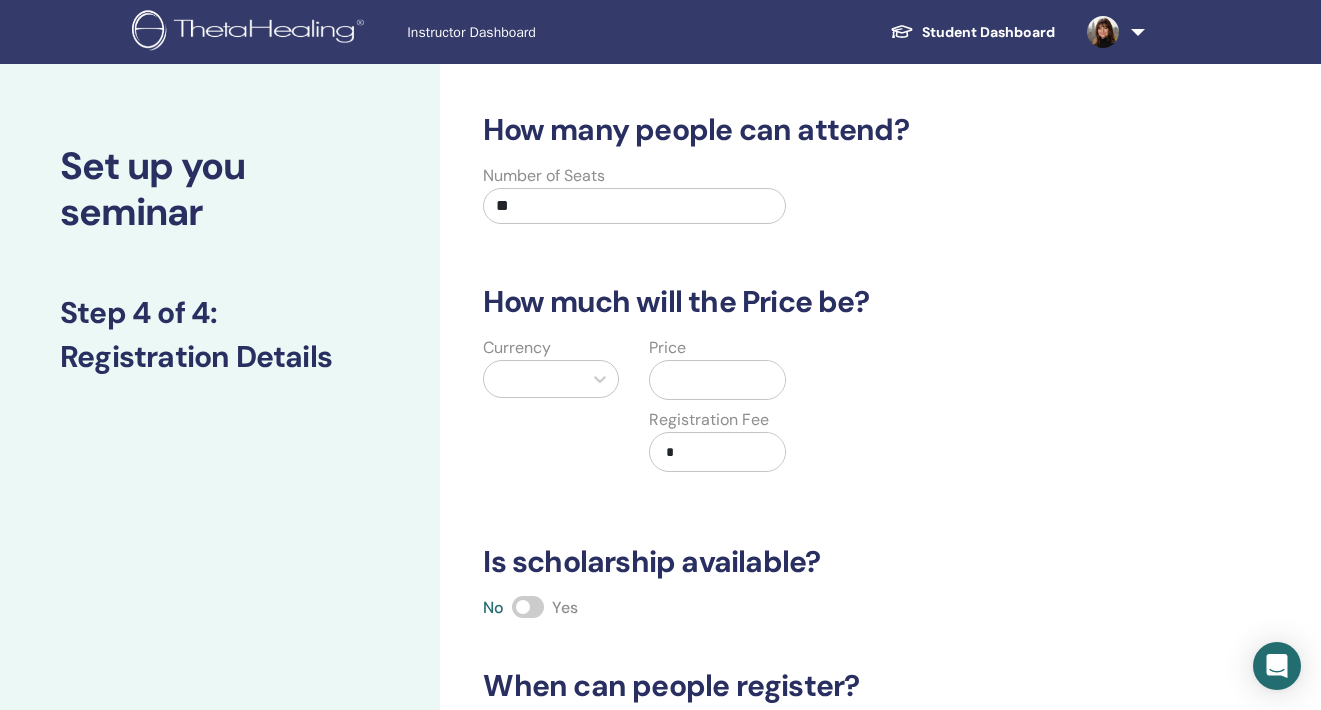 type on "**" 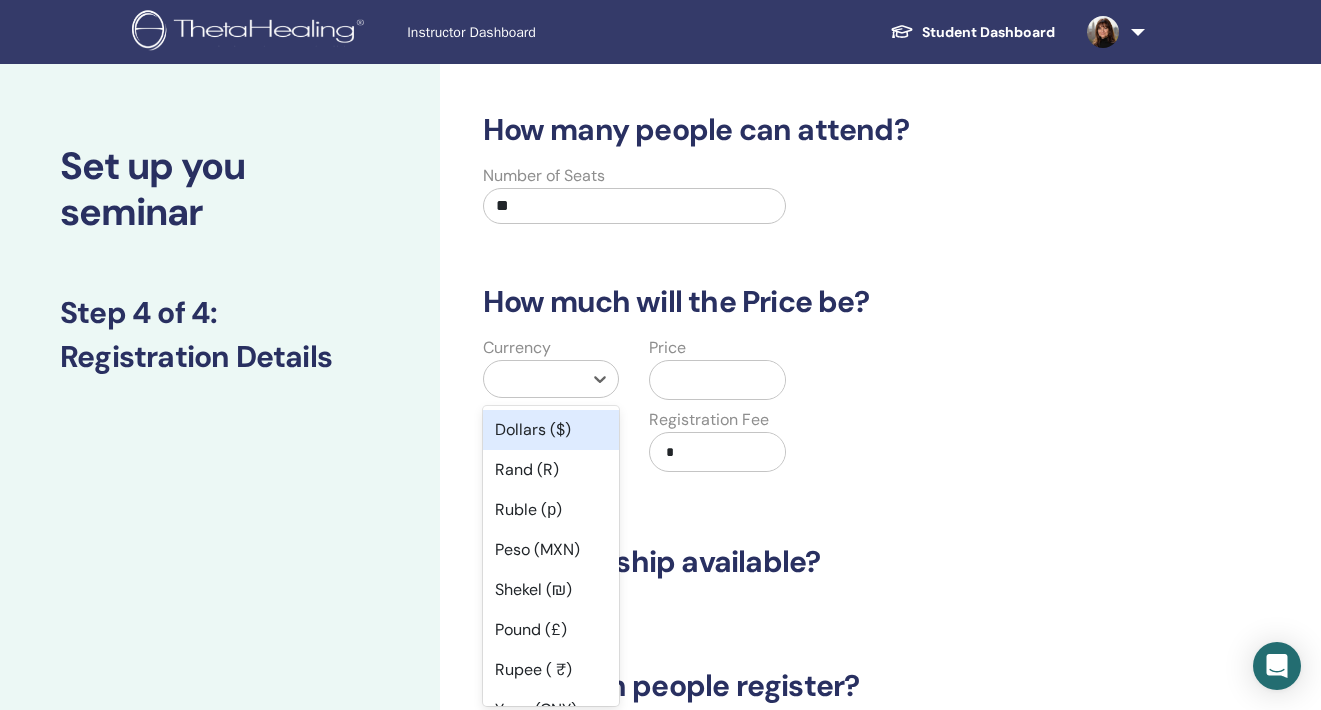 click on "Dollars ($)" at bounding box center (551, 430) 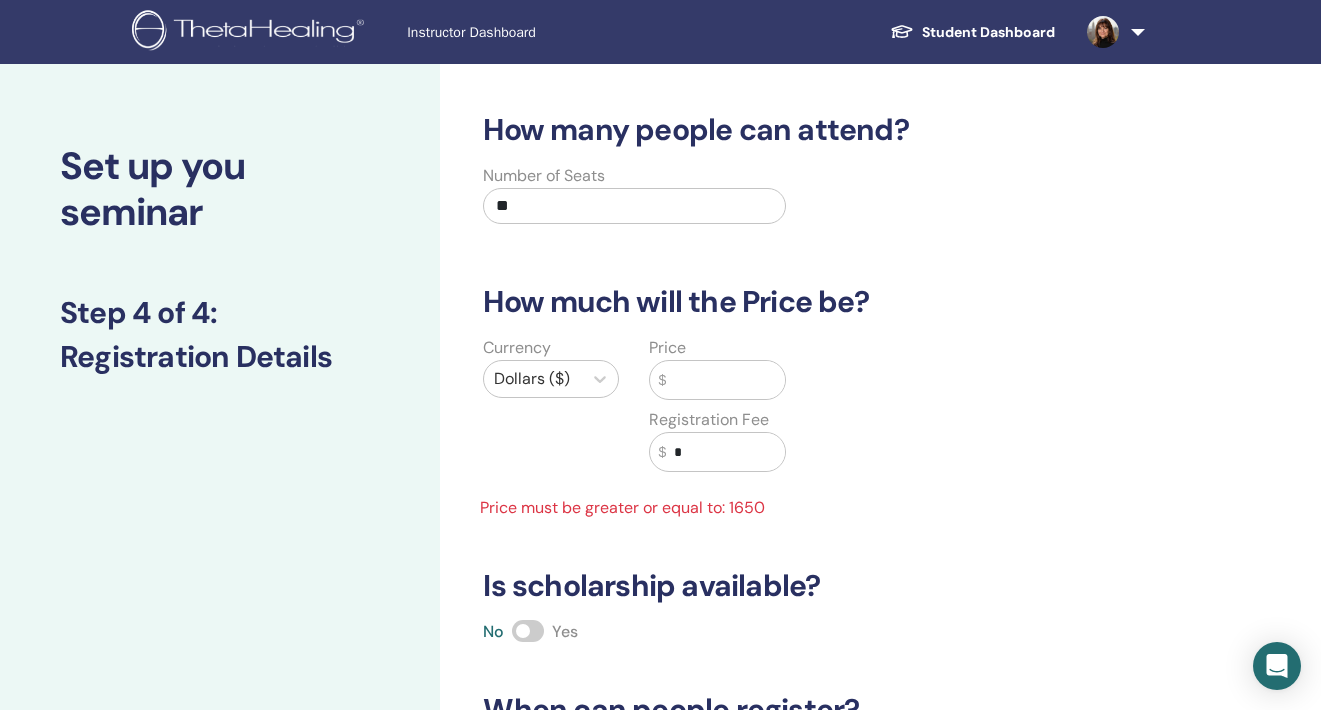 click at bounding box center (725, 380) 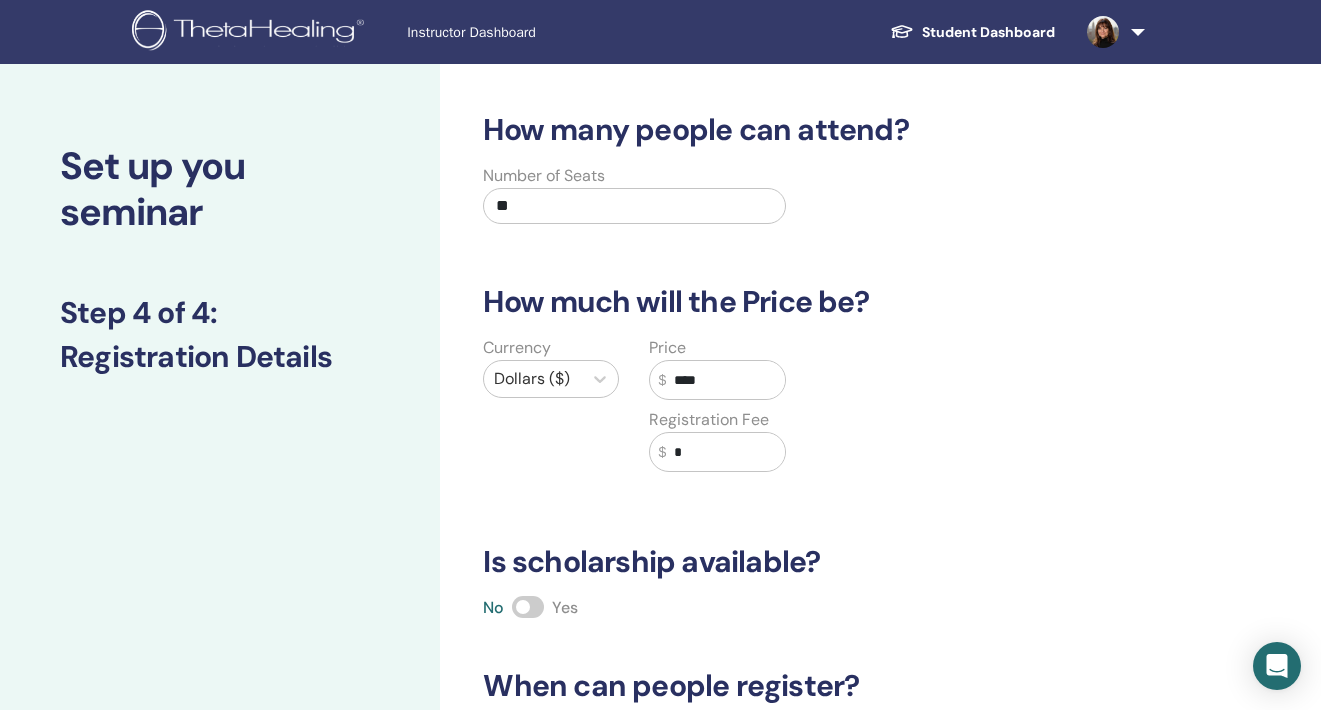 type on "****" 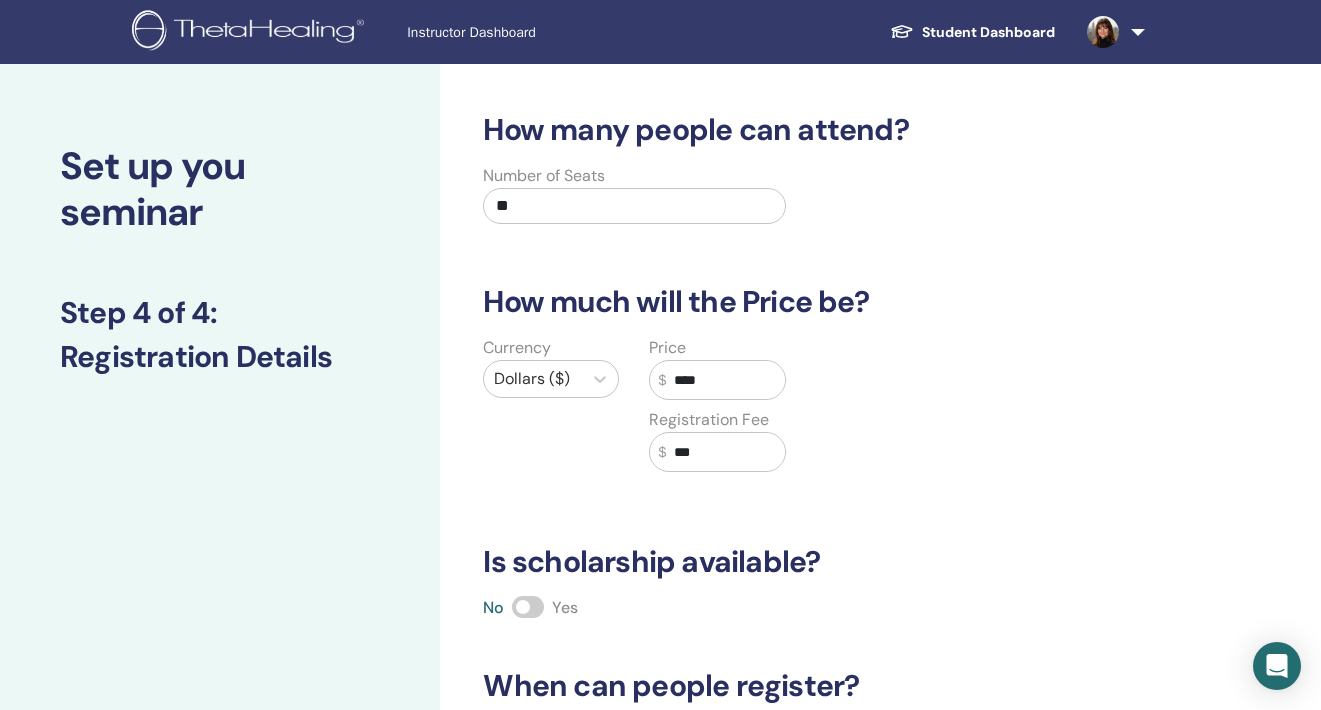 type on "***" 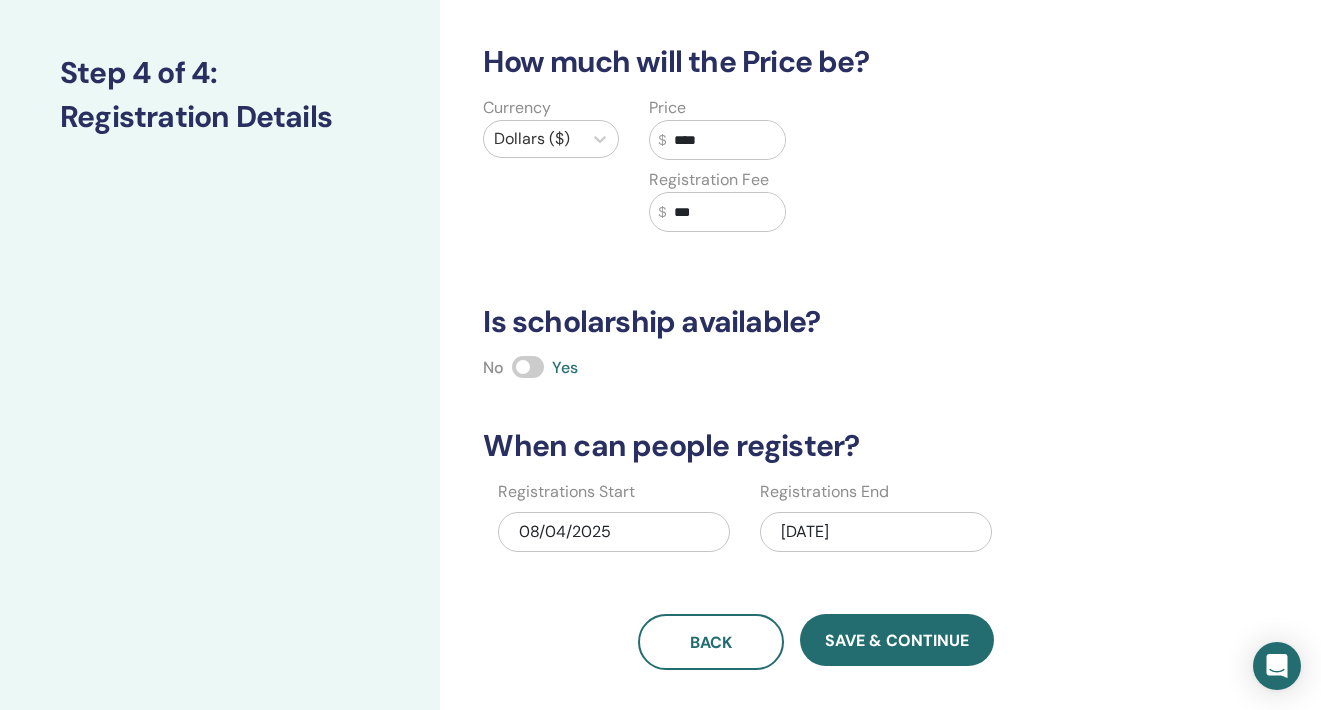 scroll, scrollTop: 269, scrollLeft: 0, axis: vertical 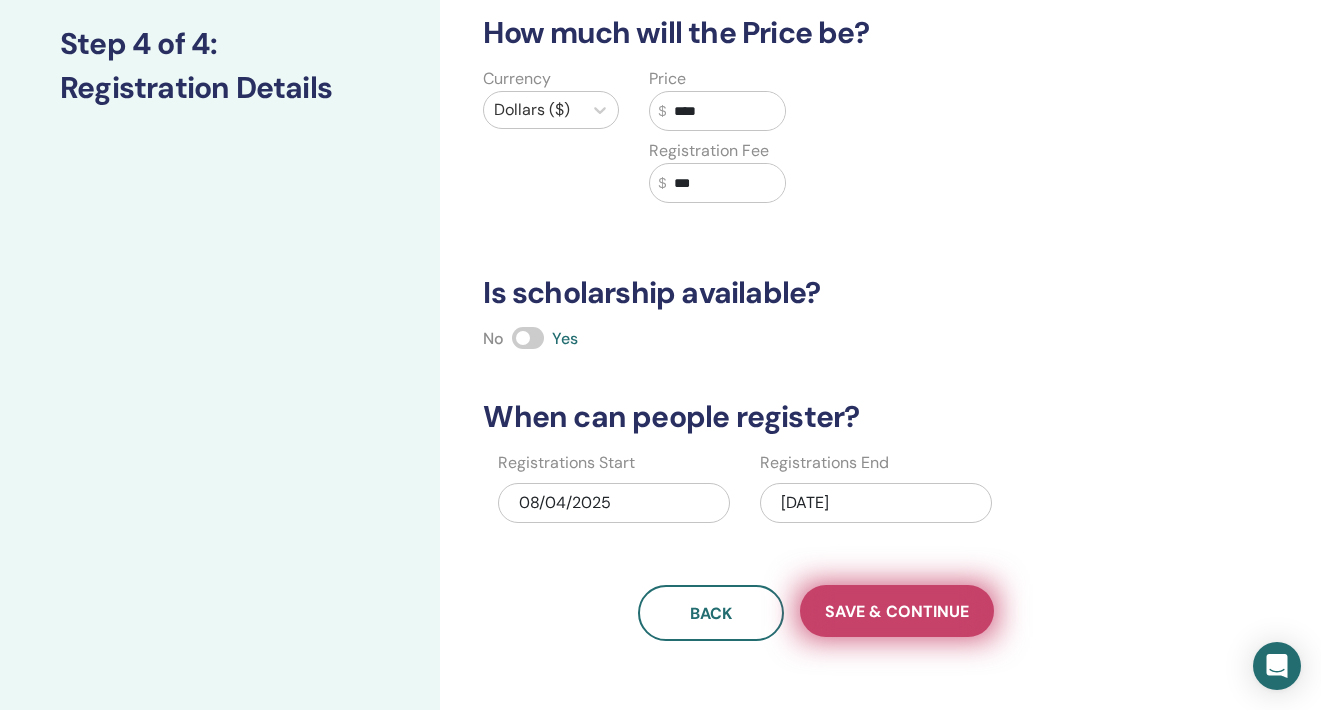 click on "Save & Continue" at bounding box center [897, 611] 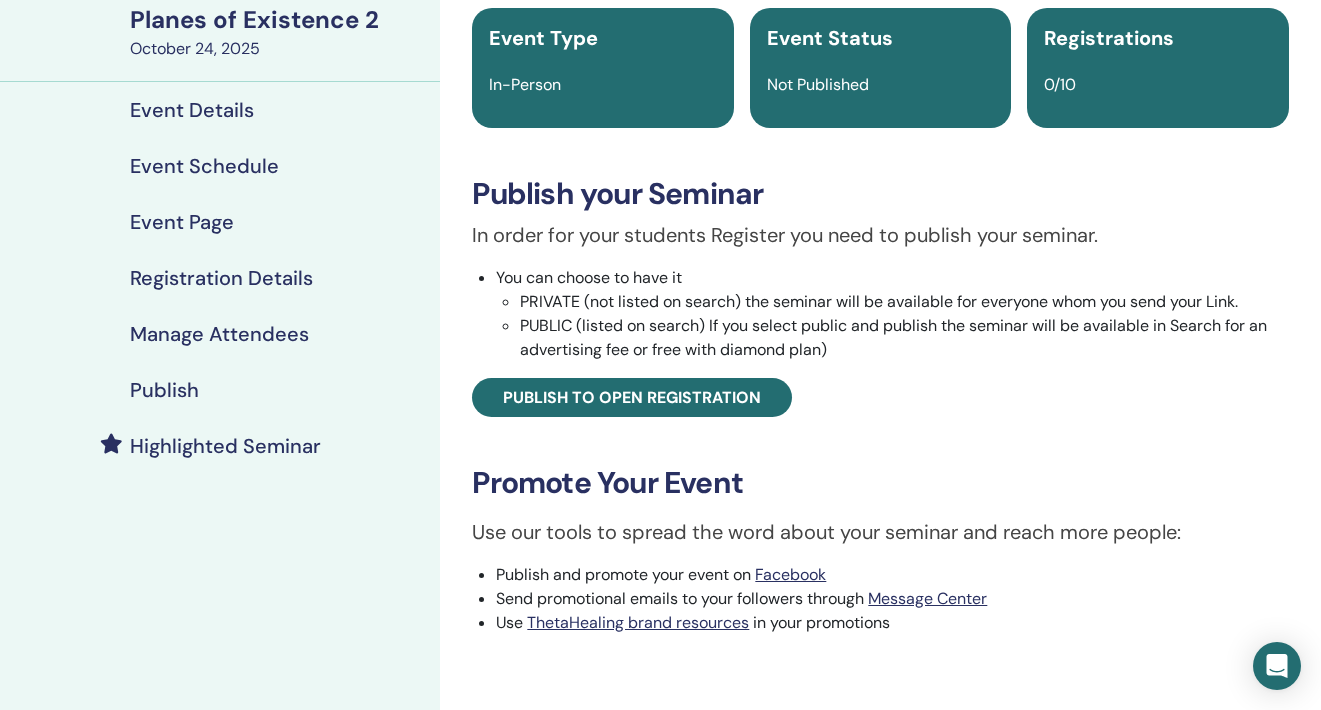 scroll, scrollTop: 0, scrollLeft: 0, axis: both 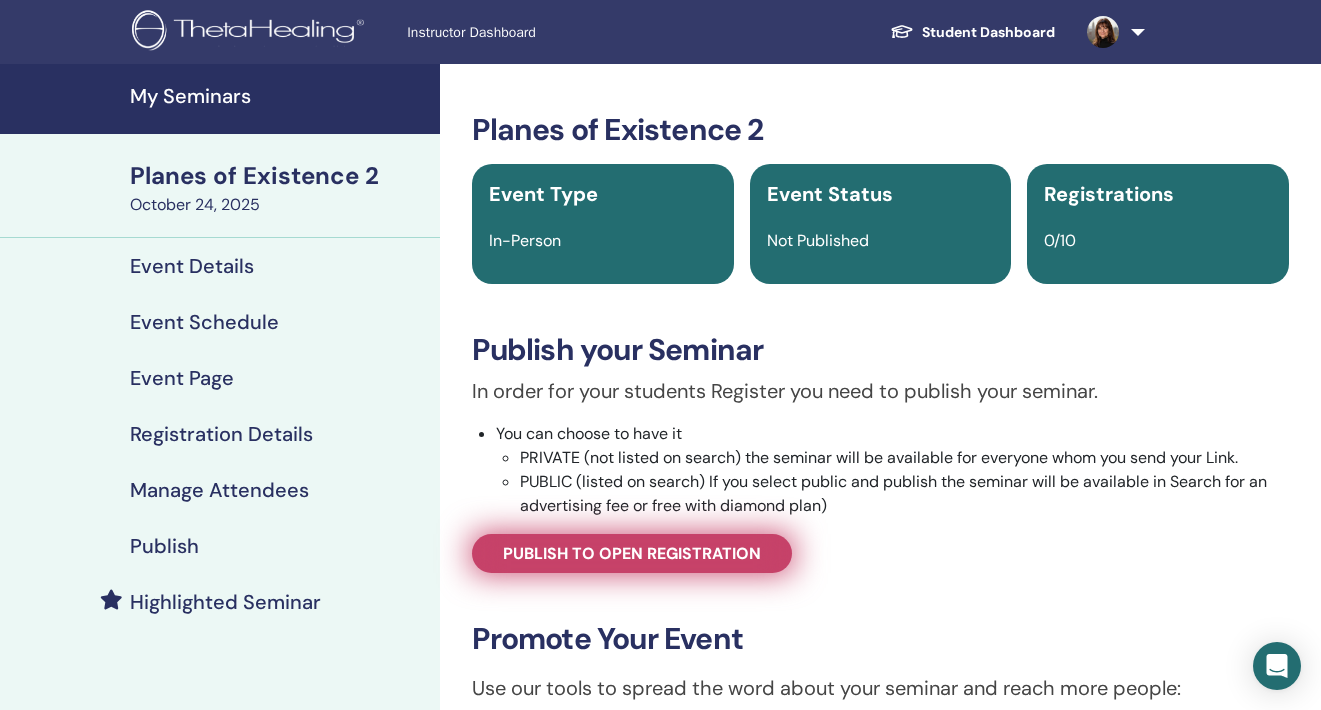 click on "Publish to open registration" at bounding box center [632, 553] 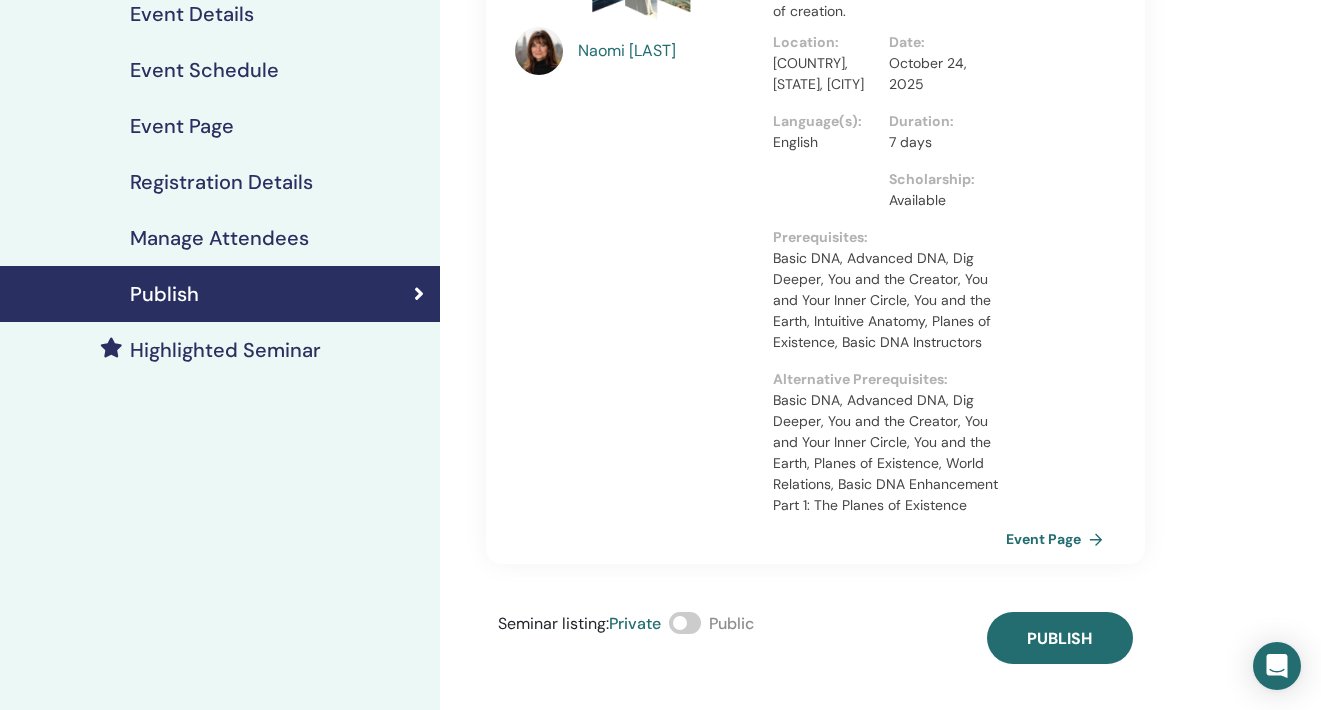 scroll, scrollTop: 256, scrollLeft: 0, axis: vertical 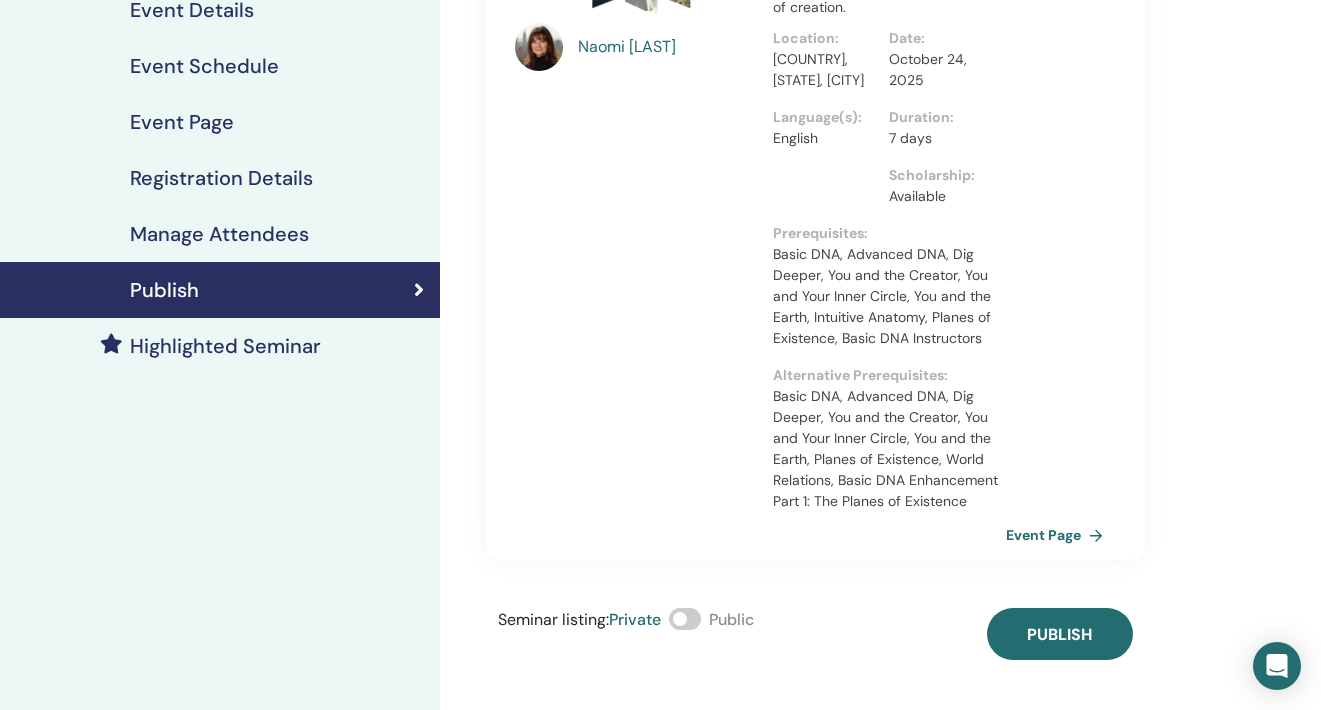 click at bounding box center [685, 619] 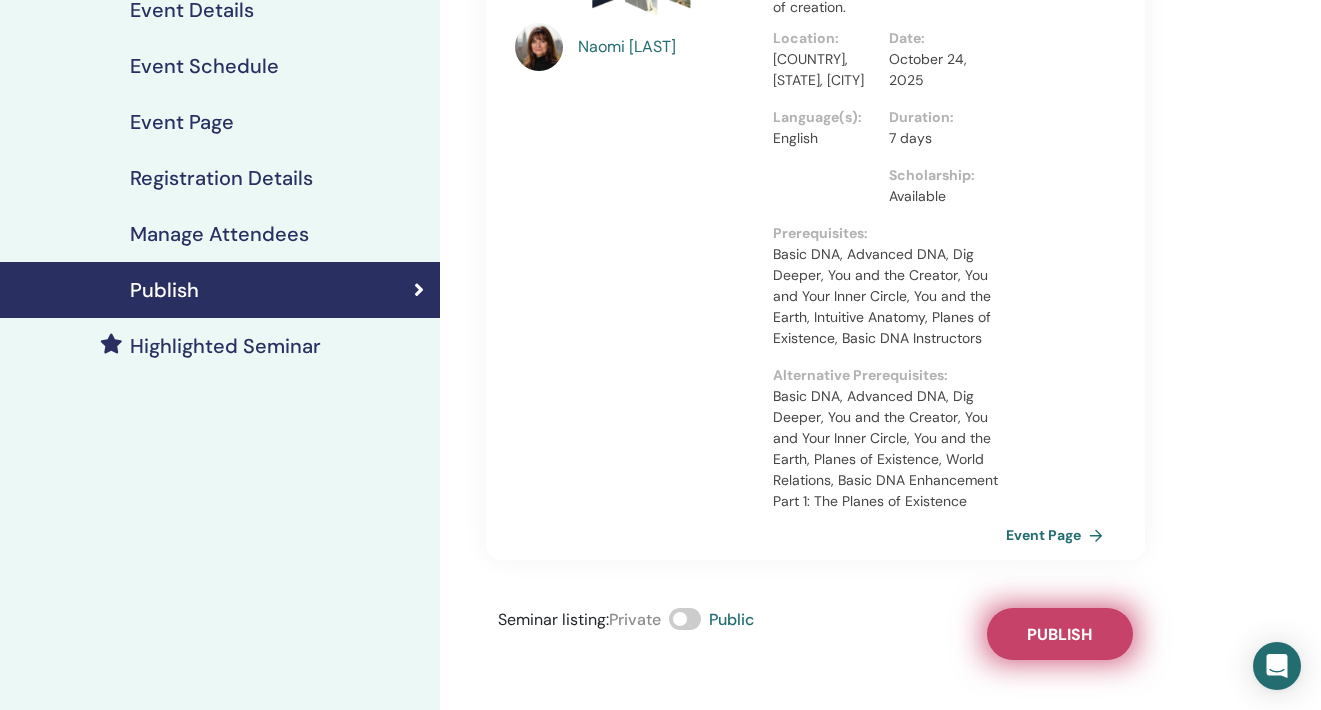 click on "Publish" at bounding box center [1059, 634] 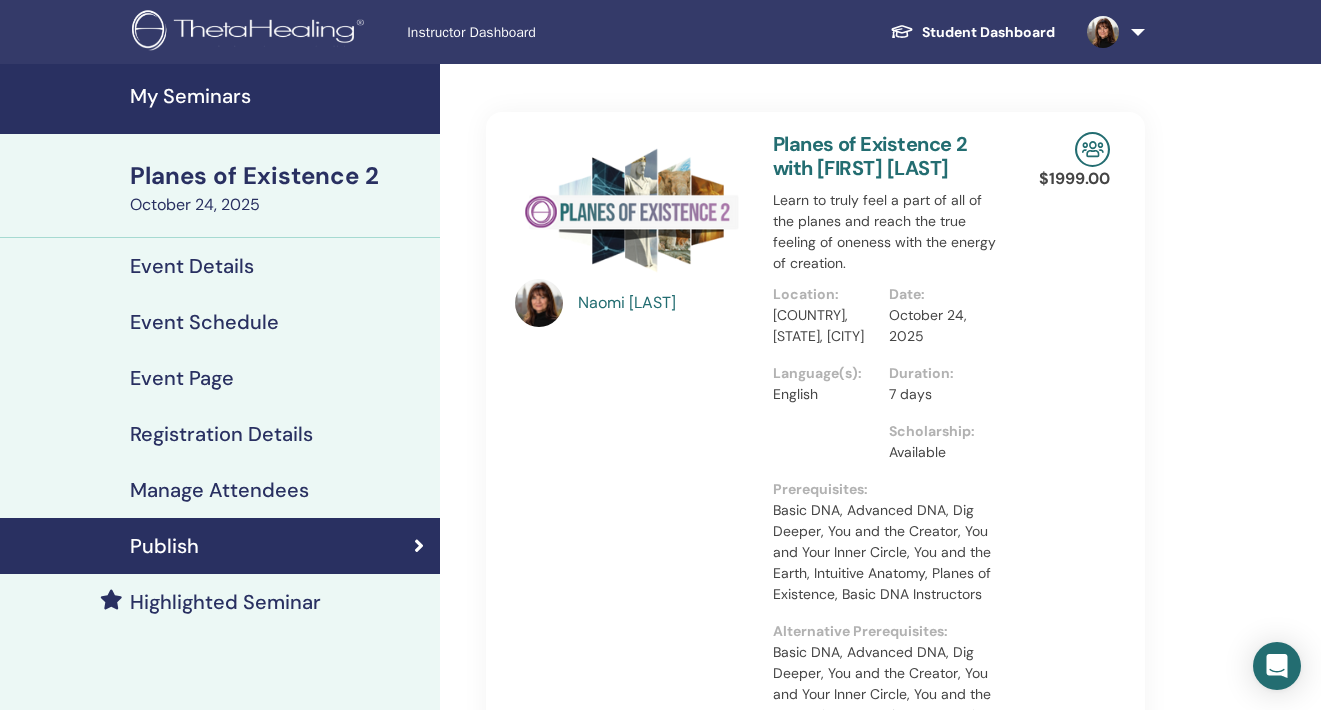 scroll, scrollTop: 0, scrollLeft: 0, axis: both 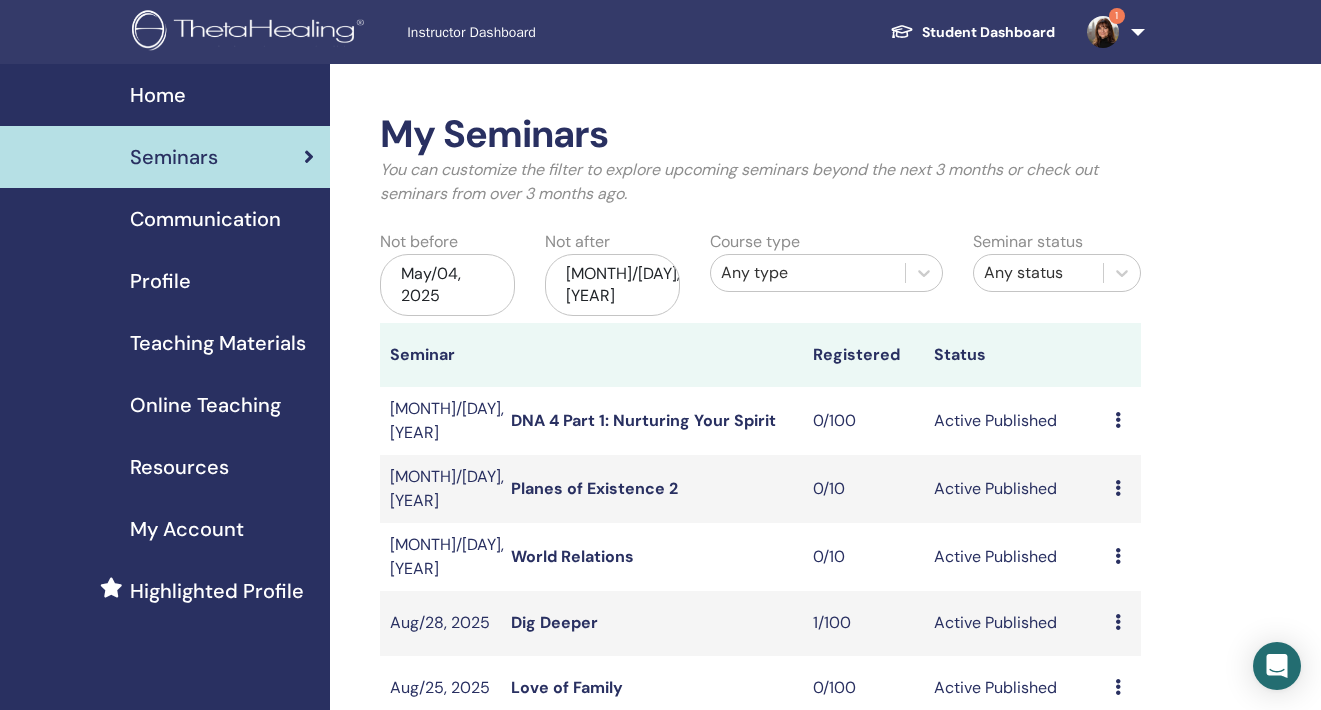 click at bounding box center [1103, 32] 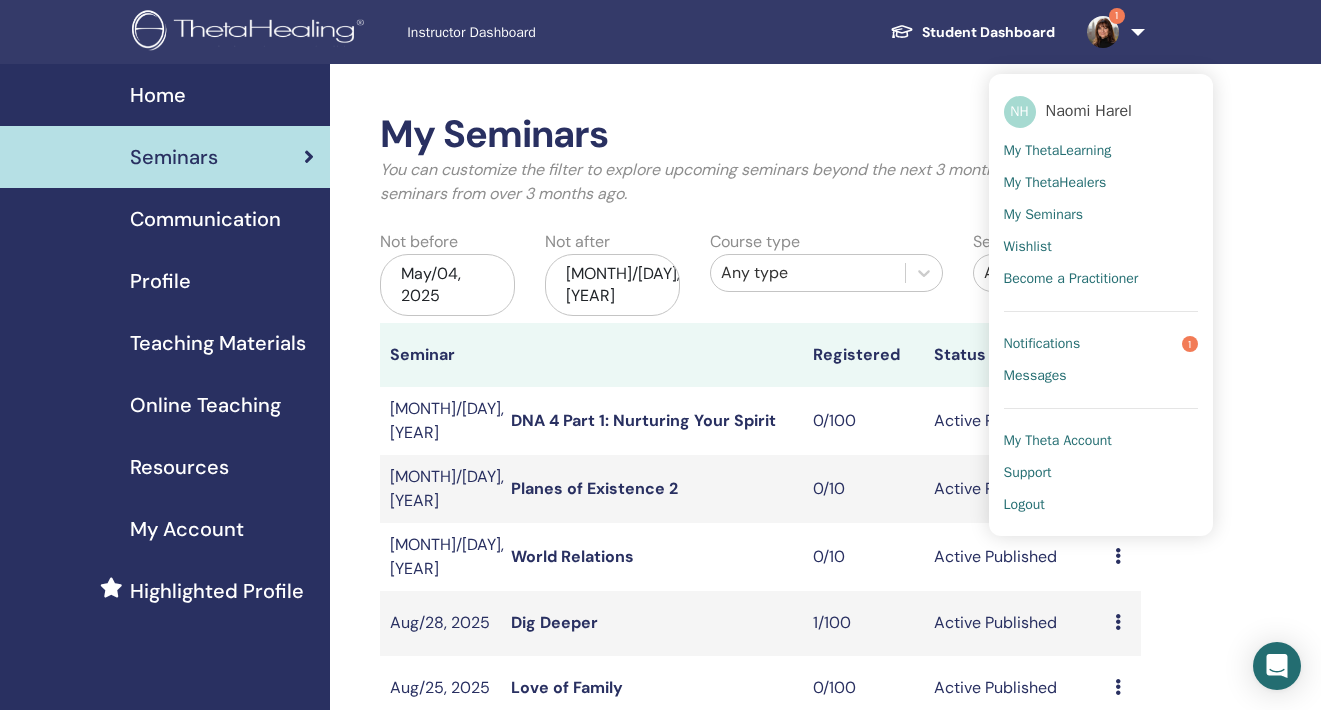 click on "Notifications" at bounding box center (1042, 344) 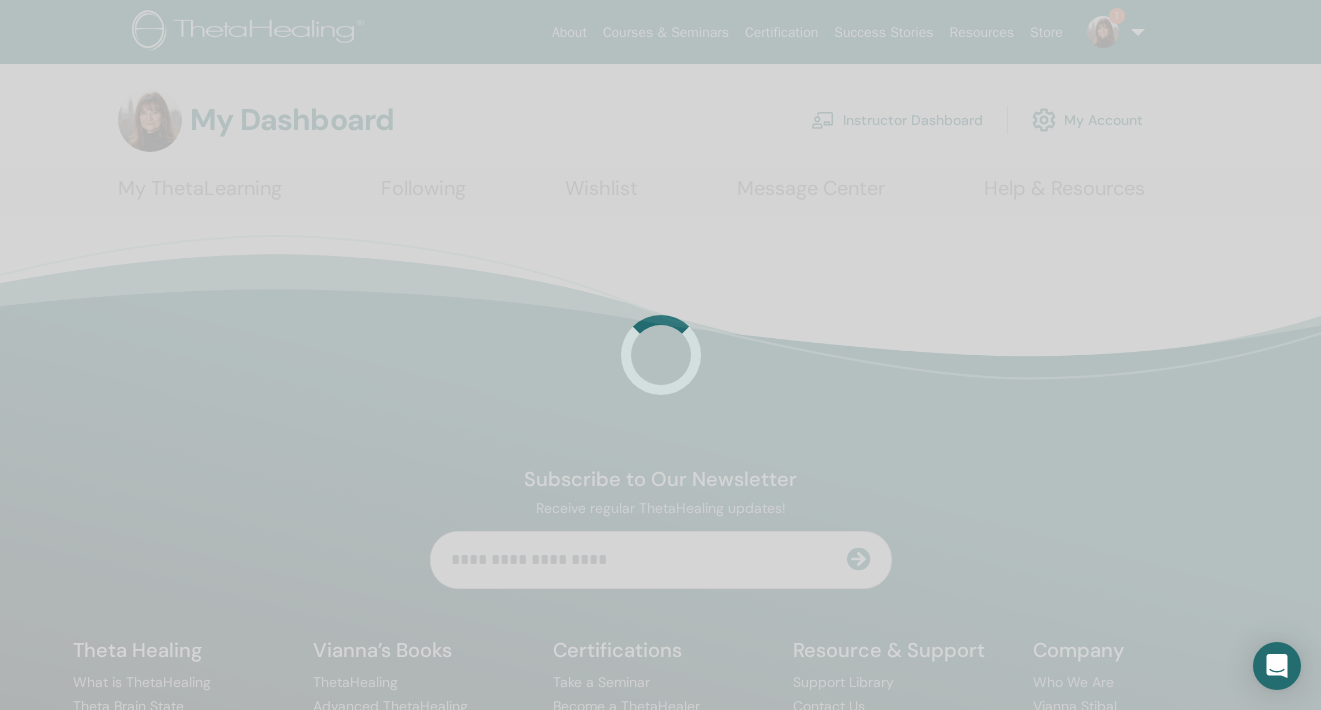 scroll, scrollTop: 0, scrollLeft: 0, axis: both 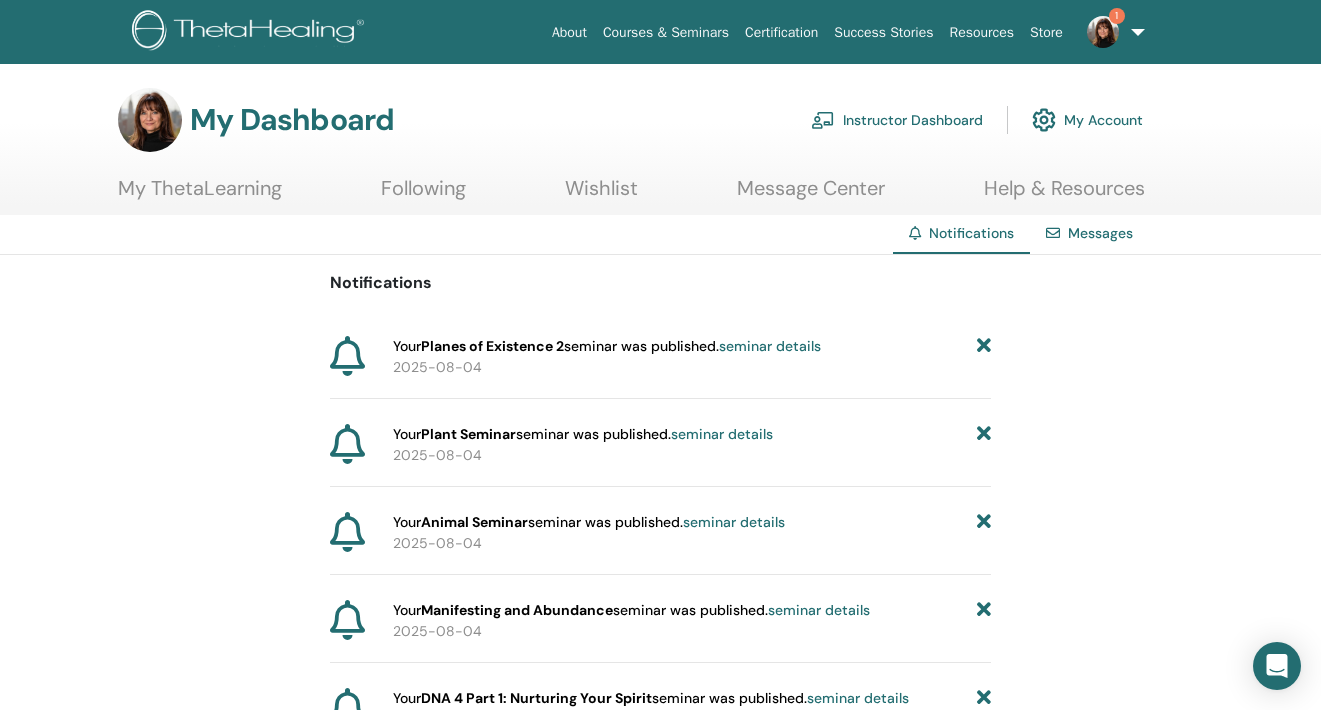 click at bounding box center (1103, 32) 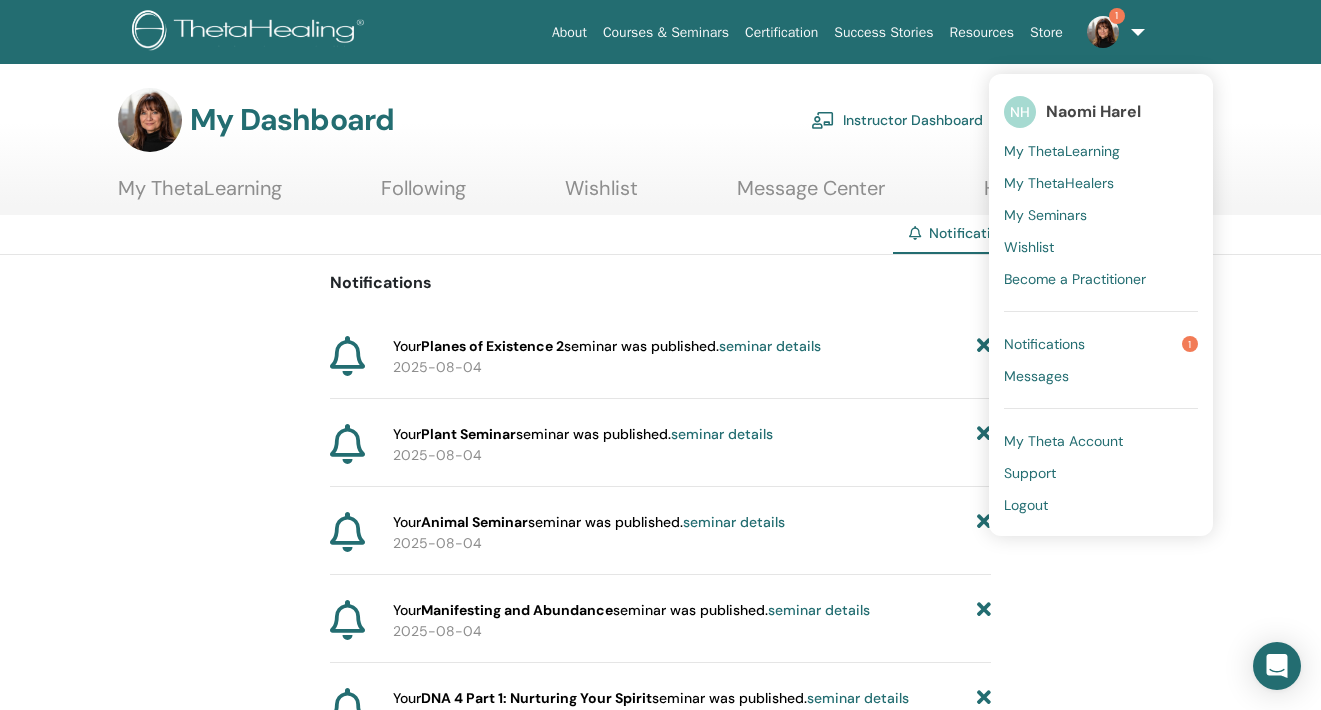 click on "Notifications" at bounding box center (1044, 344) 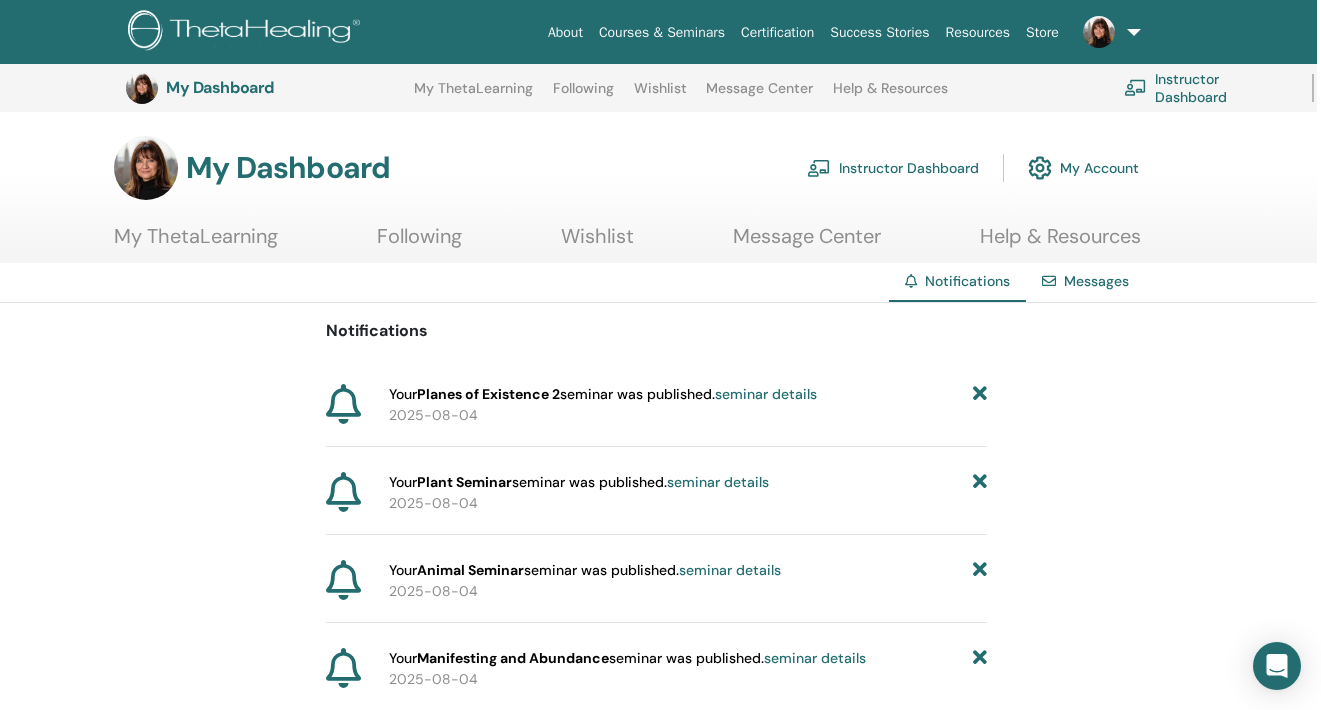 scroll, scrollTop: -5, scrollLeft: 4, axis: both 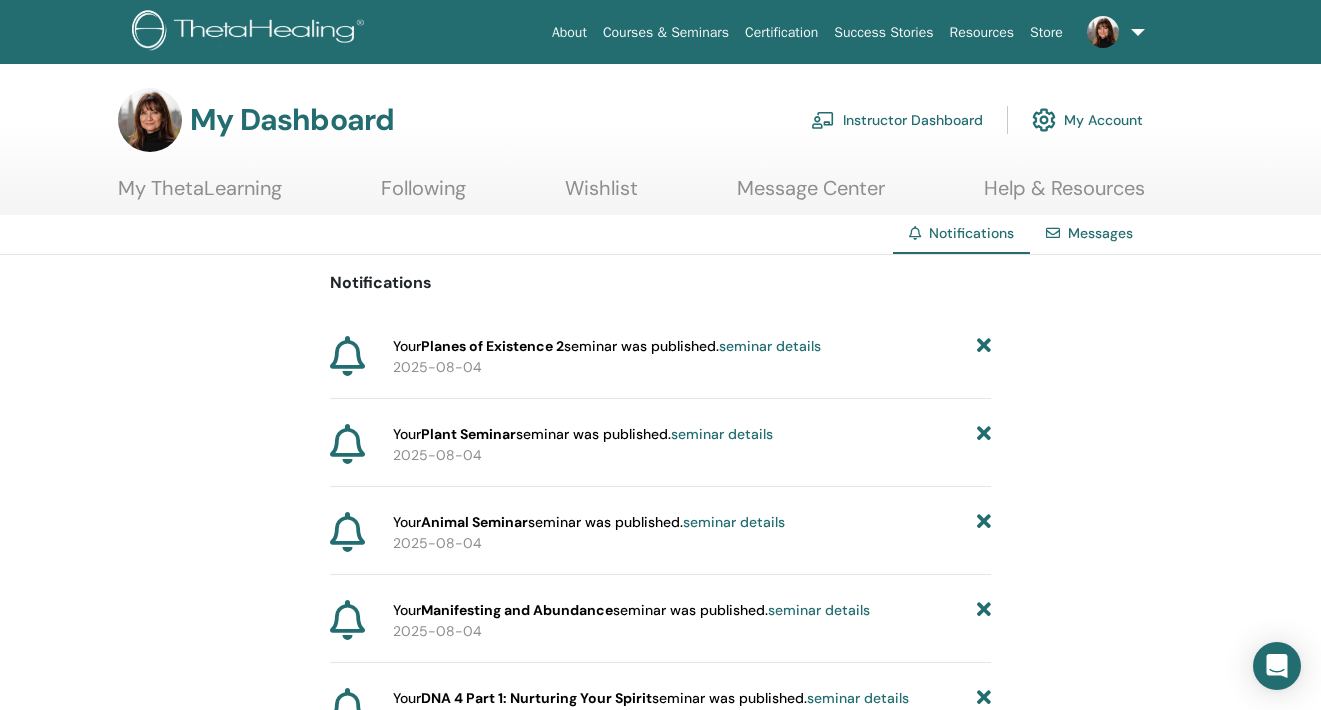 click on "My Dashboard
Instructor Dashboard
My Account
My ThetaLearning
Following
Wishlist Message Center" at bounding box center (660, 22495) 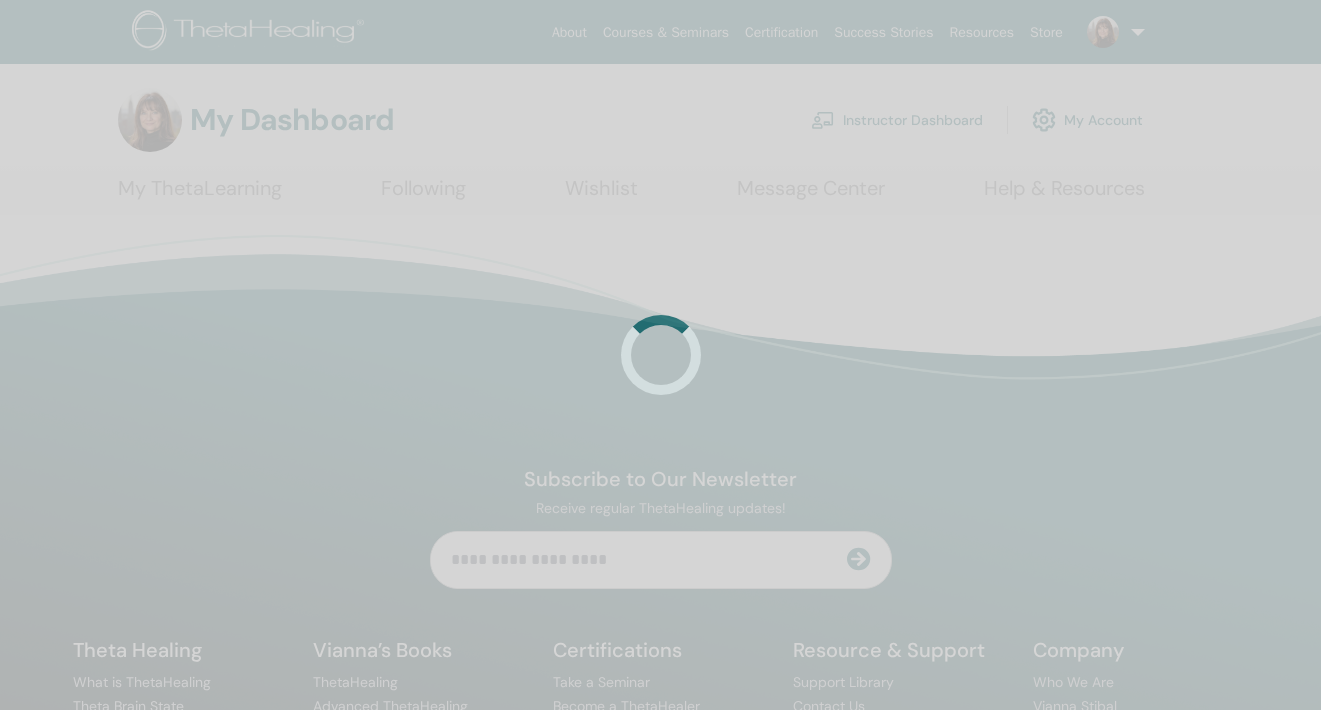 scroll, scrollTop: 0, scrollLeft: 0, axis: both 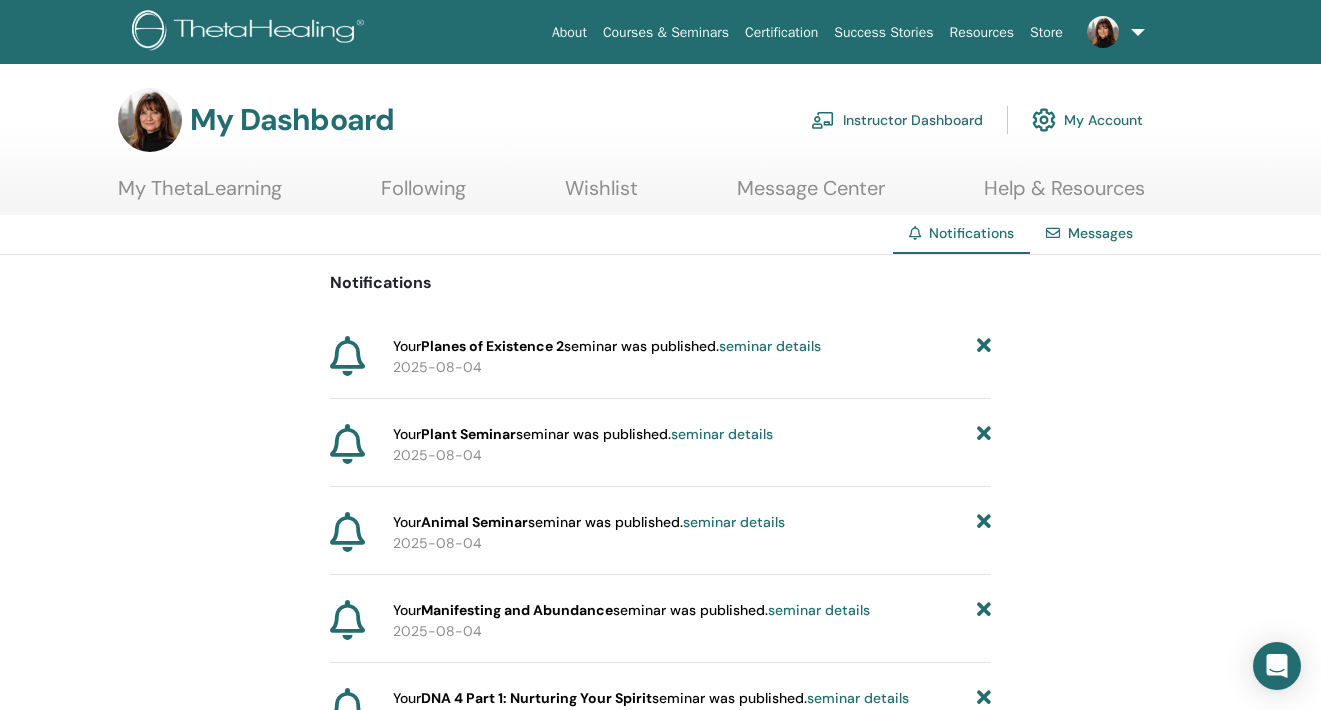 click on "Instructor Dashboard" at bounding box center (897, 120) 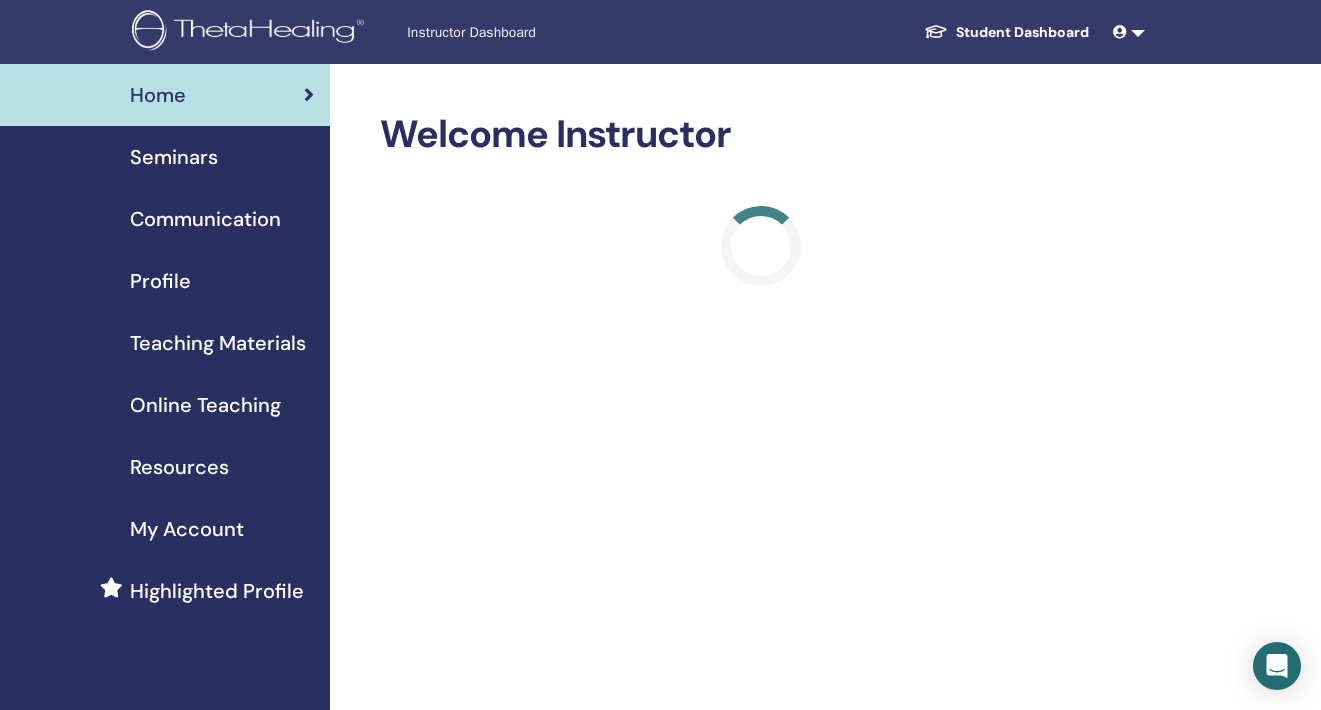 scroll, scrollTop: 0, scrollLeft: 0, axis: both 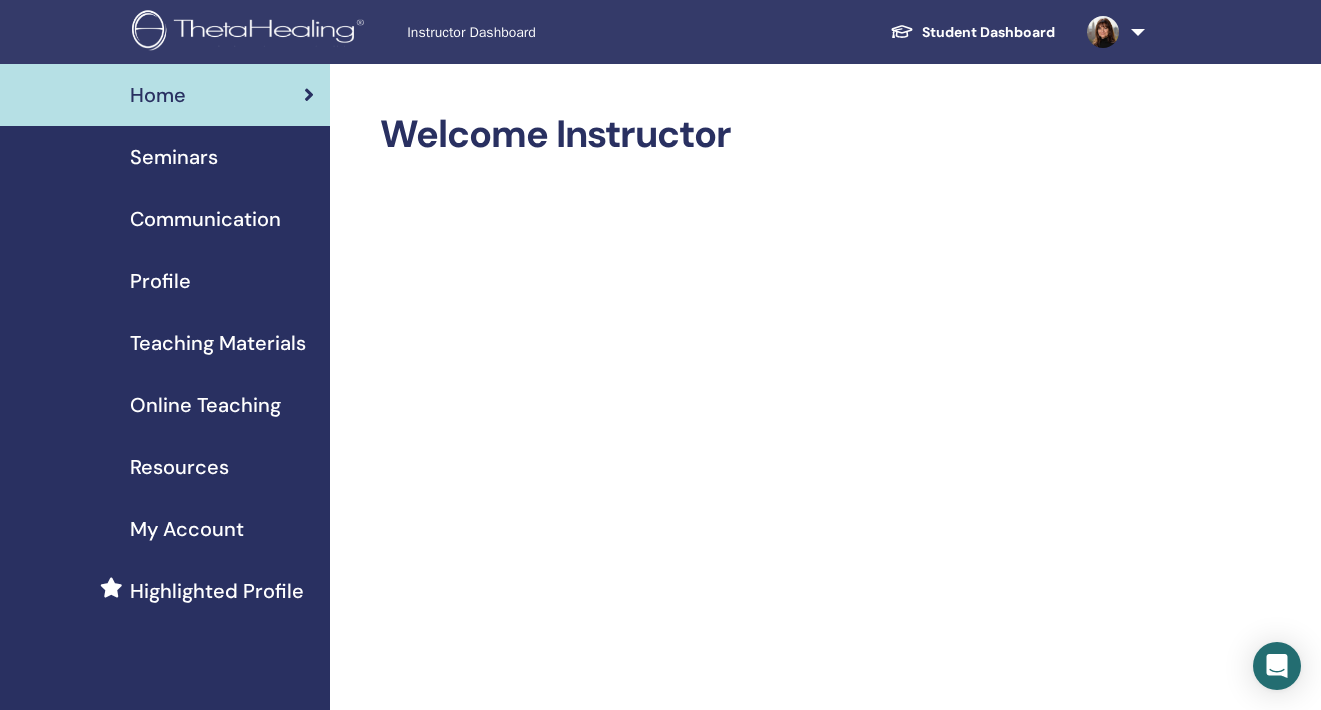 click on "Seminars" at bounding box center [174, 157] 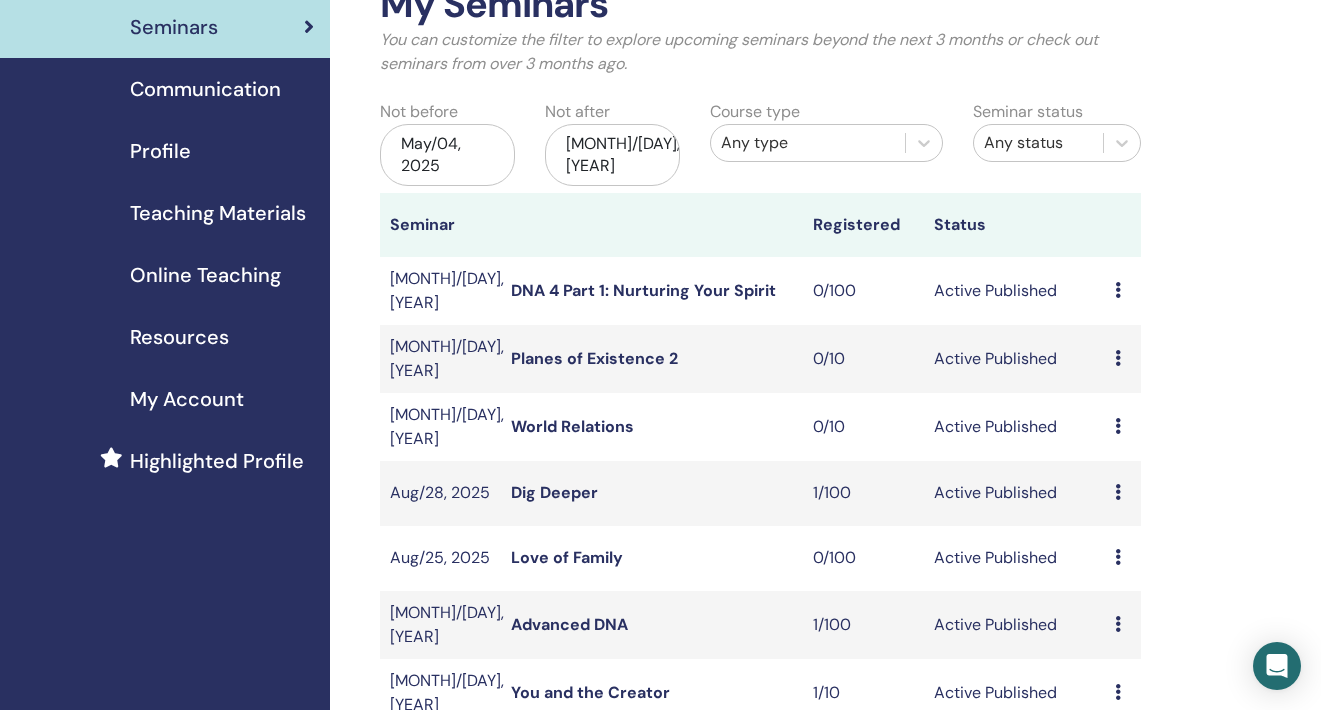 scroll, scrollTop: 151, scrollLeft: 0, axis: vertical 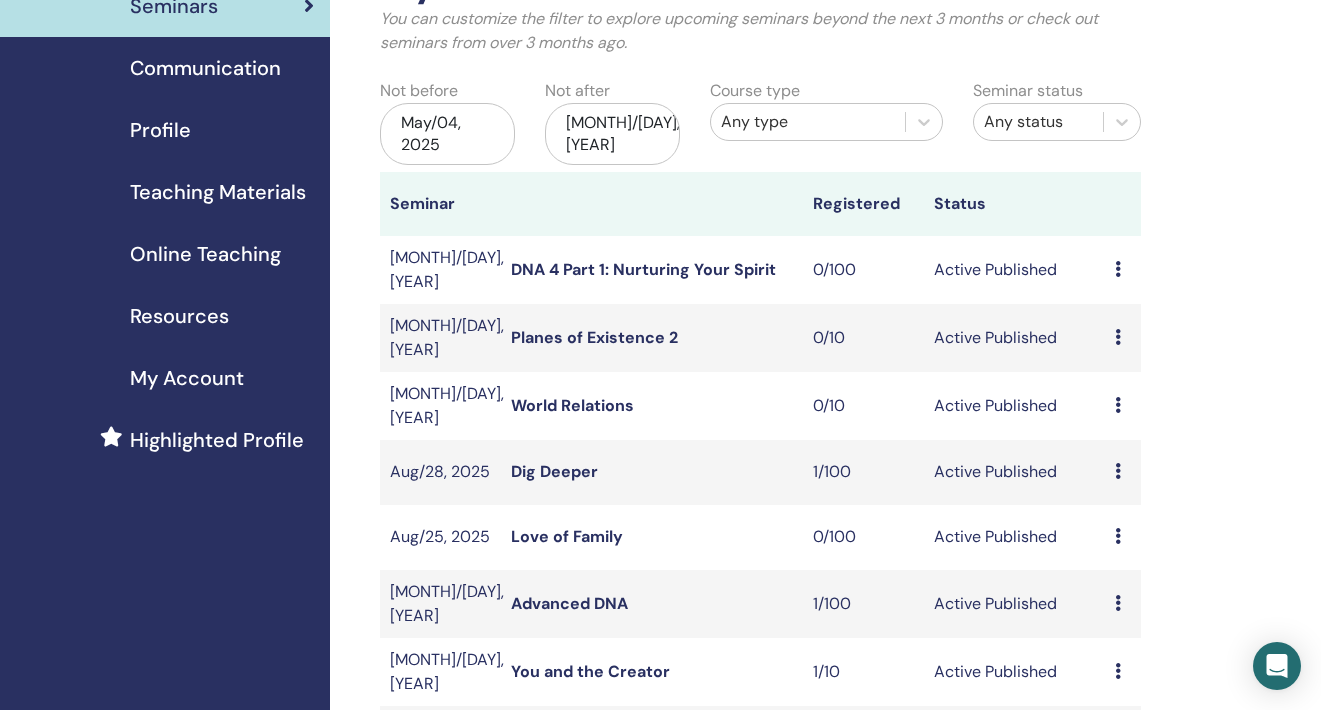 click on "May/04, 2025" at bounding box center (447, 134) 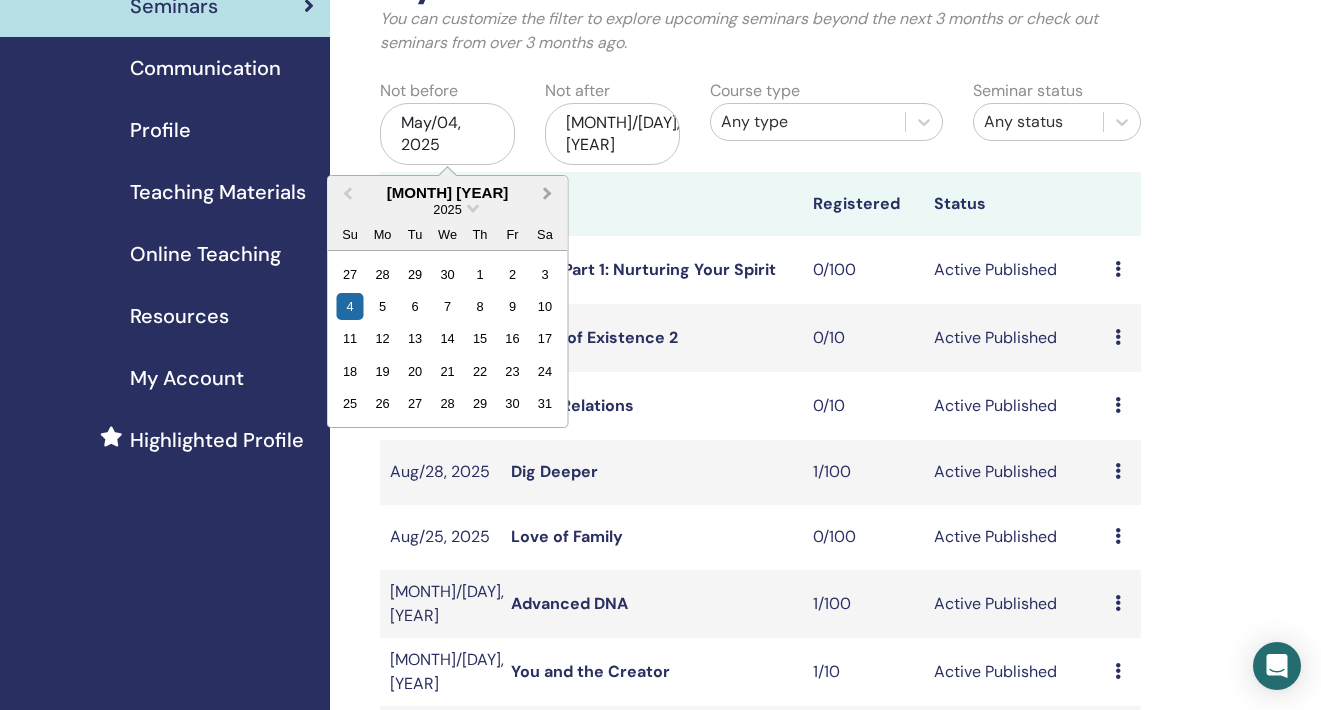 click on "Next Month" at bounding box center [548, 192] 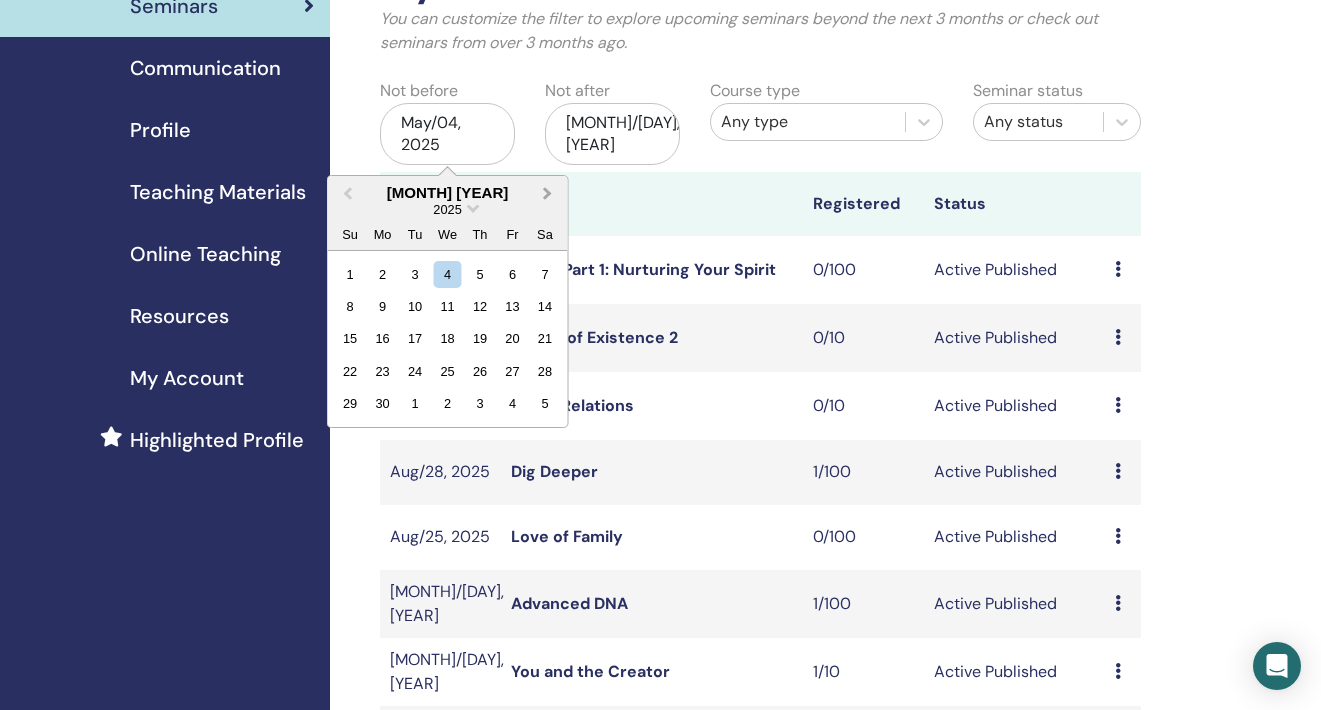 click on "Next Month" at bounding box center (548, 192) 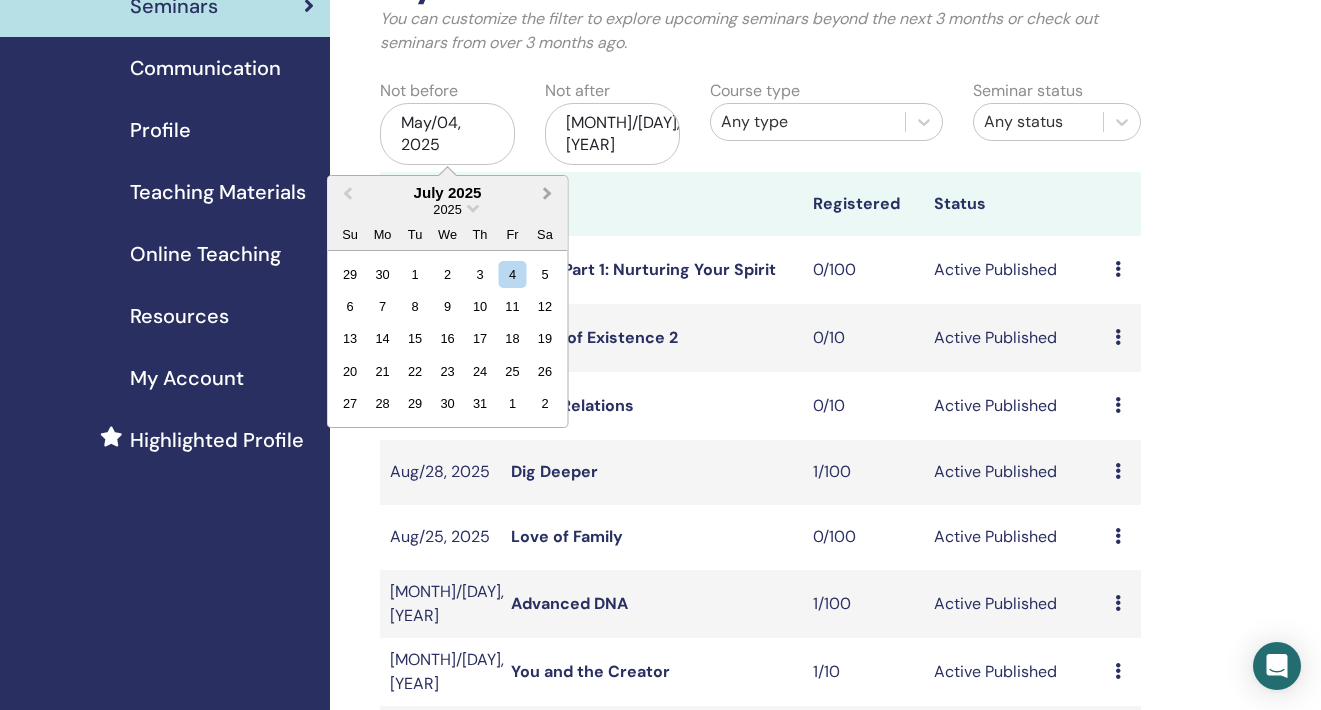 click on "Next Month" at bounding box center [548, 192] 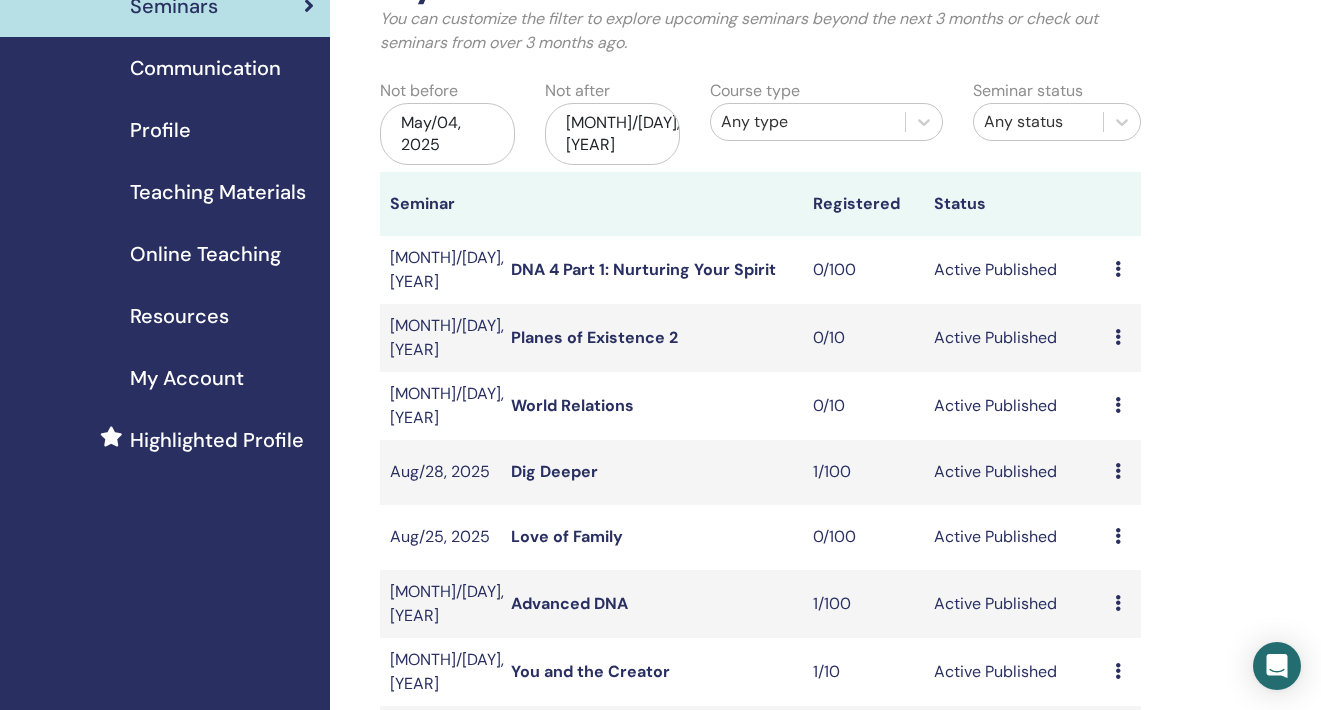 click on "Not after [MONTH]/[DAY], [YEAR]" at bounding box center (612, 125) 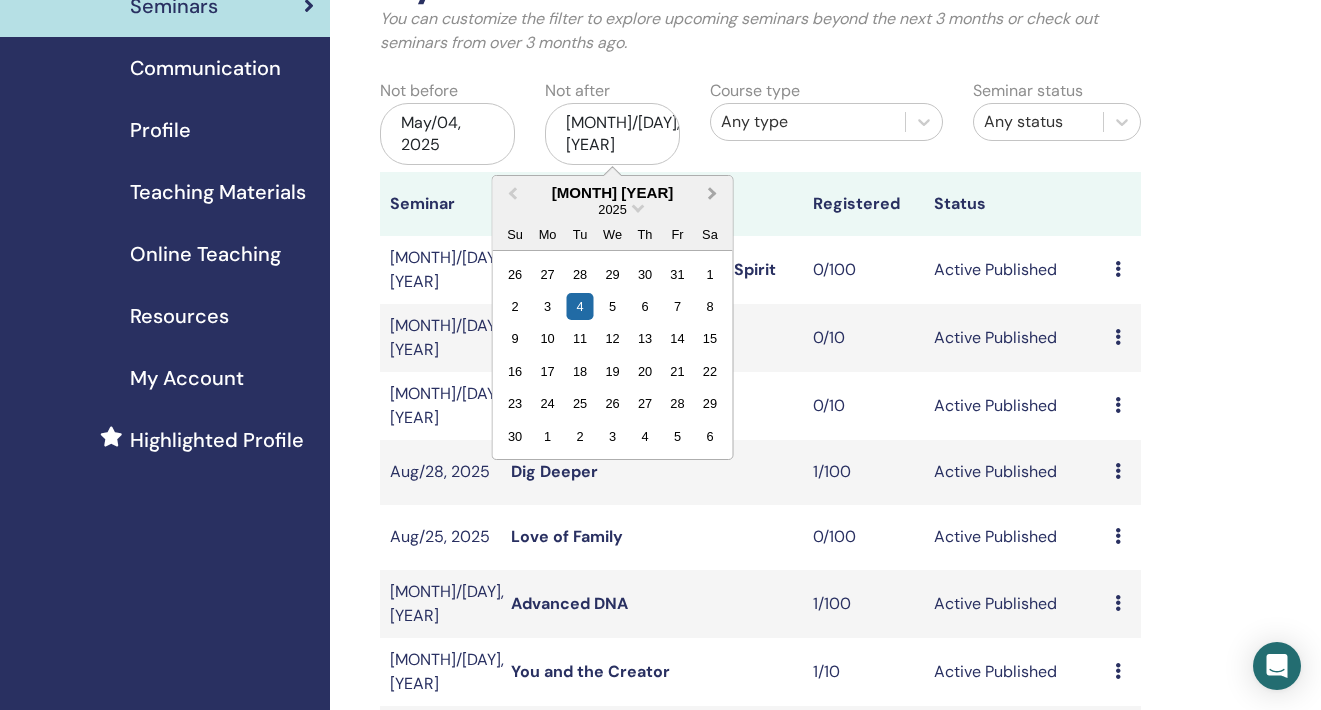 click on "Next Month" at bounding box center [715, 194] 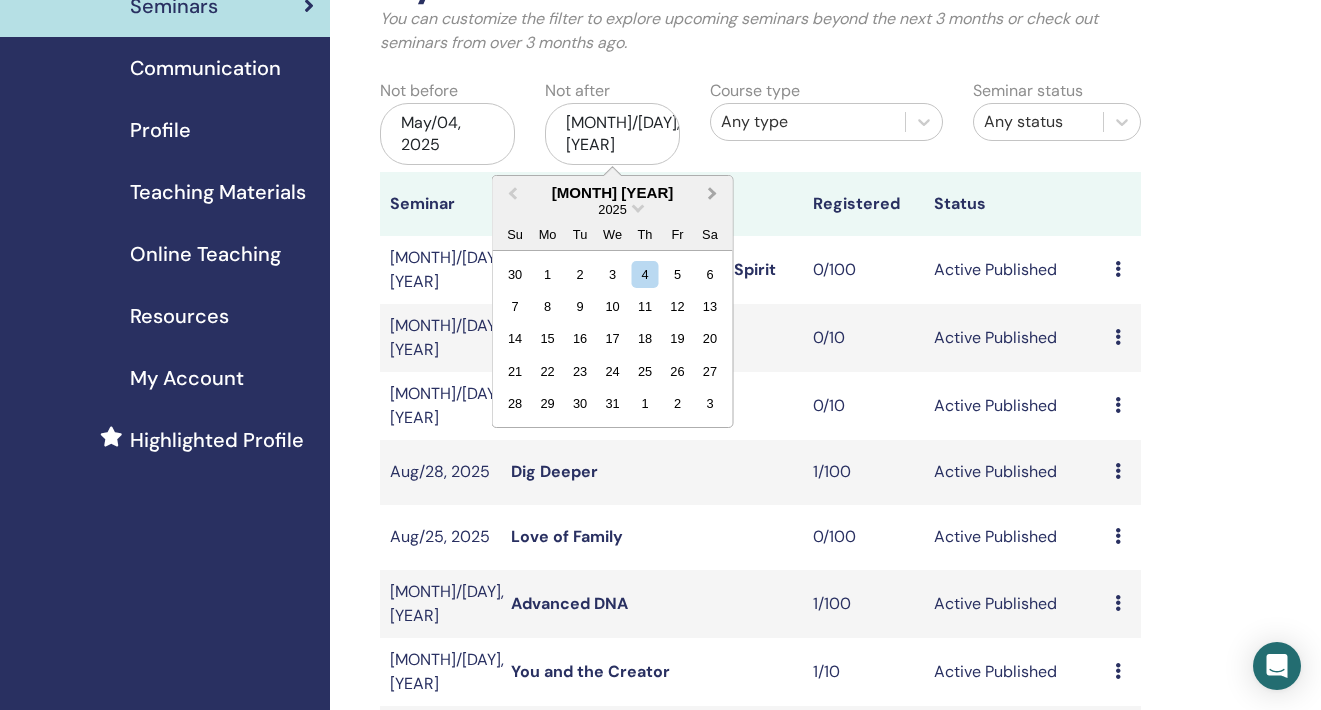 click on "Next Month" at bounding box center (715, 194) 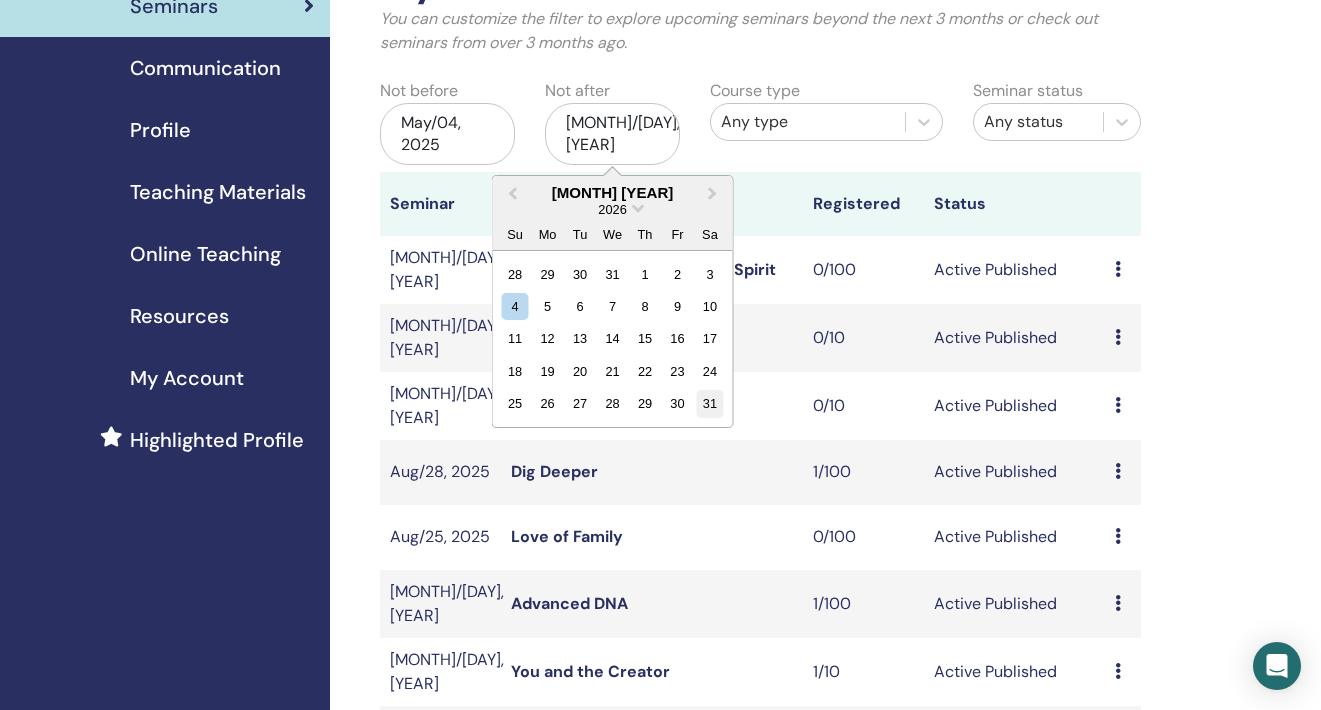 click on "31" at bounding box center (709, 403) 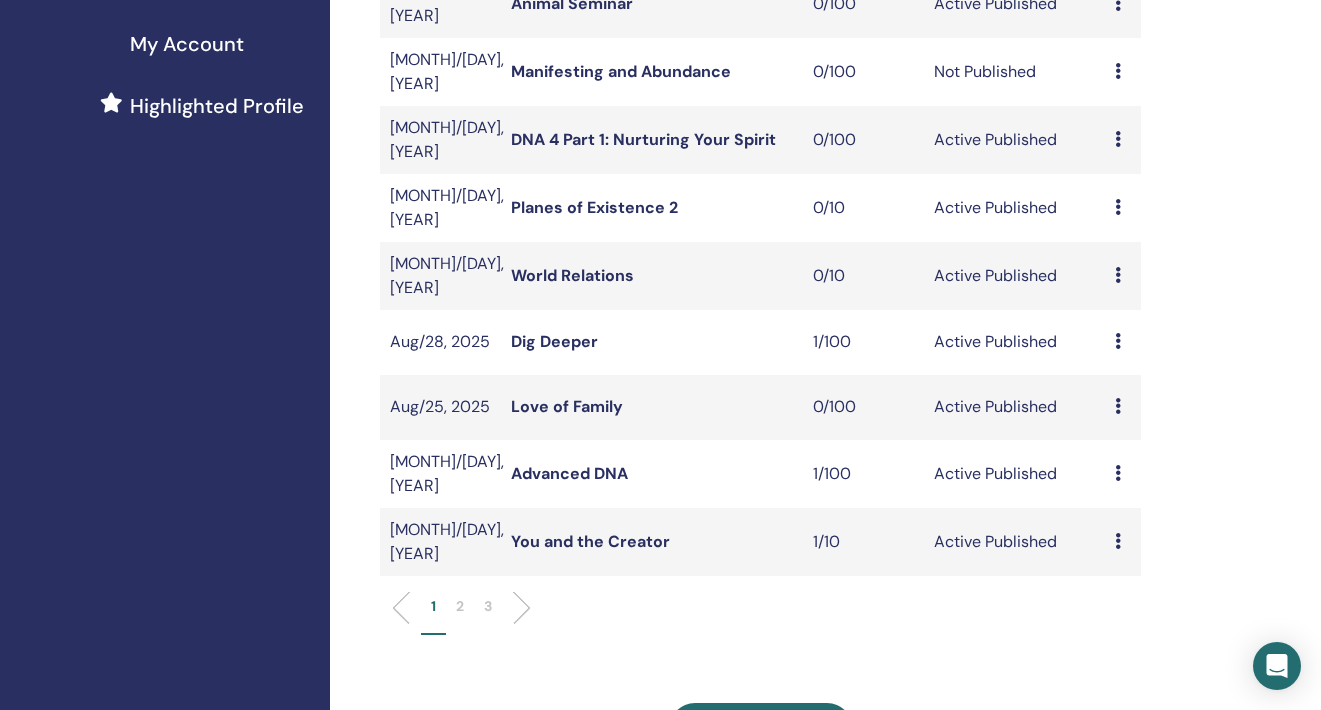 scroll, scrollTop: 490, scrollLeft: 0, axis: vertical 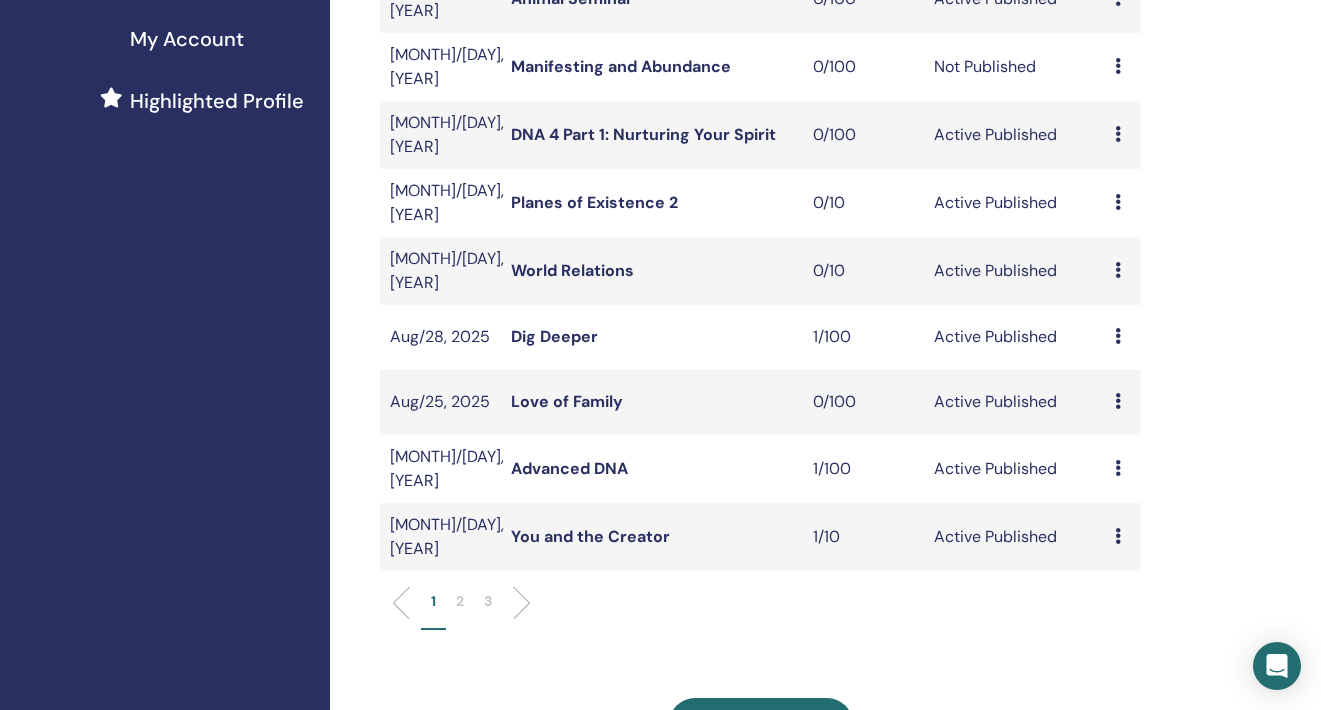 click on "You and the Creator" at bounding box center [590, 536] 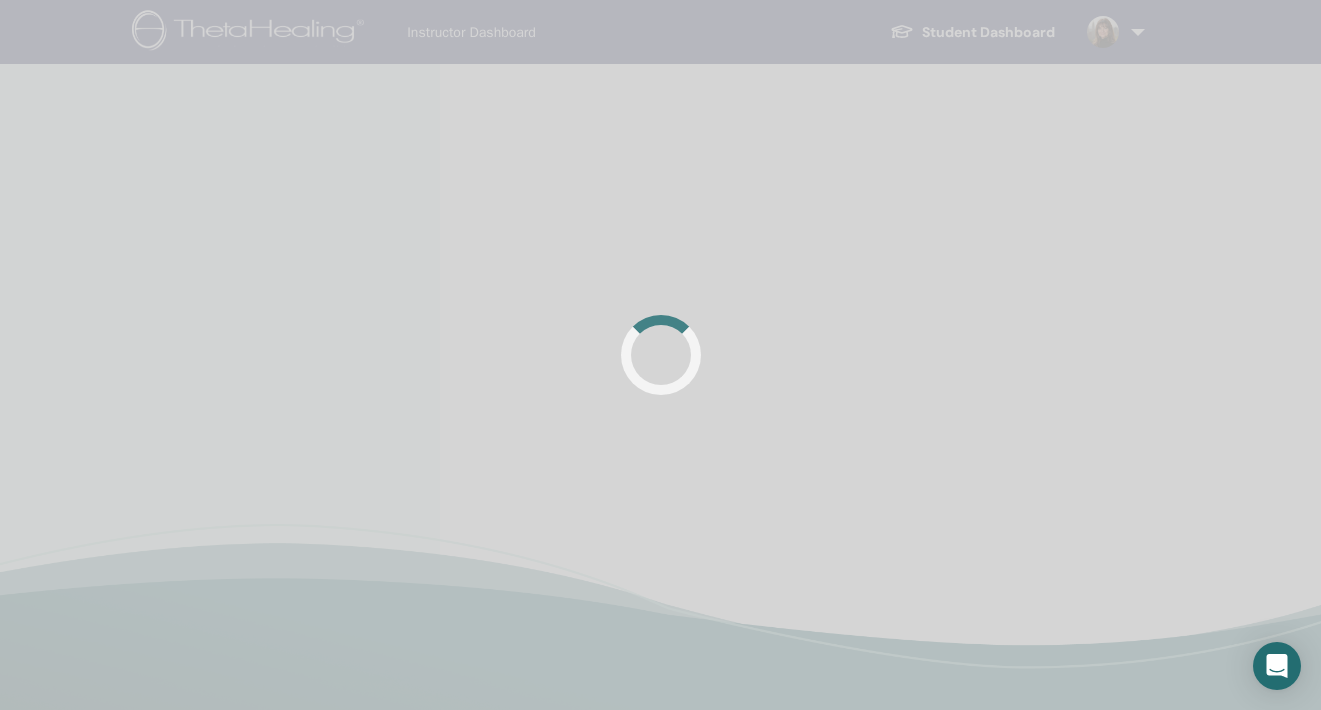 scroll, scrollTop: 0, scrollLeft: 0, axis: both 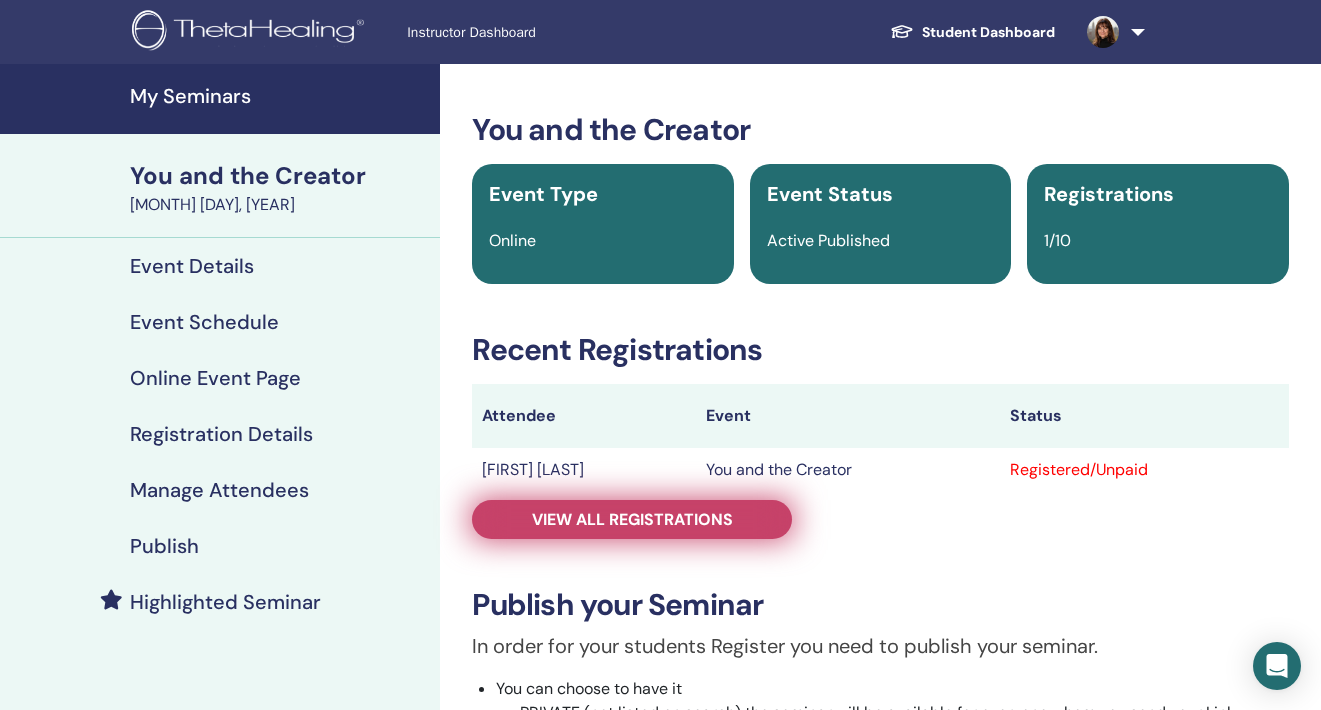 click on "View all registrations" at bounding box center (632, 519) 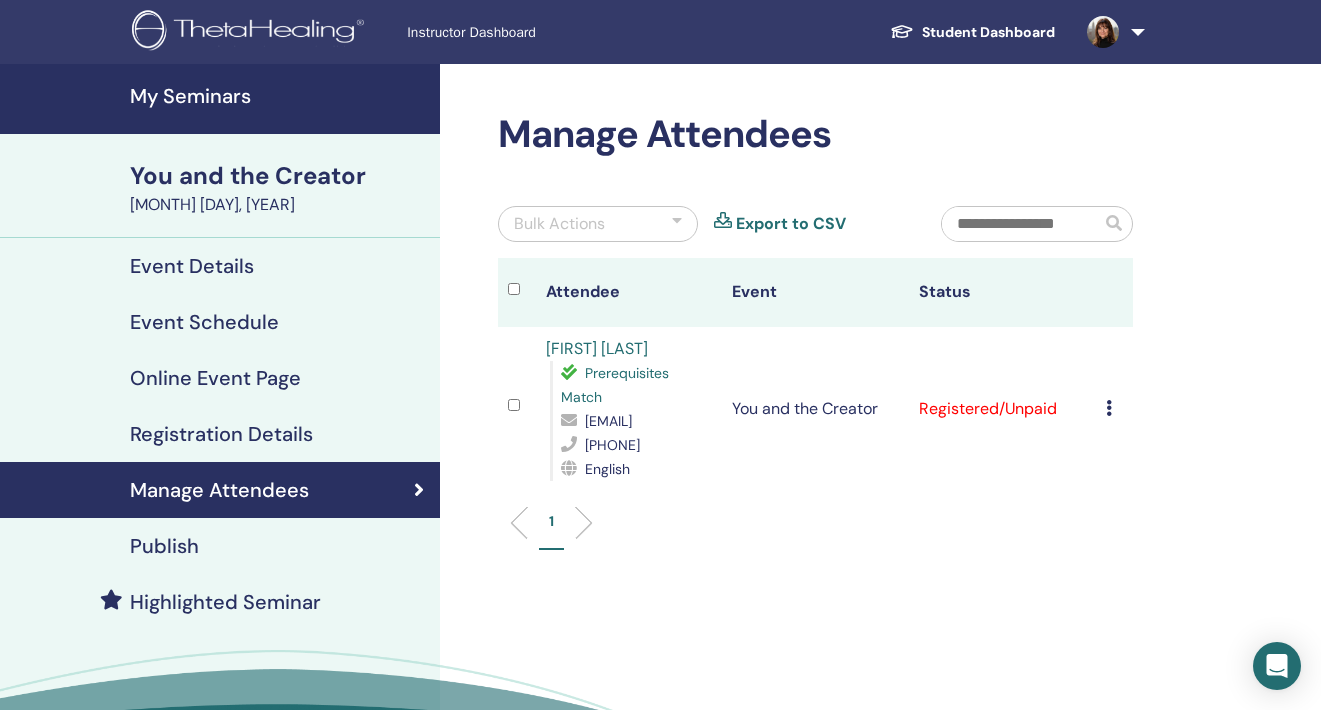 click at bounding box center [1109, 408] 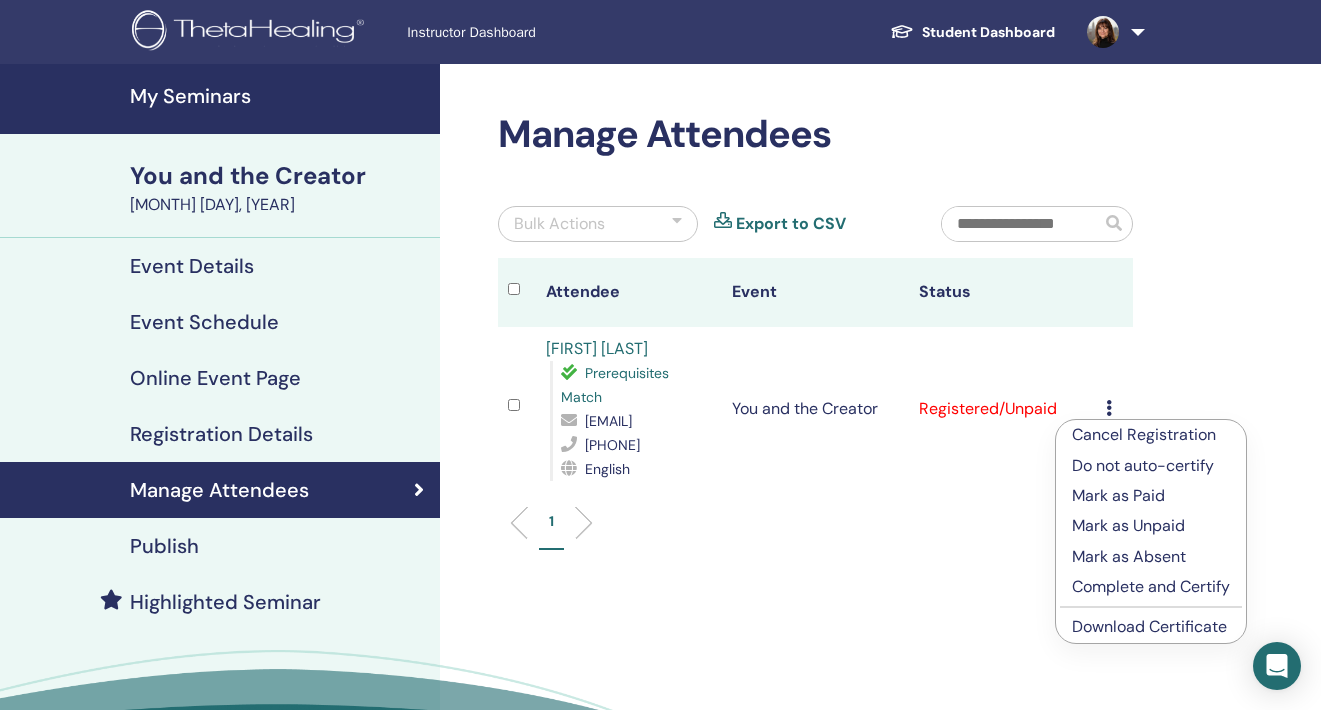 click on "Mark as Paid" at bounding box center [1151, 496] 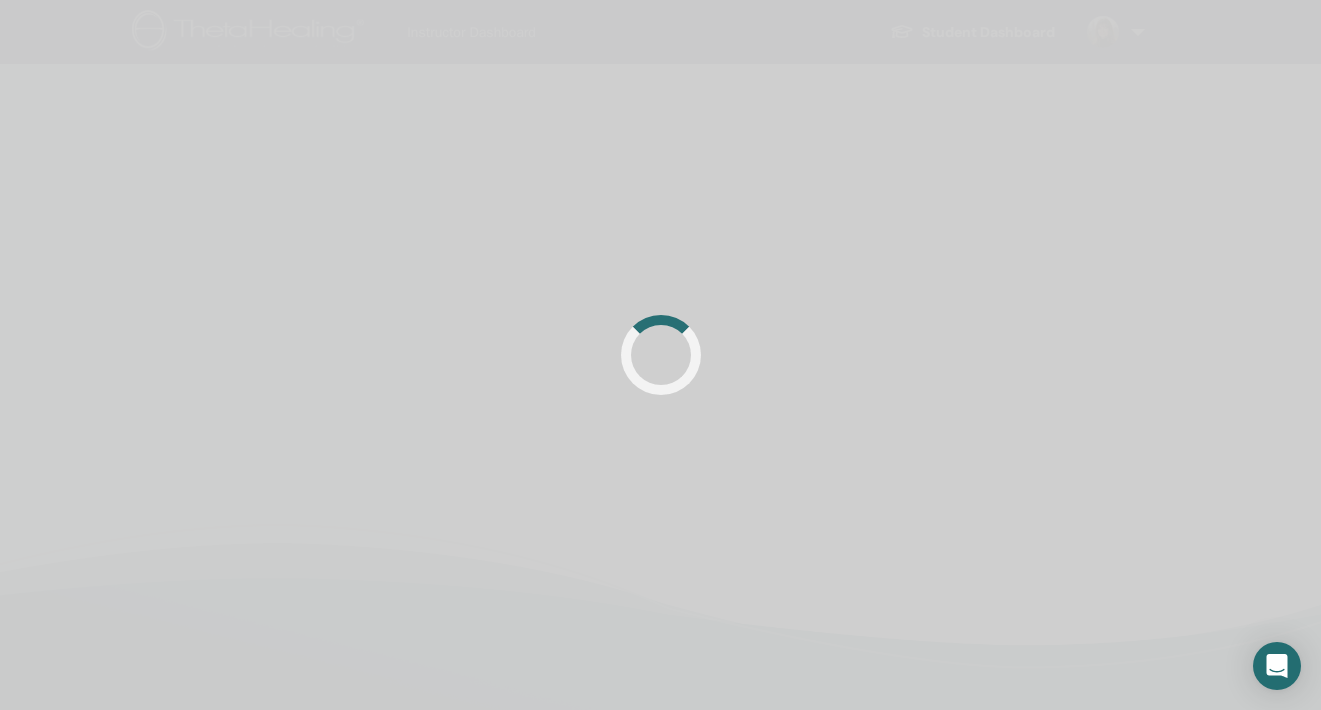 scroll, scrollTop: 0, scrollLeft: 0, axis: both 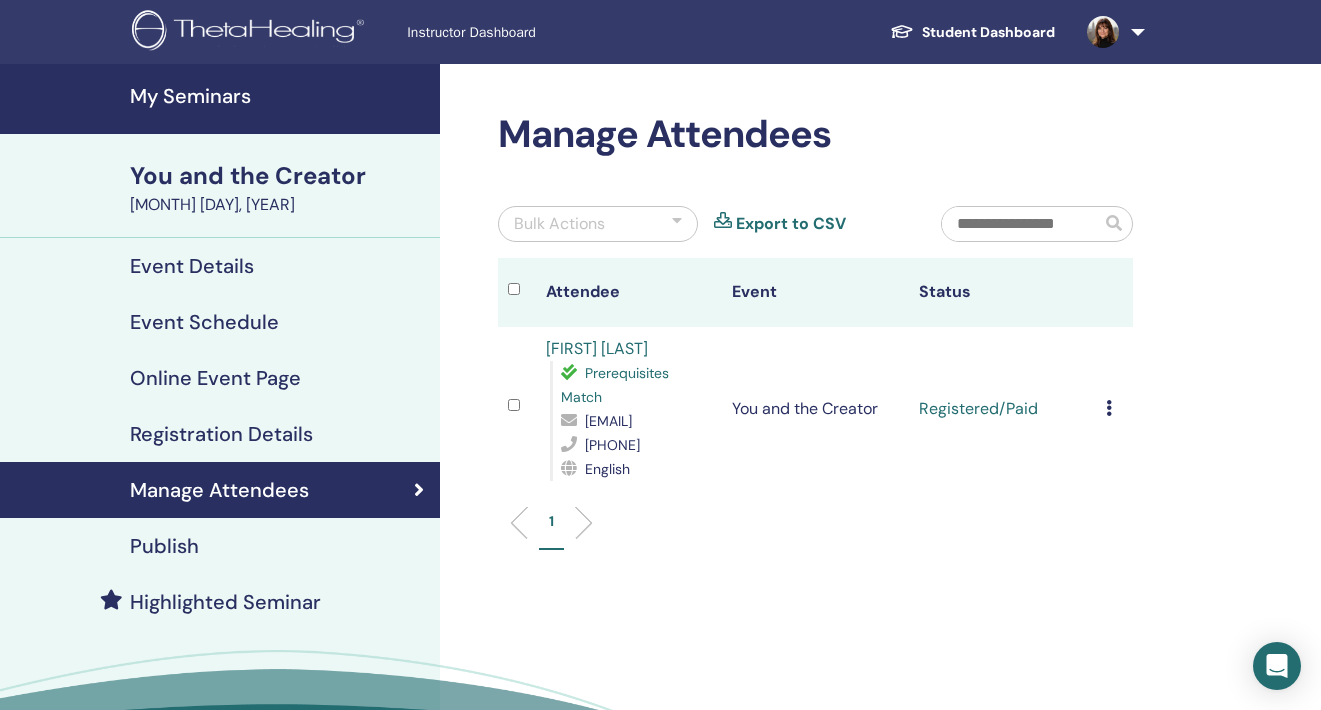 click on "My Seminars" at bounding box center (279, 96) 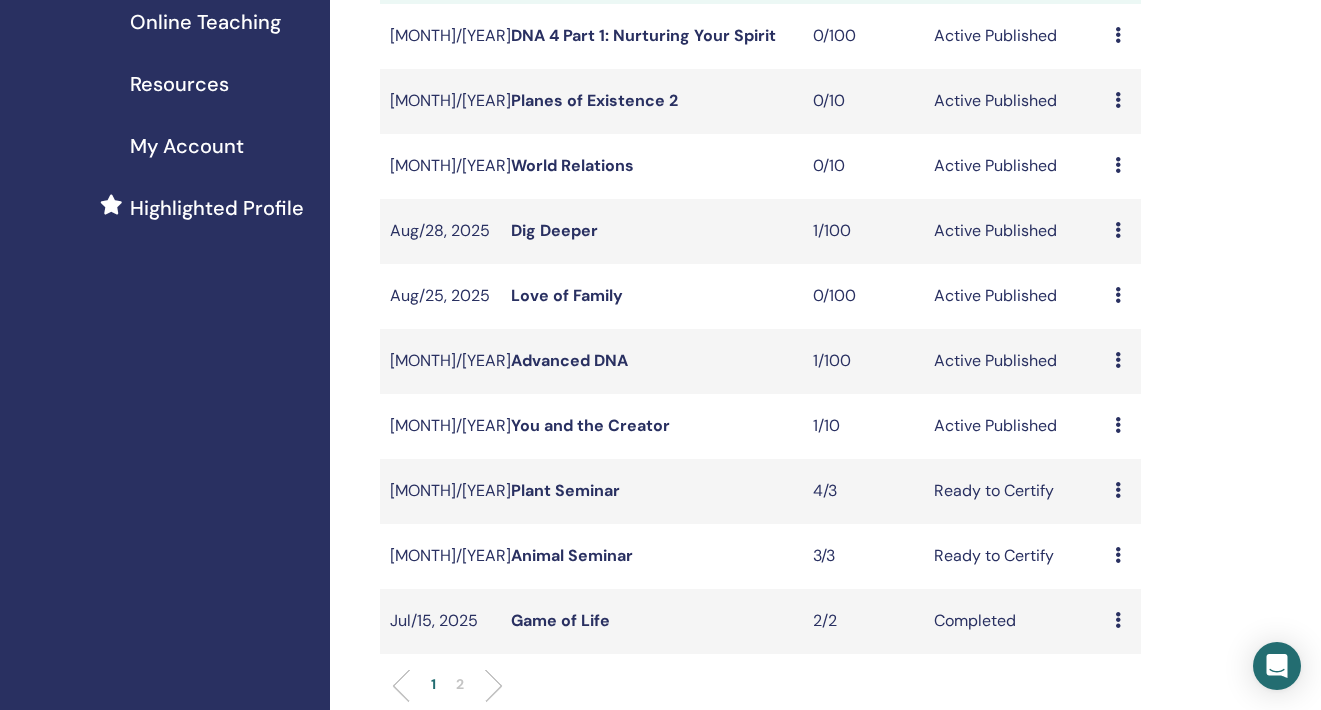 scroll, scrollTop: 383, scrollLeft: 0, axis: vertical 